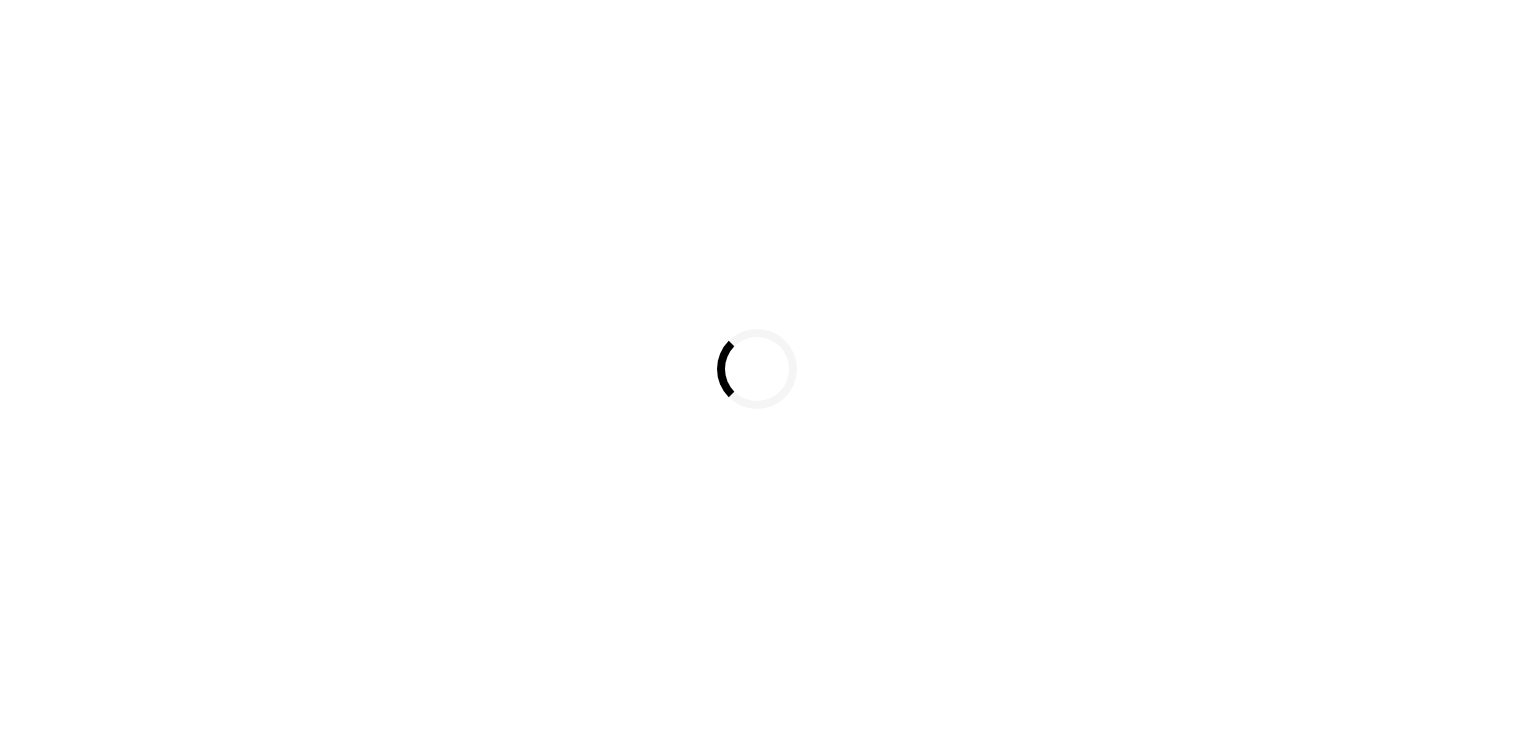 scroll, scrollTop: 0, scrollLeft: 0, axis: both 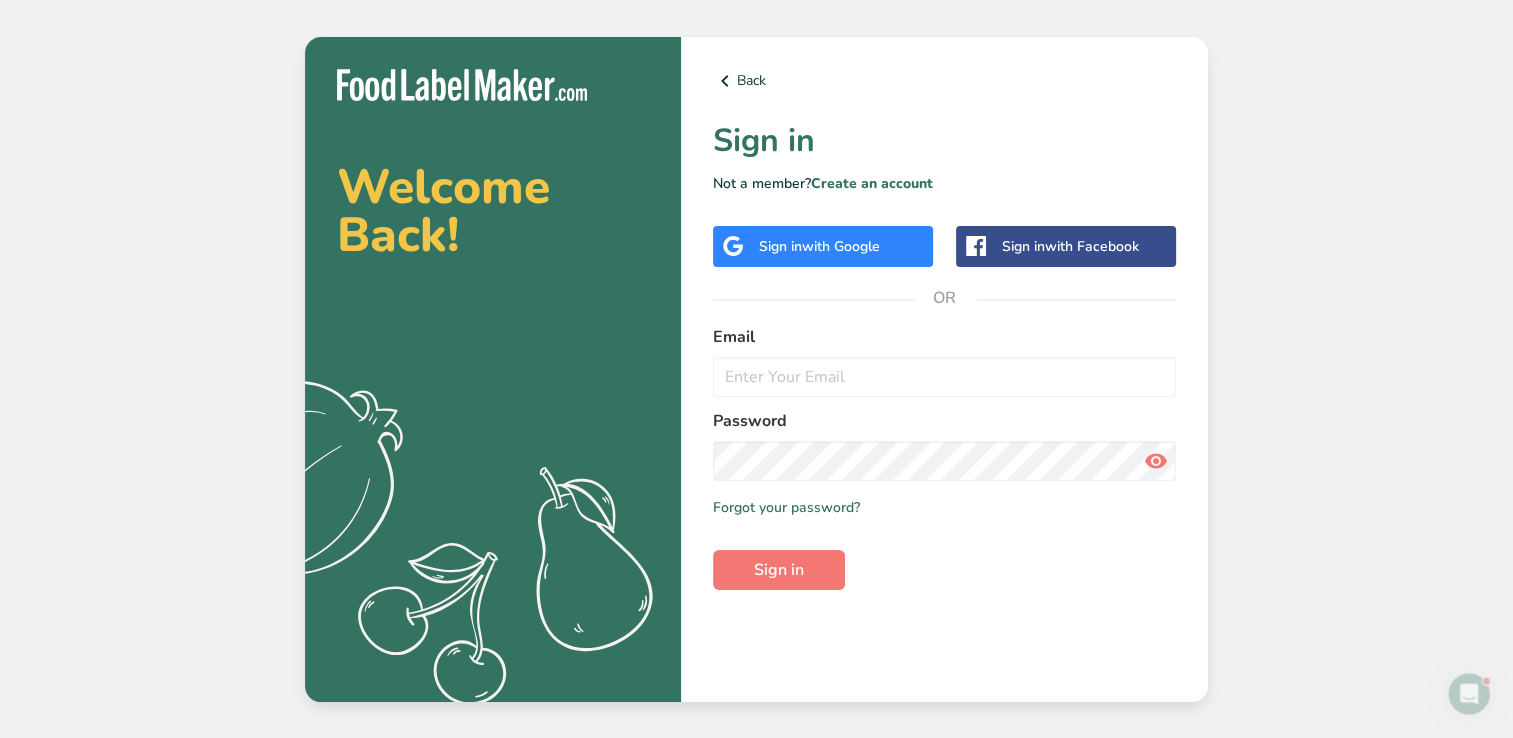 click on "with Google" at bounding box center [841, 246] 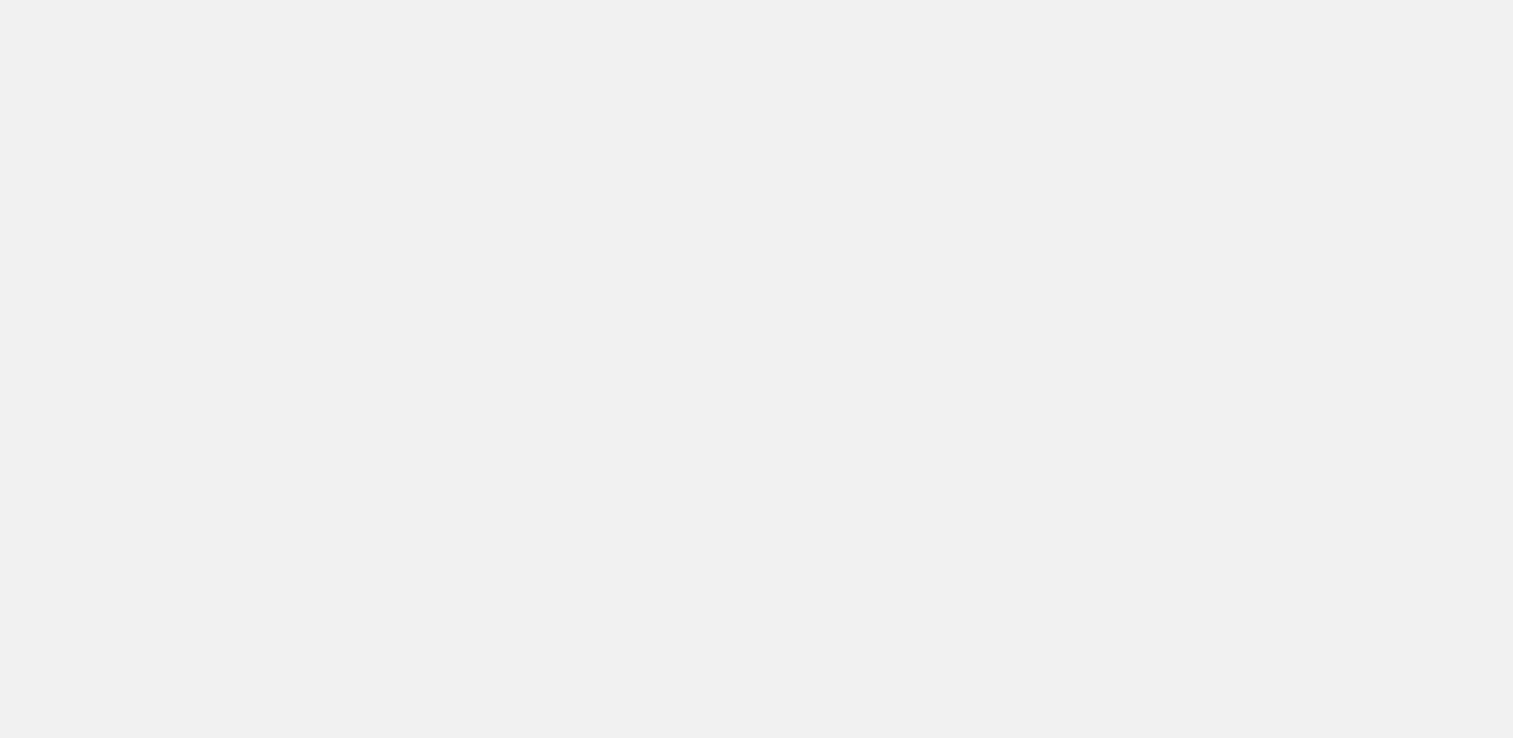 scroll, scrollTop: 0, scrollLeft: 0, axis: both 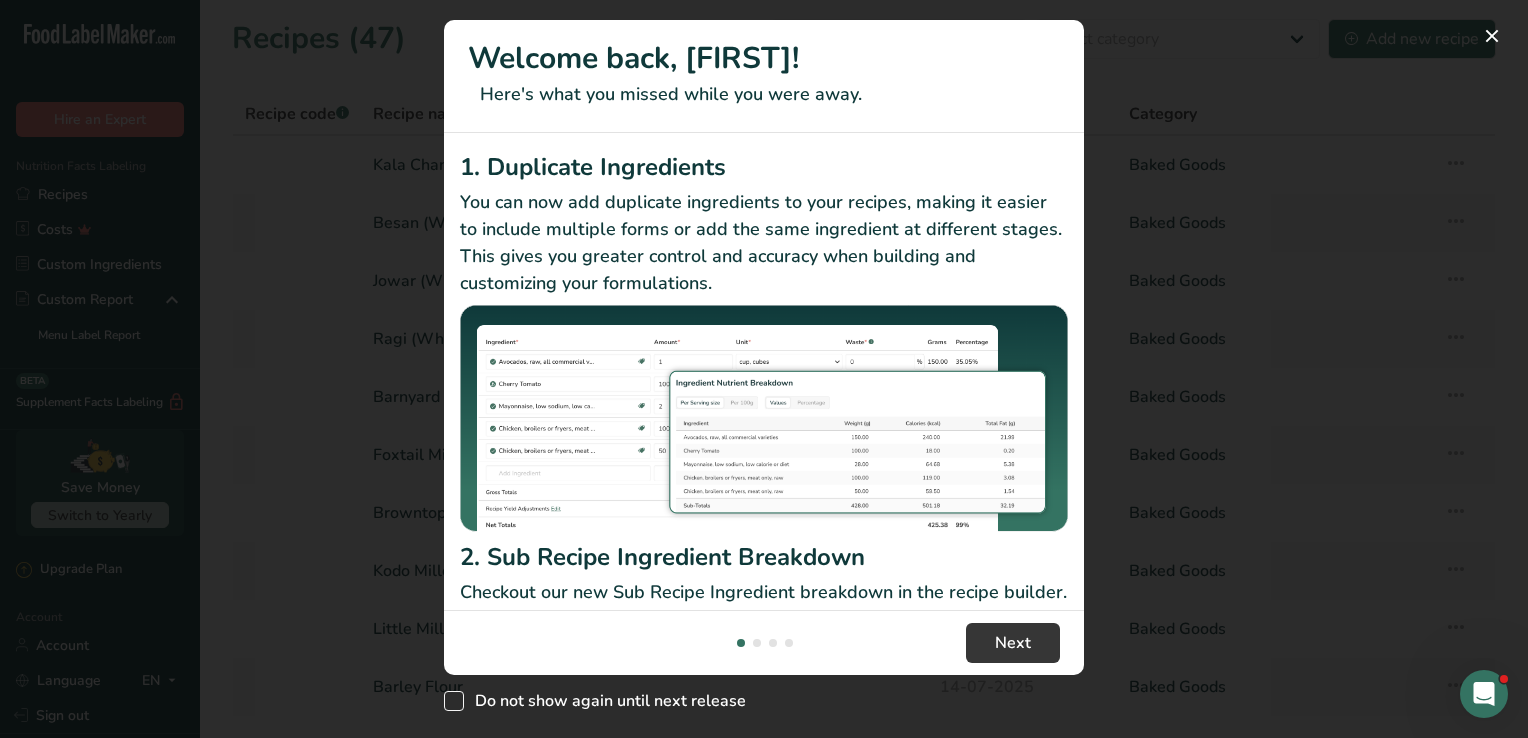 click at bounding box center [454, 701] 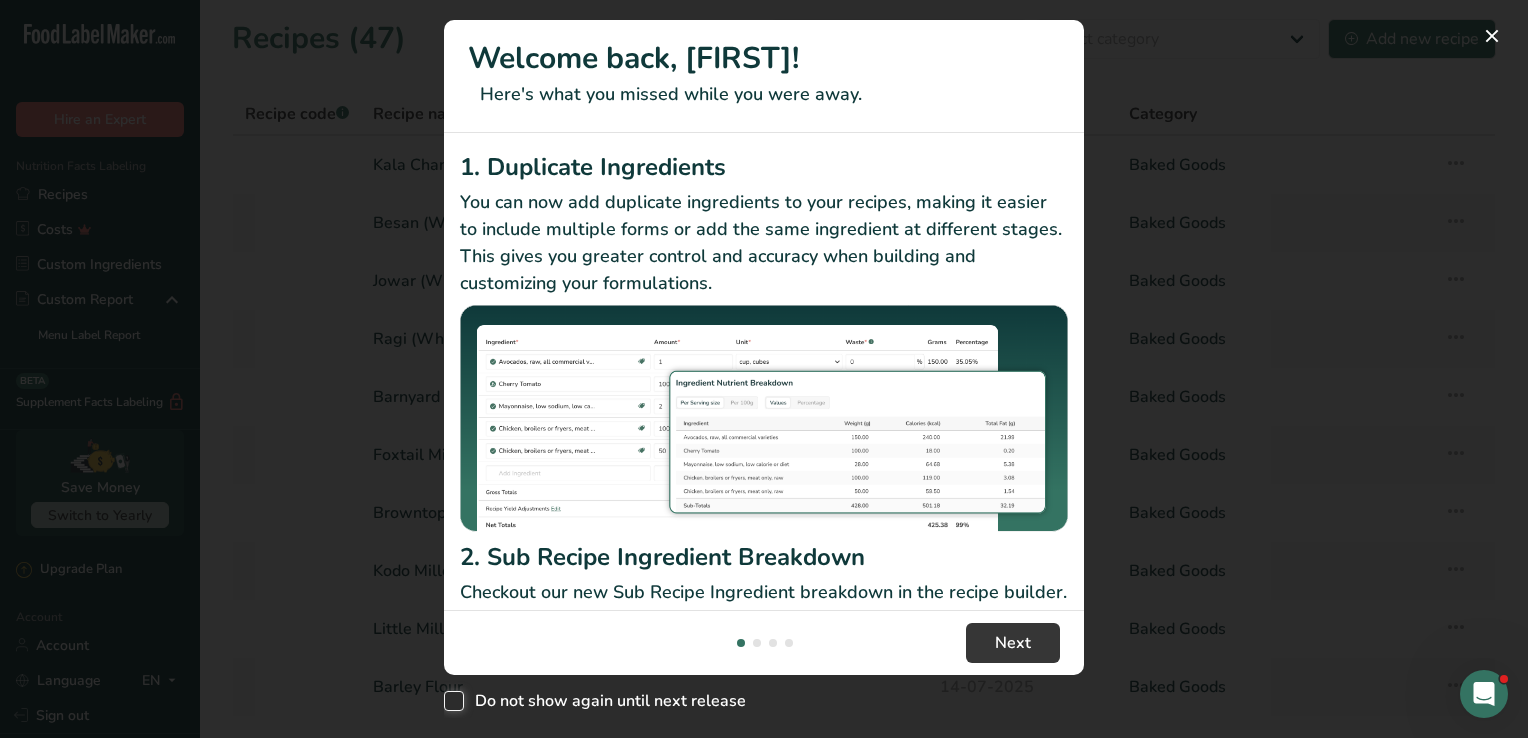 click on "Do not show again until next release" at bounding box center (450, 701) 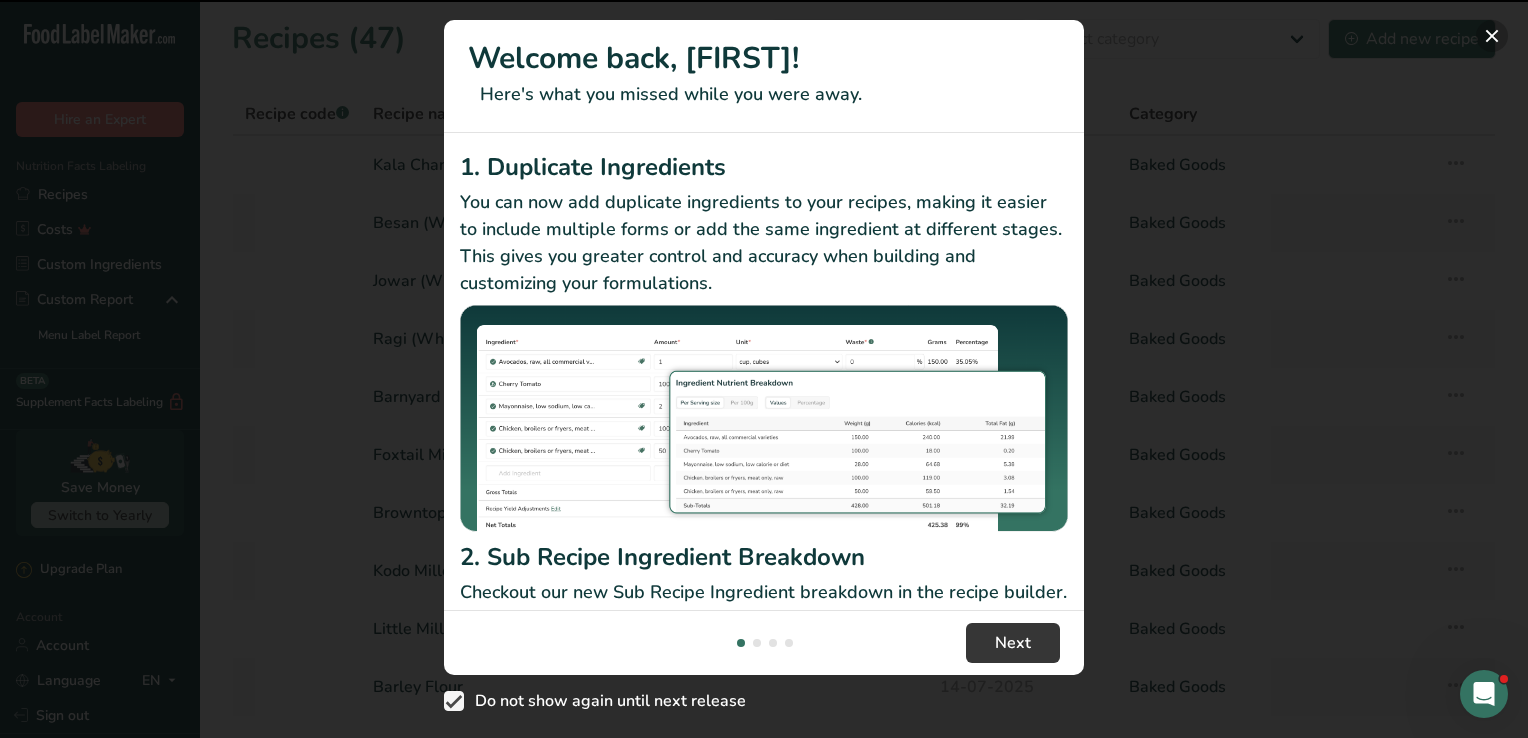 click at bounding box center (1492, 36) 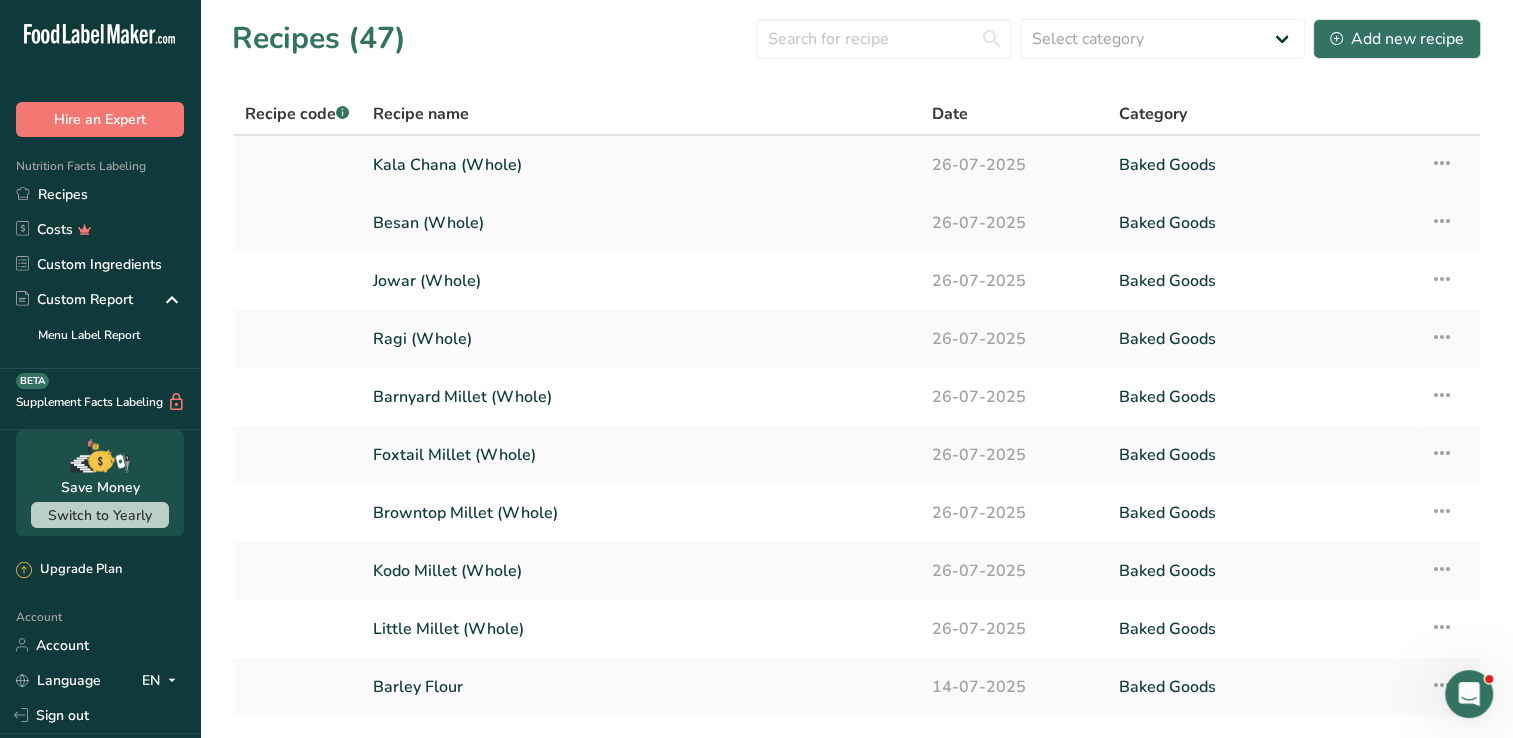 click on "Kala Chana (Whole)" at bounding box center [640, 165] 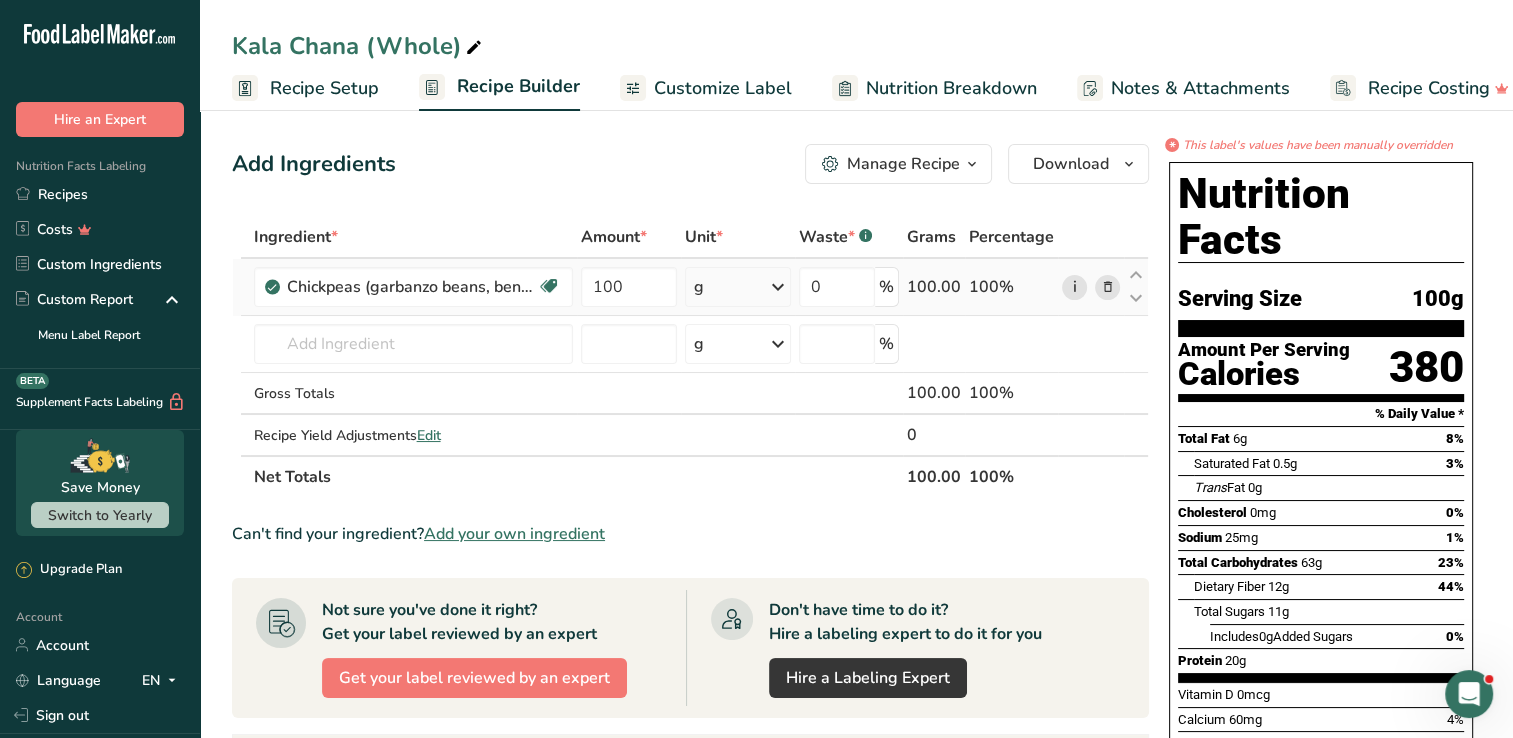 click on "i" at bounding box center (1074, 287) 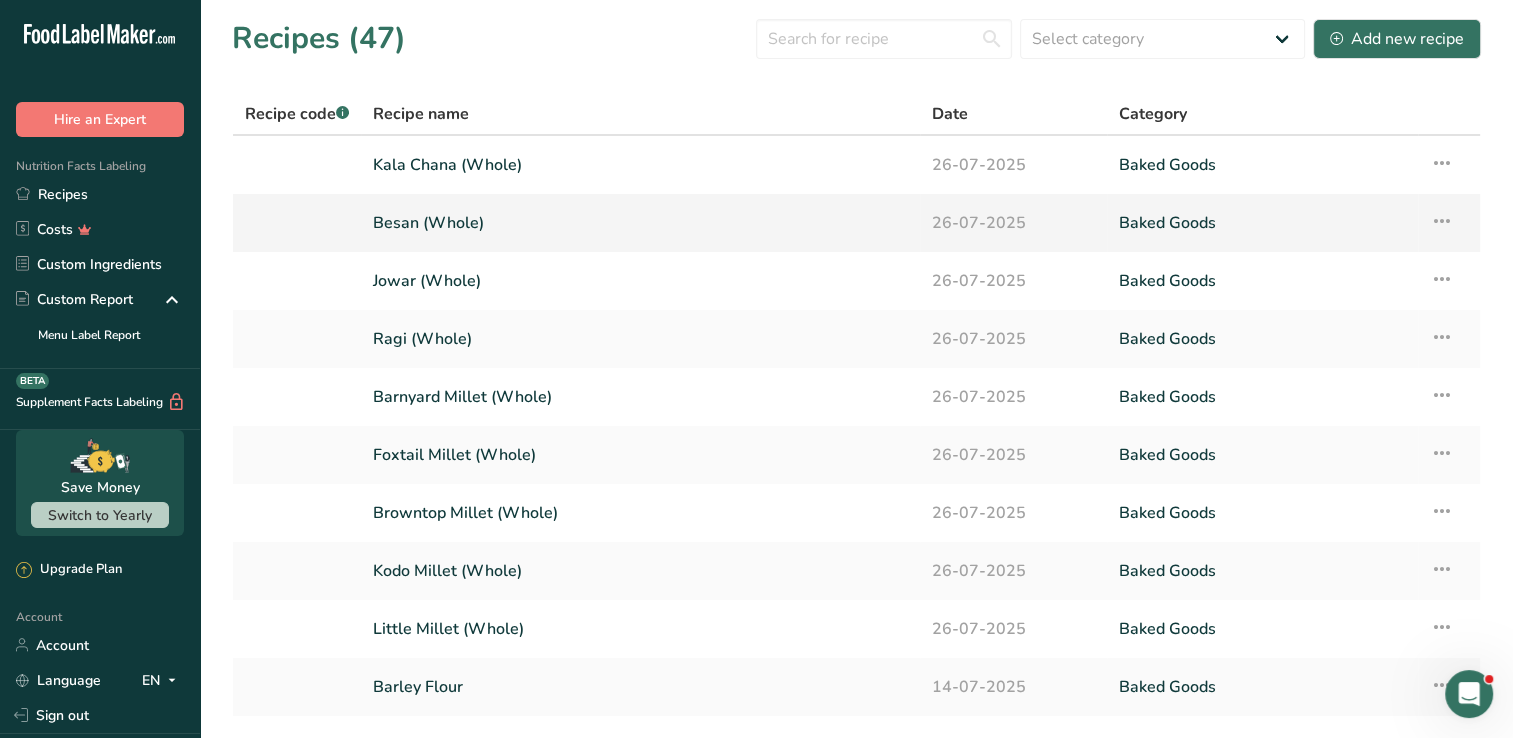 click on "Besan (Whole)" at bounding box center (640, 223) 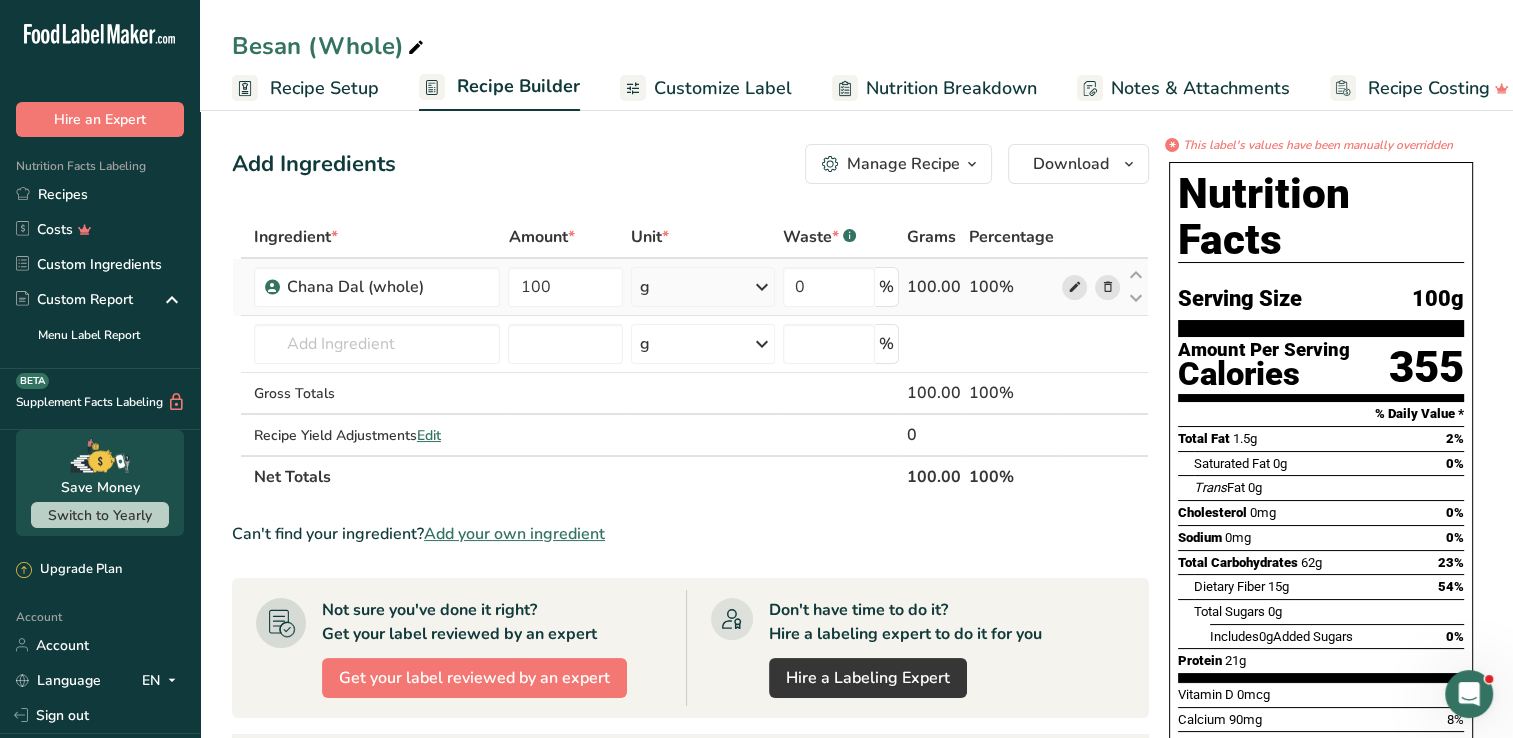 click at bounding box center [1074, 287] 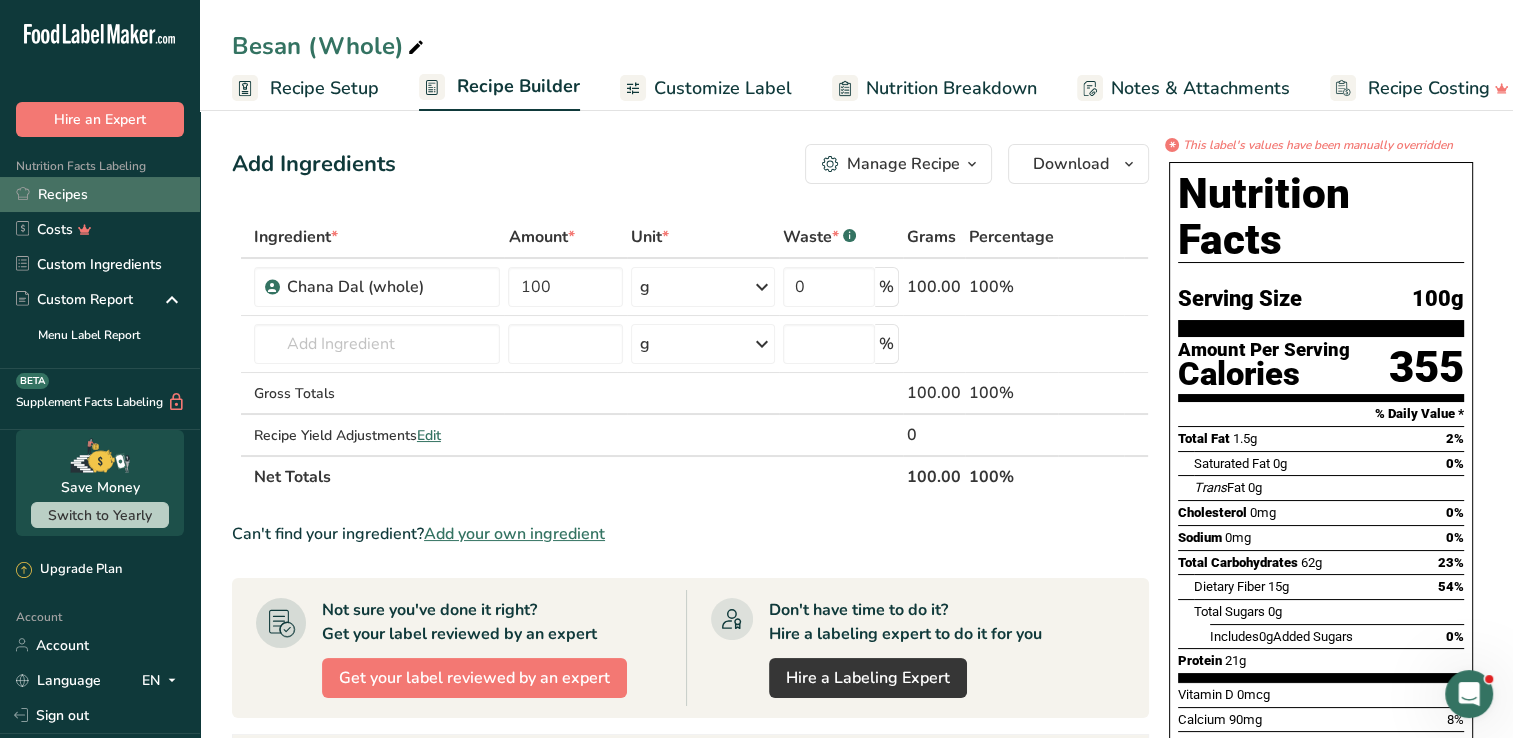 click on "Recipes" at bounding box center (100, 194) 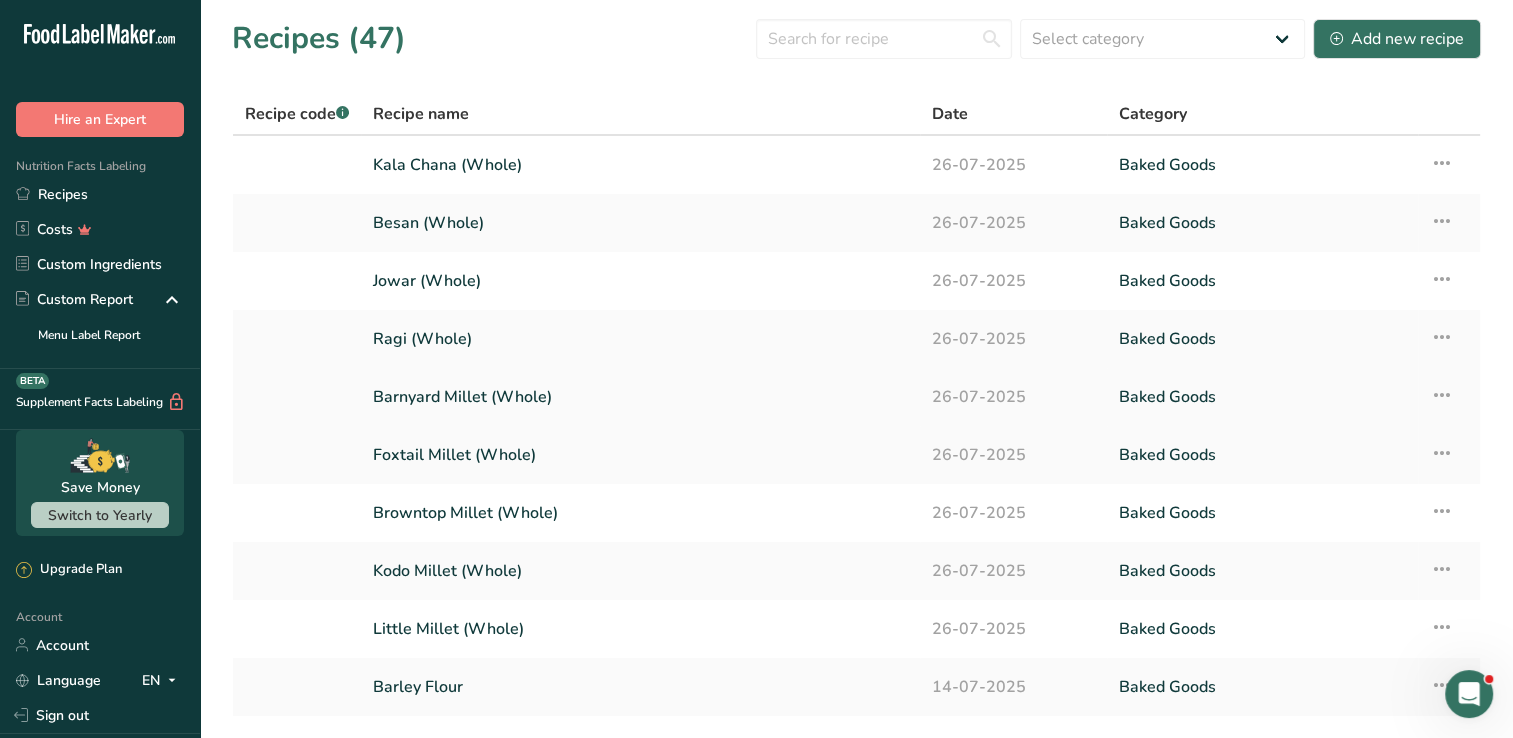click on "Barnyard Millet (Whole)" at bounding box center (640, 397) 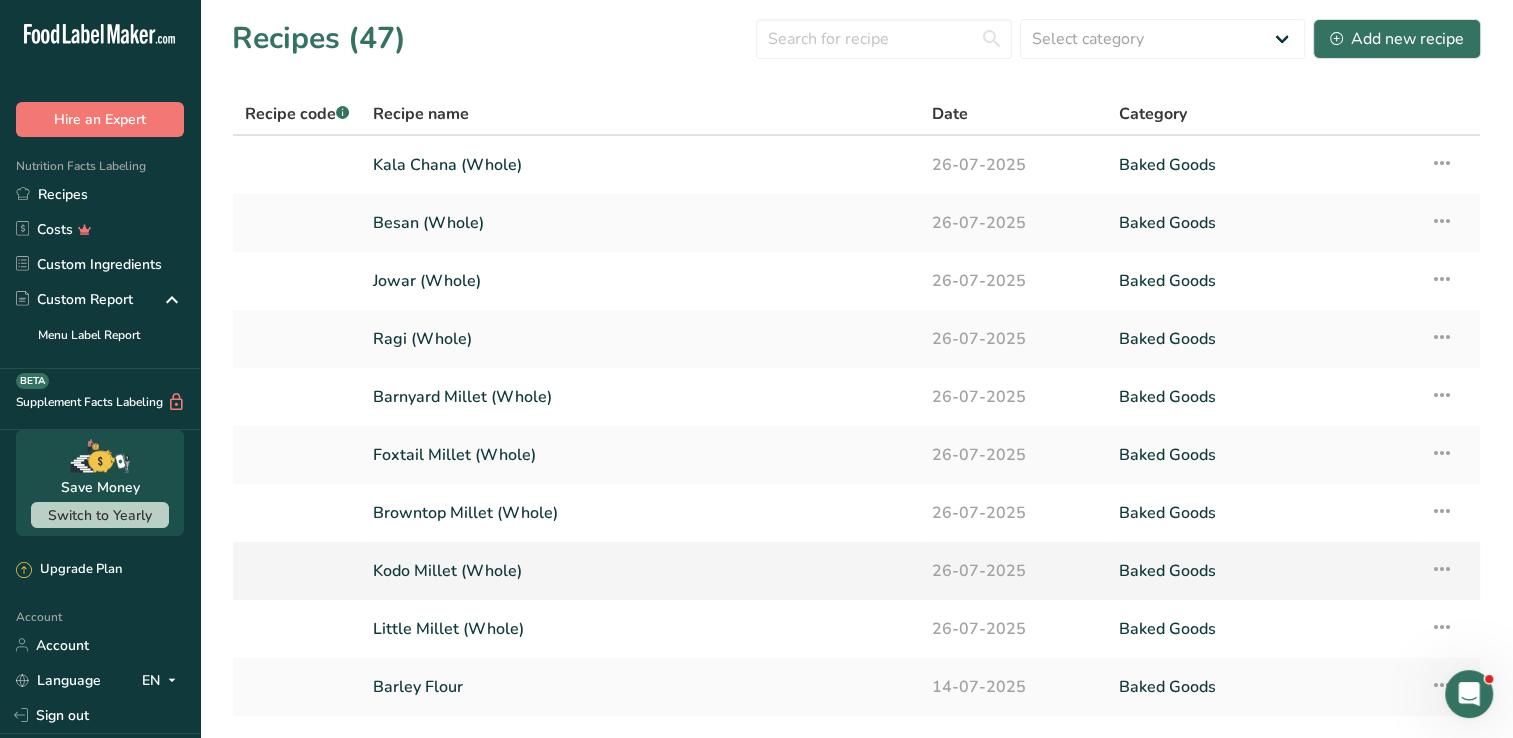 drag, startPoint x: 439, startPoint y: 592, endPoint x: 341, endPoint y: 557, distance: 104.062485 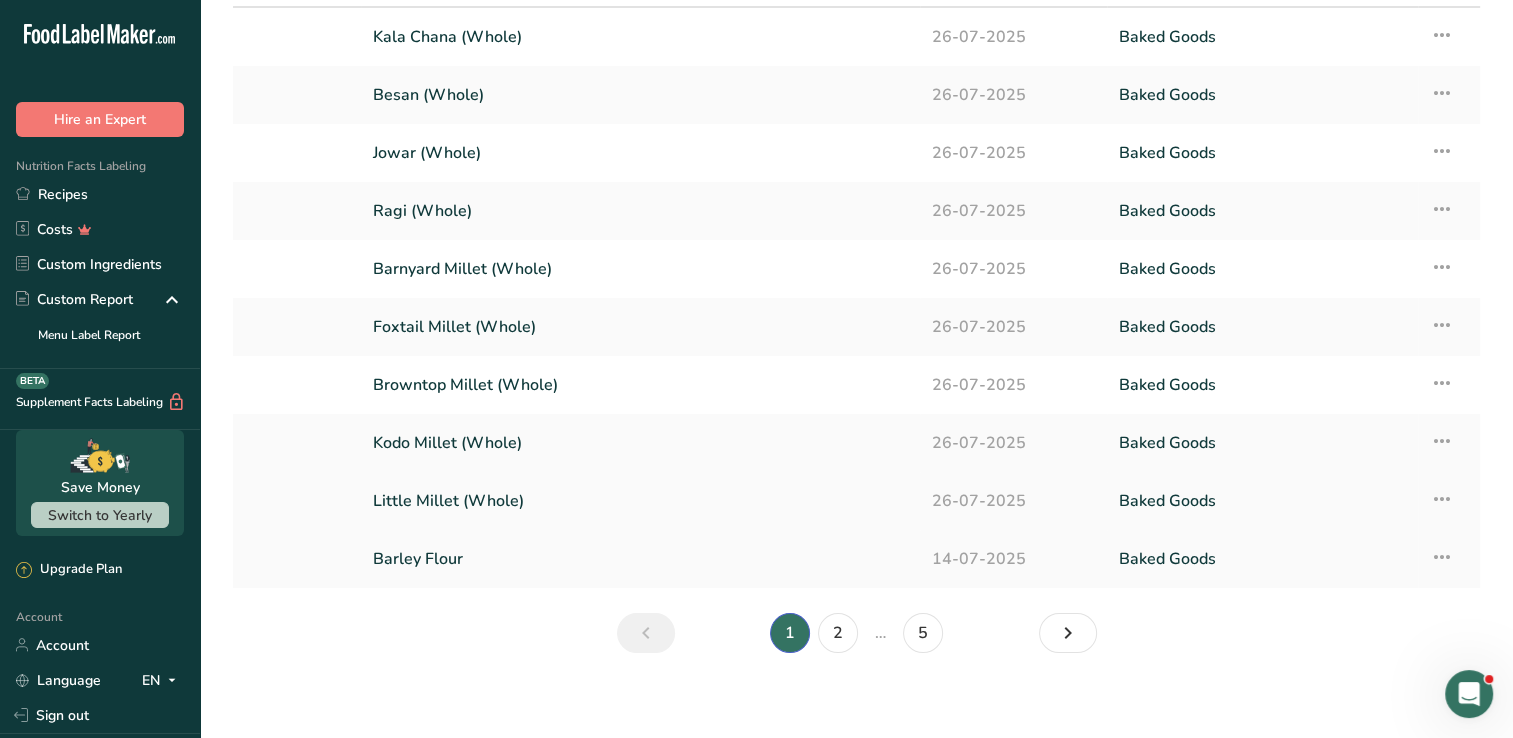 scroll, scrollTop: 137, scrollLeft: 0, axis: vertical 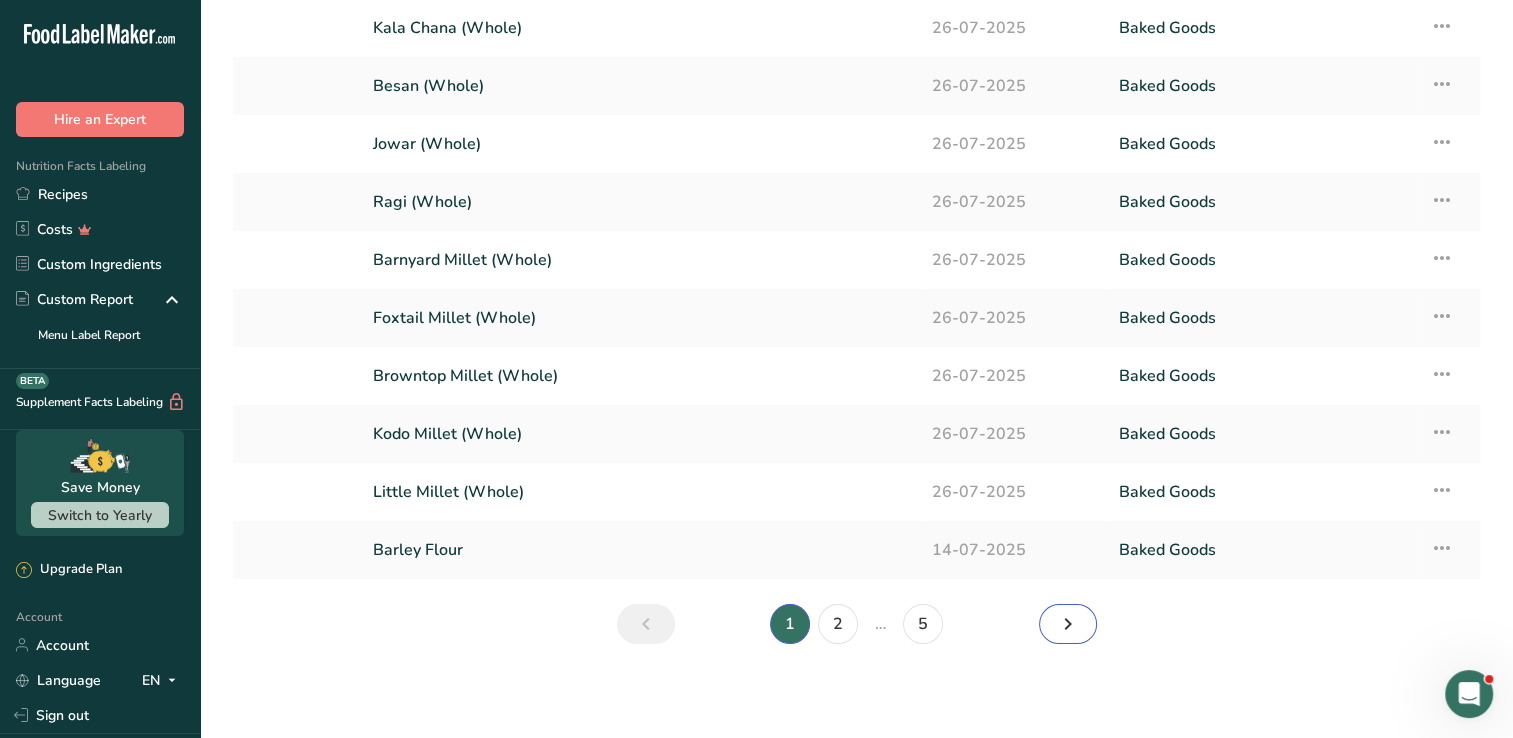 click at bounding box center [1068, 624] 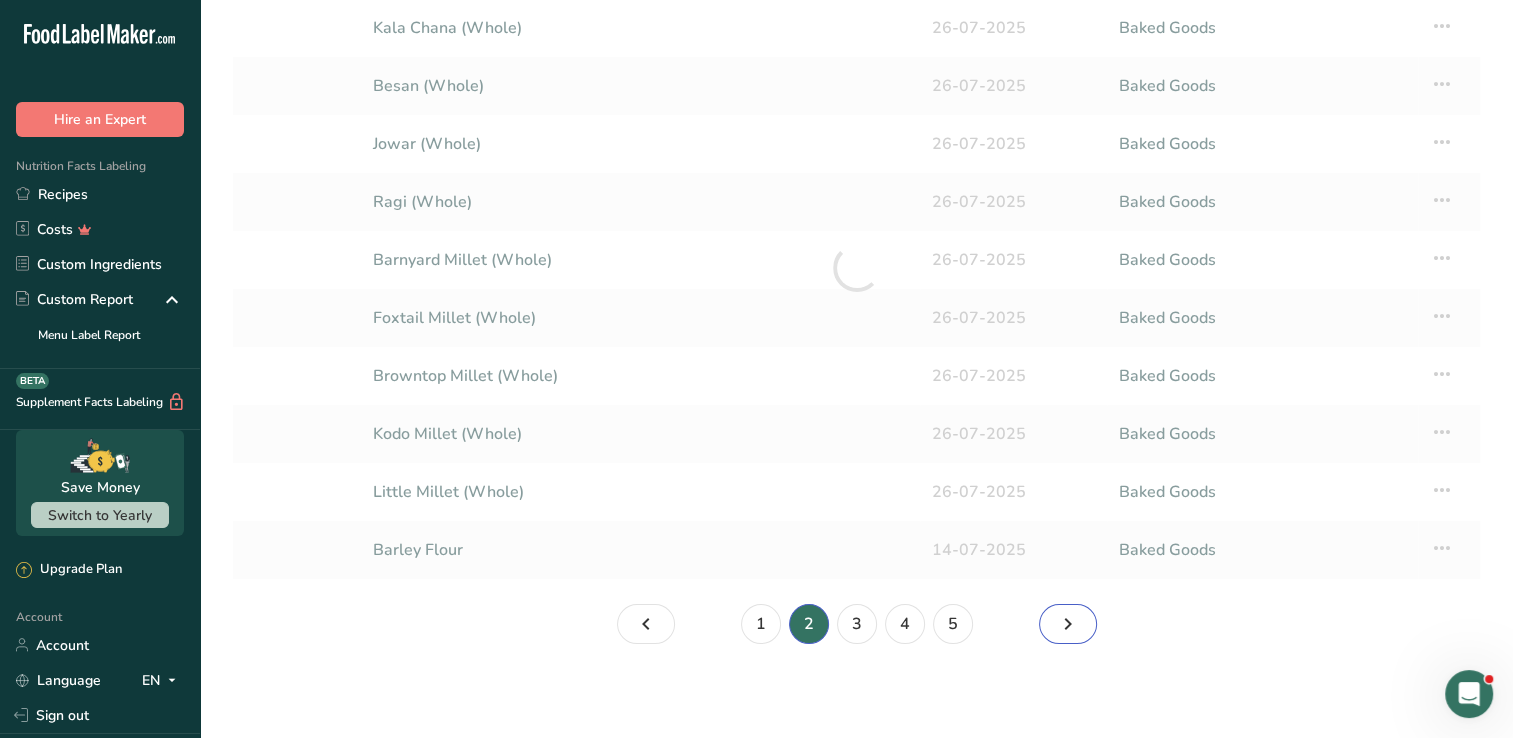 scroll, scrollTop: 0, scrollLeft: 0, axis: both 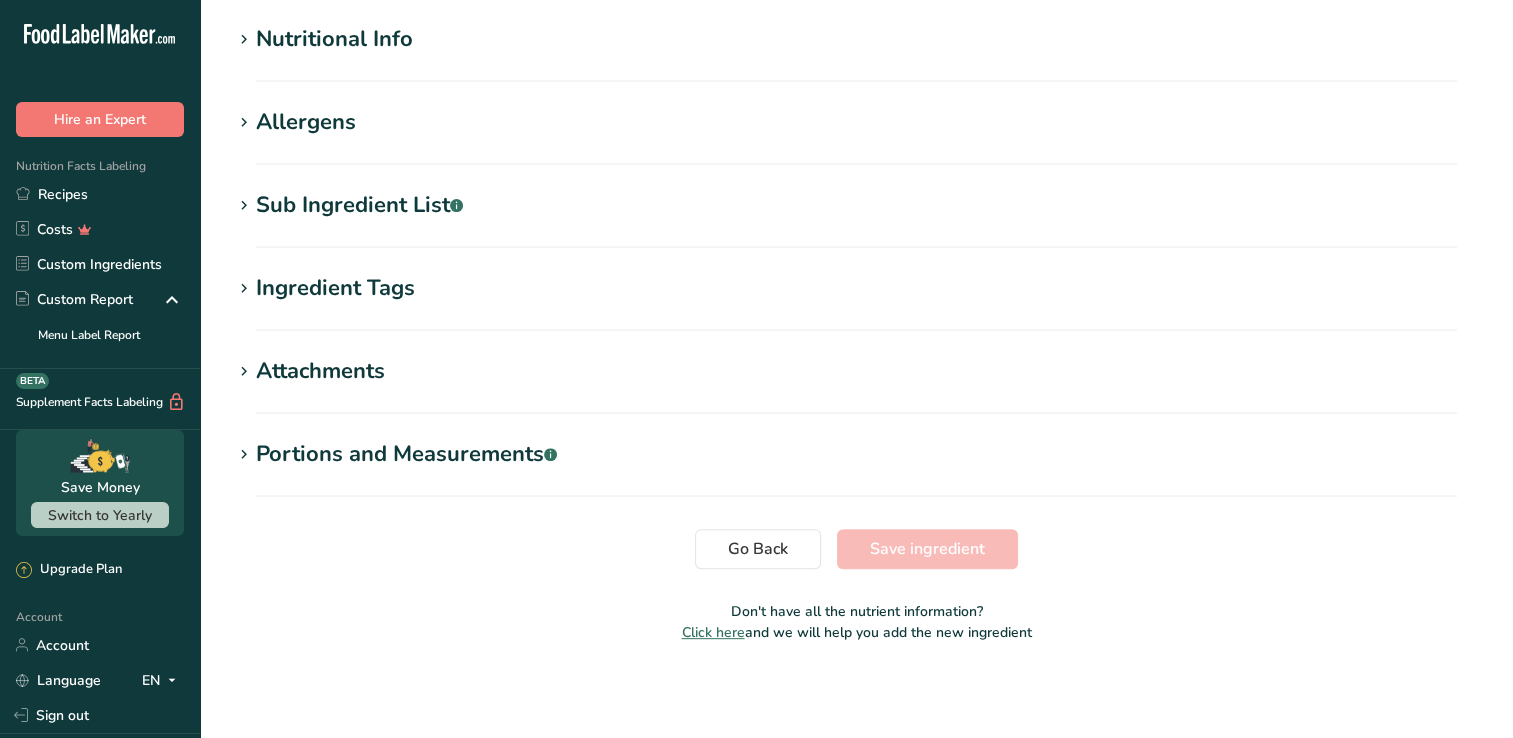 type on "Chickpeas (garbanzo beans, bengal gram), mature seeds, raw" 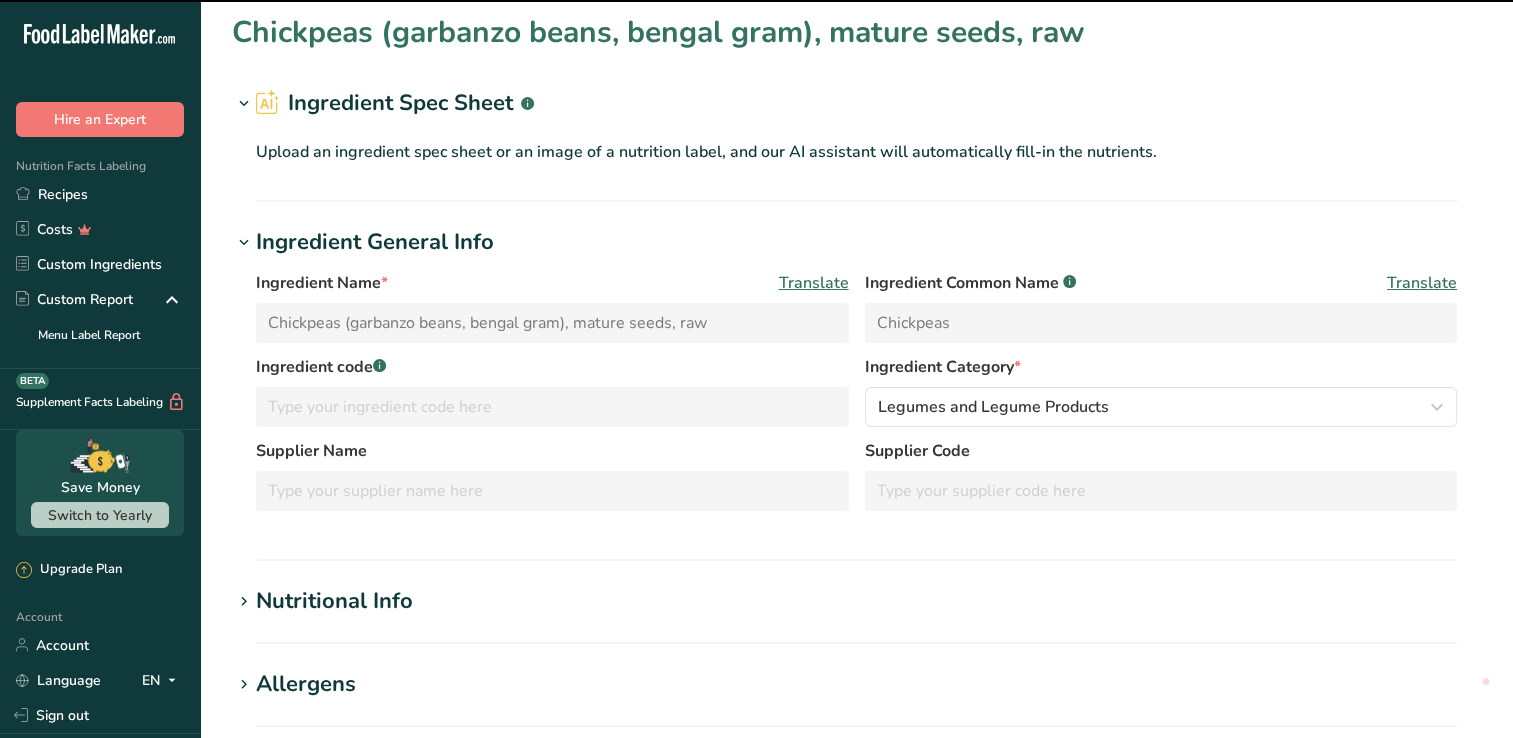 scroll, scrollTop: 0, scrollLeft: 0, axis: both 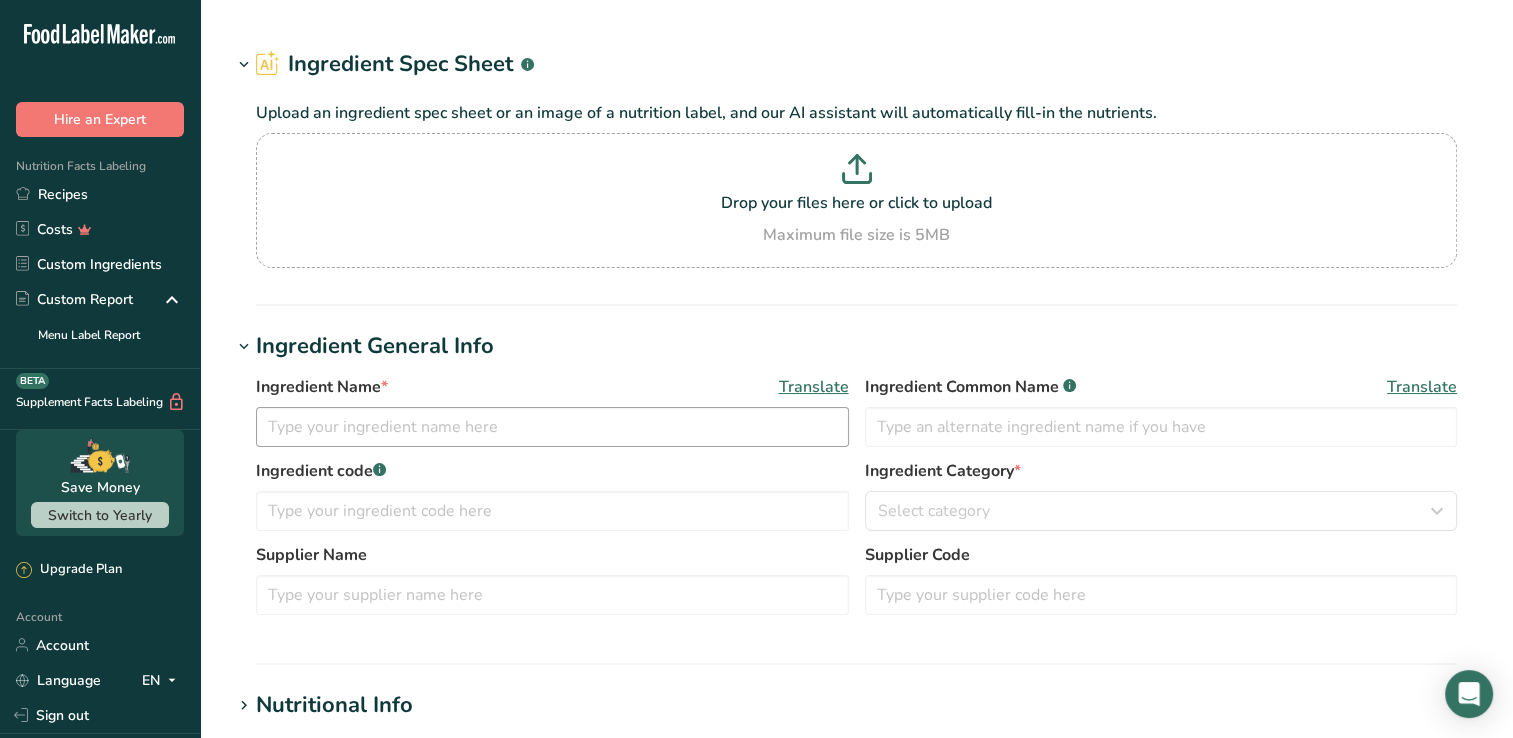 type on "Chana Dal (whole)" 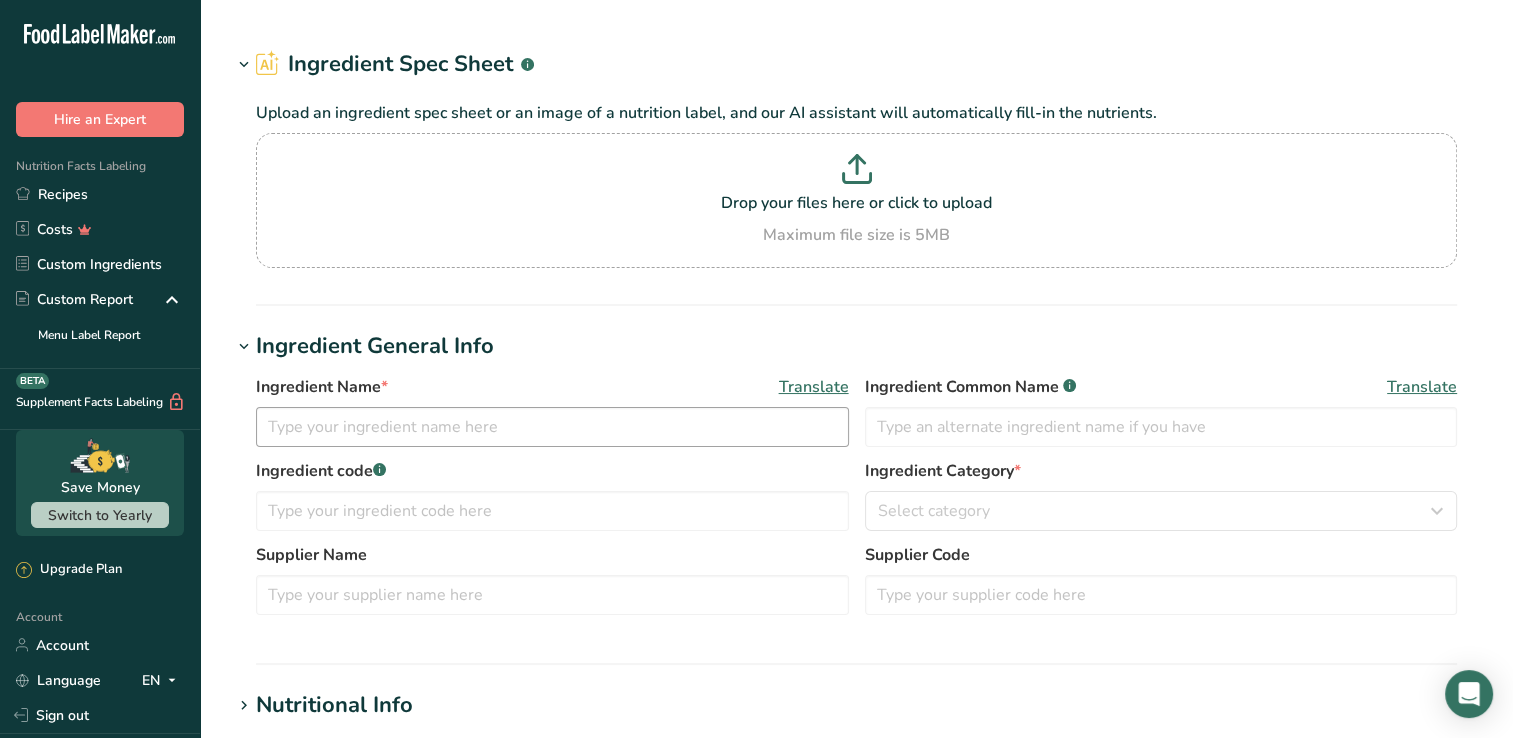 type on "100" 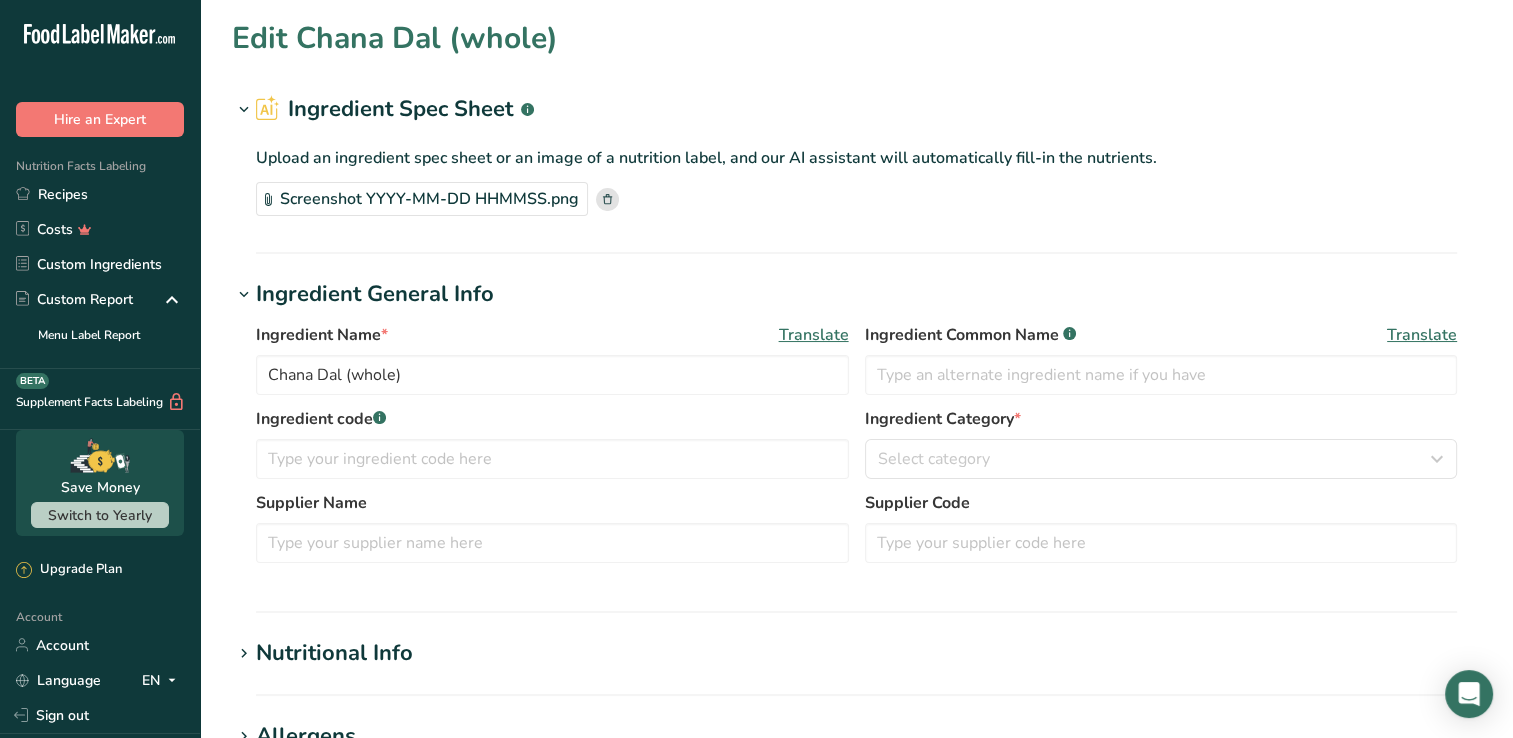 scroll, scrollTop: 281, scrollLeft: 0, axis: vertical 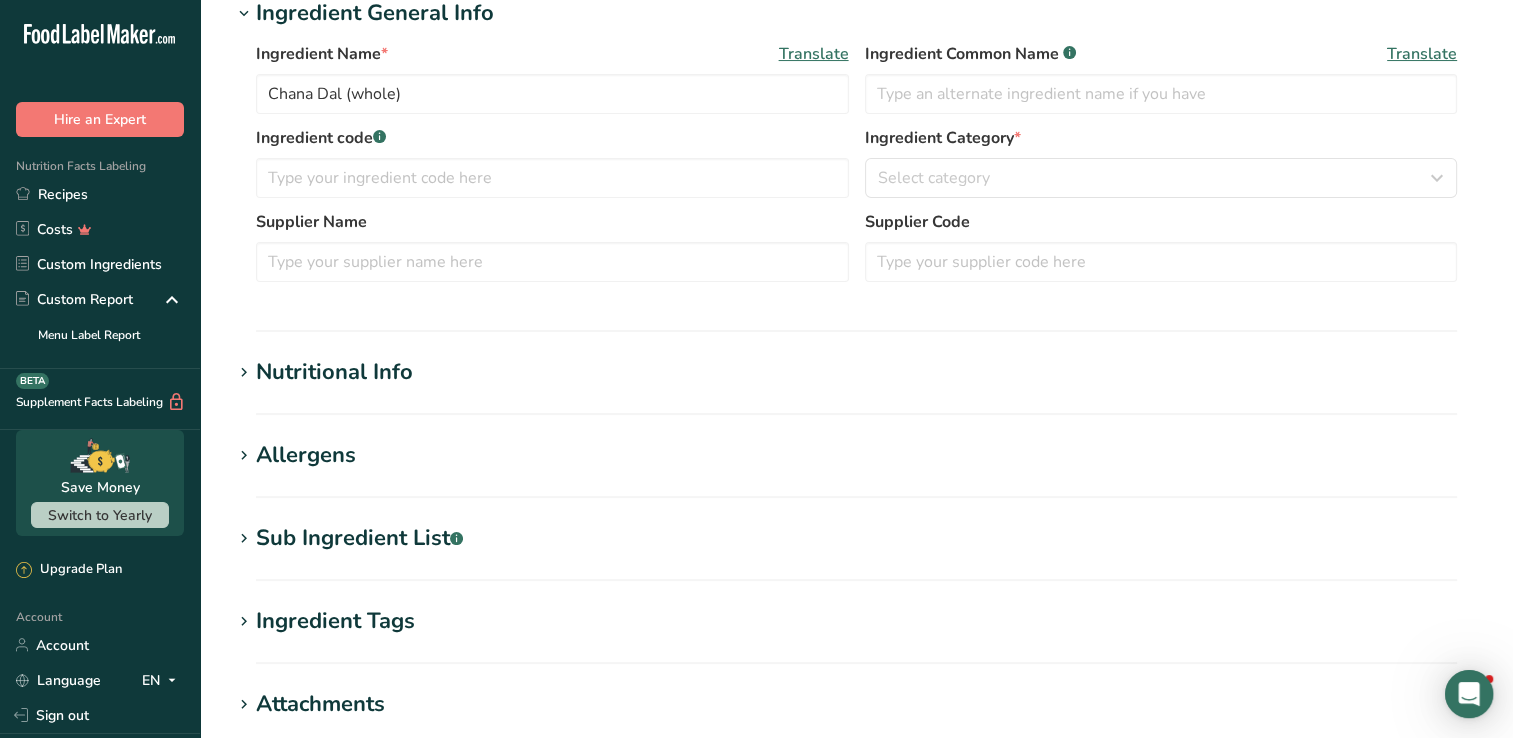 type on "357" 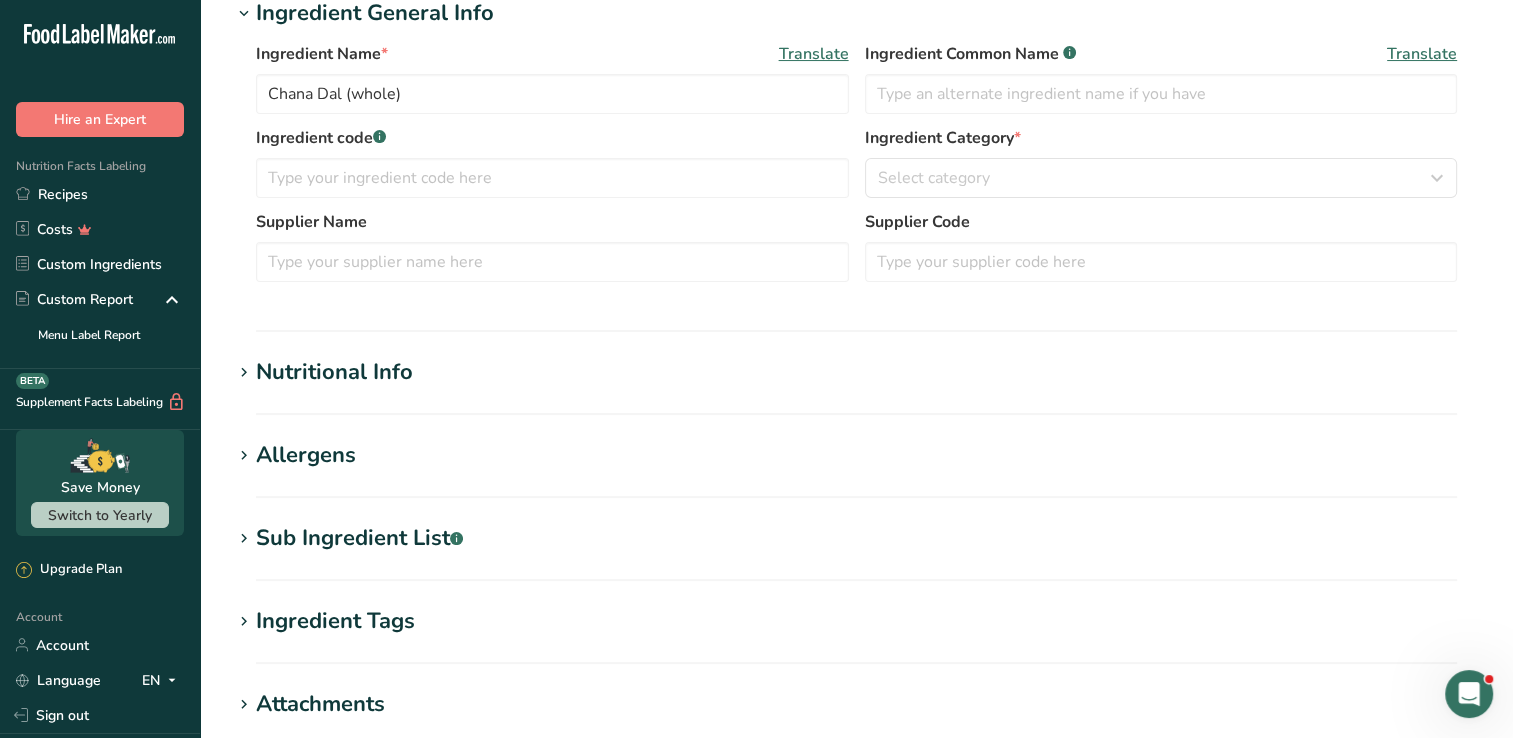 scroll, scrollTop: 400, scrollLeft: 0, axis: vertical 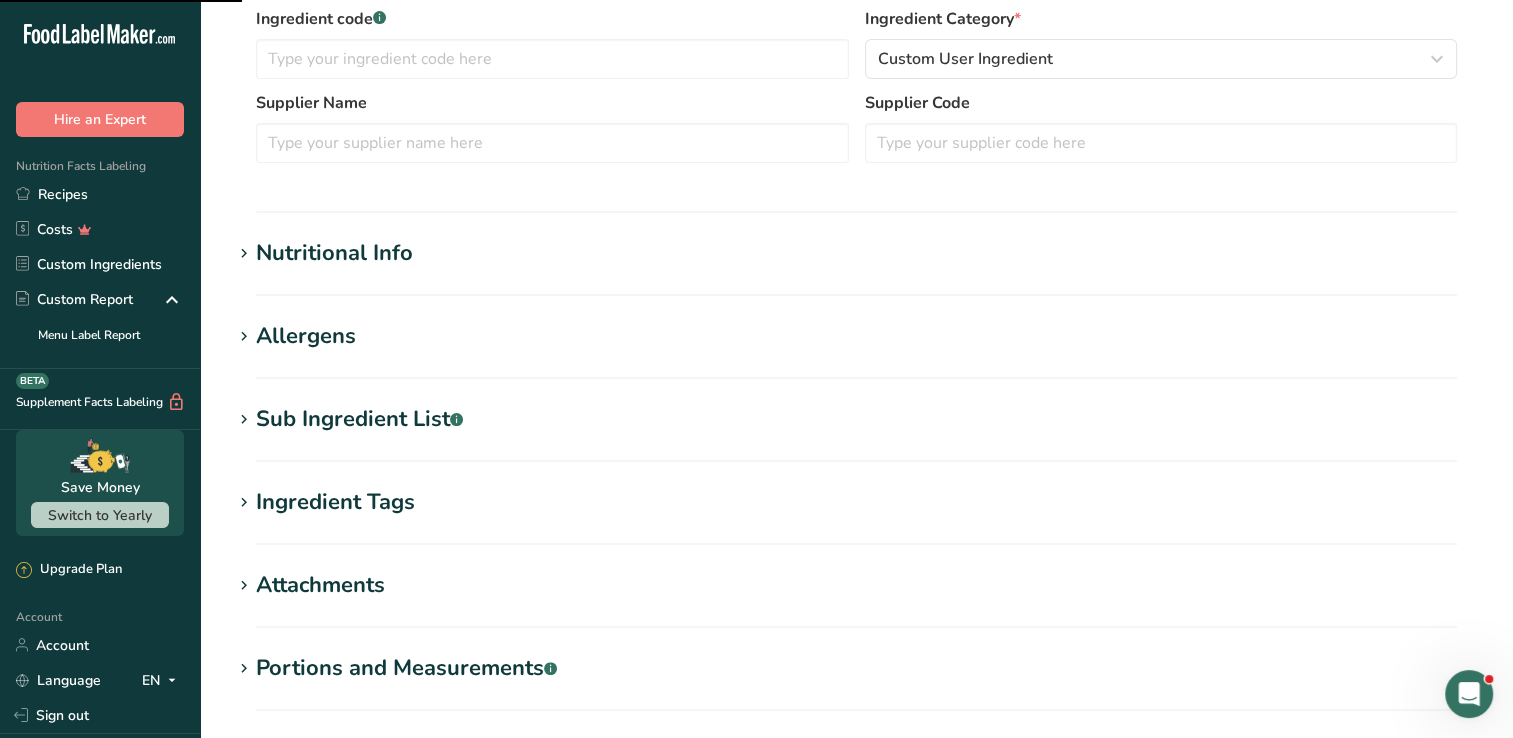 click on "Nutritional Info" at bounding box center (334, 253) 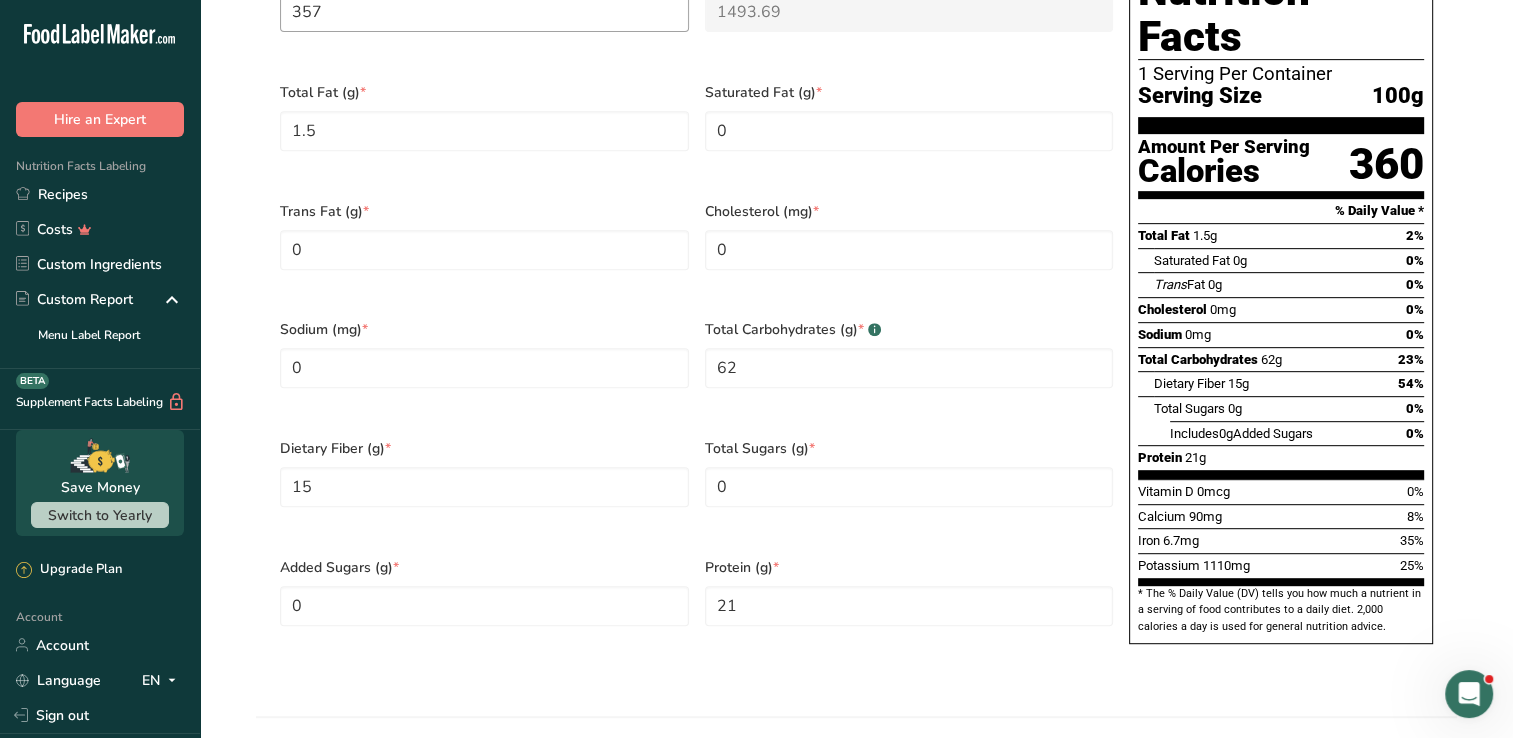scroll, scrollTop: 1000, scrollLeft: 0, axis: vertical 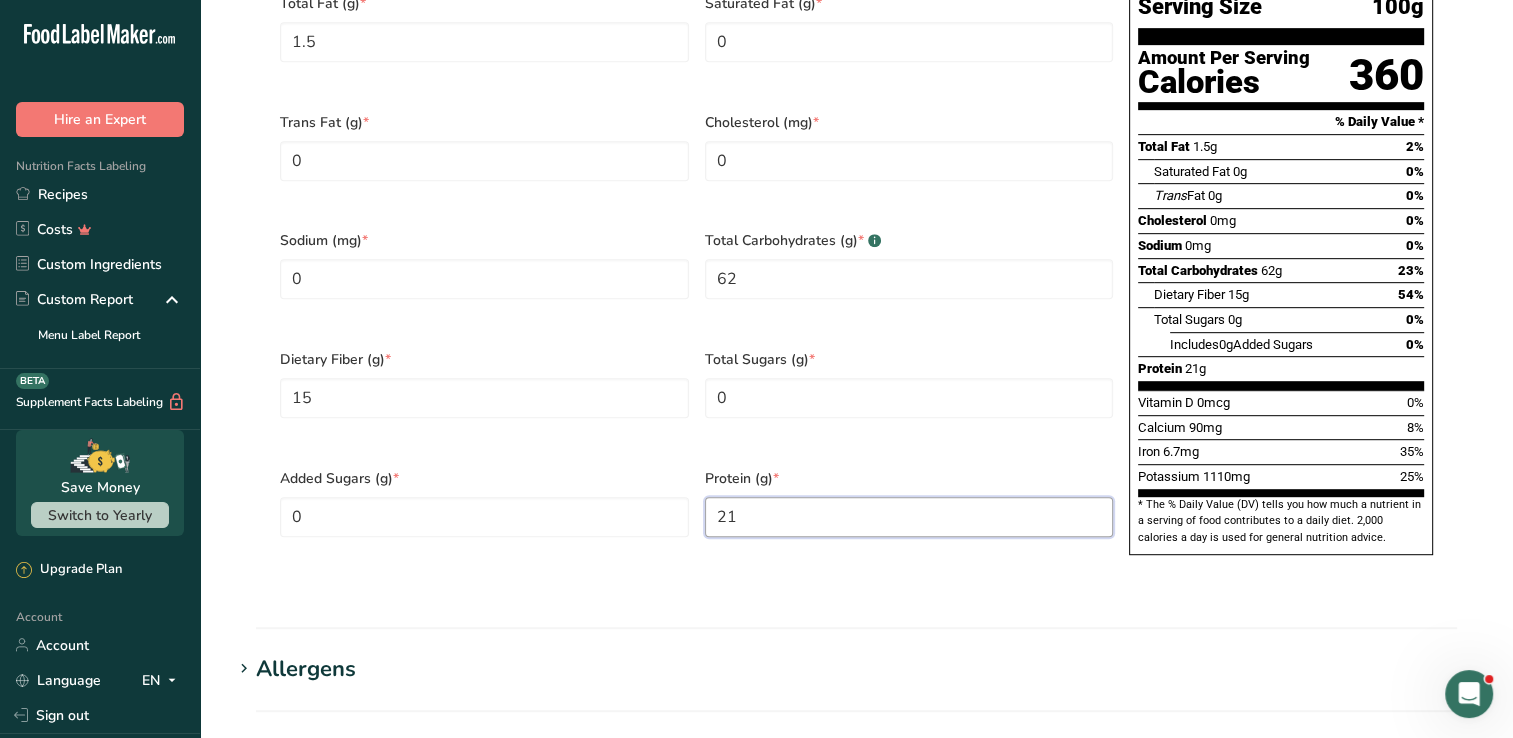 click on "21" at bounding box center [909, 517] 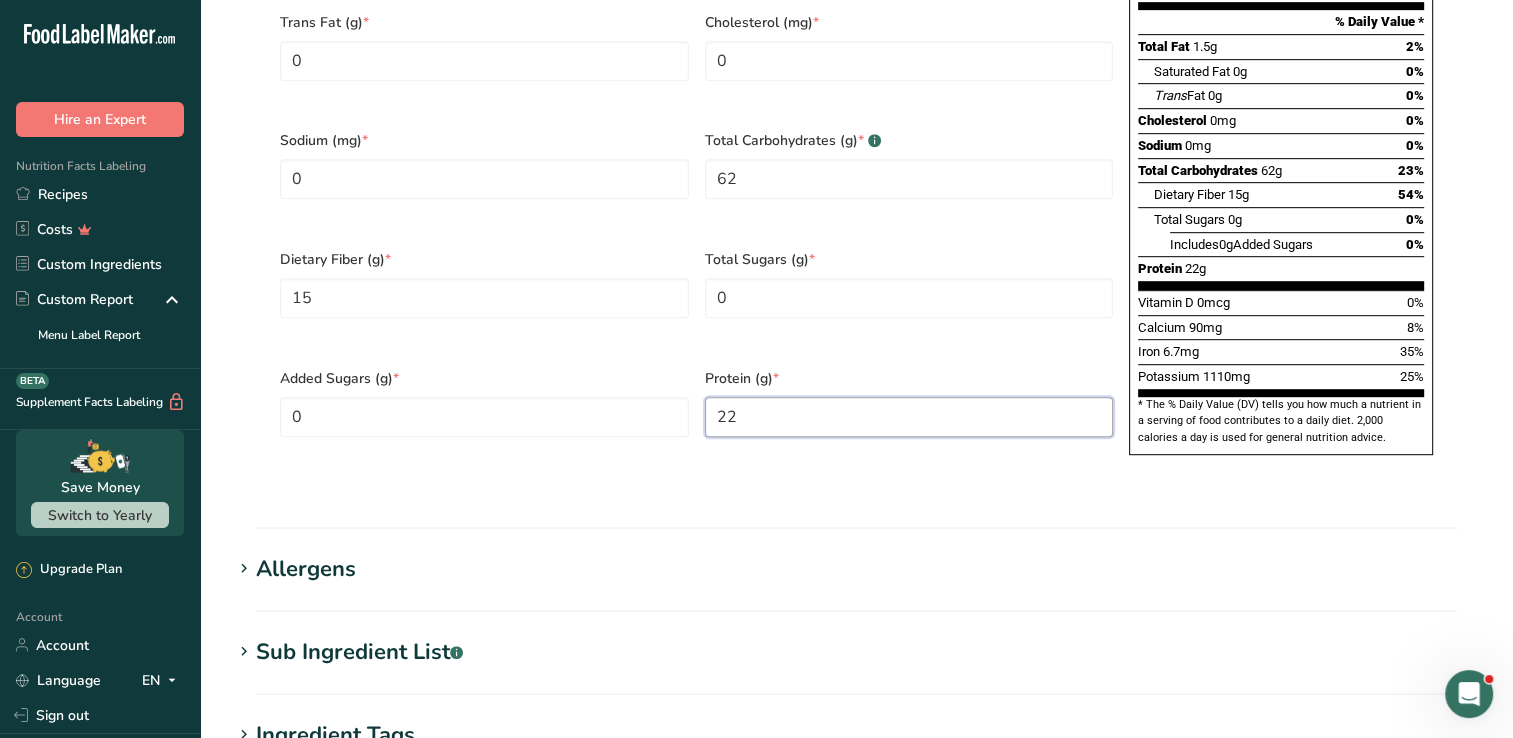 scroll, scrollTop: 1497, scrollLeft: 0, axis: vertical 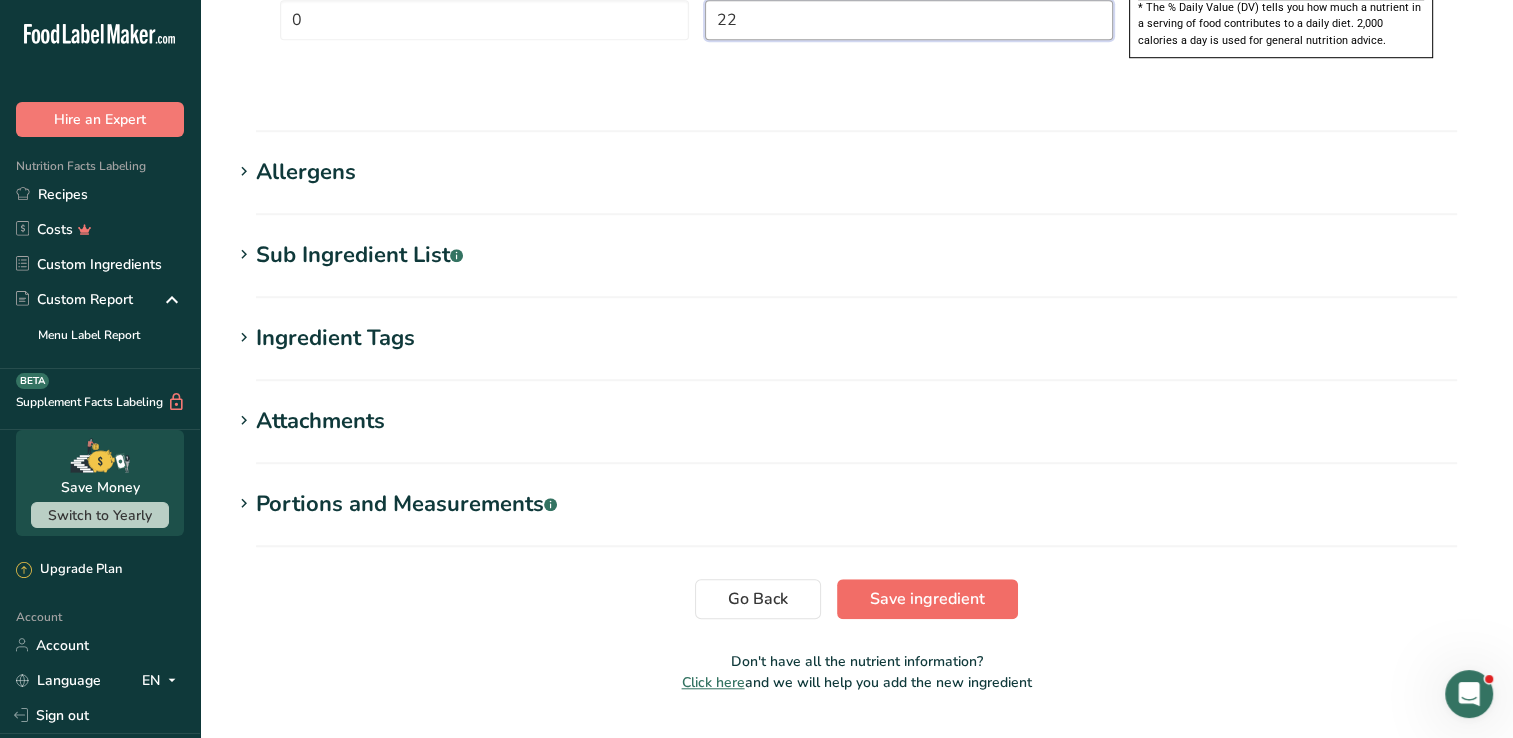 type on "22" 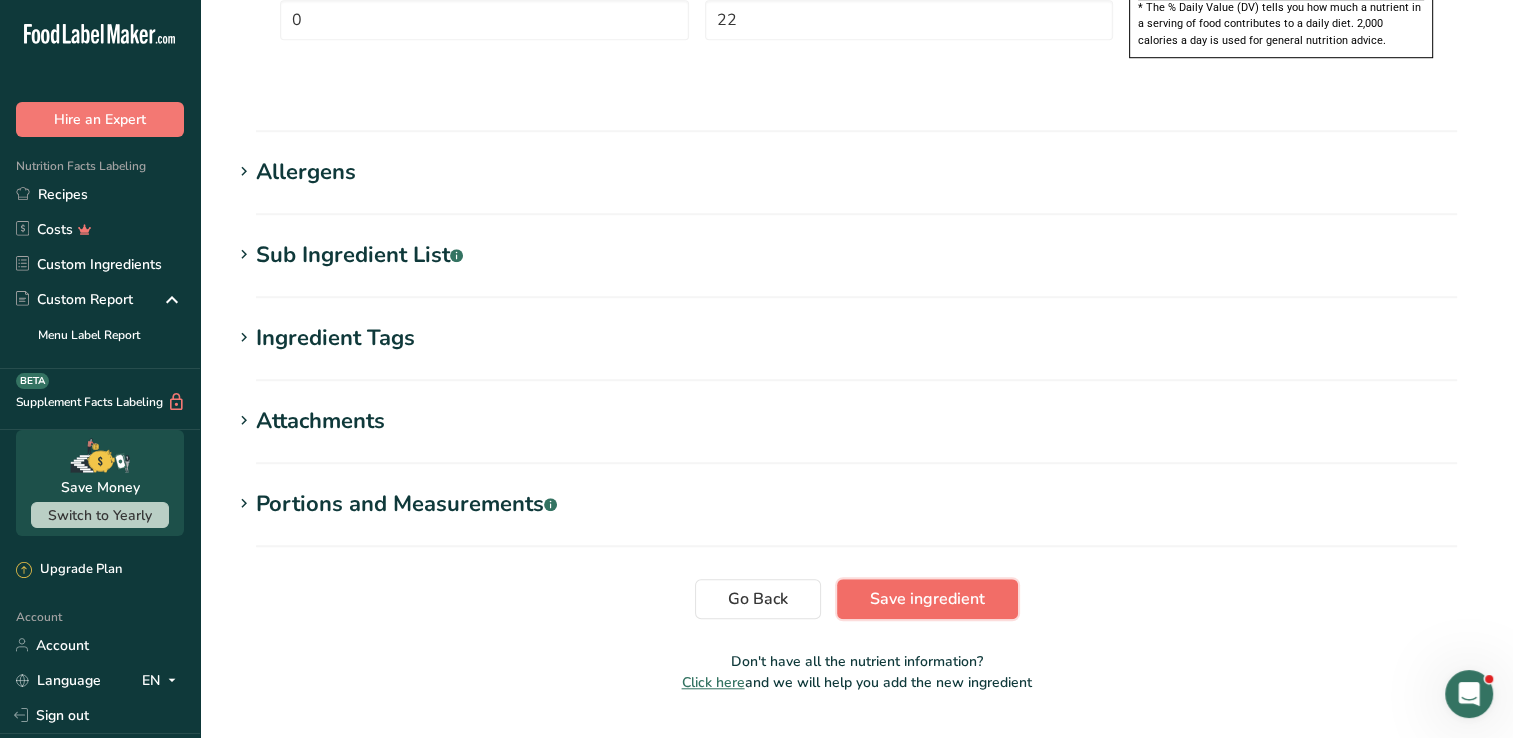 click on "Save ingredient" at bounding box center (927, 599) 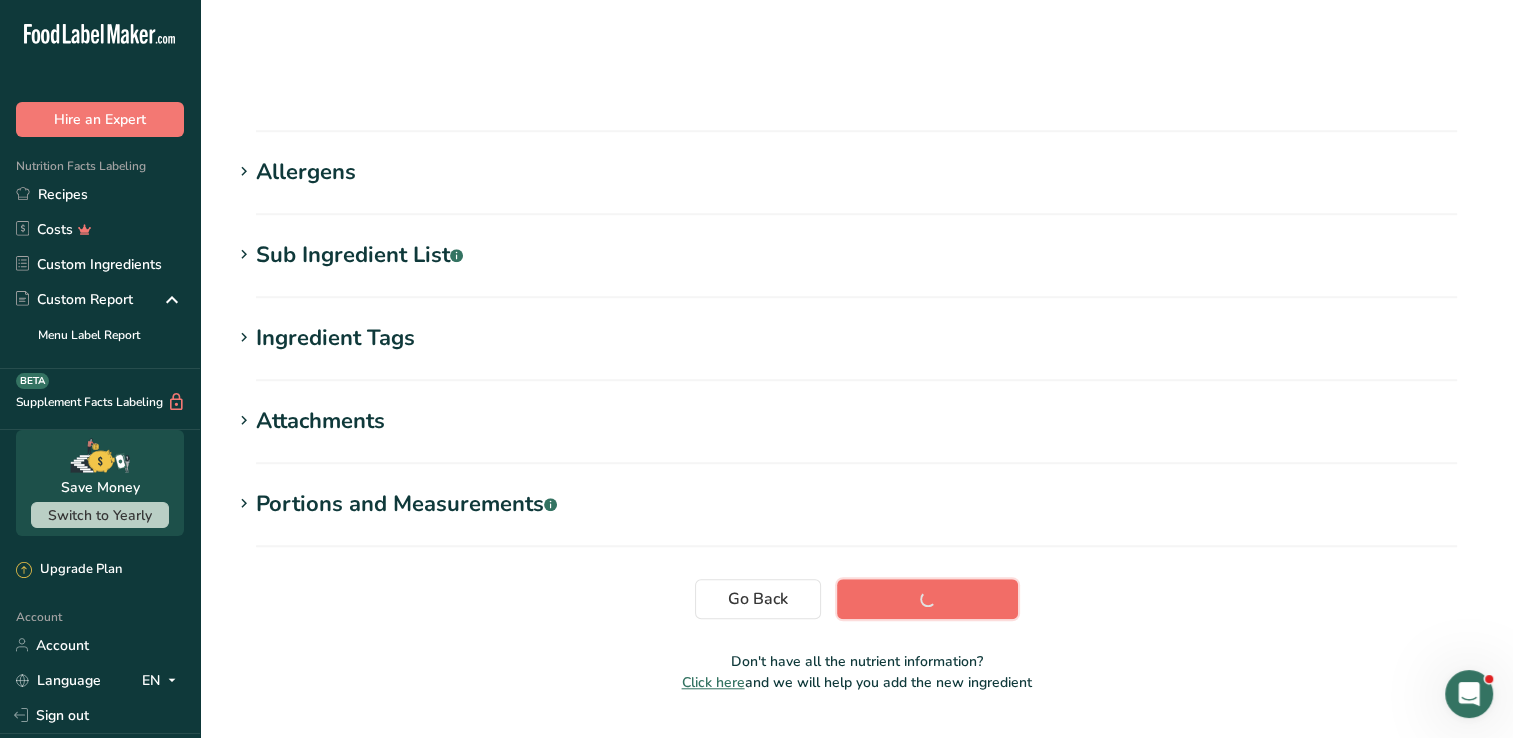 scroll, scrollTop: 236, scrollLeft: 0, axis: vertical 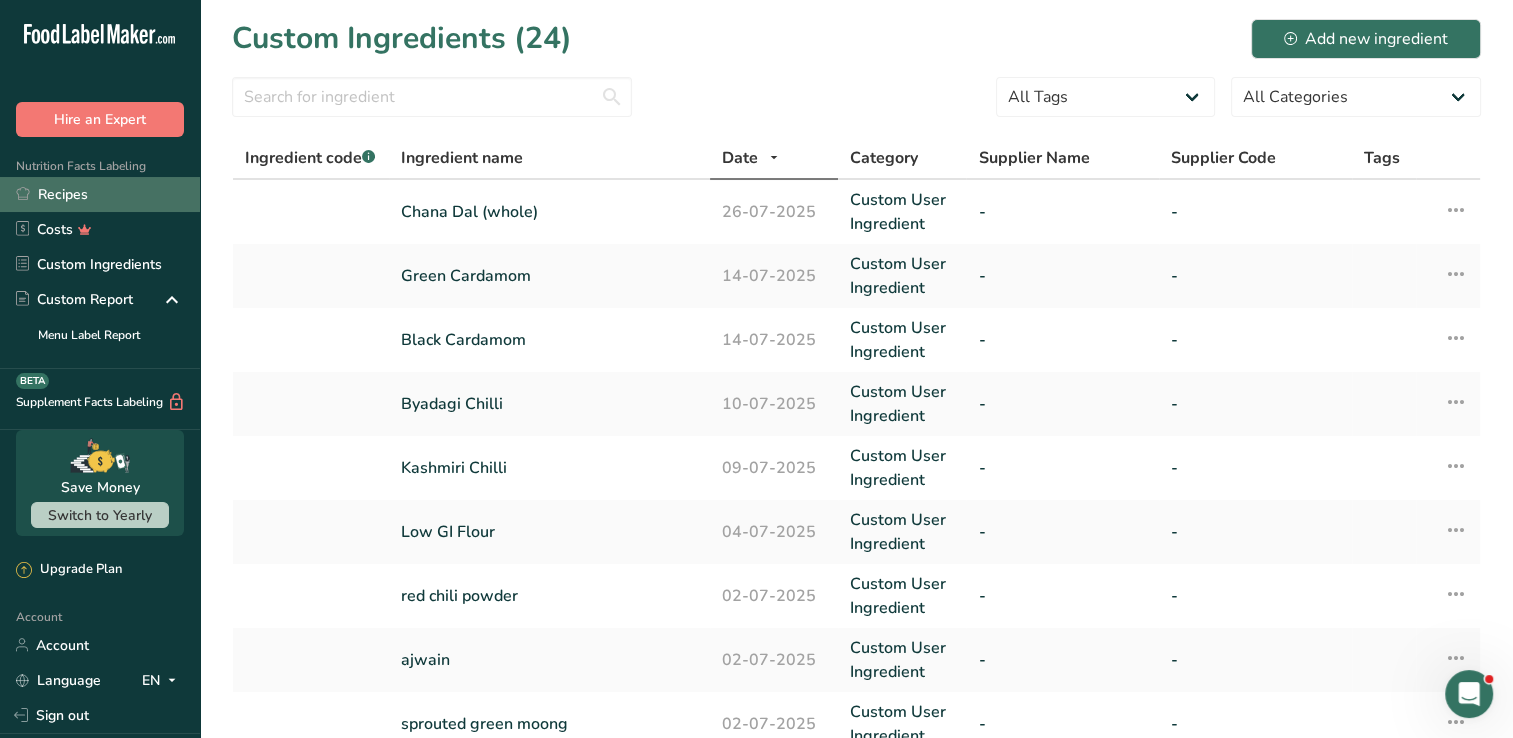 click on "Recipes" at bounding box center (100, 194) 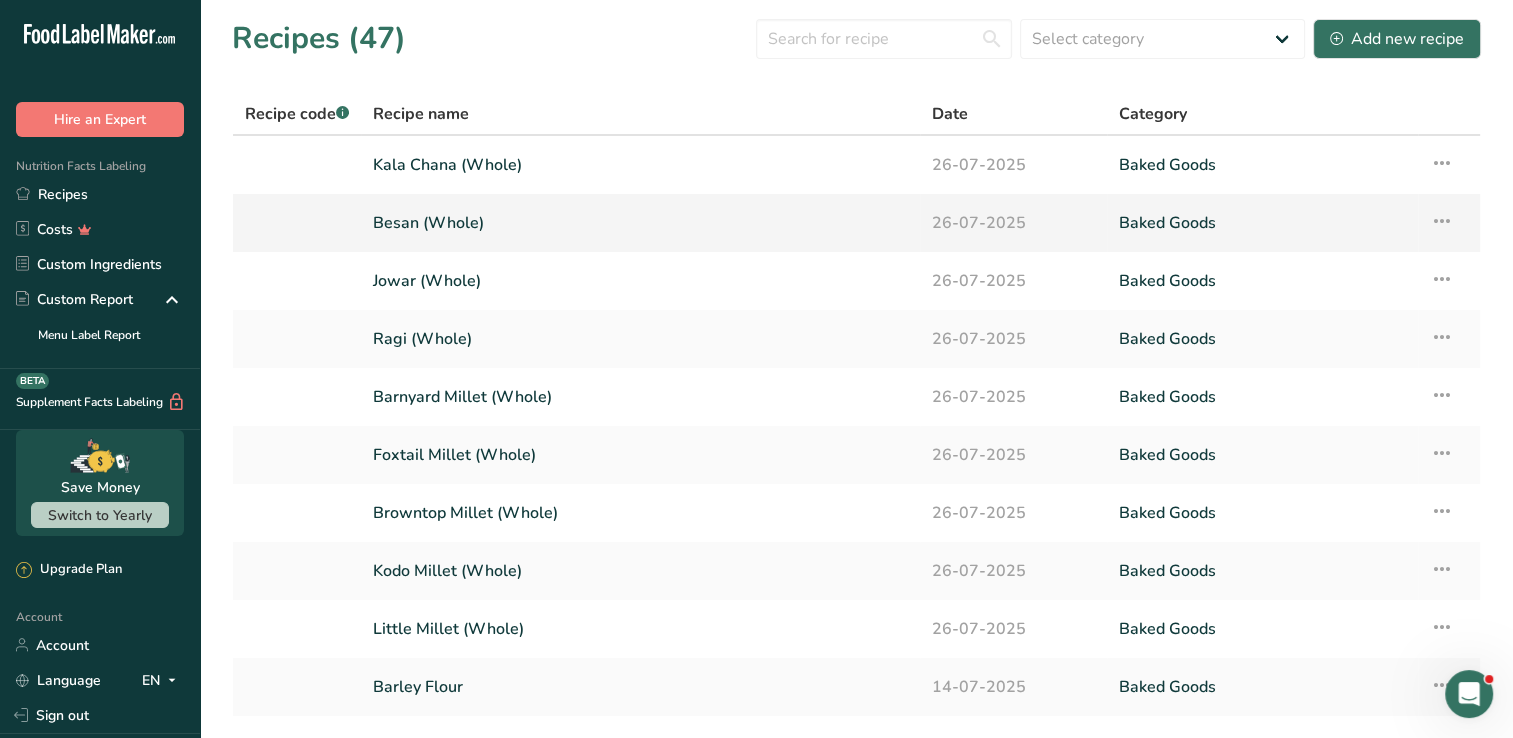 click on "Besan (Whole)" at bounding box center (640, 223) 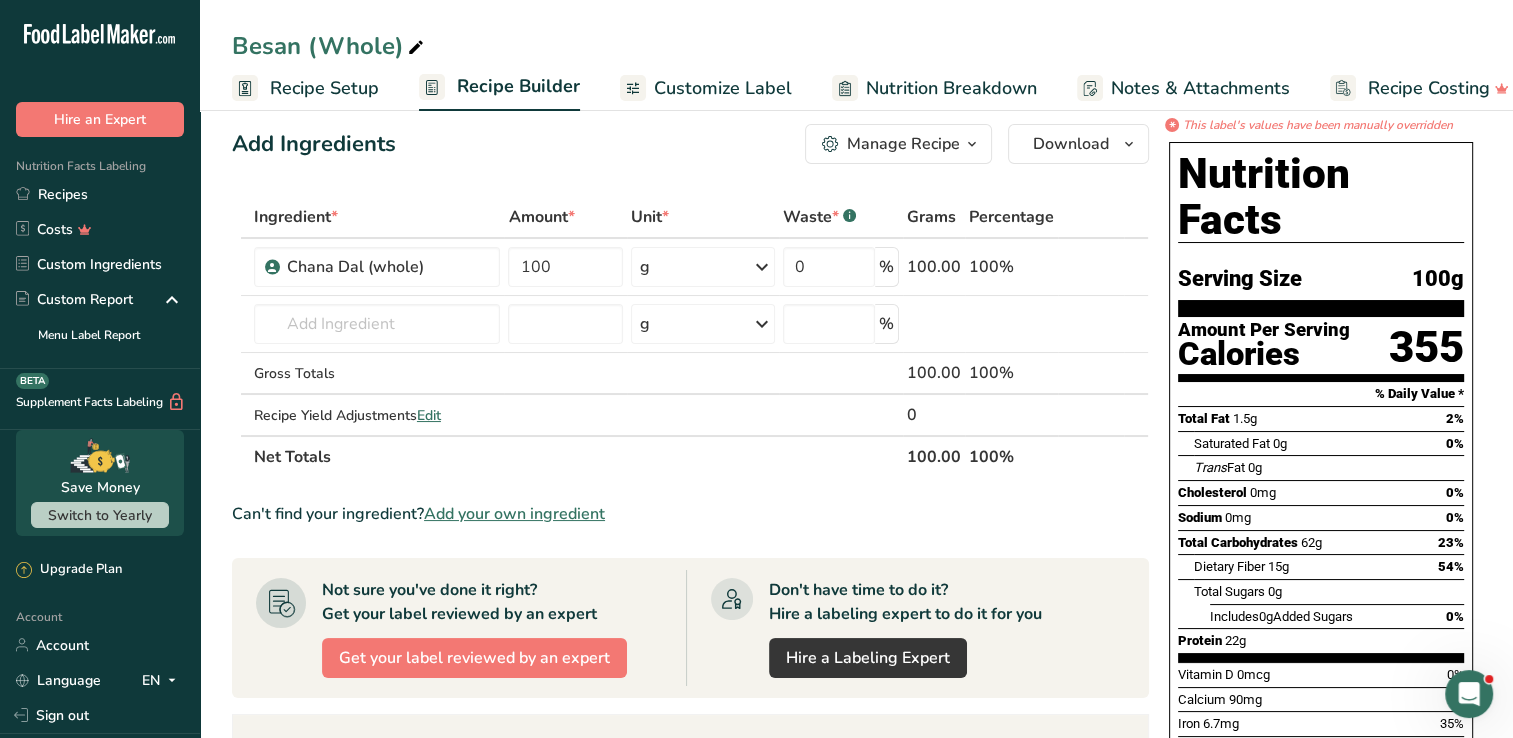 scroll, scrollTop: 0, scrollLeft: 0, axis: both 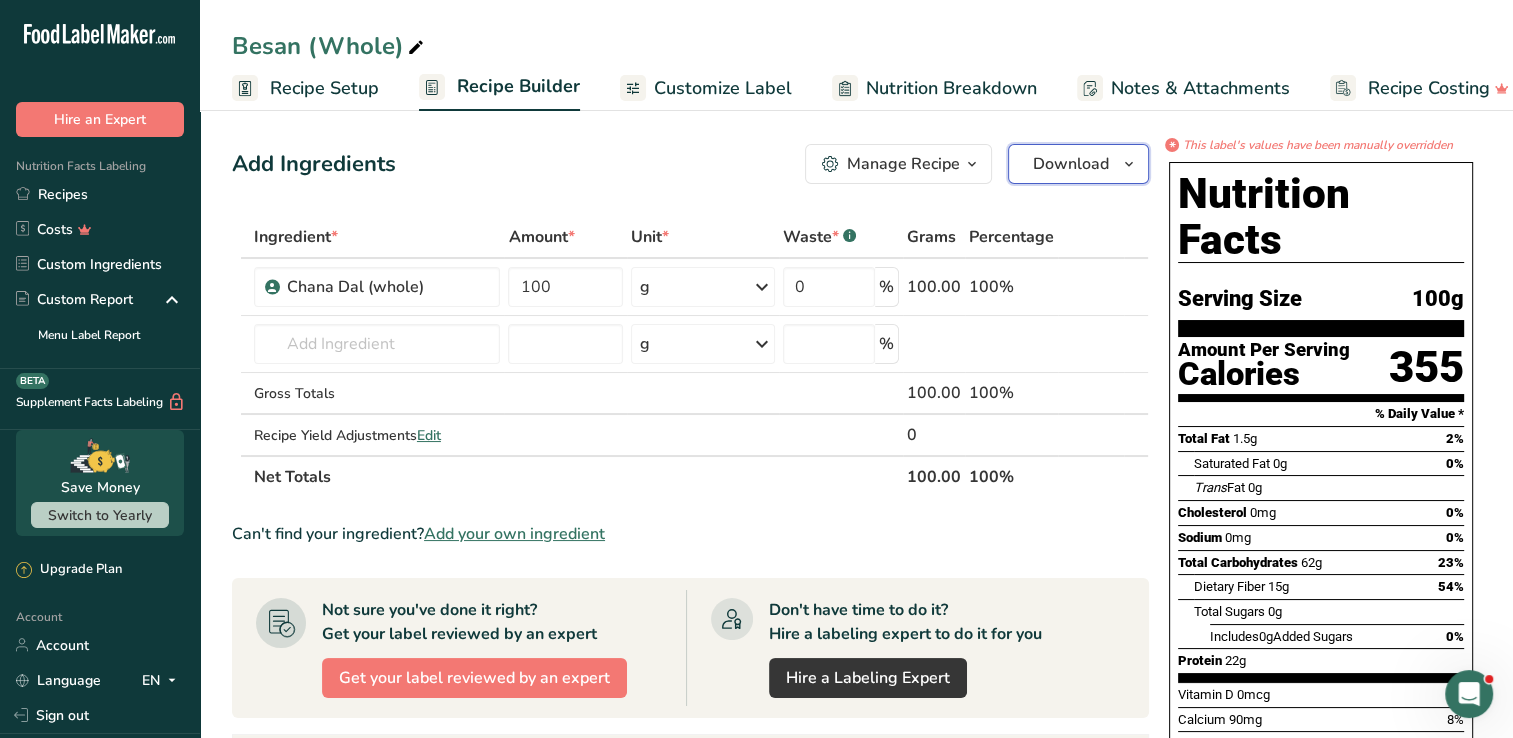 click on "Download" at bounding box center [1078, 164] 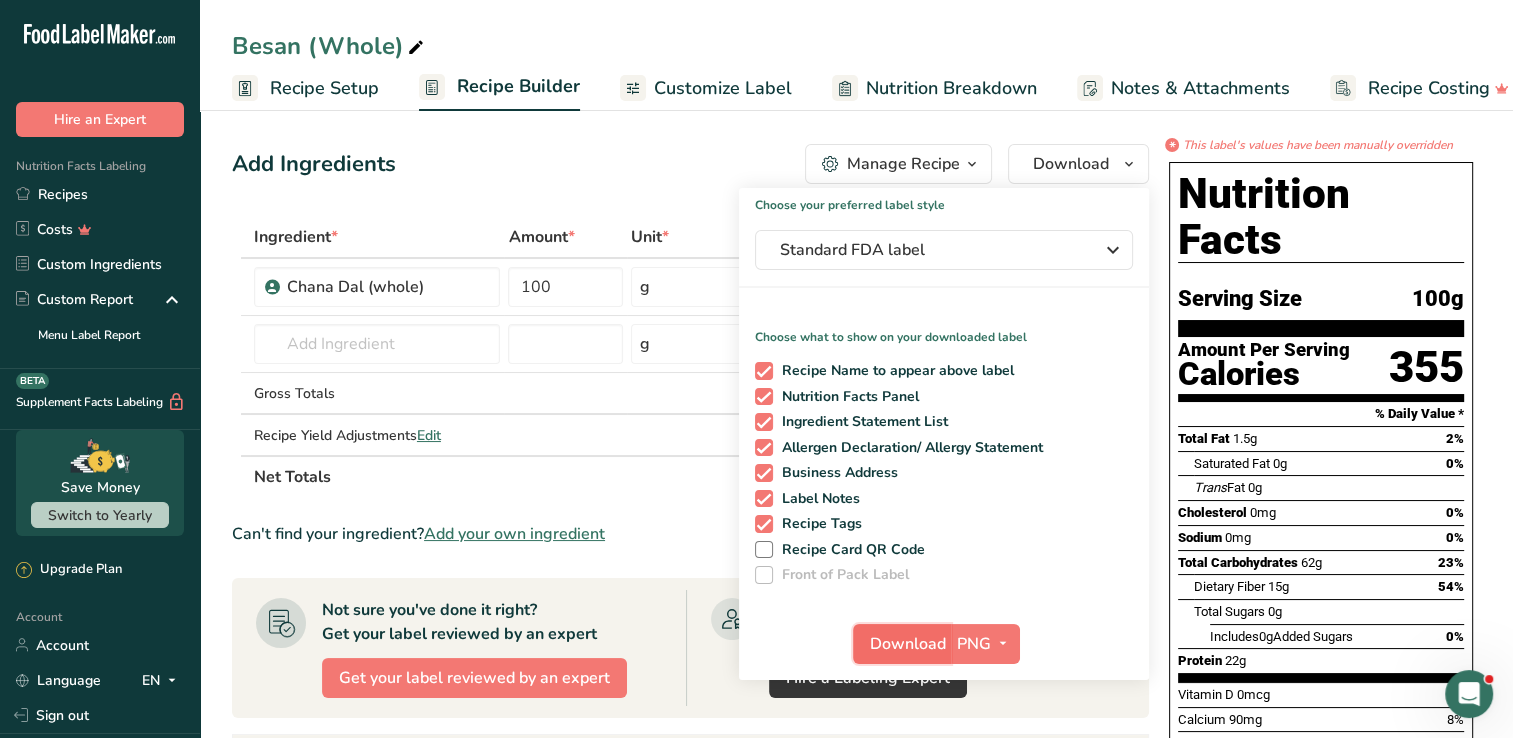 click on "Download" at bounding box center (908, 644) 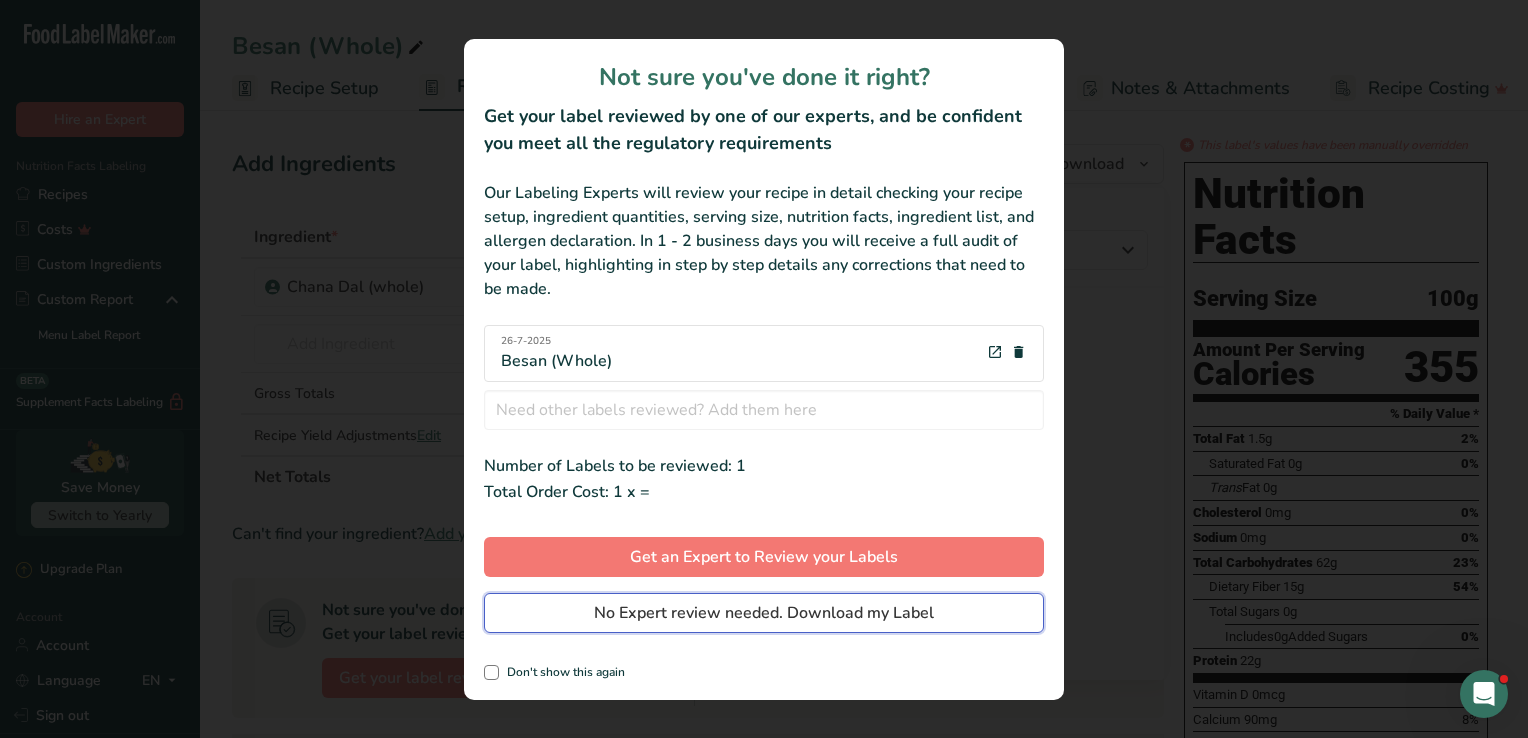 click on "No Expert review needed. Download my Label" at bounding box center [764, 613] 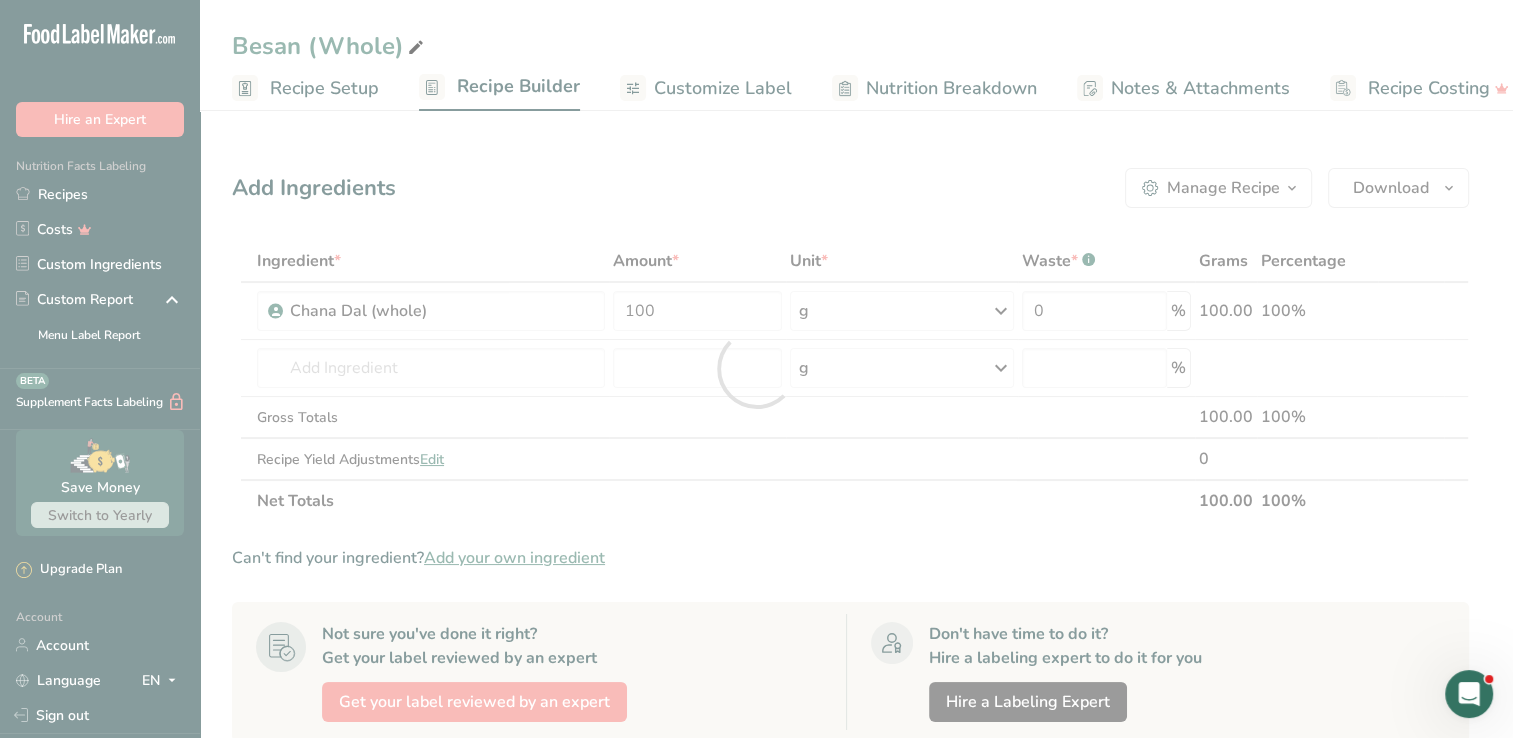 scroll, scrollTop: 0, scrollLeft: 0, axis: both 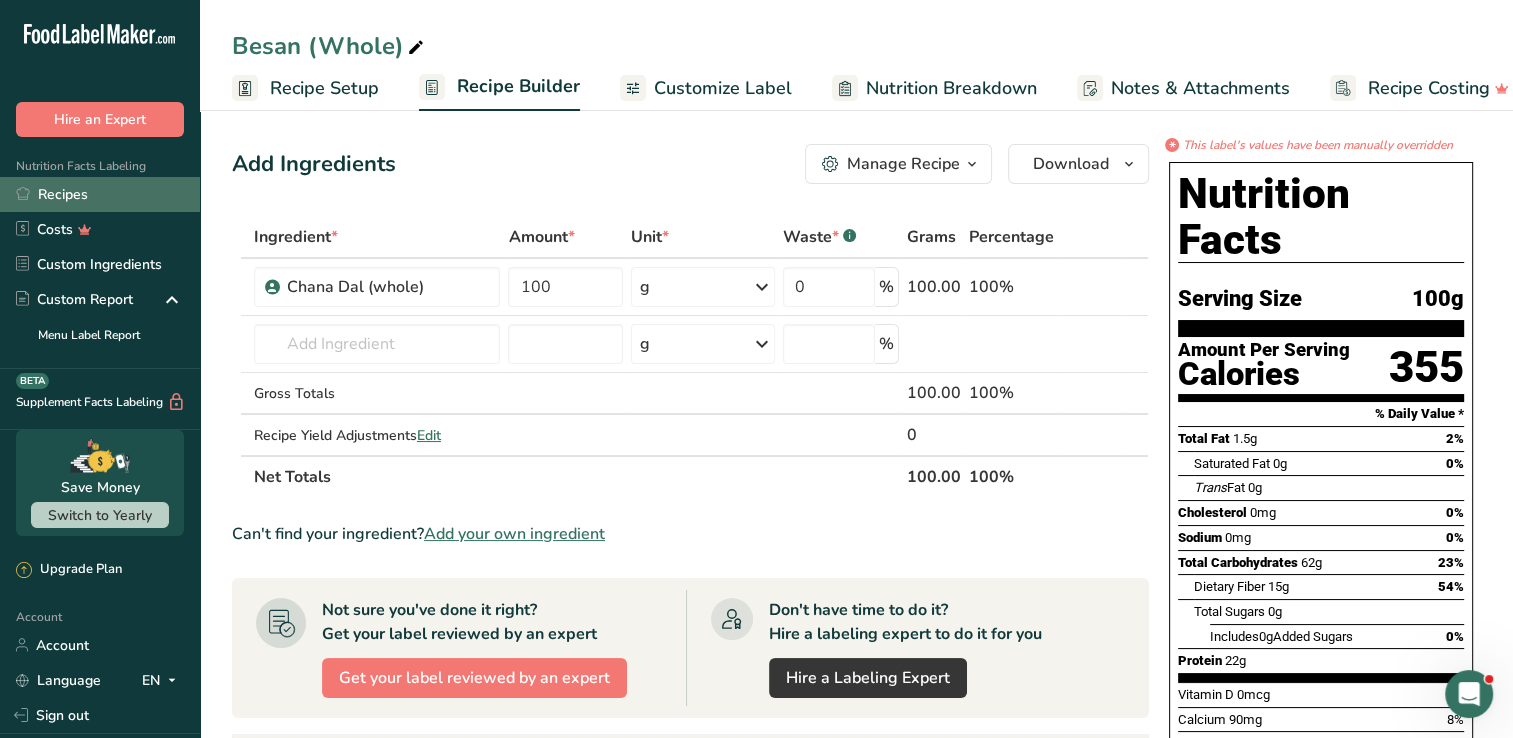 click on "Recipes" at bounding box center (100, 194) 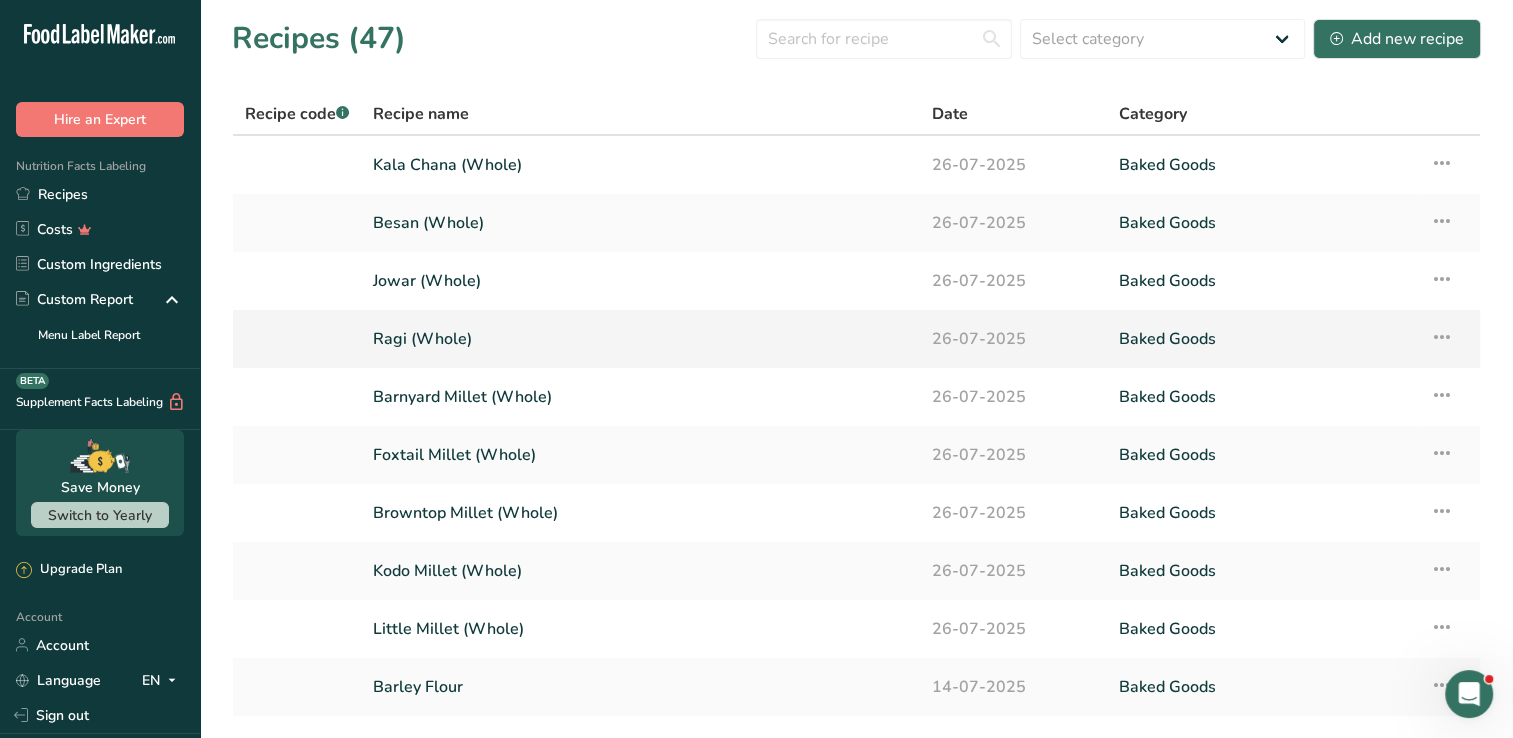 click on "Ragi (Whole)" at bounding box center [640, 339] 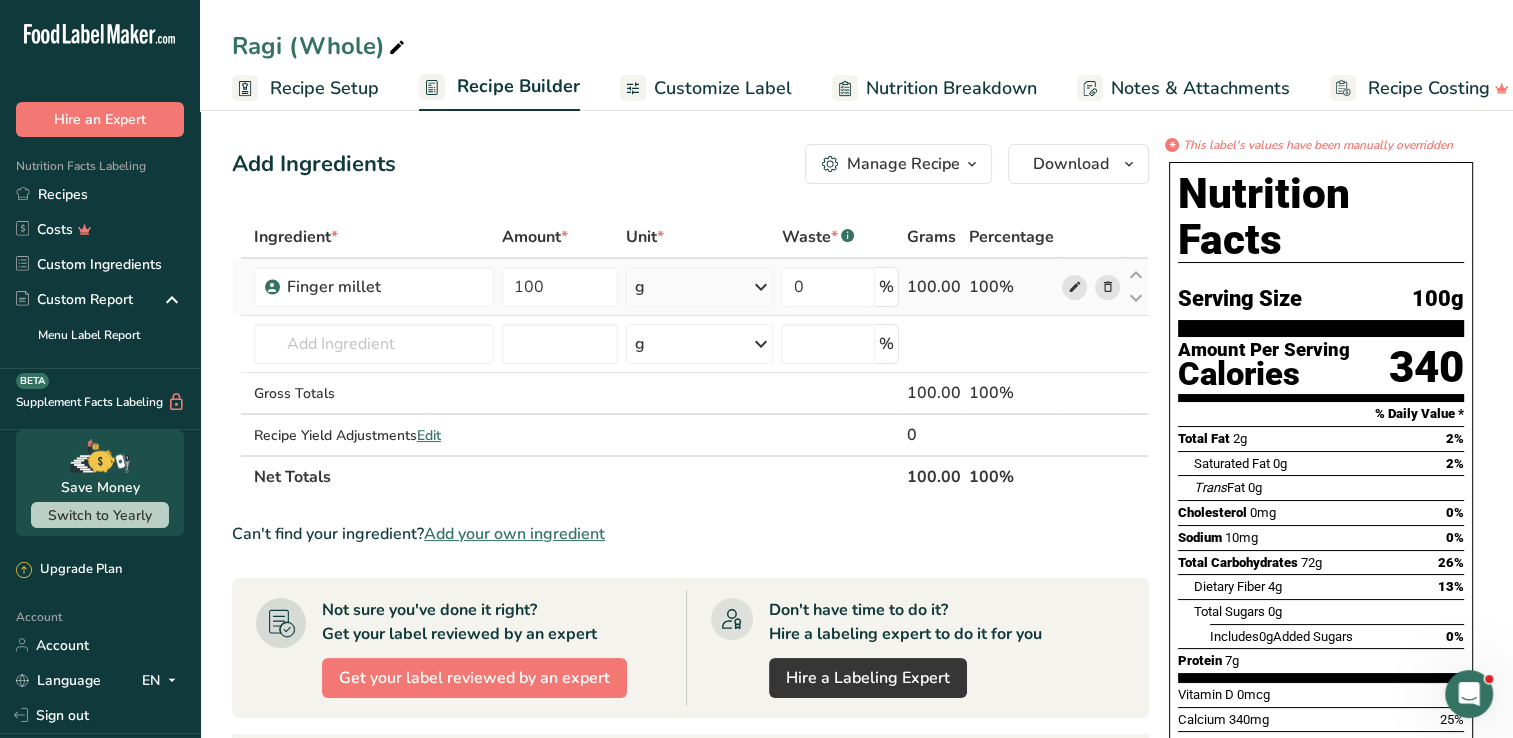 click at bounding box center (1074, 287) 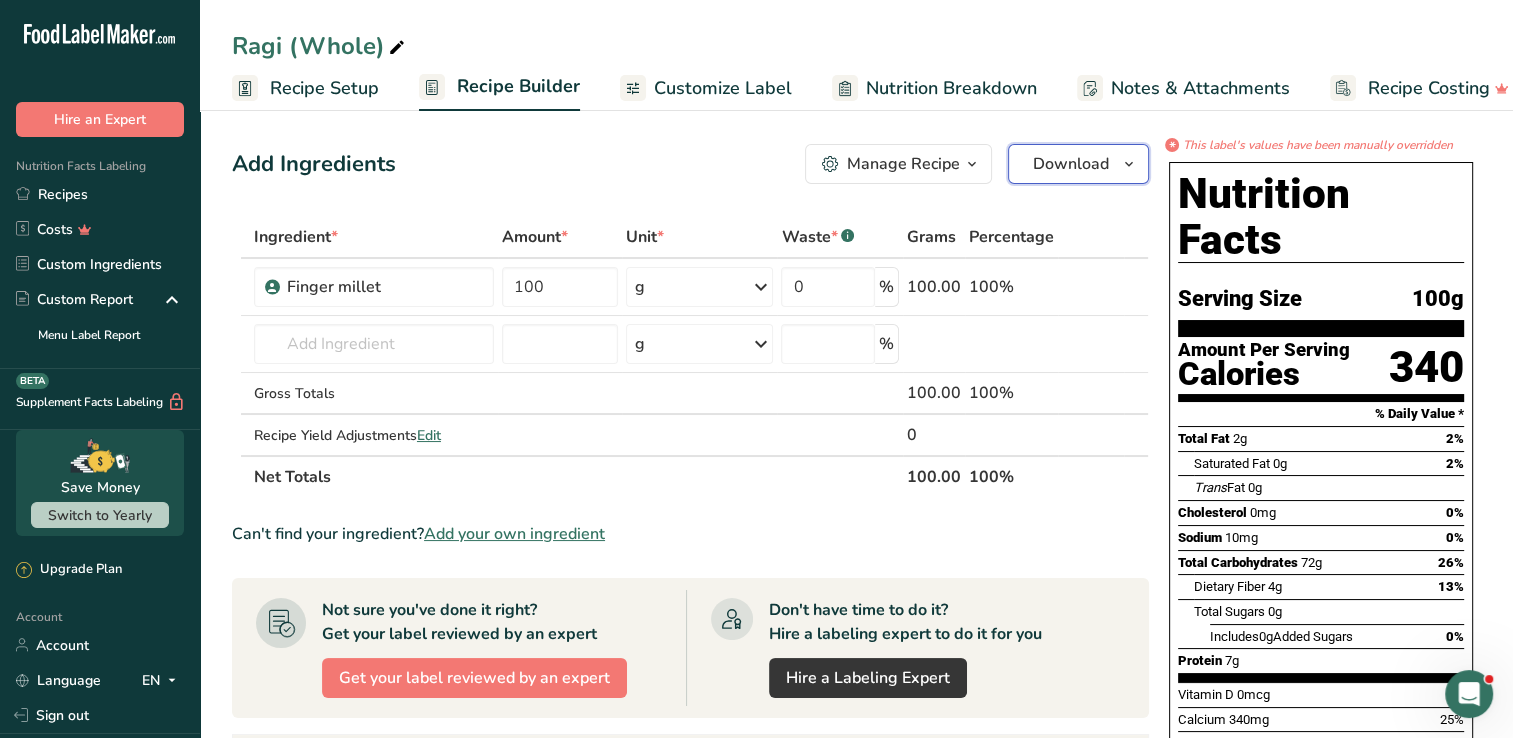 click on "Download" at bounding box center [1071, 164] 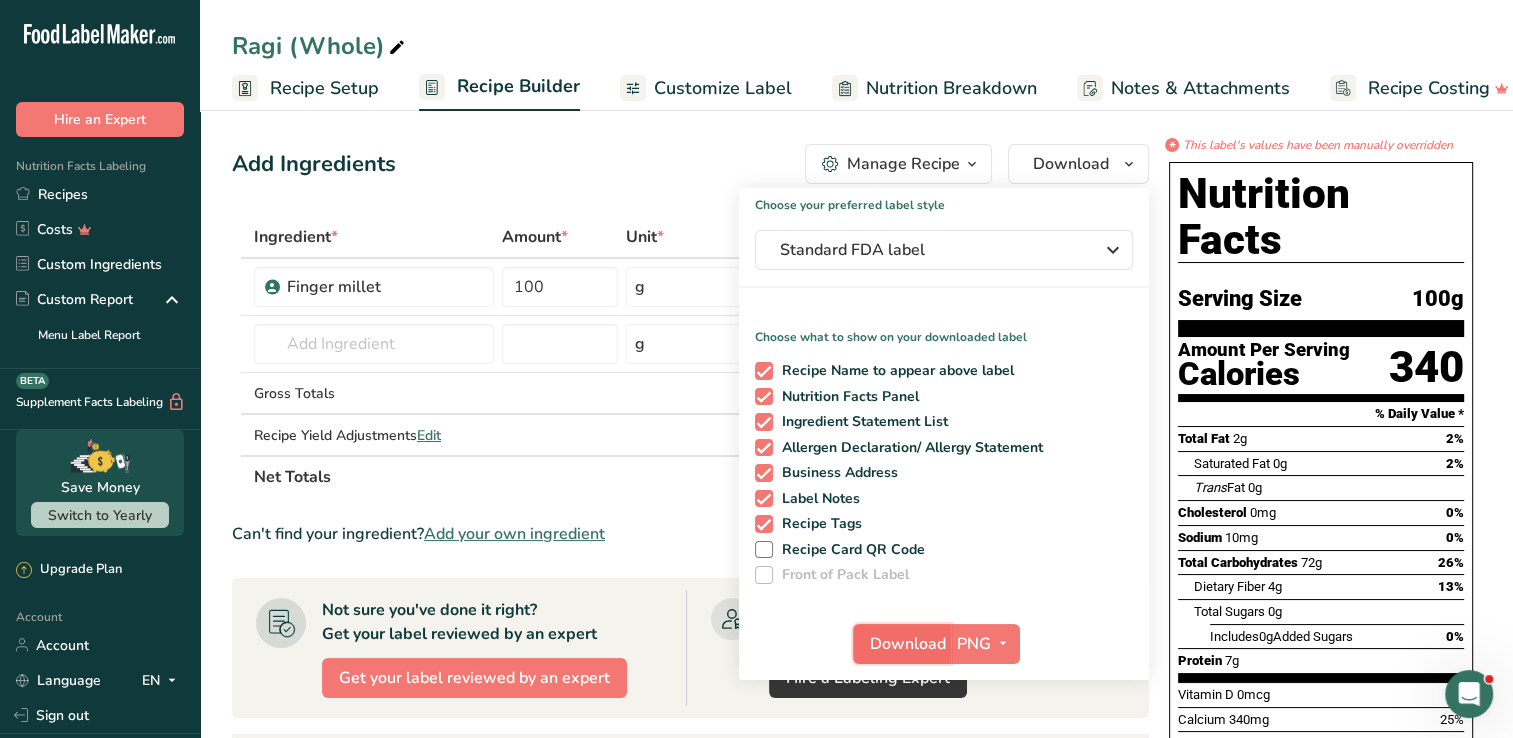 click on "Download" at bounding box center [908, 644] 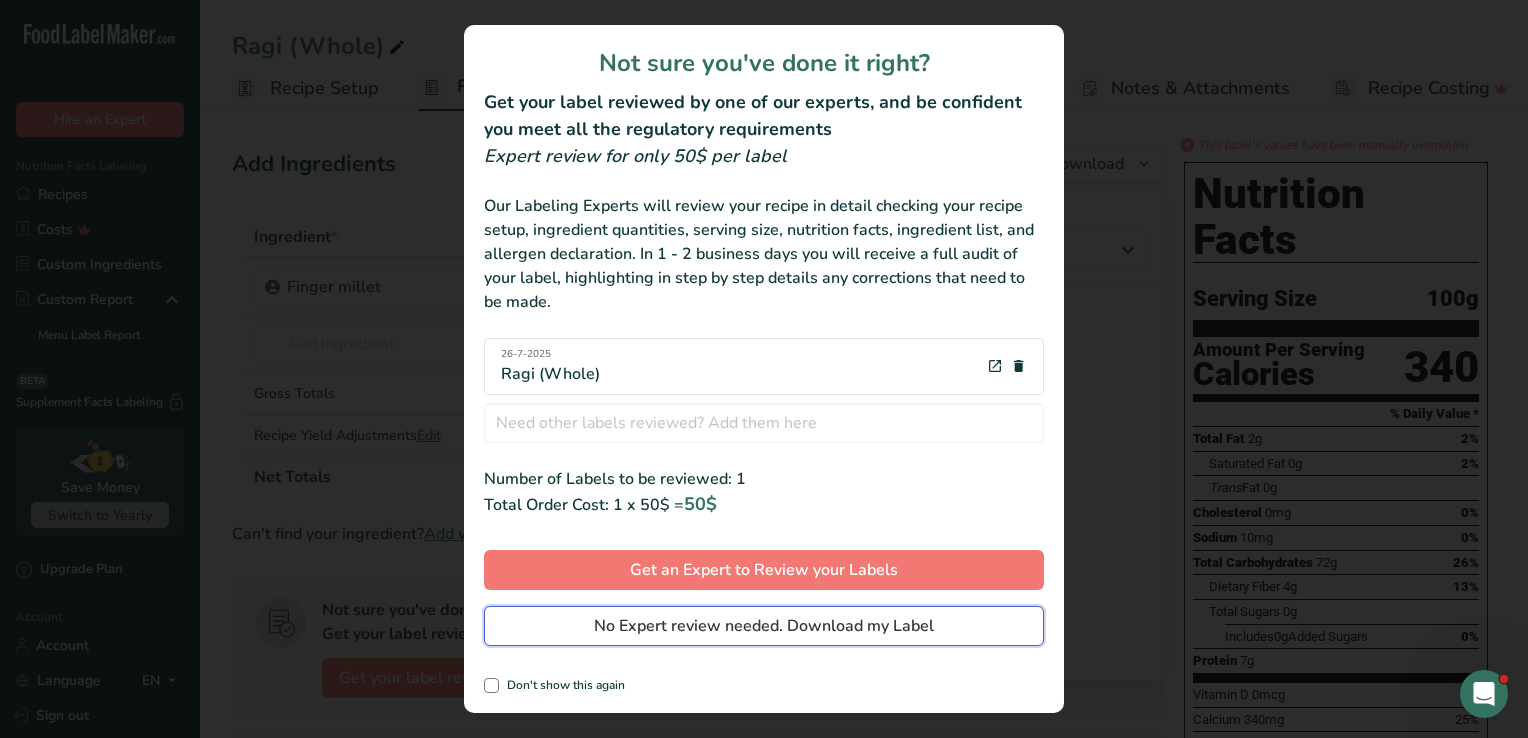 click on "No Expert review needed. Download my Label" at bounding box center (764, 626) 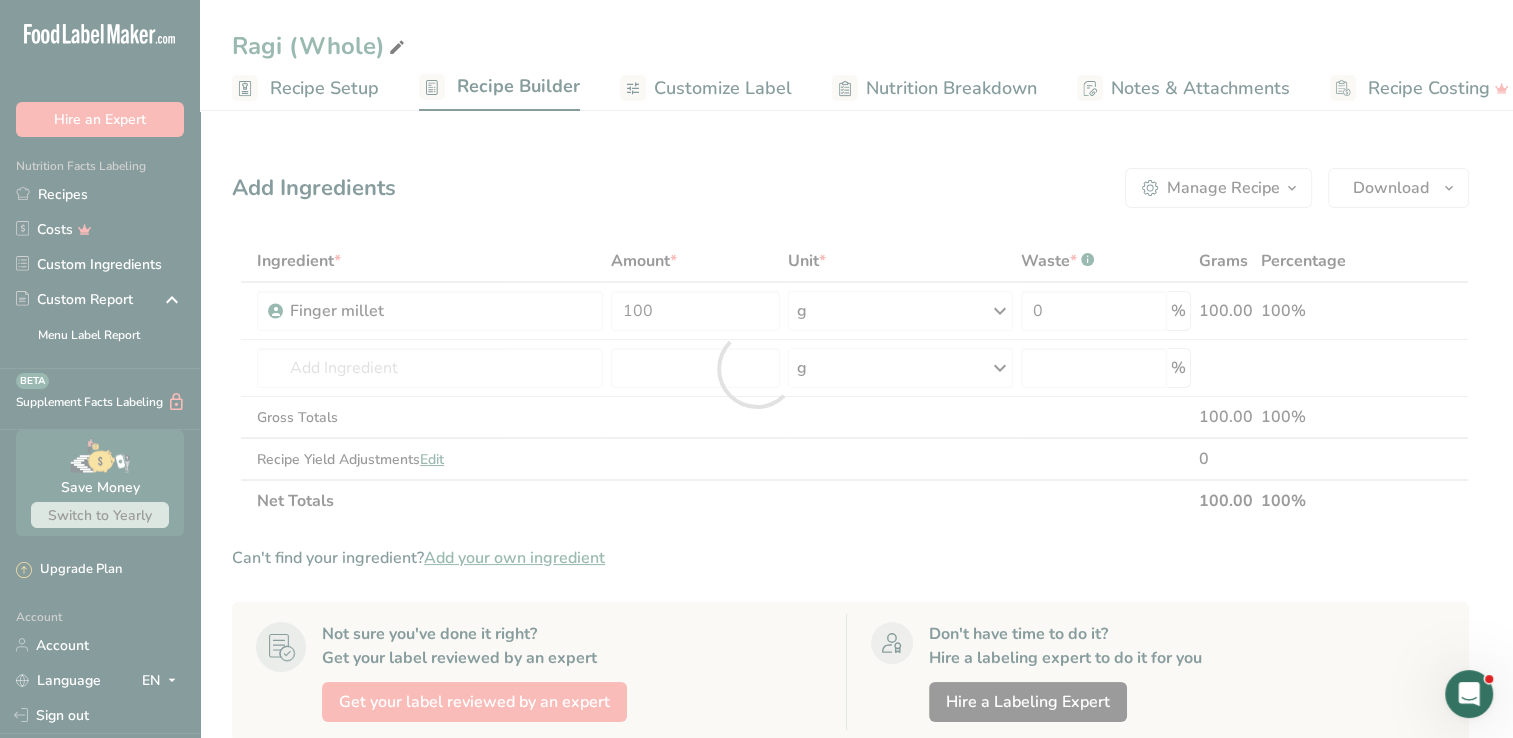 scroll, scrollTop: 0, scrollLeft: 0, axis: both 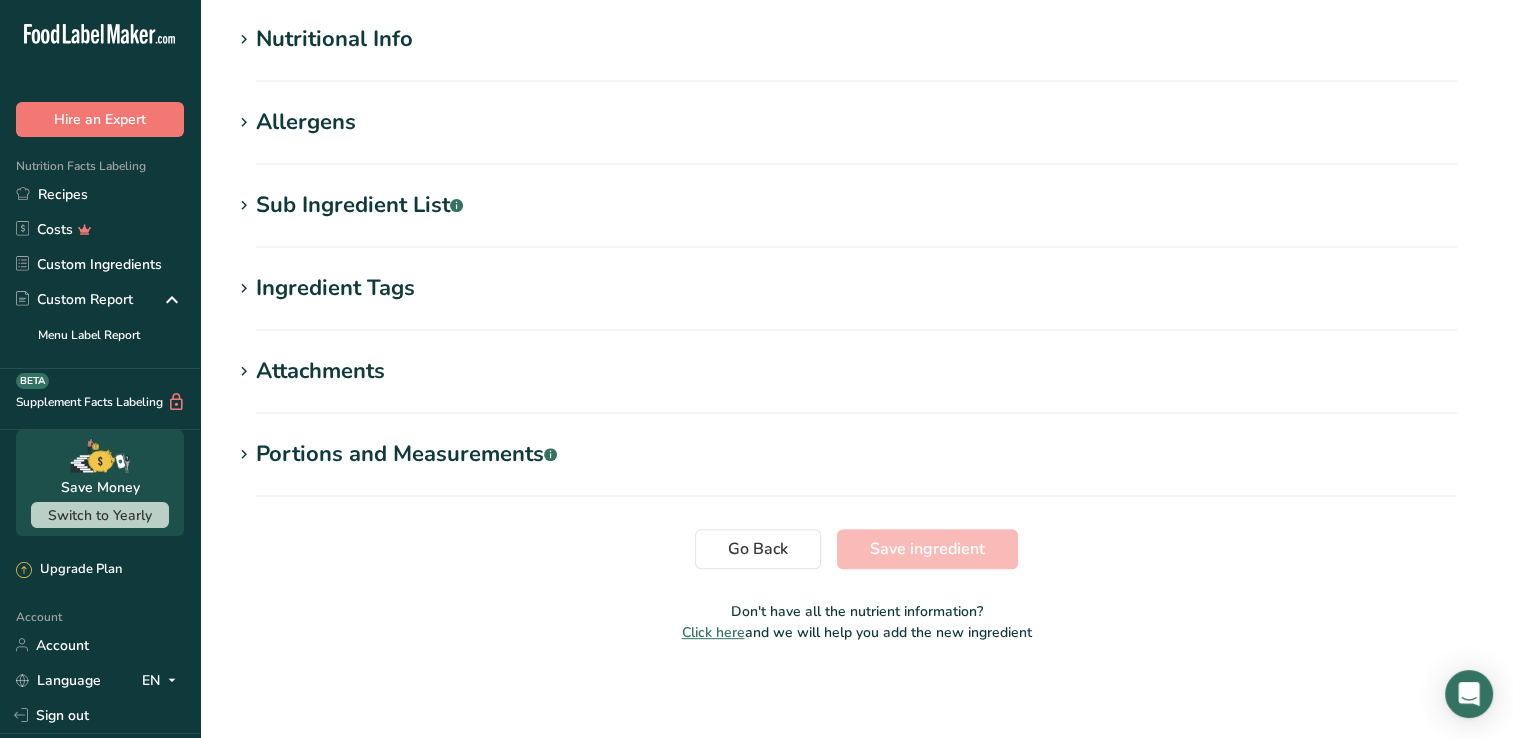 type on "Finger millet" 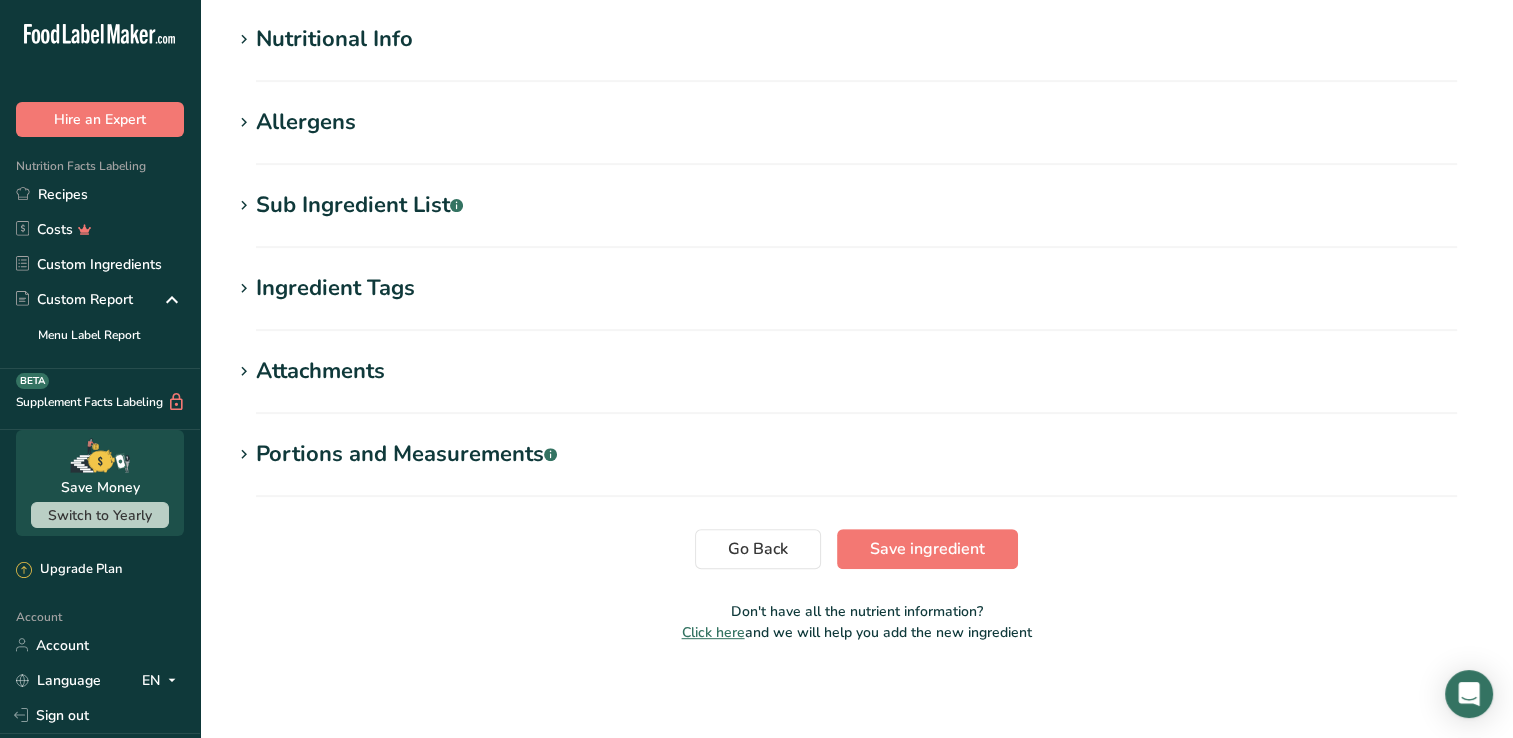 click on "Nutritional Info" at bounding box center [856, 39] 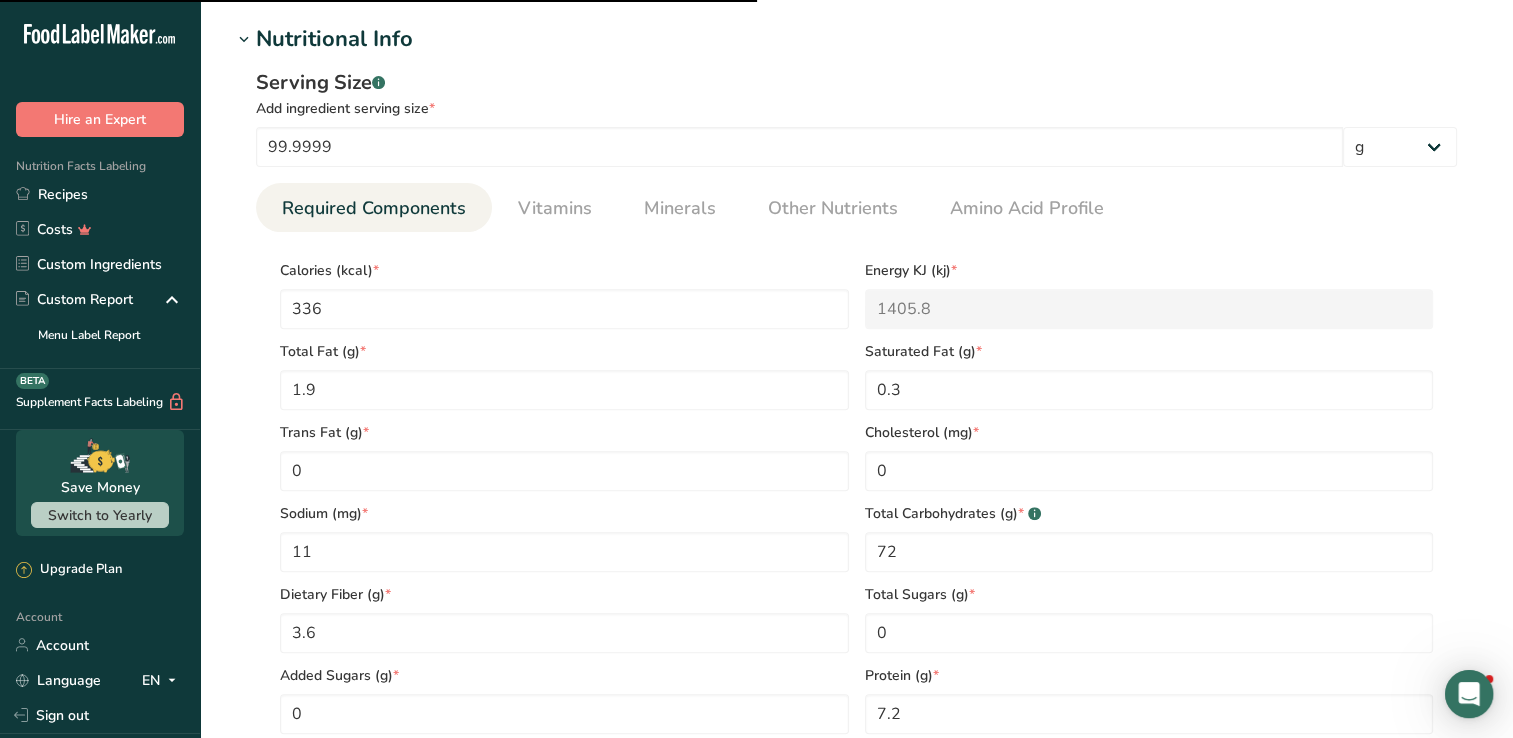scroll, scrollTop: 0, scrollLeft: 0, axis: both 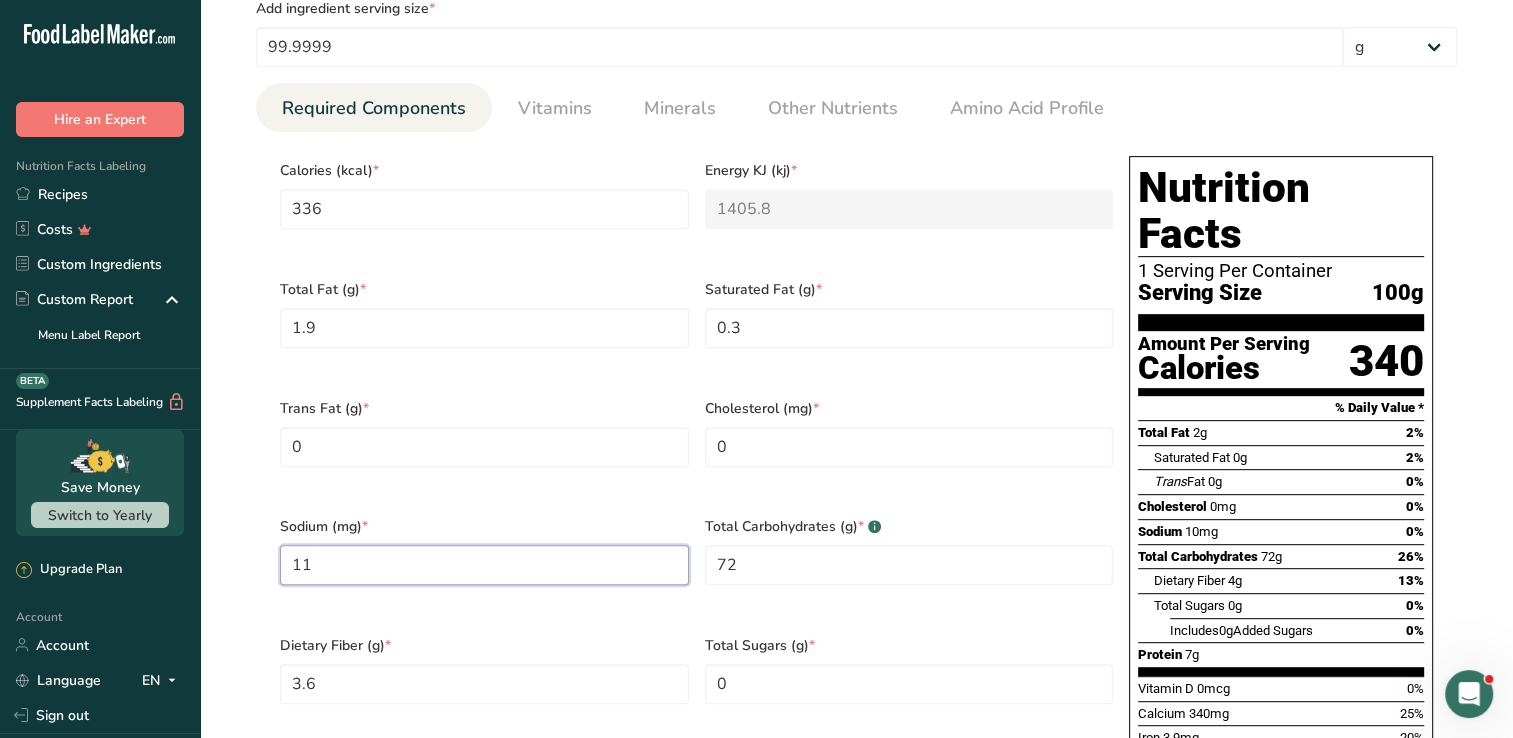 click on "11" at bounding box center (484, 565) 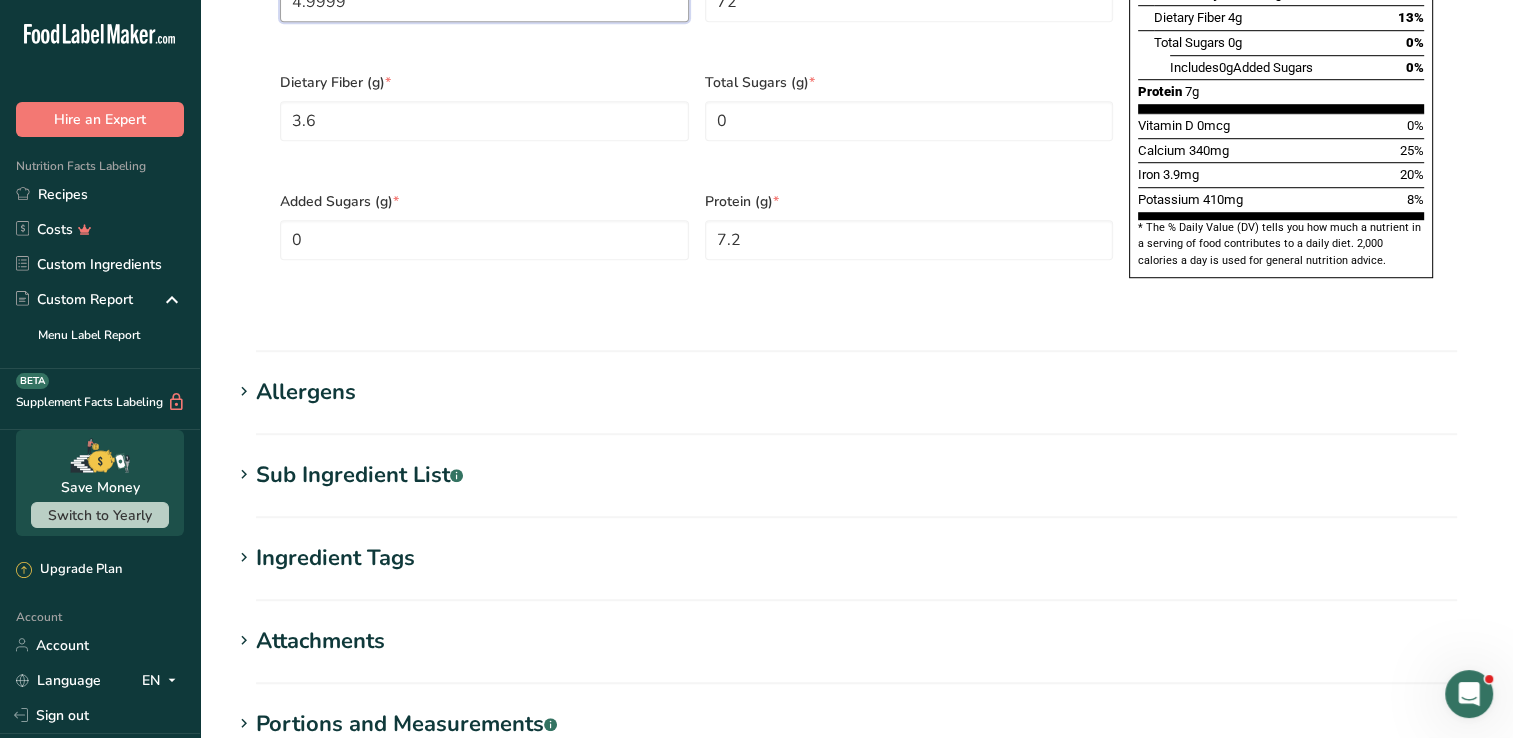 scroll, scrollTop: 1594, scrollLeft: 0, axis: vertical 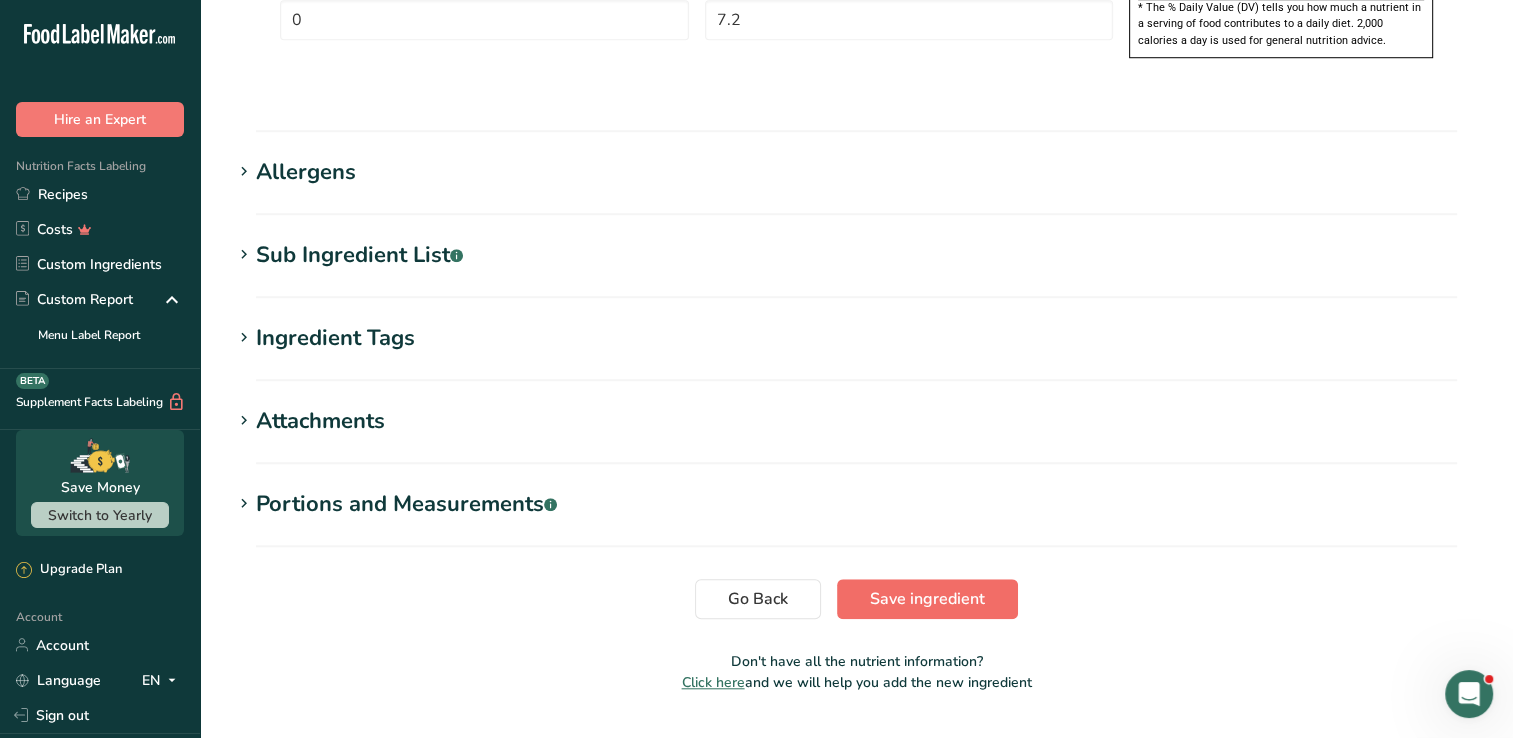 type on "4.9999" 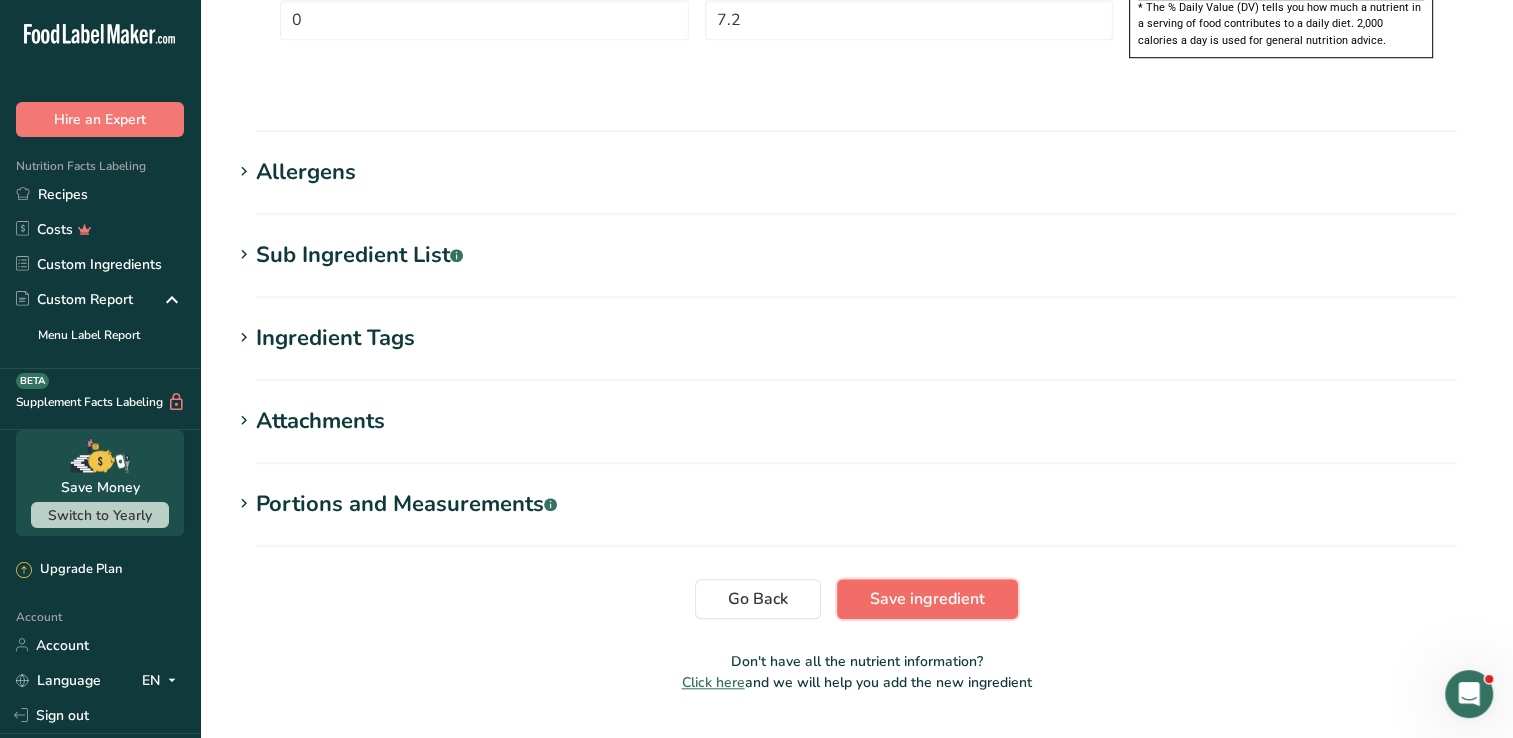 click on "Save ingredient" at bounding box center [927, 599] 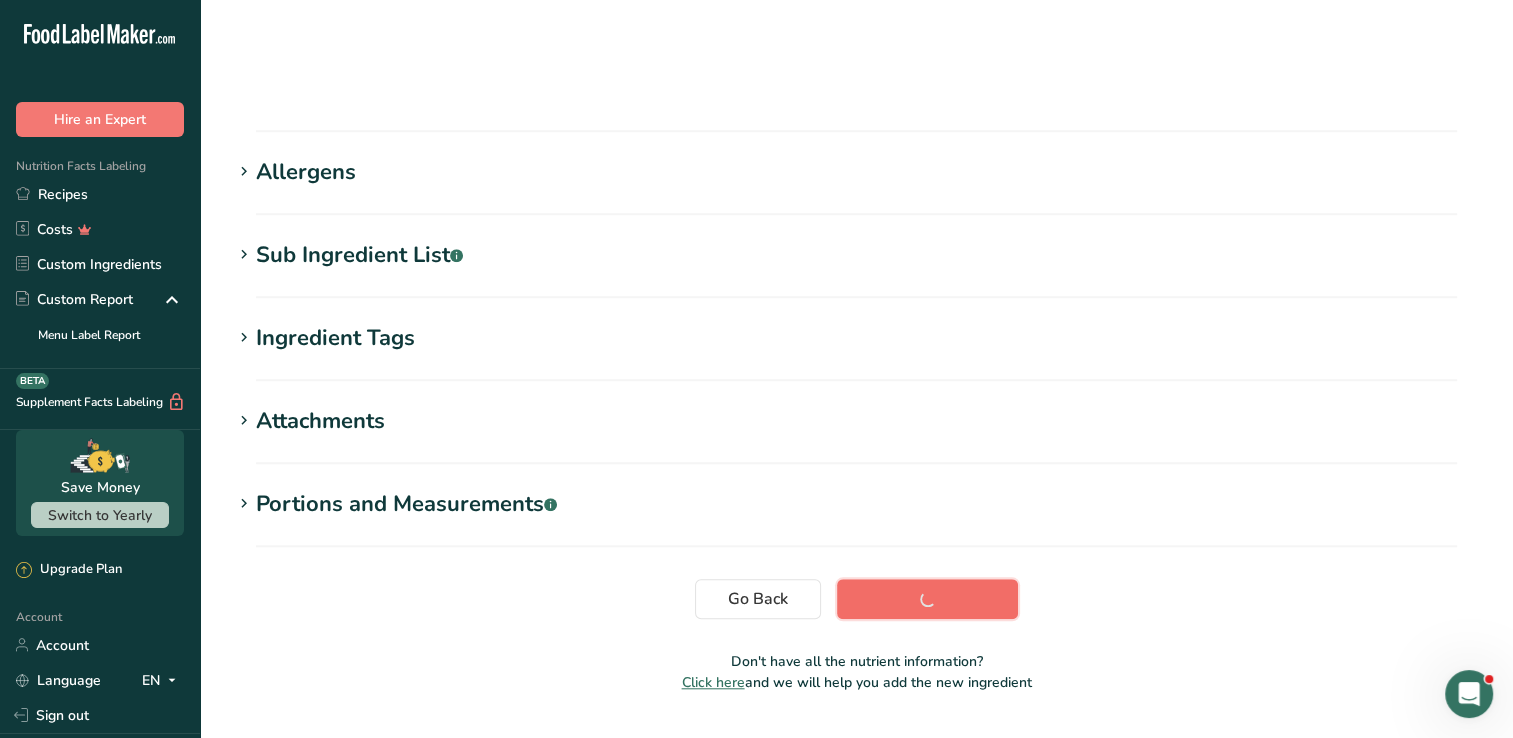 scroll, scrollTop: 236, scrollLeft: 0, axis: vertical 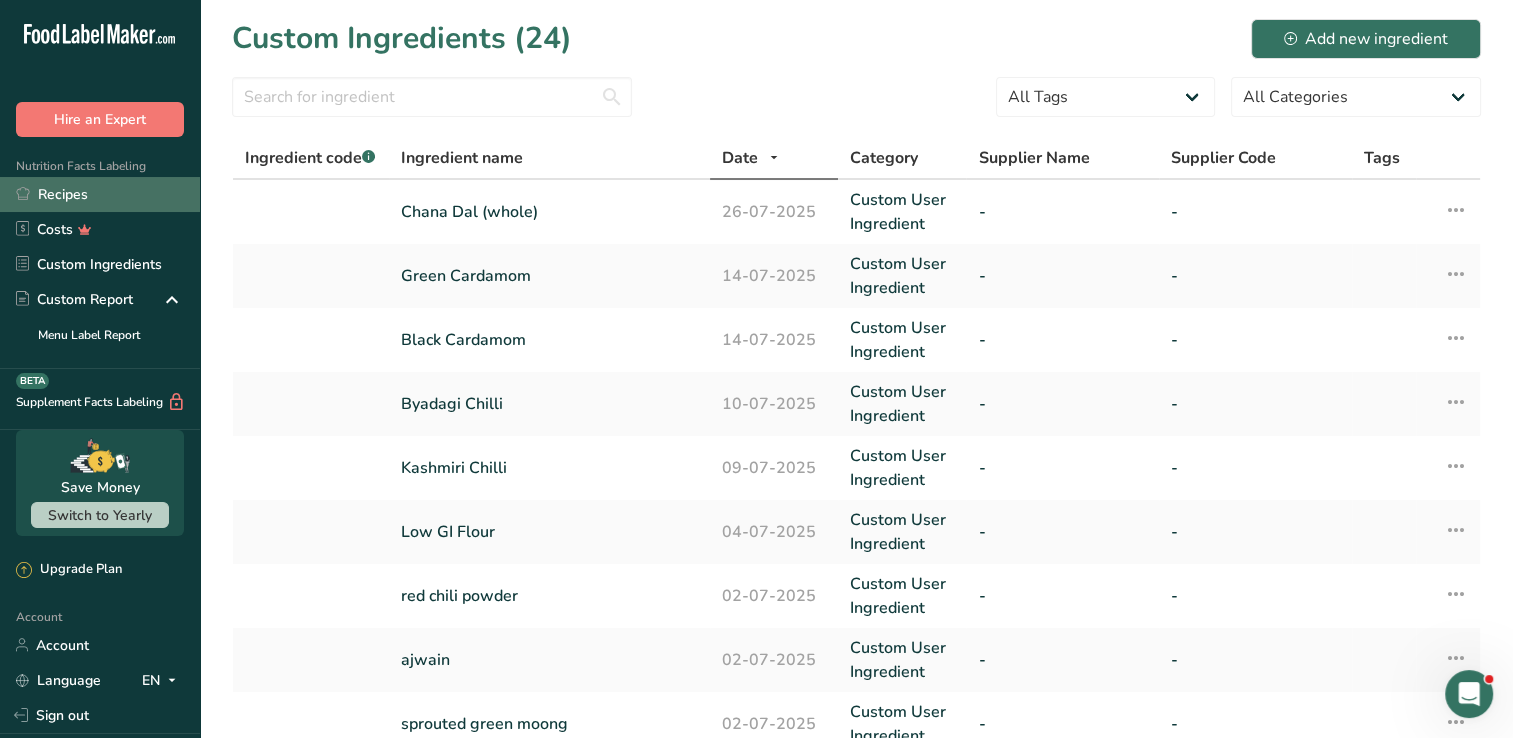 click on "Recipes" at bounding box center [100, 194] 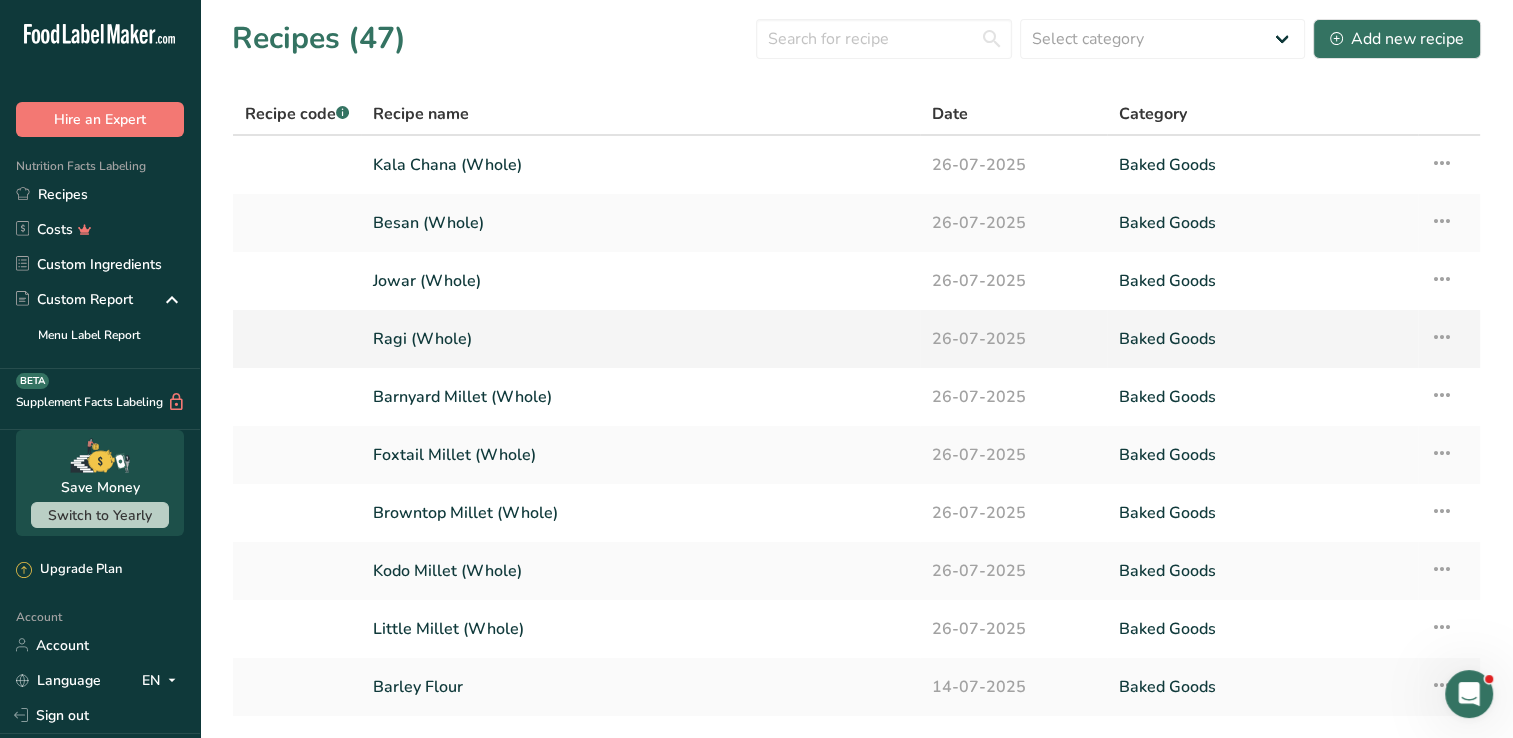 click on "Ragi (Whole)" at bounding box center [640, 339] 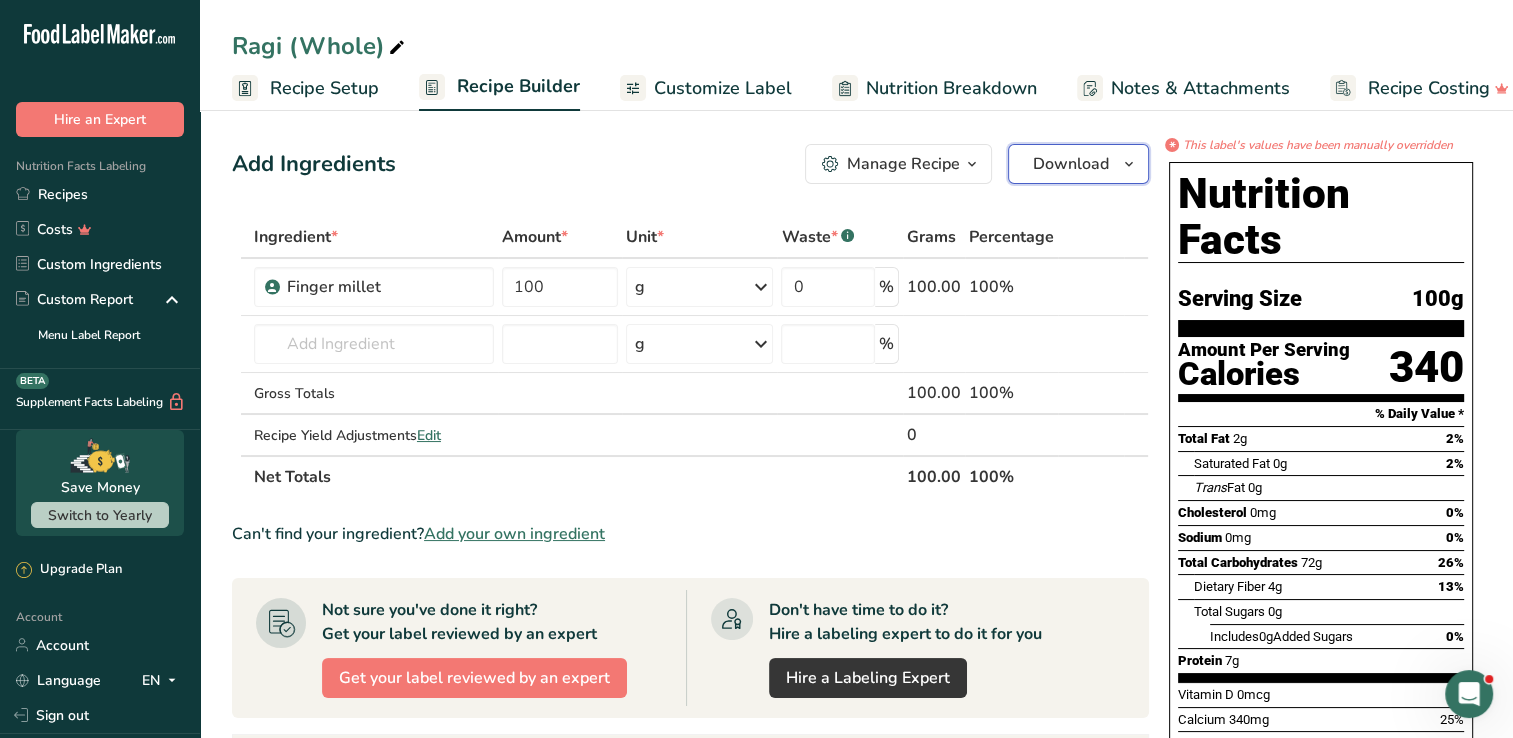 click on "Download" at bounding box center (1071, 164) 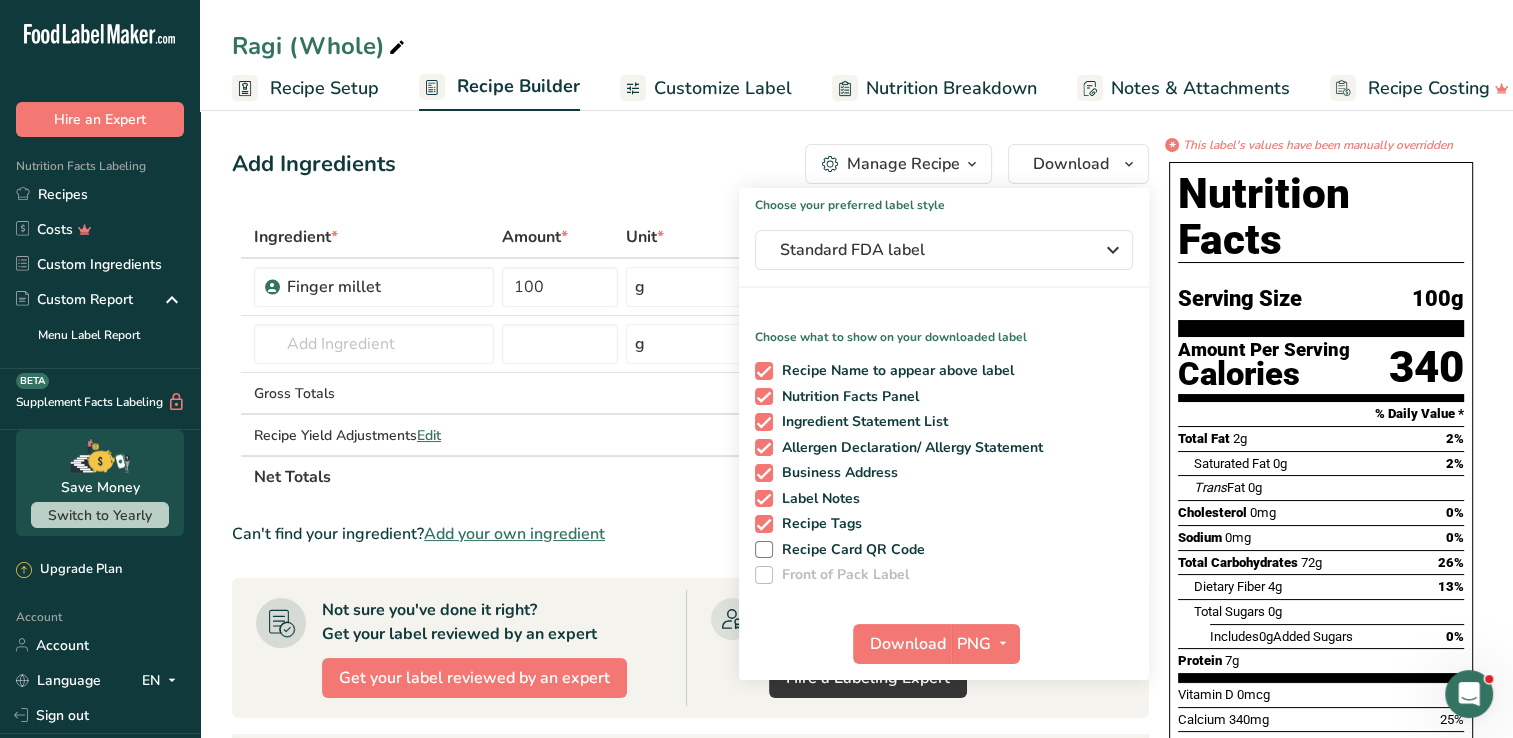 click on "Add Ingredients
Manage Recipe         Delete Recipe           Duplicate Recipe             Scale Recipe             Save as Sub-Recipe   .a-a{fill:#347362;}.b-a{fill:#fff;}                               Nutrition Breakdown                 Recipe Card
NEW
Amino Acids Pattern Report           Activity History
Download
Choose your preferred label style
Standard FDA label
Standard FDA label
The most common format for nutrition facts labels in compliance with the FDA's typeface, style and requirements
Tabular FDA label
A label format compliant with the FDA regulations presented in a tabular (horizontal) display.
Linear FDA label
A simple linear display for small sized packages.
Simplified FDA label" at bounding box center (690, 164) 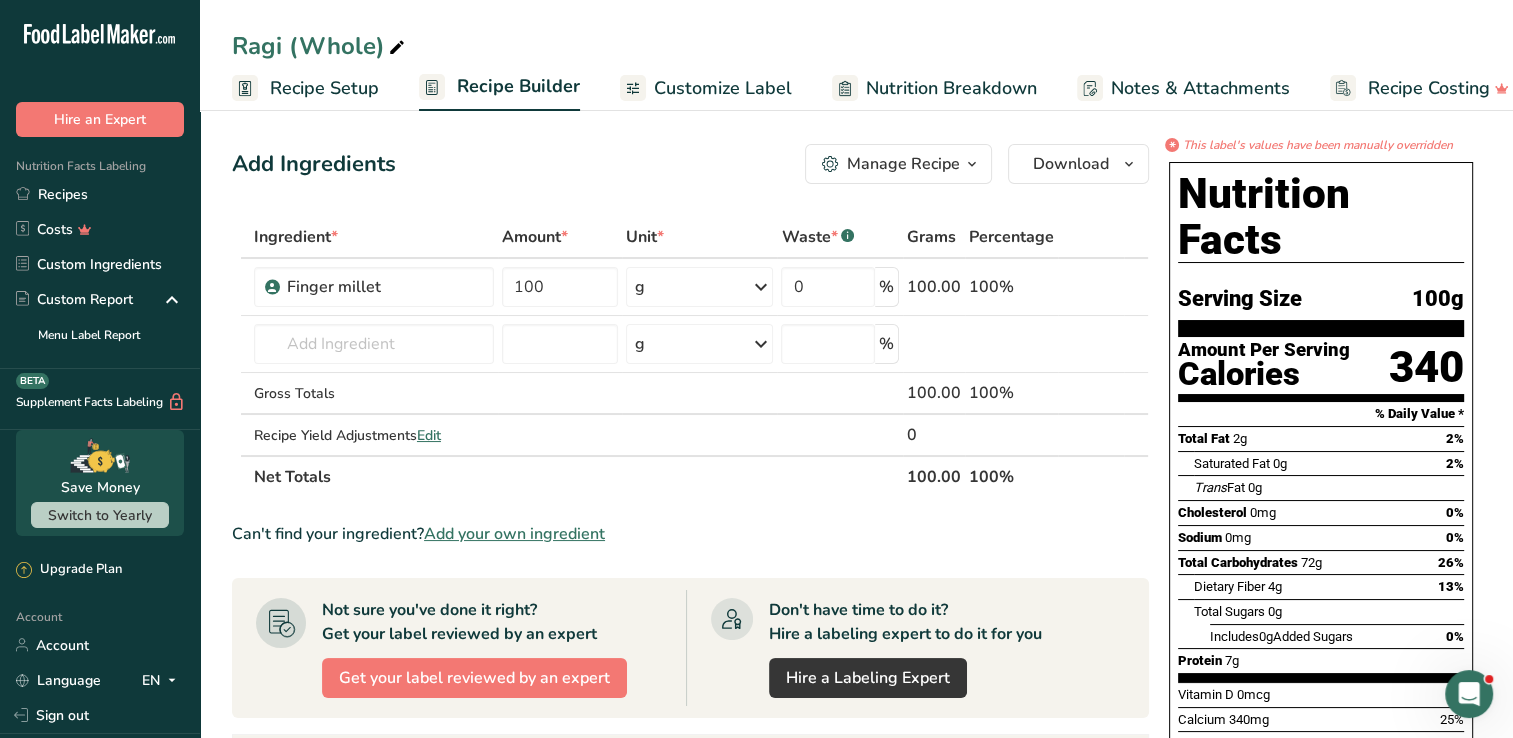 click on "Add Ingredients
Manage Recipe         Delete Recipe           Duplicate Recipe             Scale Recipe             Save as Sub-Recipe   .a-a{fill:#347362;}.b-a{fill:#fff;}                               Nutrition Breakdown                 Recipe Card
NEW
Amino Acids Pattern Report           Activity History
Download
Choose your preferred label style
Standard FDA label
Standard FDA label
The most common format for nutrition facts labels in compliance with the FDA's typeface, style and requirements
Tabular FDA label
A label format compliant with the FDA regulations presented in a tabular (horizontal) display.
Linear FDA label
A simple linear display for small sized packages.
Simplified FDA label" at bounding box center (690, 164) 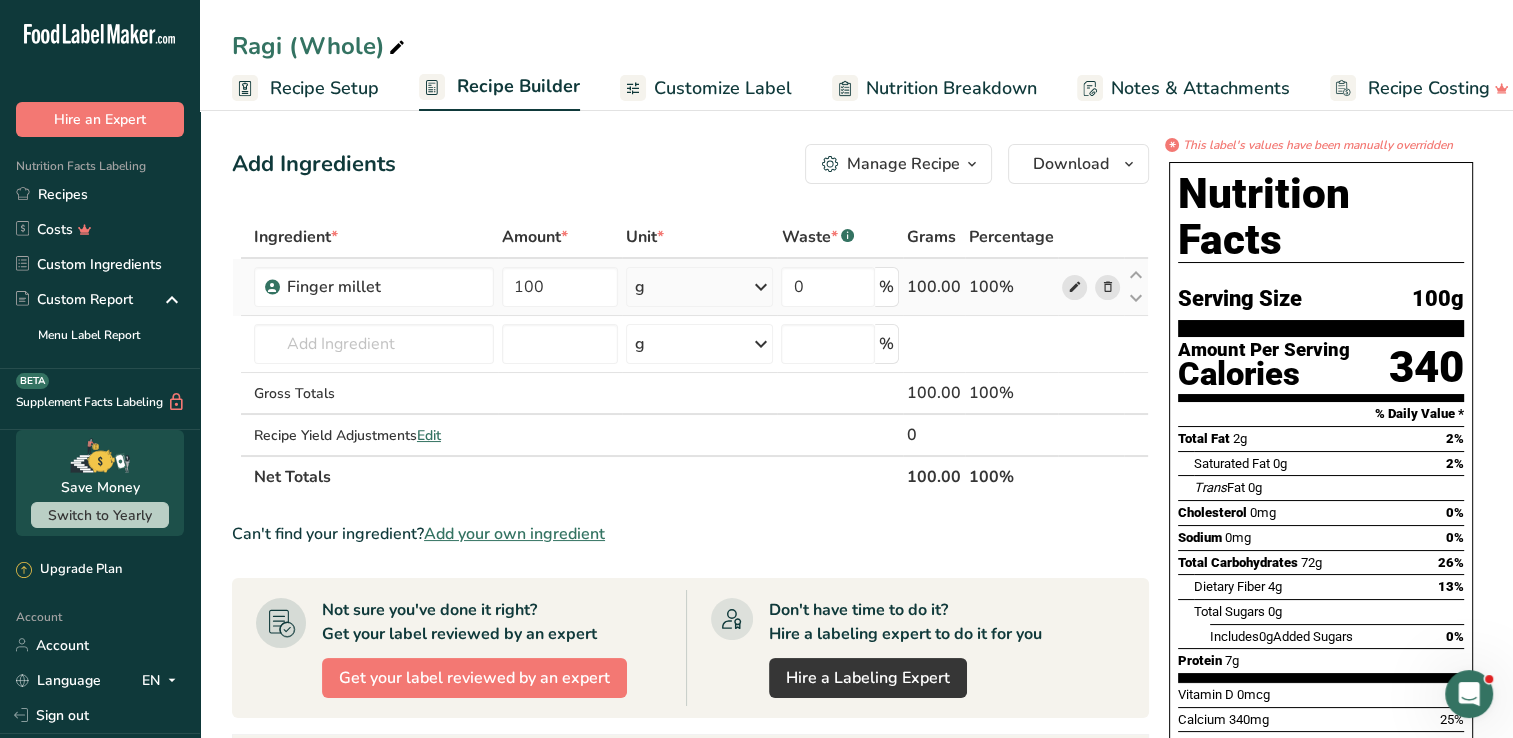 click at bounding box center [1074, 287] 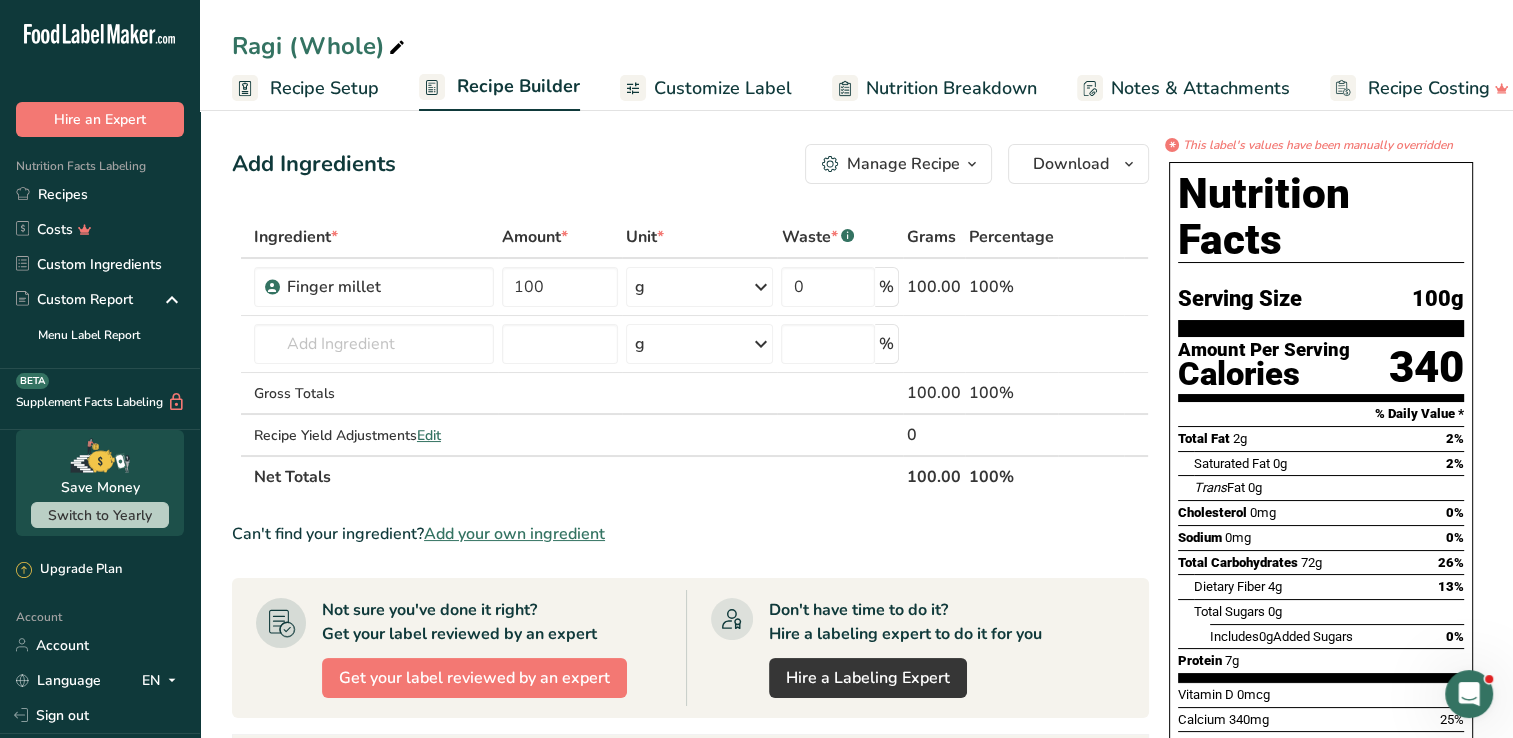 click on "Customize Label" at bounding box center (723, 88) 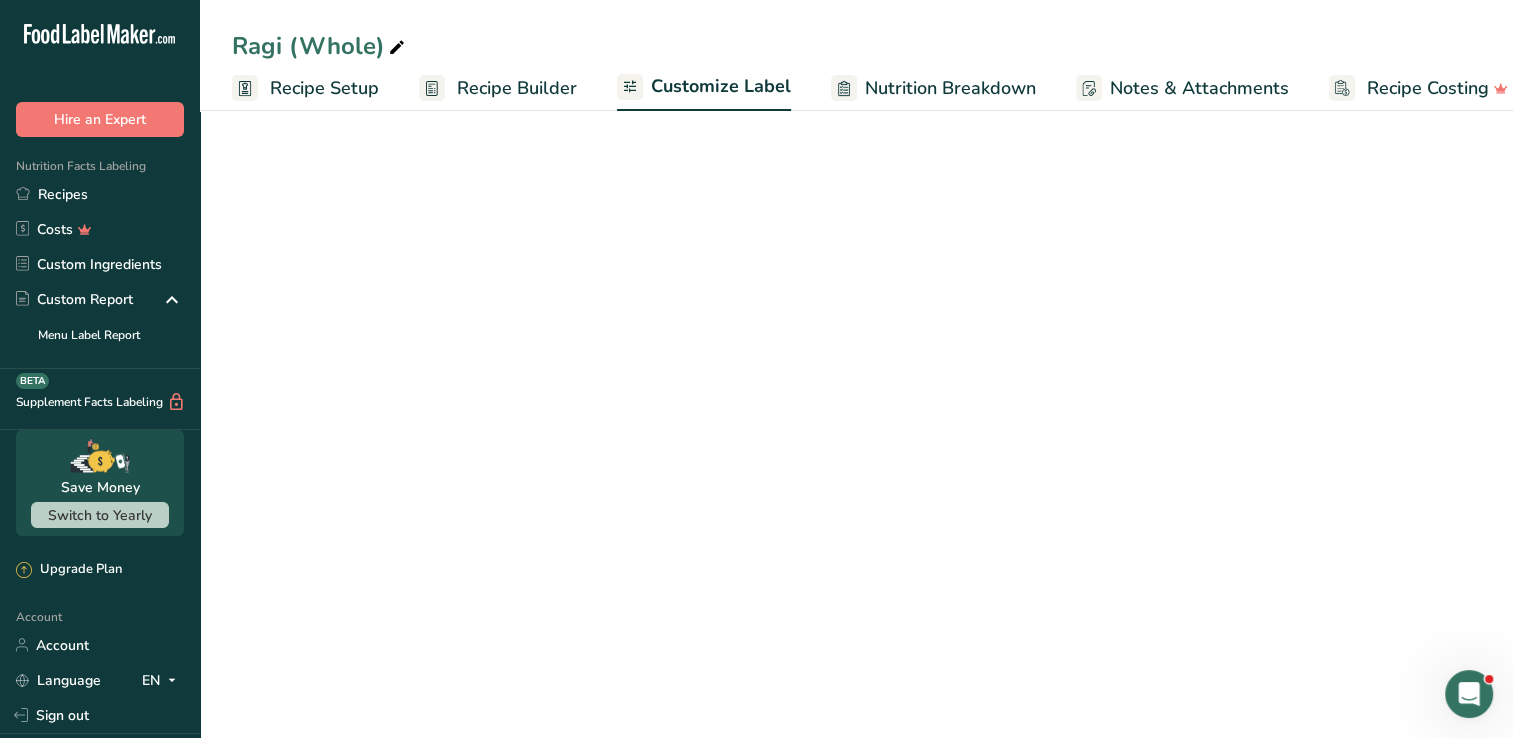 scroll, scrollTop: 0, scrollLeft: 27, axis: horizontal 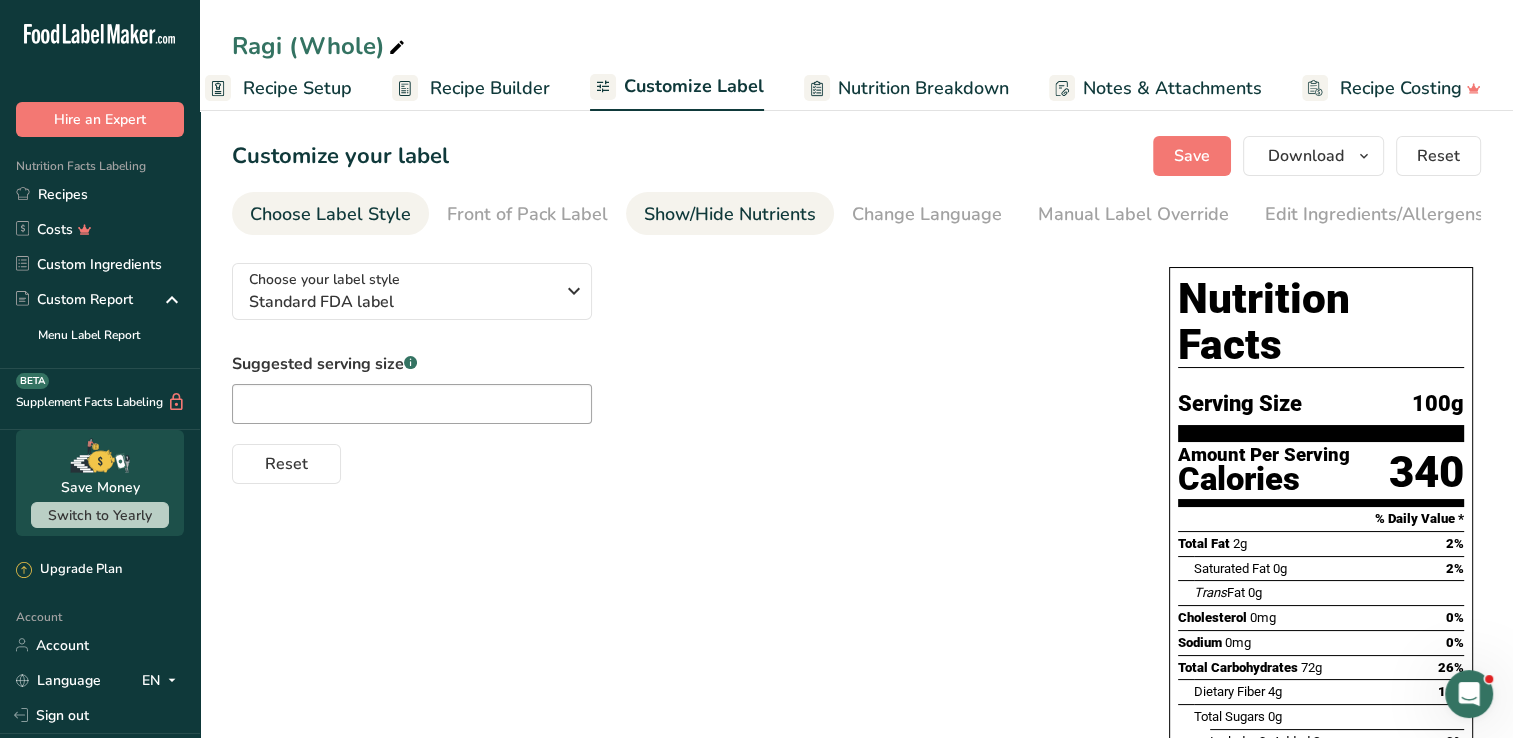 click on "Show/Hide Nutrients" at bounding box center (730, 214) 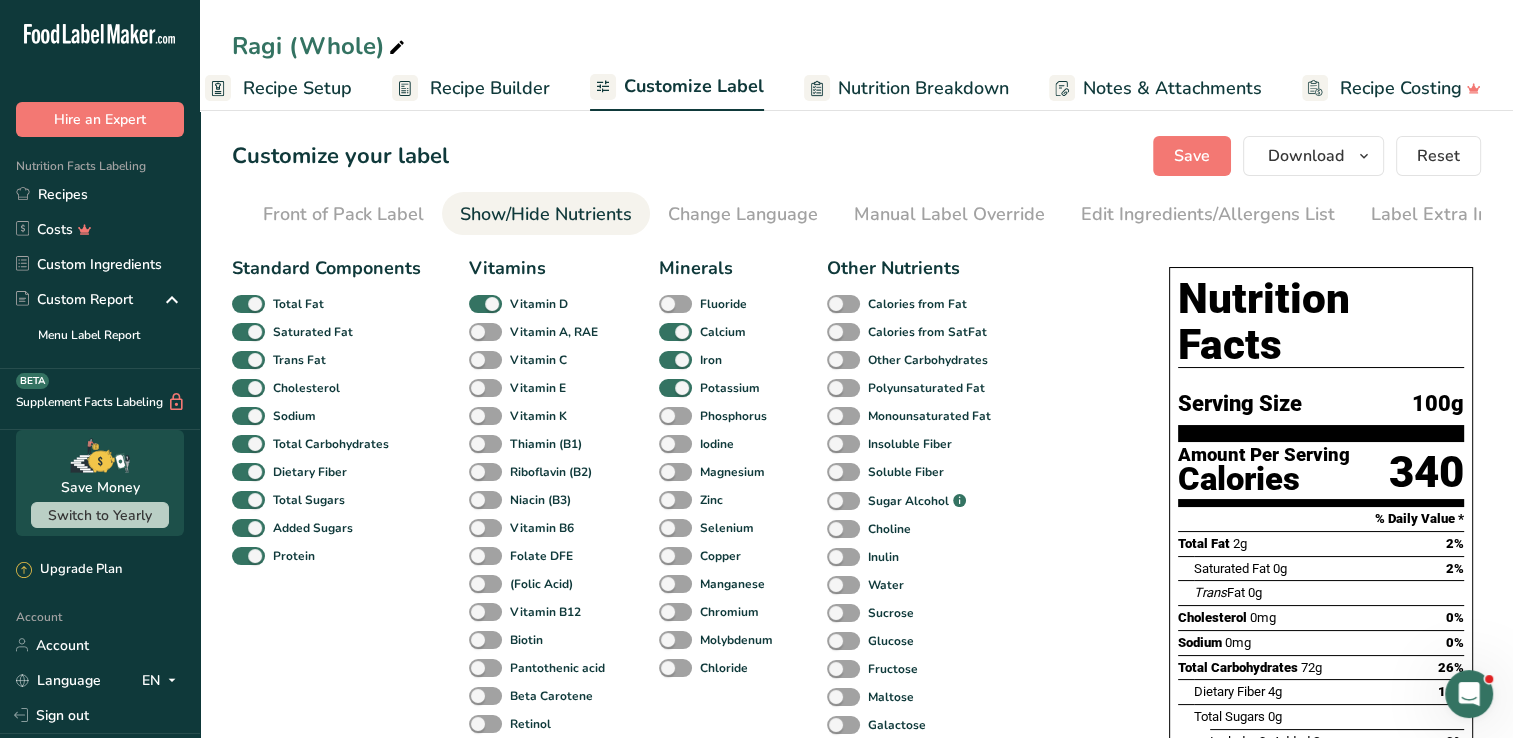 scroll, scrollTop: 0, scrollLeft: 204, axis: horizontal 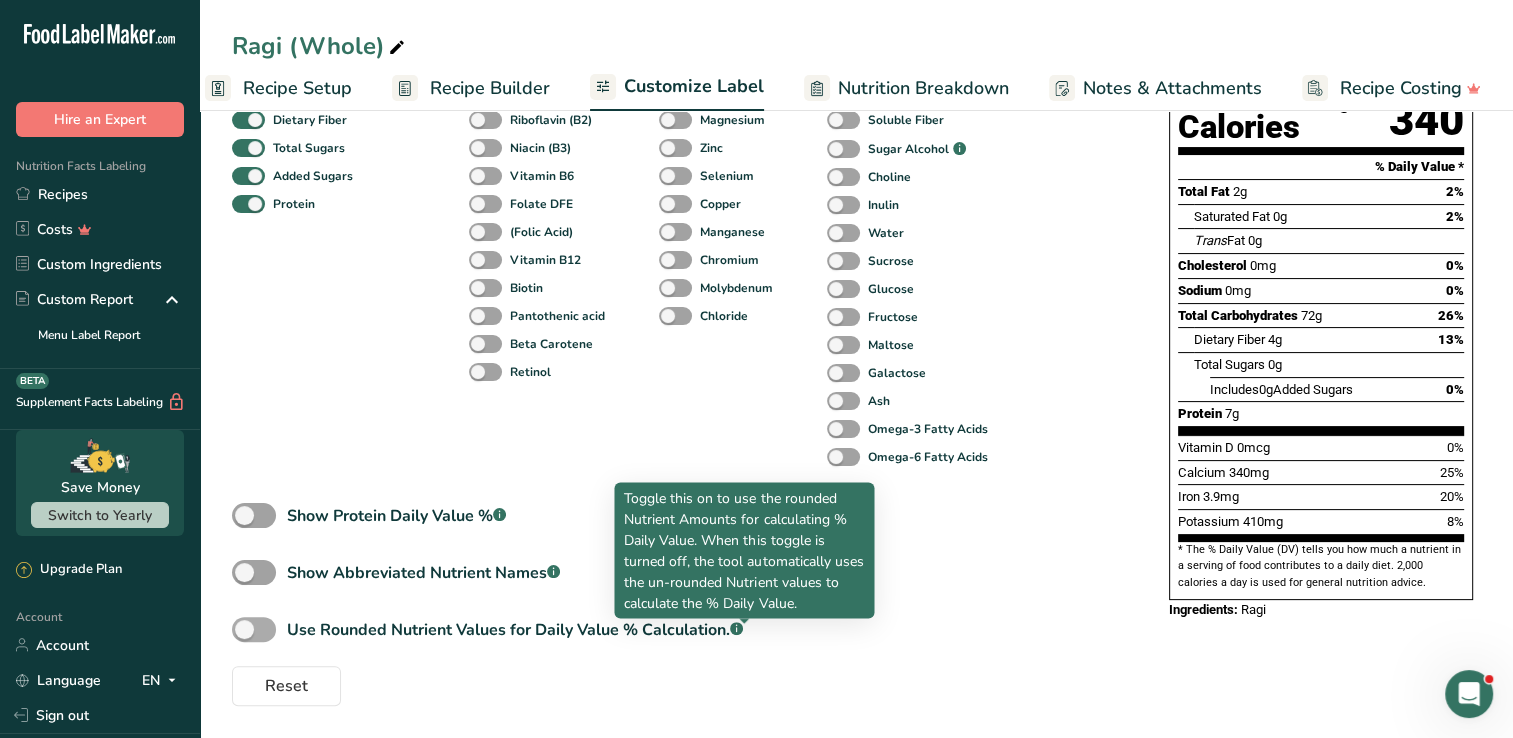 click 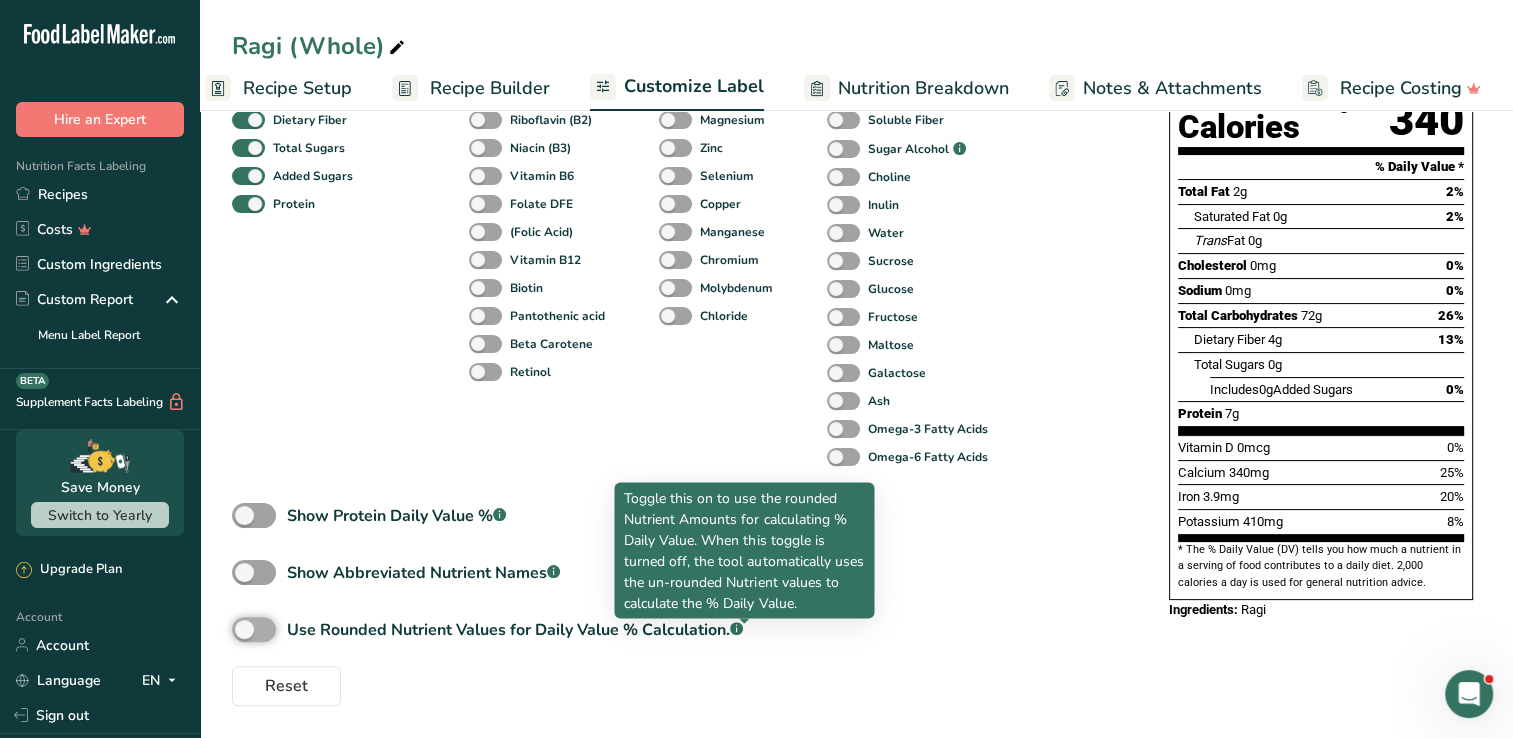 click on "Use Rounded Nutrient Values for Daily Value % Calculation.
.a-a{fill:#347362;}.b-a{fill:#fff;}" at bounding box center (238, 629) 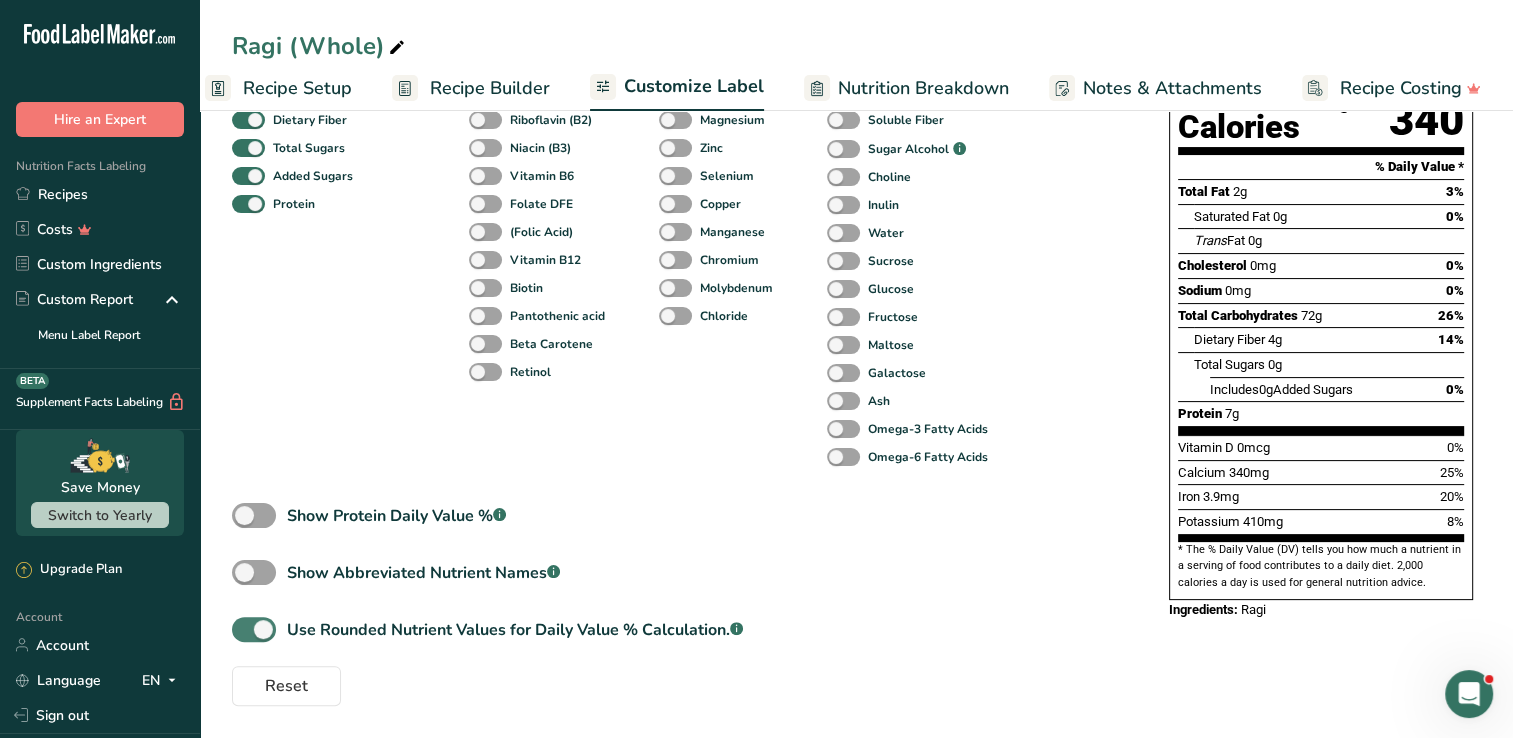 click 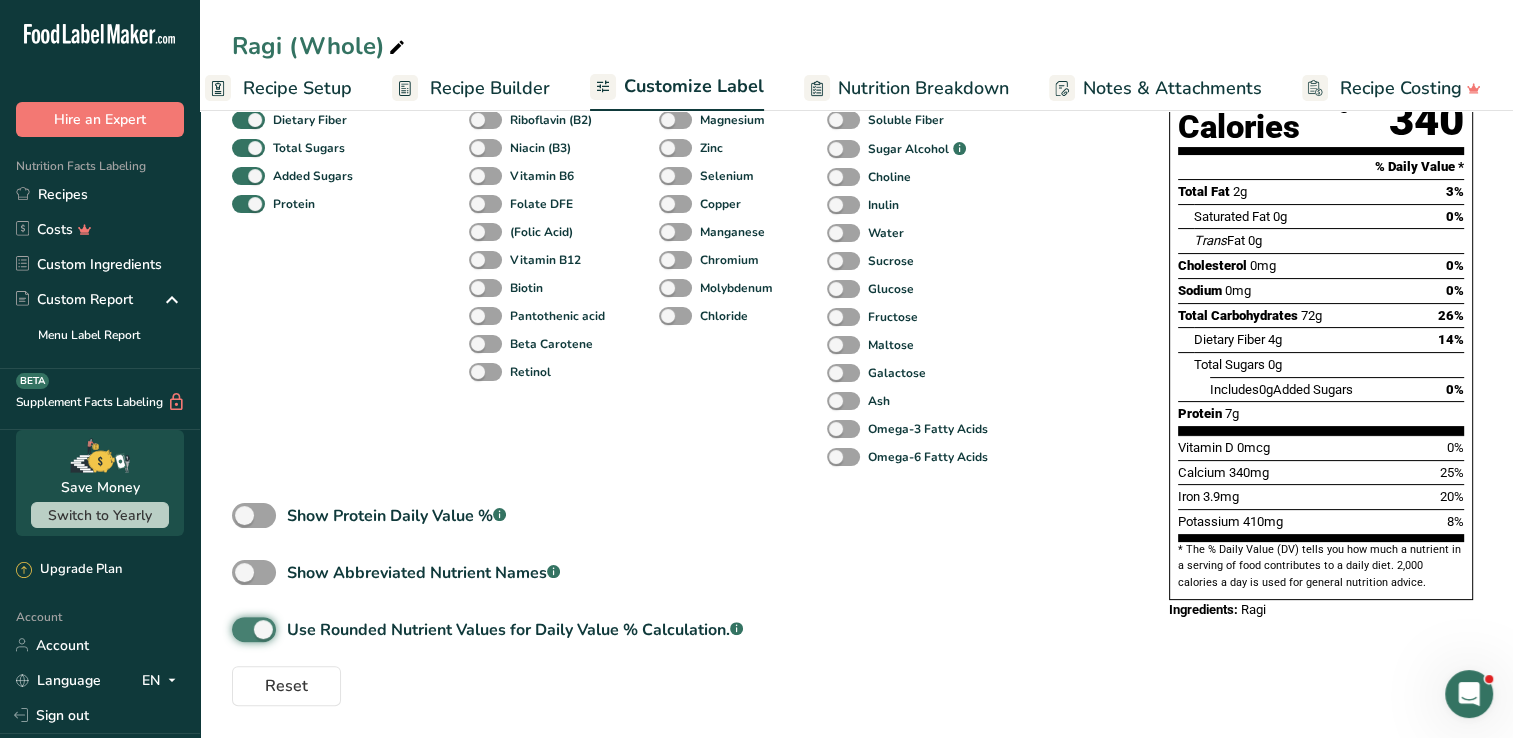 click on "Use Rounded Nutrient Values for Daily Value % Calculation.
.a-a{fill:#347362;}.b-a{fill:#fff;}" at bounding box center [238, 629] 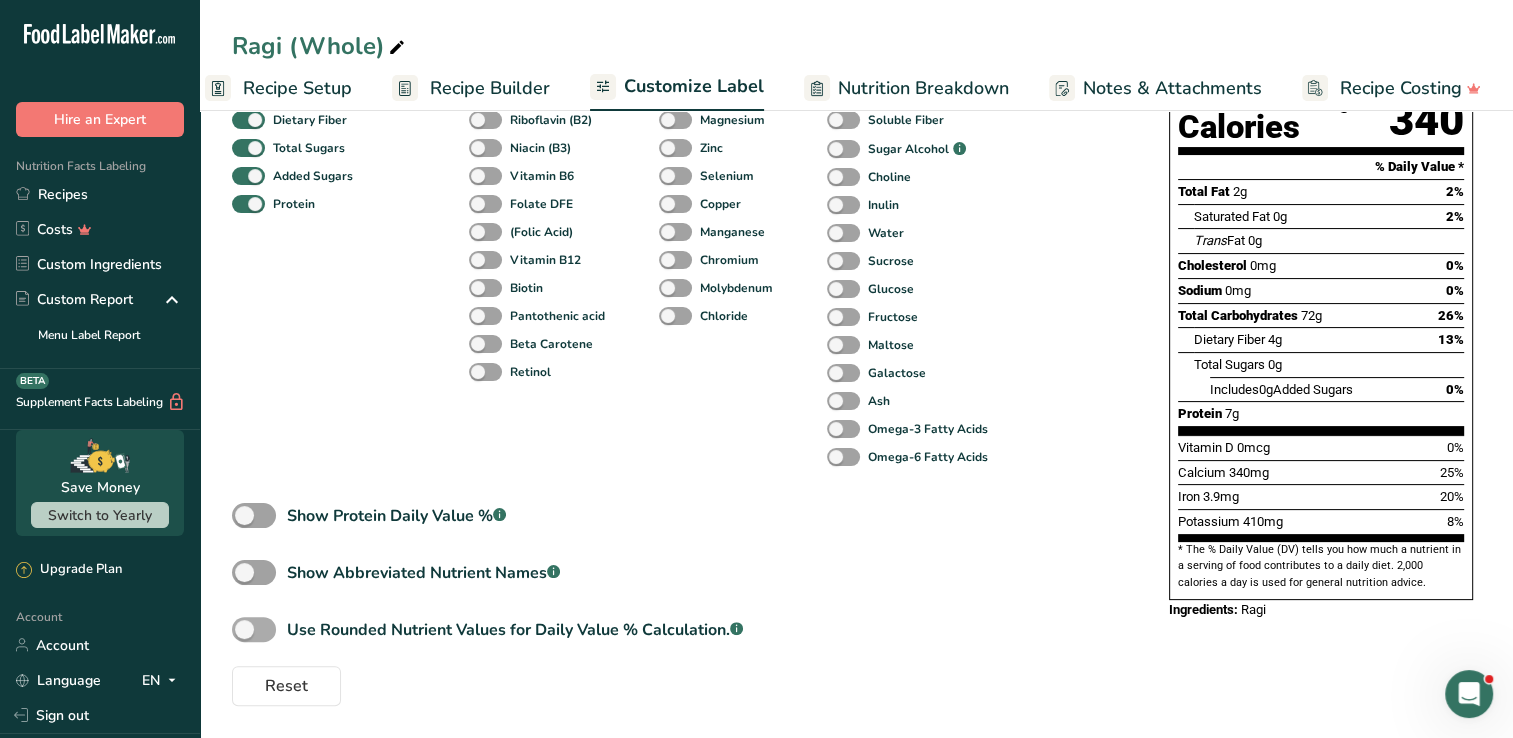 click 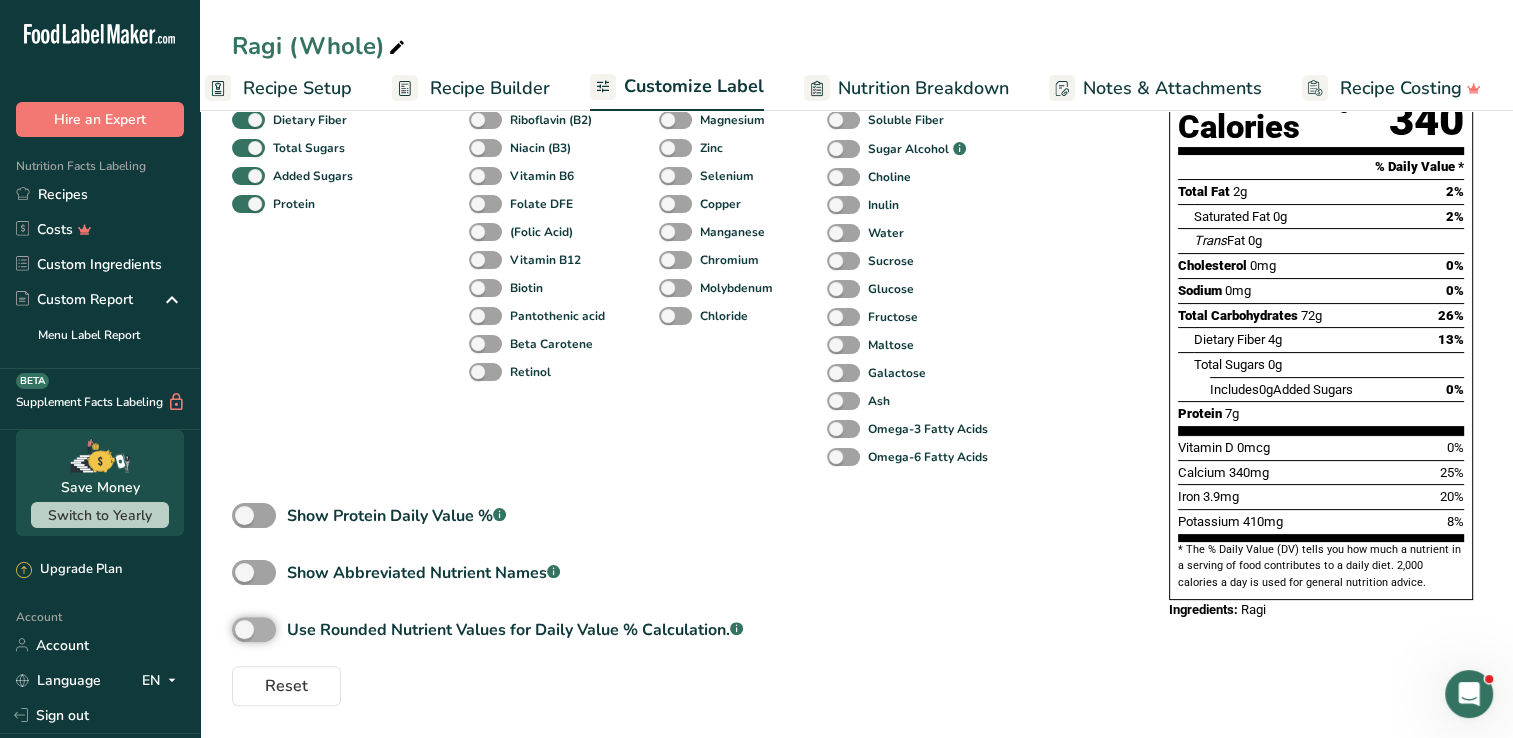 click on "Use Rounded Nutrient Values for Daily Value % Calculation.
.a-a{fill:#347362;}.b-a{fill:#fff;}" at bounding box center (238, 629) 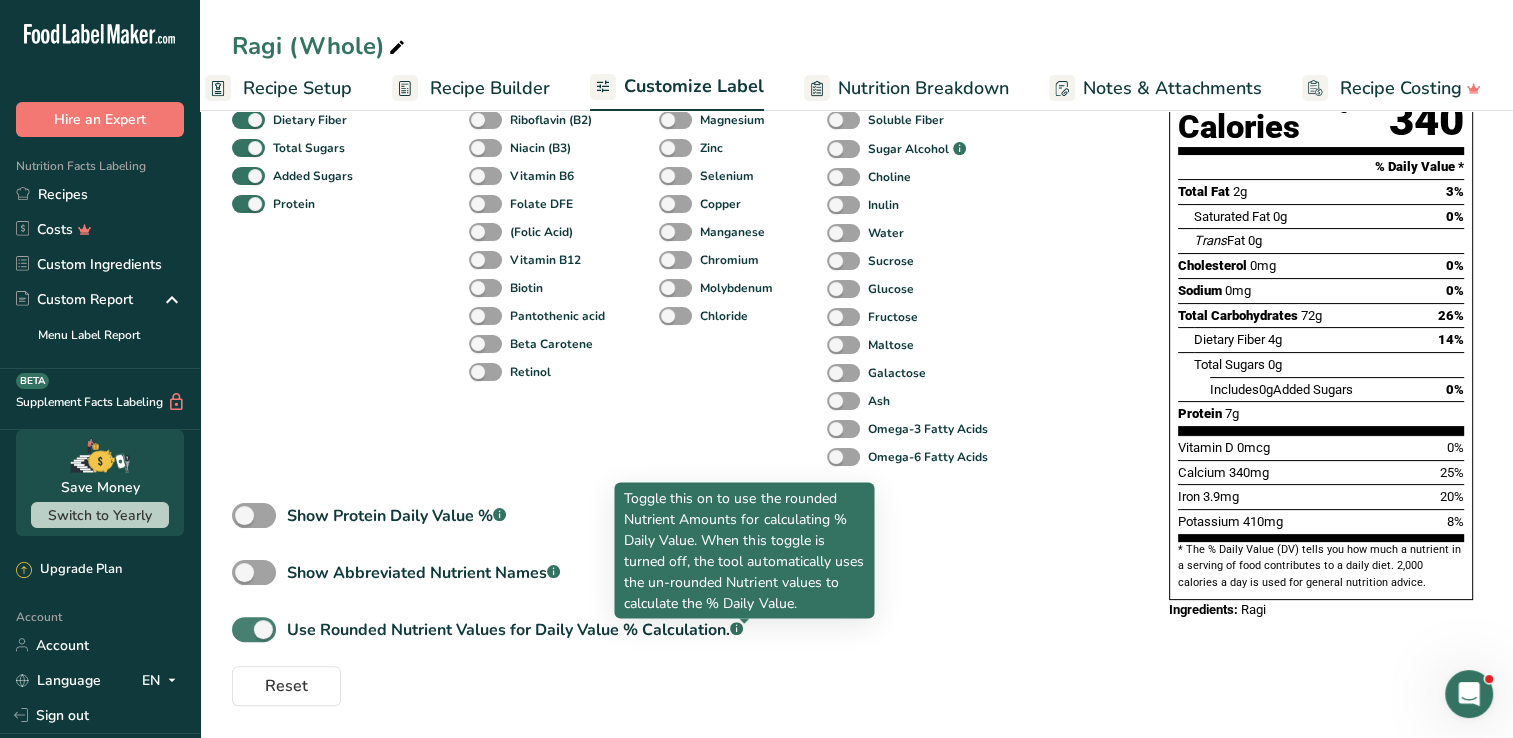 click 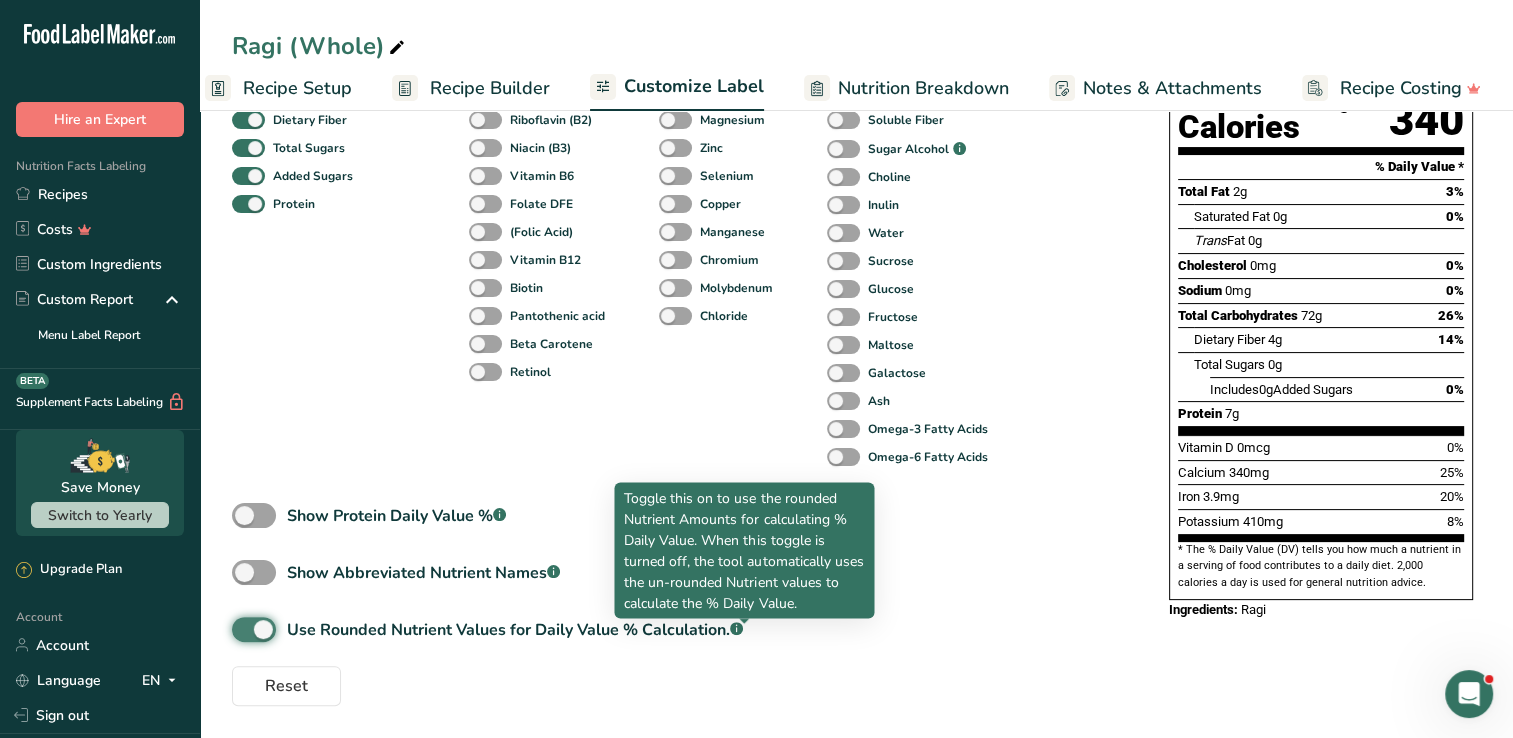click on "Use Rounded Nutrient Values for Daily Value % Calculation.
.a-a{fill:#347362;}.b-a{fill:#fff;}" at bounding box center (238, 629) 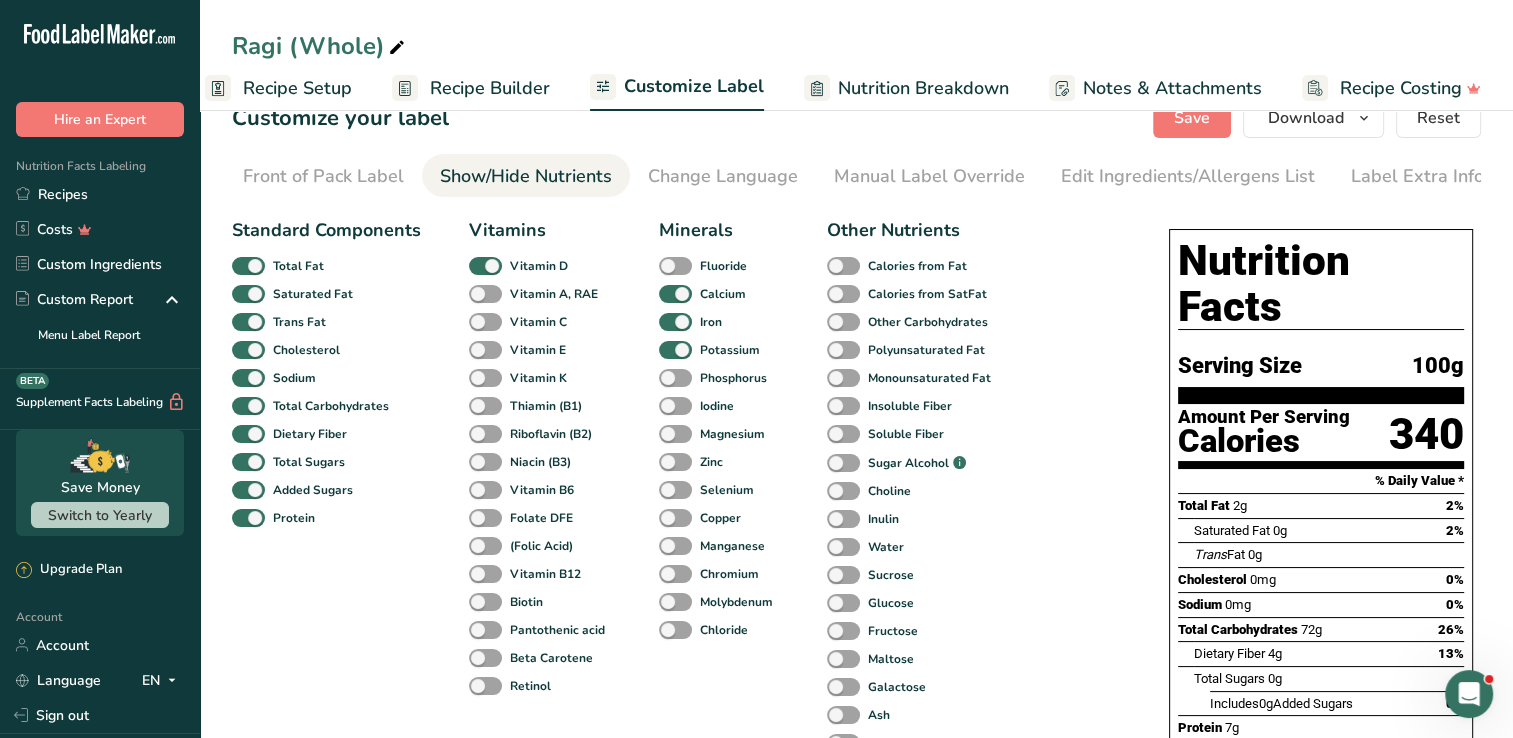 scroll, scrollTop: 0, scrollLeft: 0, axis: both 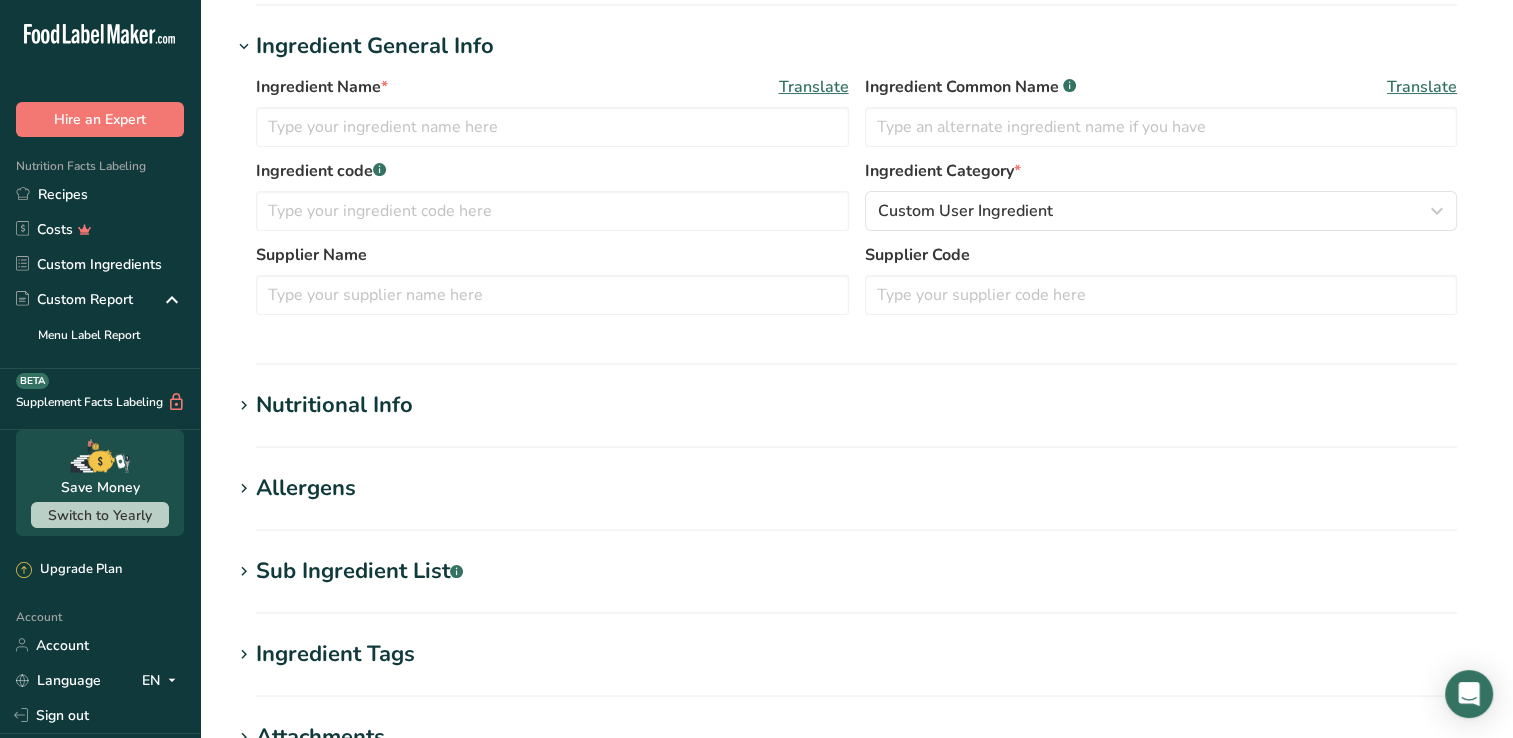 type on "Finger millet" 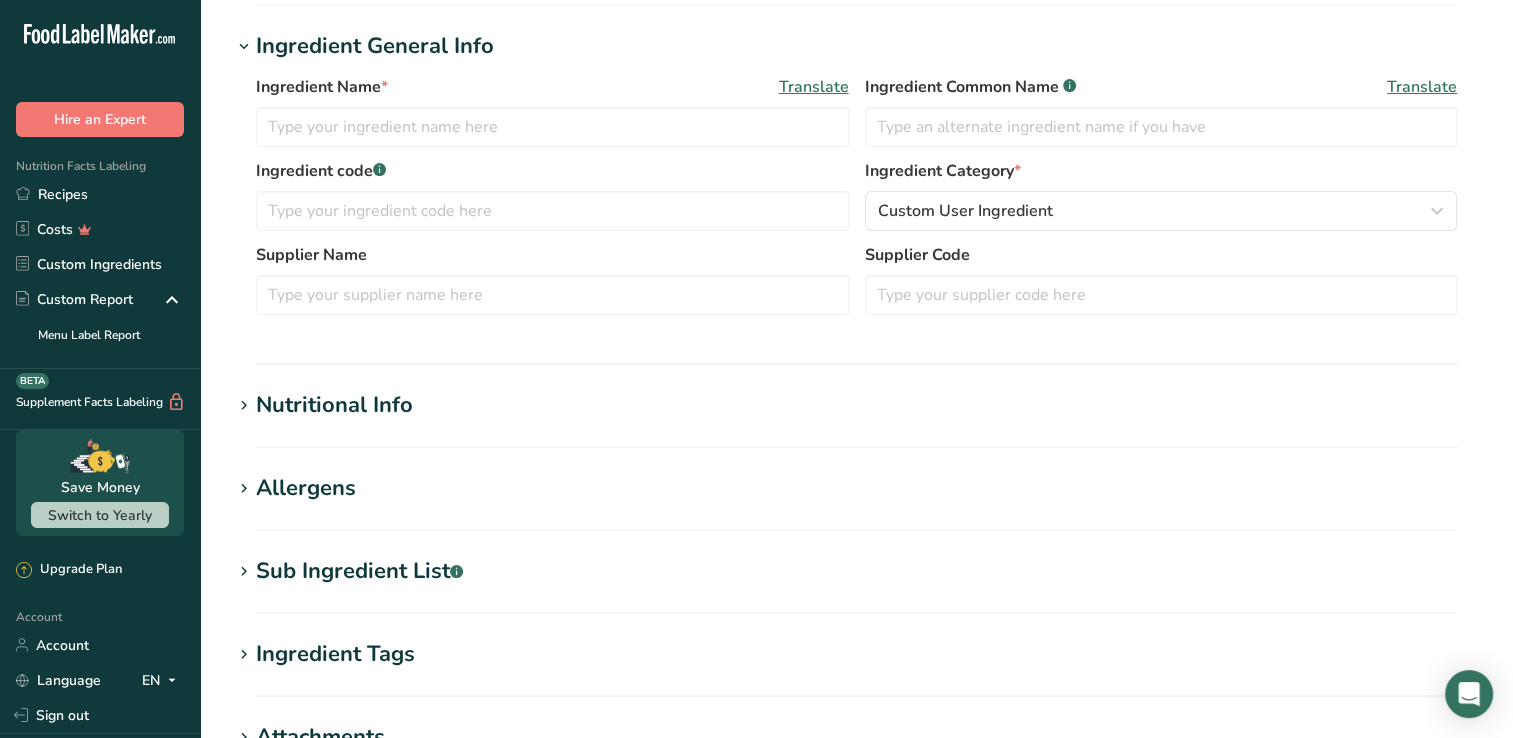type on "Ragi" 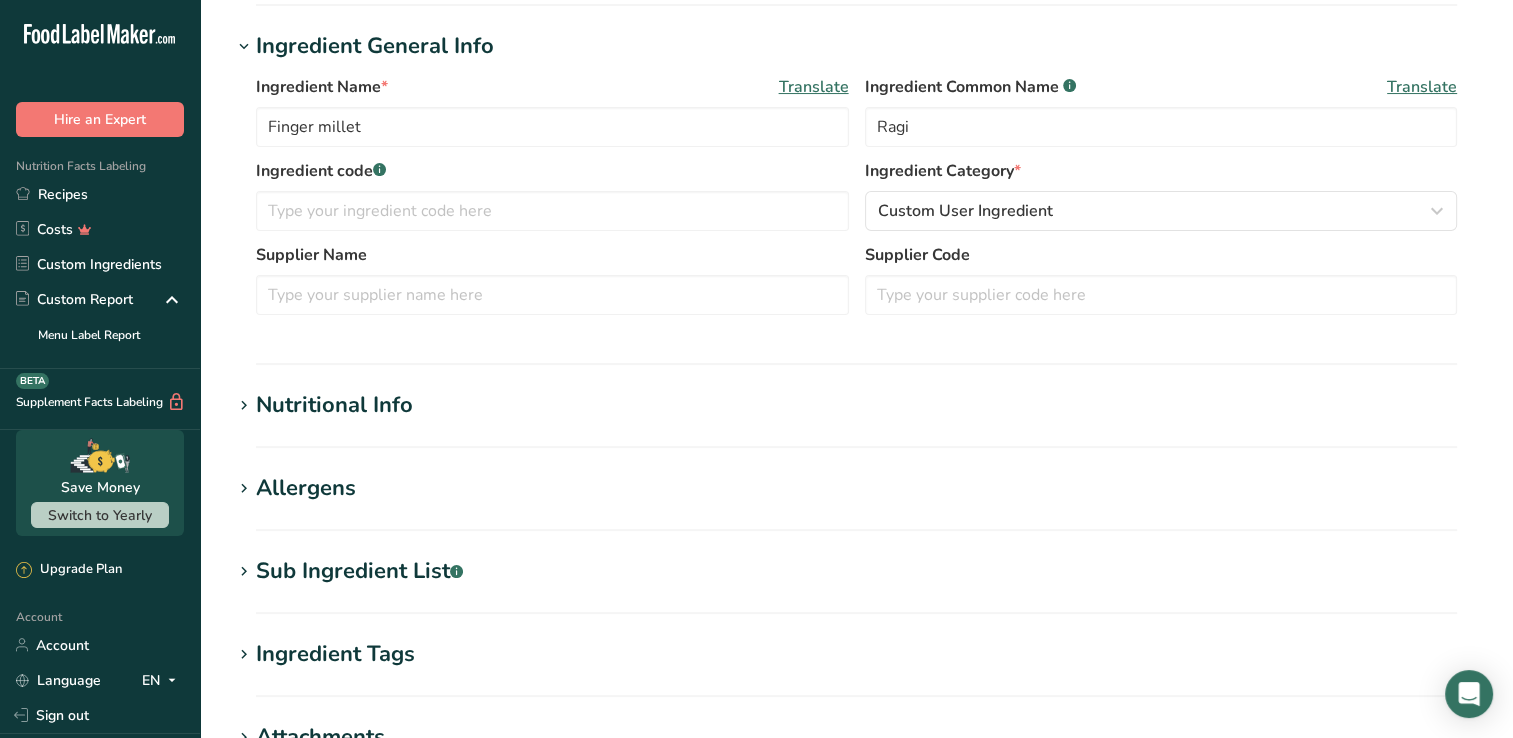 scroll, scrollTop: 344, scrollLeft: 0, axis: vertical 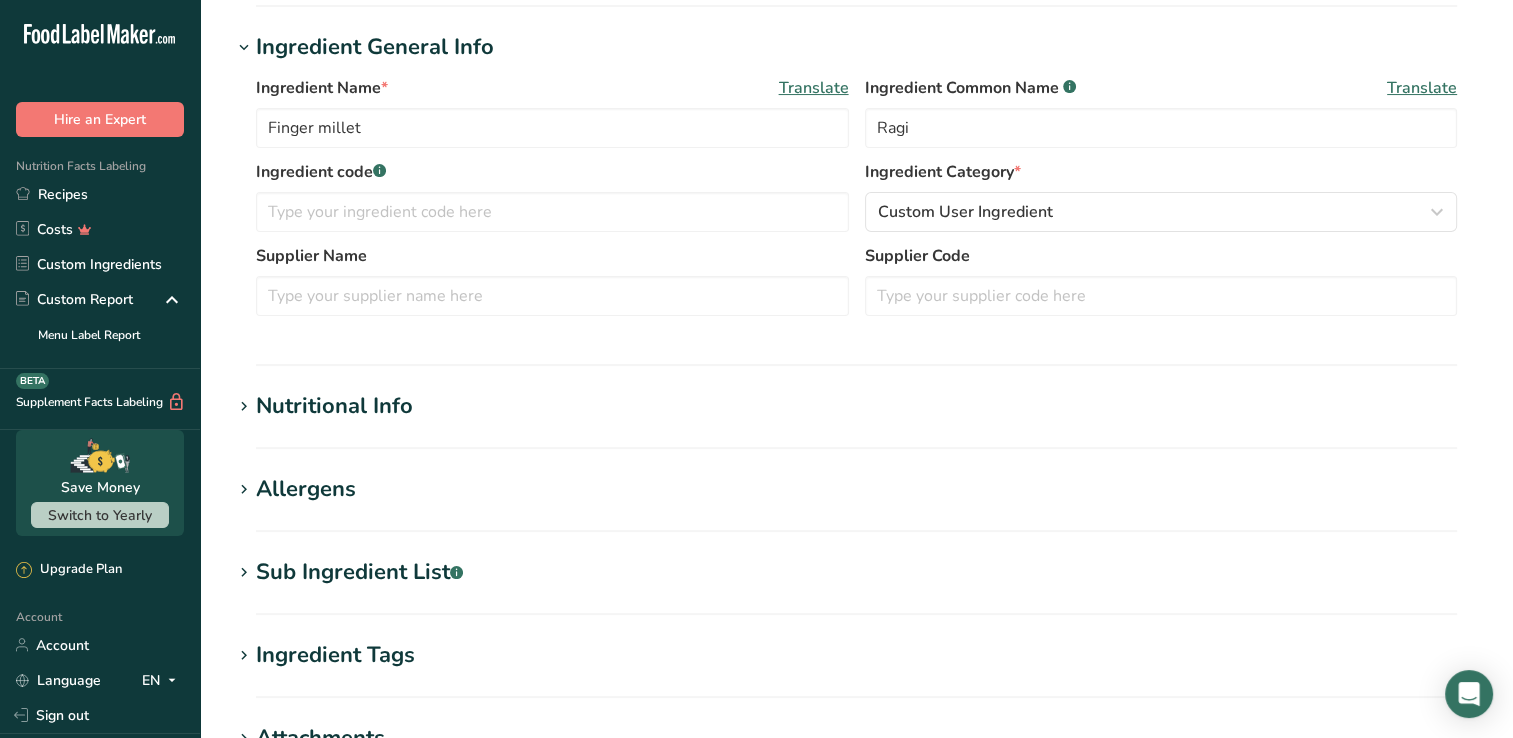 type on "336" 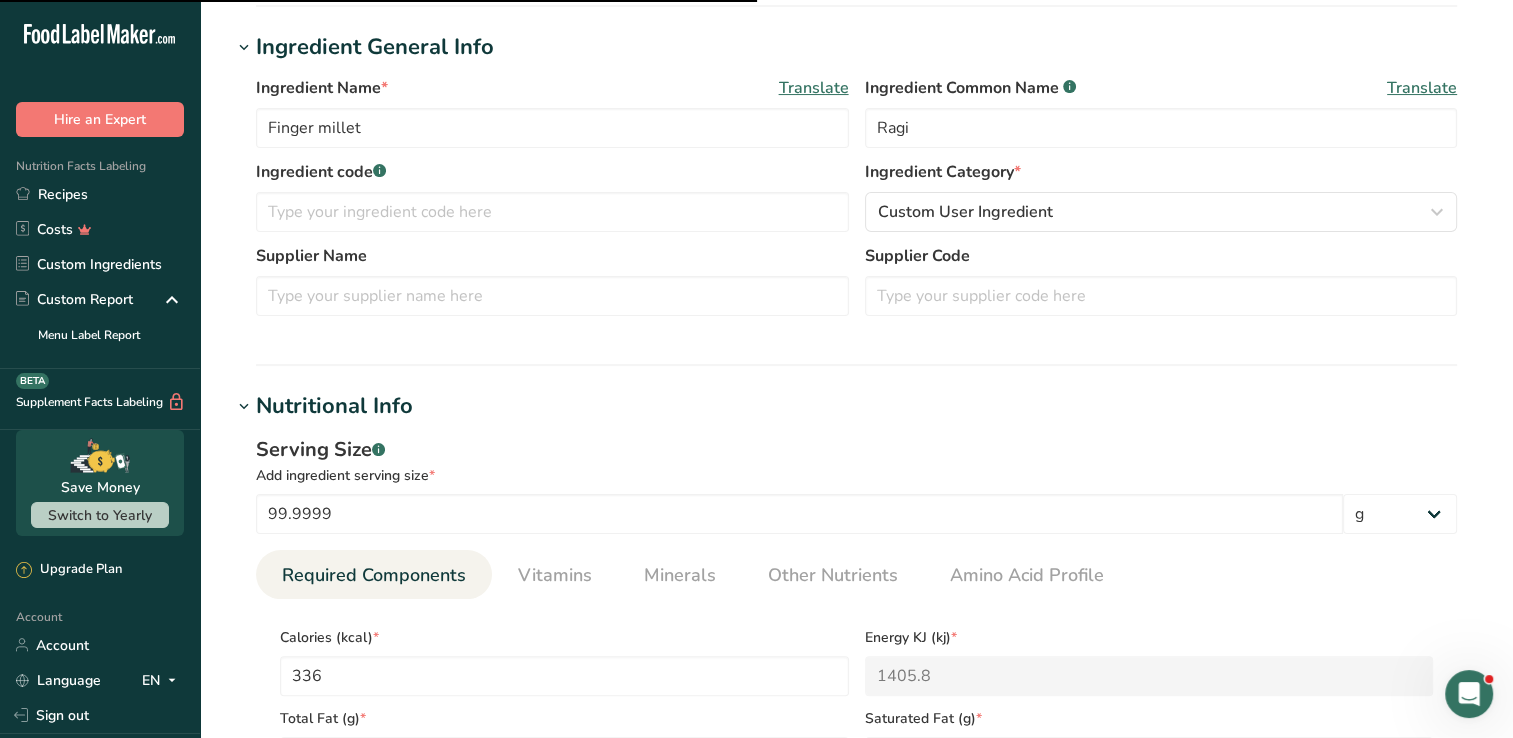 scroll, scrollTop: 0, scrollLeft: 0, axis: both 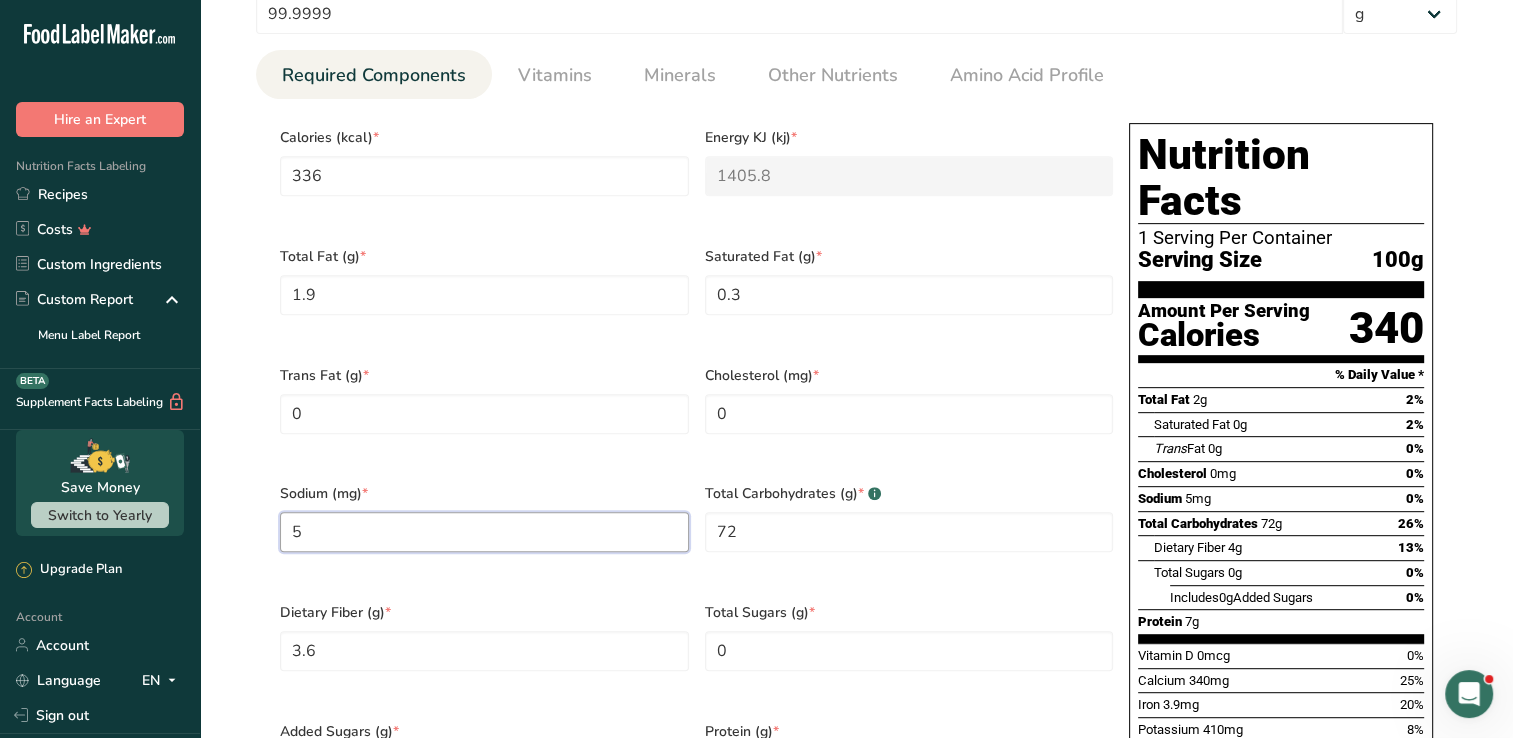 click on "5" at bounding box center (484, 532) 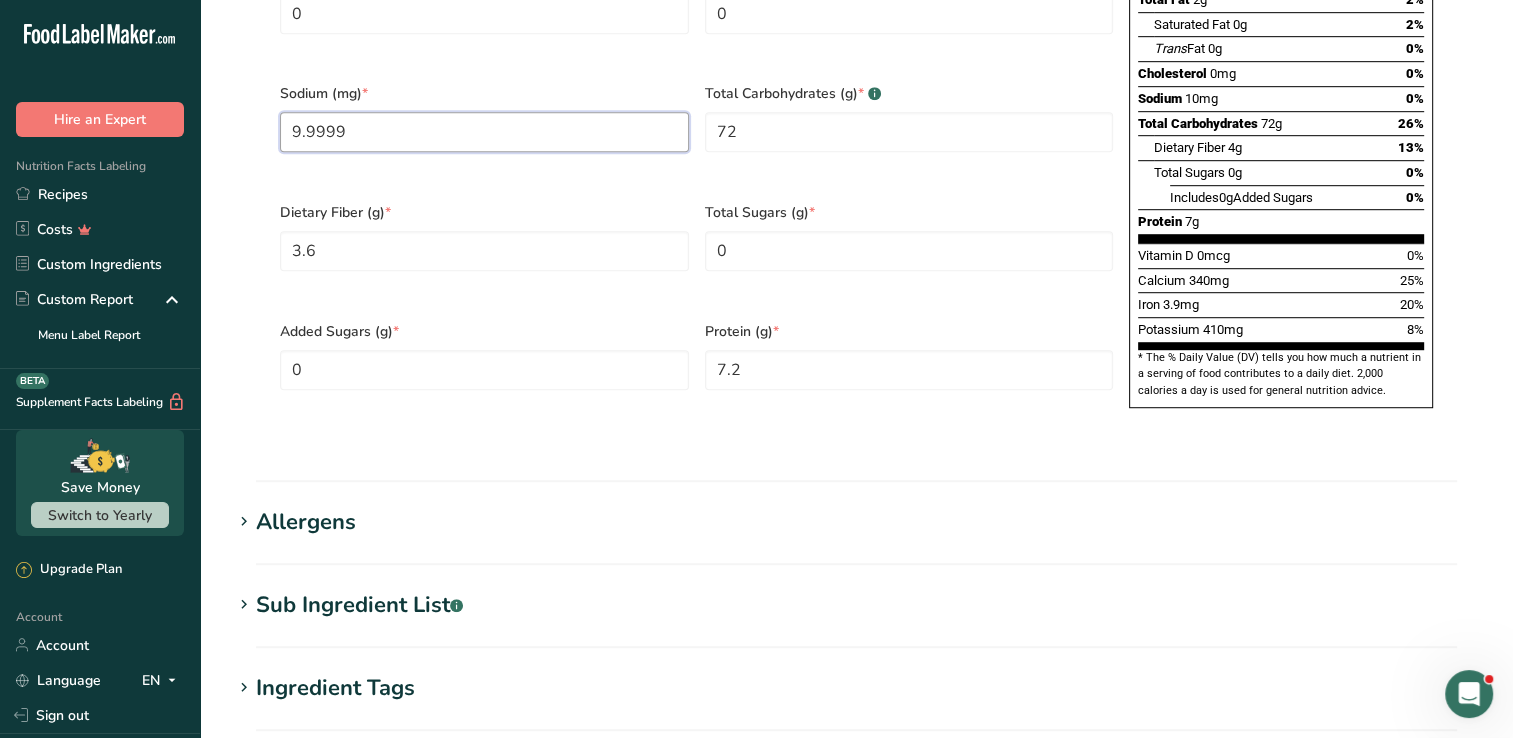scroll, scrollTop: 1544, scrollLeft: 0, axis: vertical 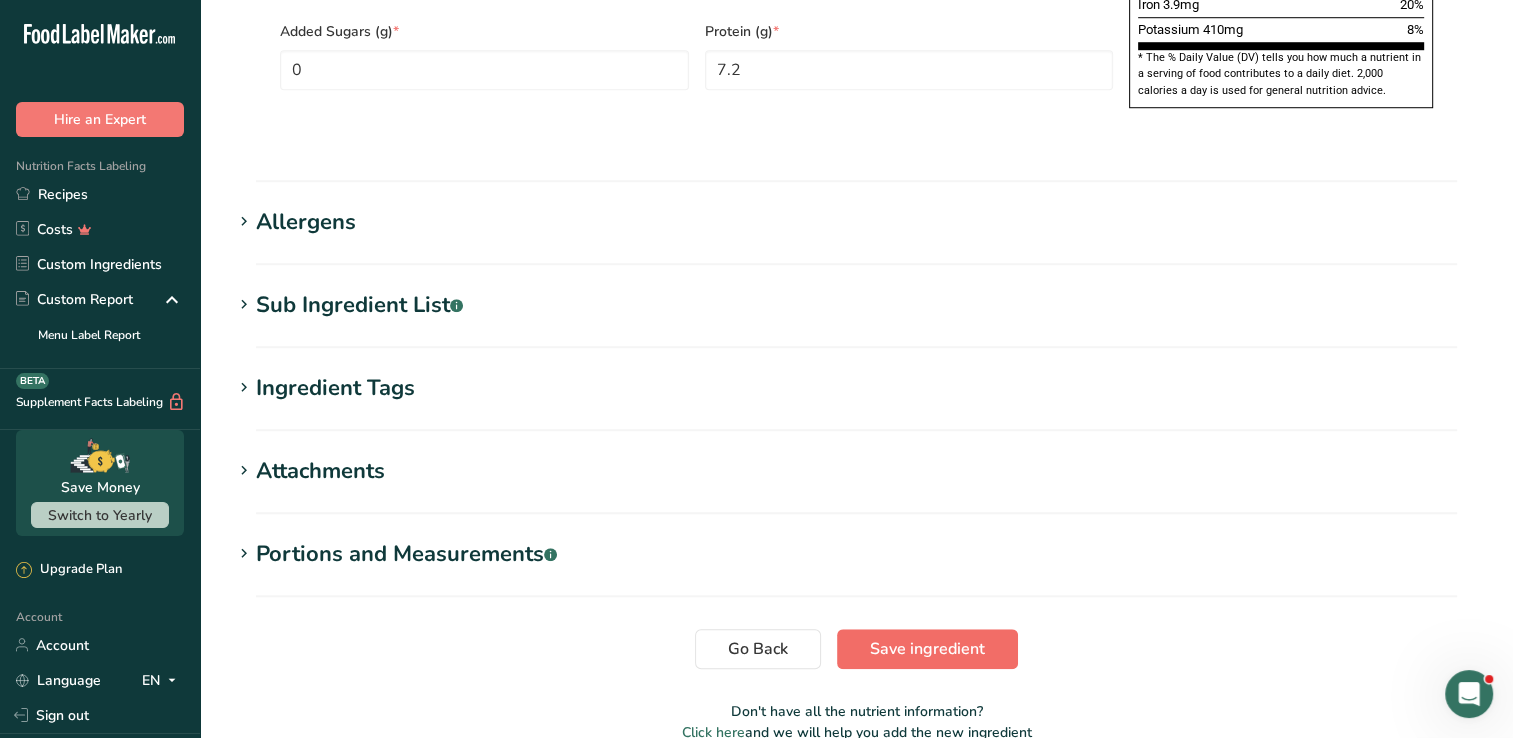 type on "9.9999" 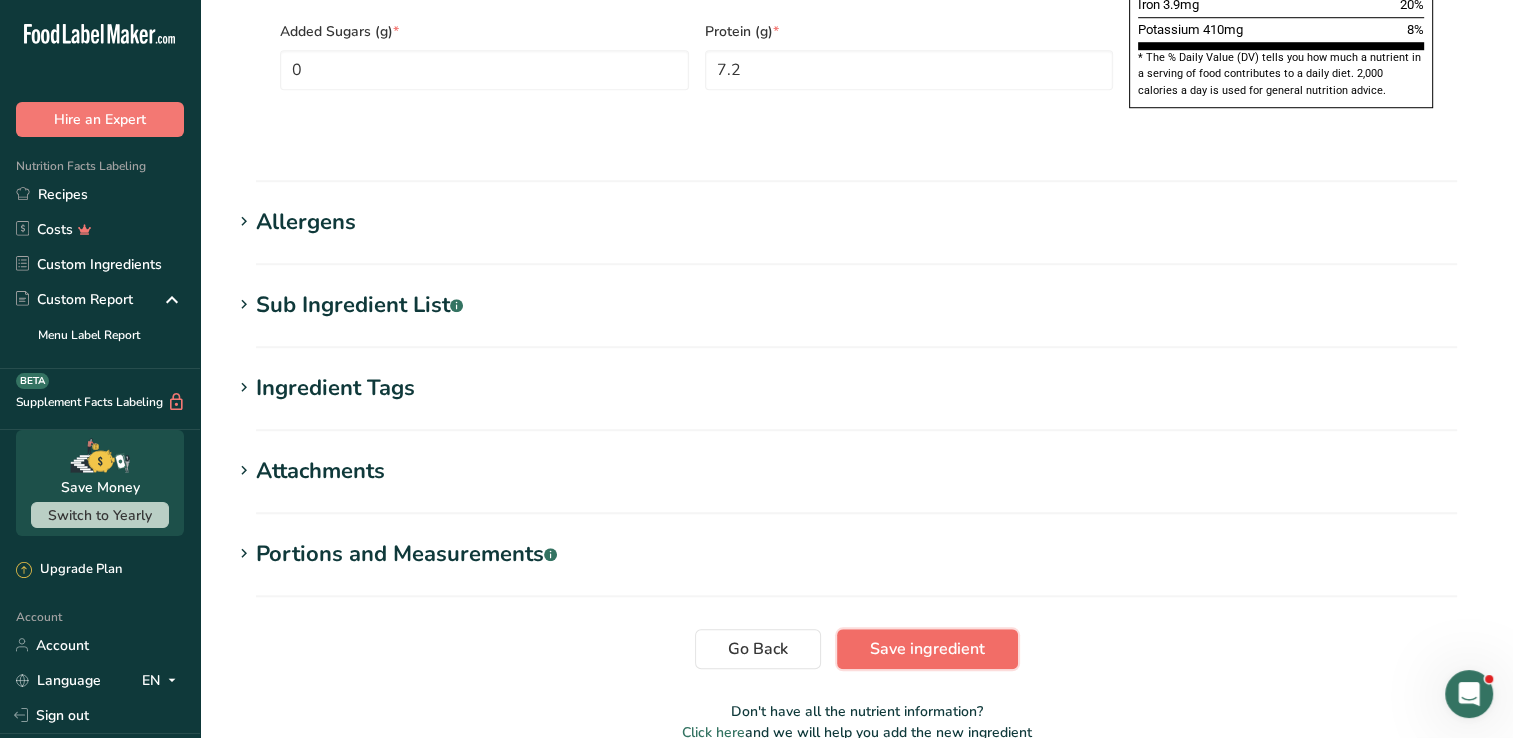 click on "Save ingredient" at bounding box center [927, 649] 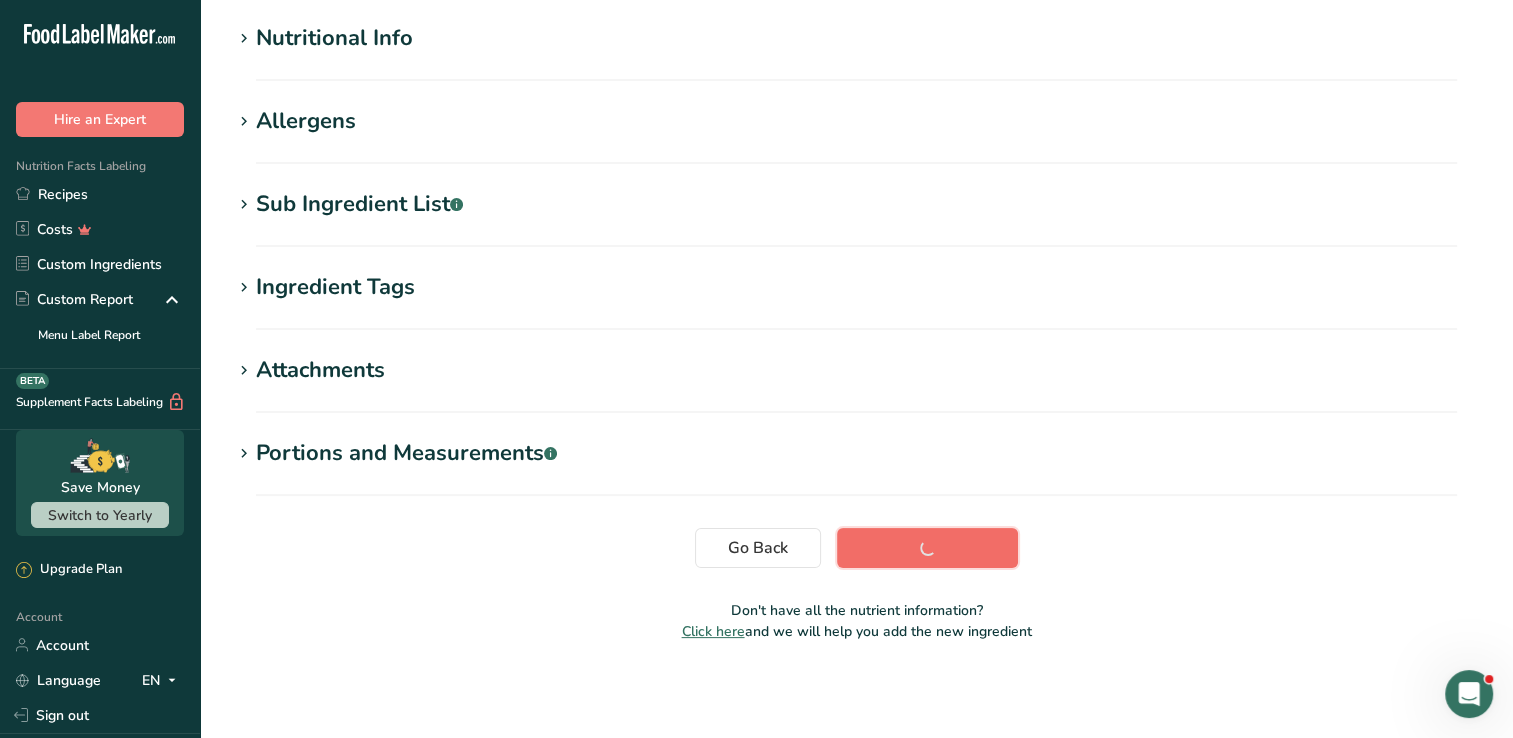 scroll, scrollTop: 236, scrollLeft: 0, axis: vertical 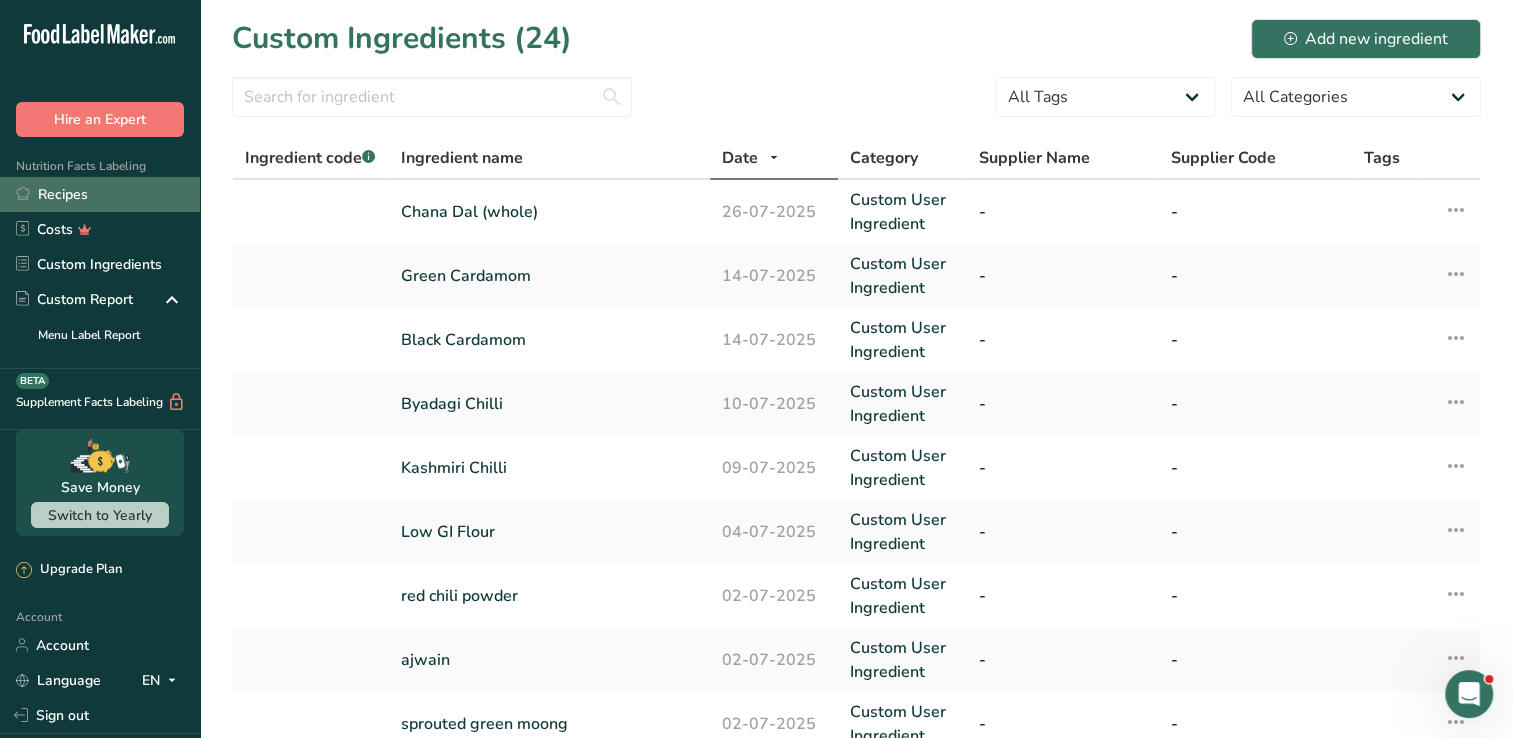 click on "Recipes" at bounding box center (100, 194) 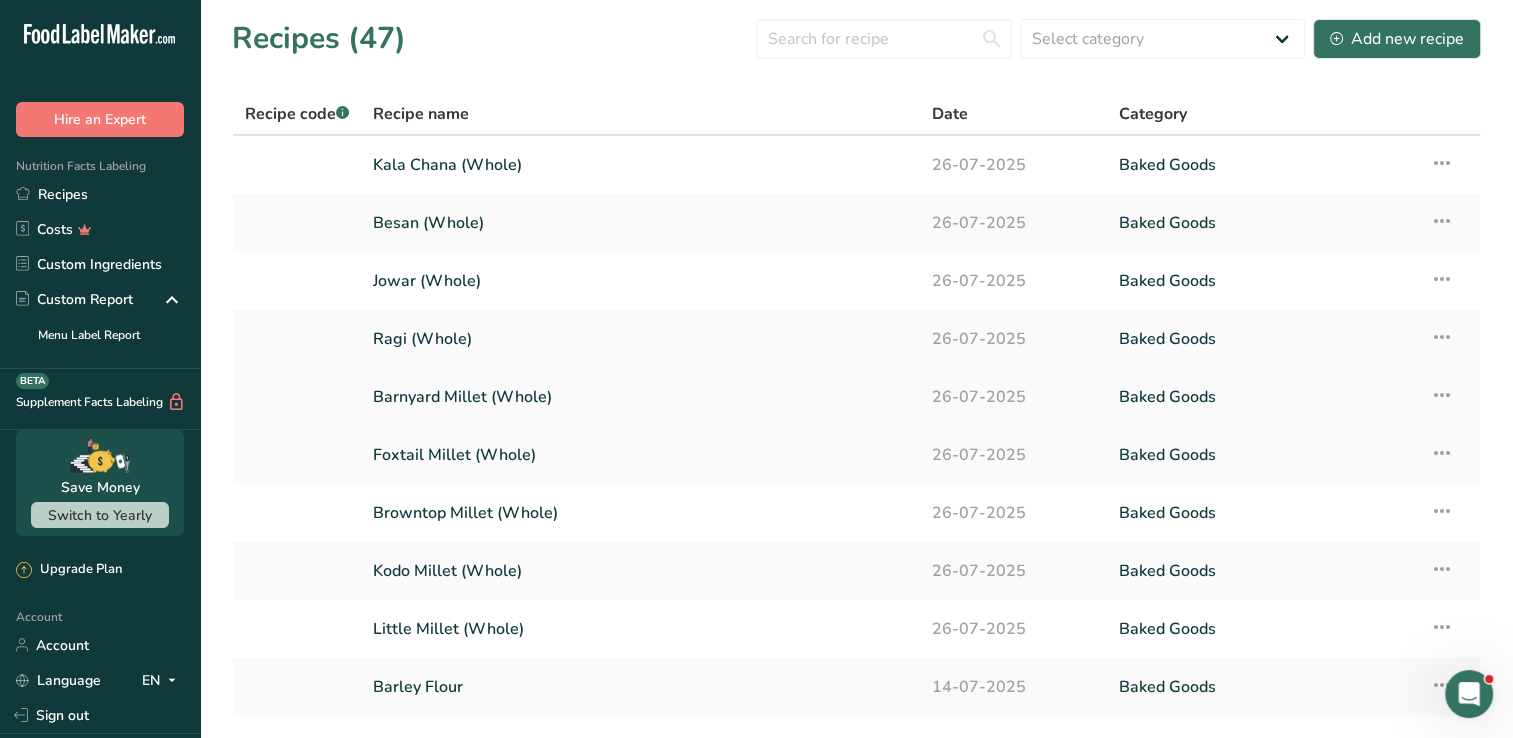 click on "Barnyard Millet (Whole)" at bounding box center [640, 397] 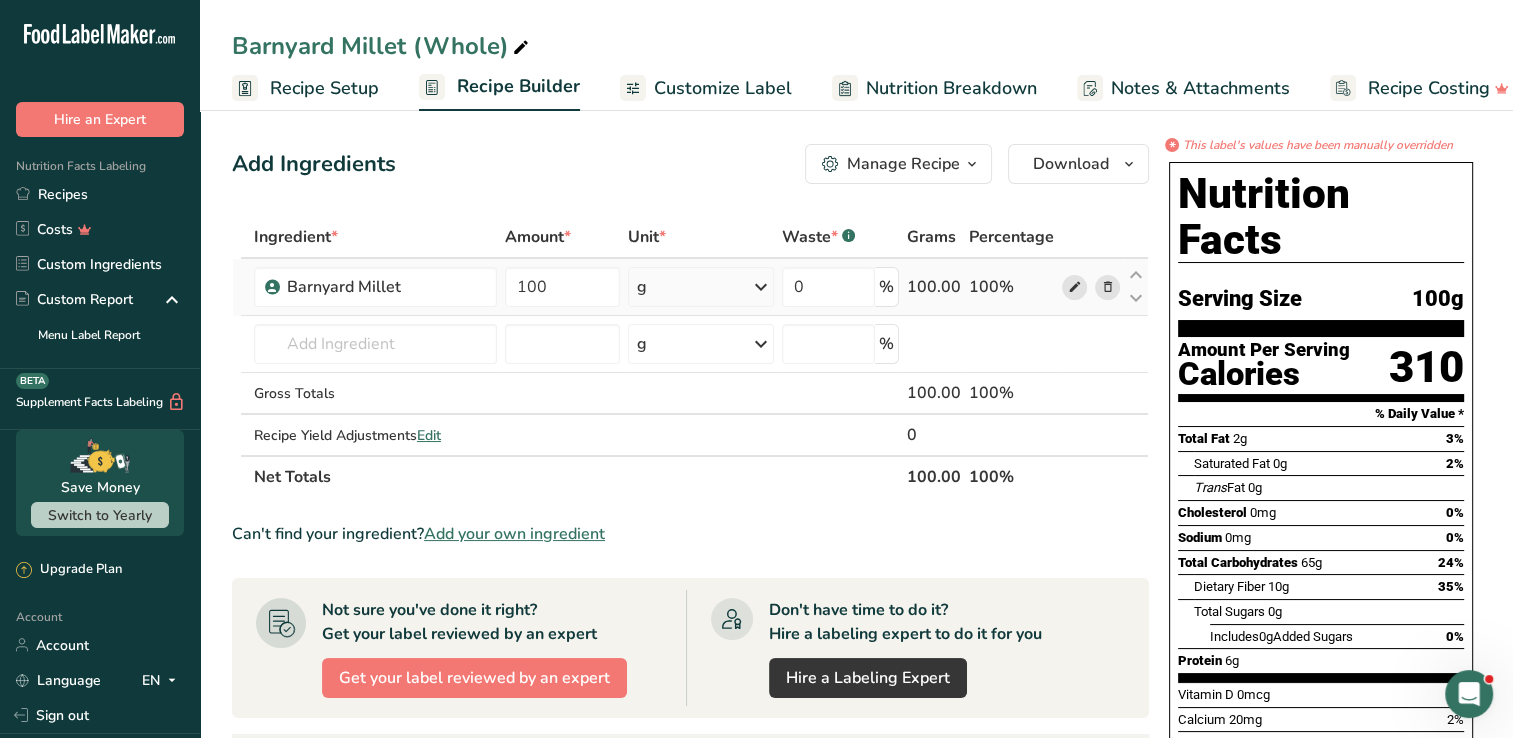click at bounding box center (1074, 287) 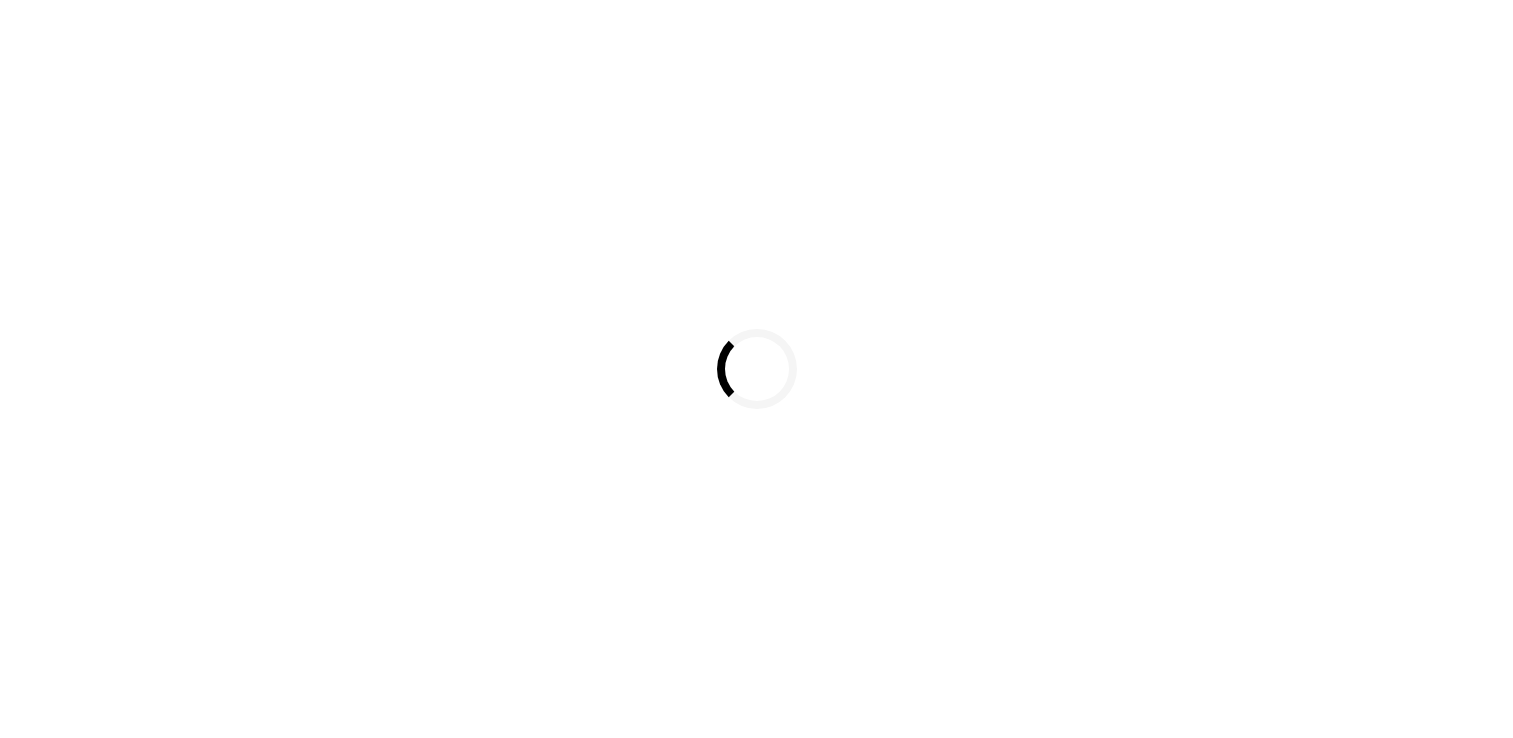 scroll, scrollTop: 0, scrollLeft: 0, axis: both 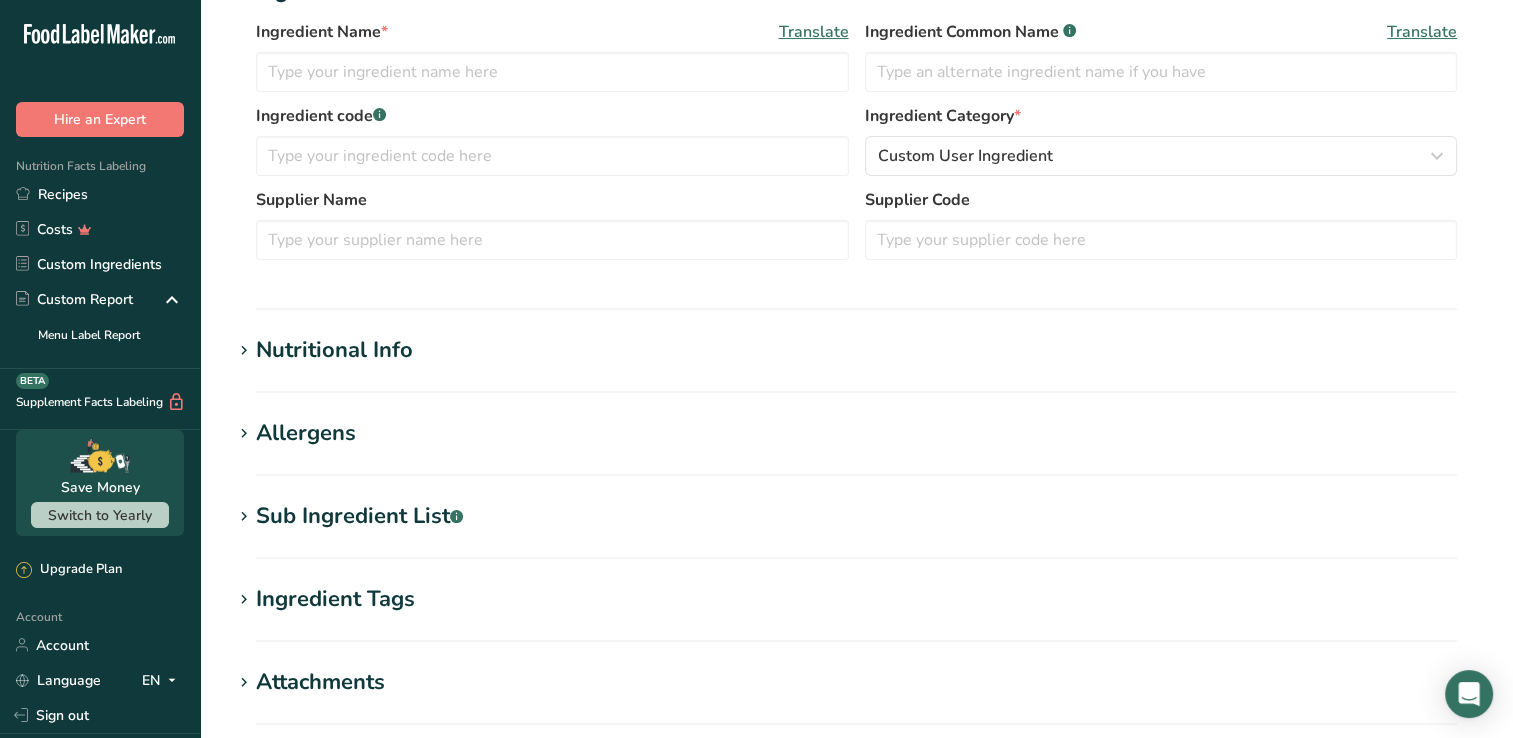 type on "Barnyard Millet" 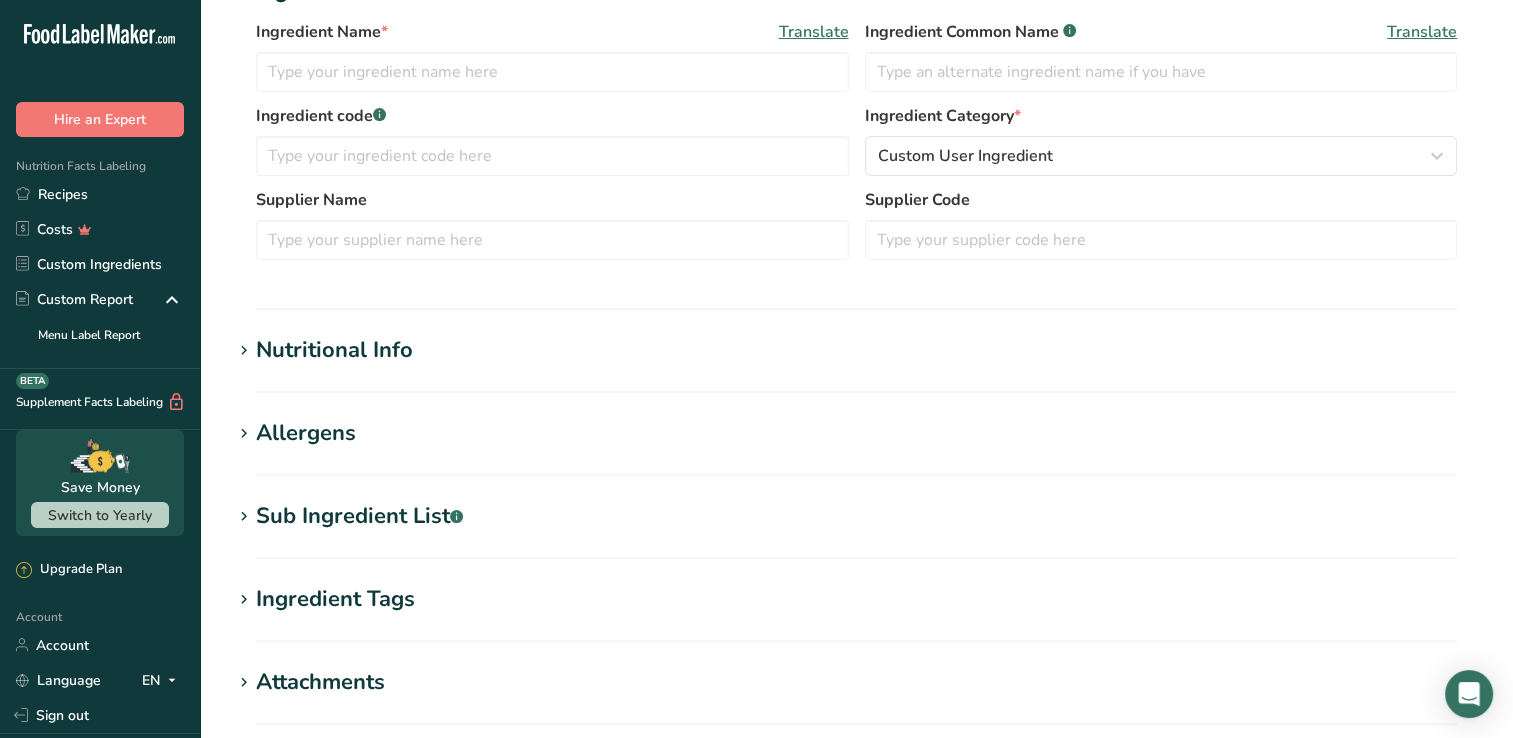 type on "100.0001" 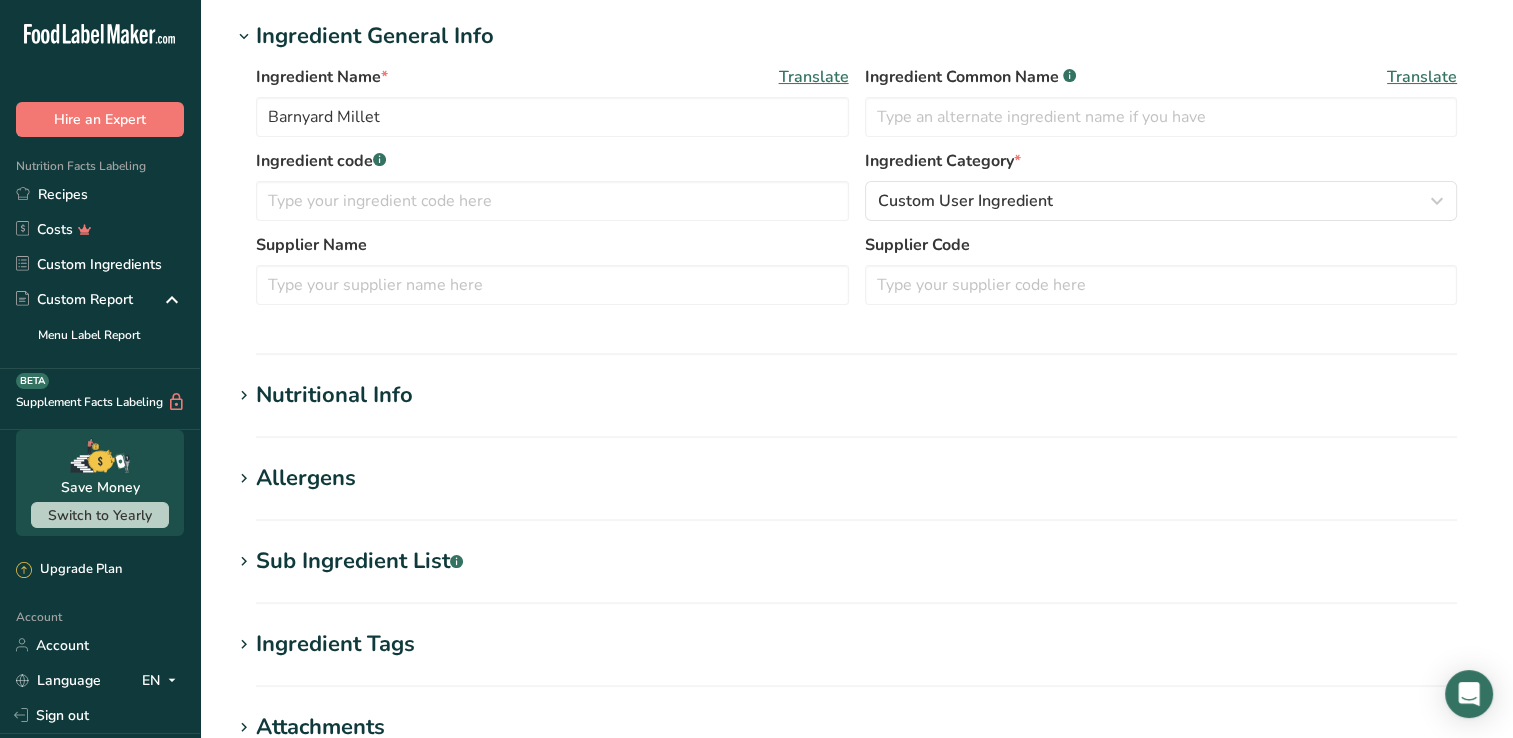 scroll, scrollTop: 444, scrollLeft: 0, axis: vertical 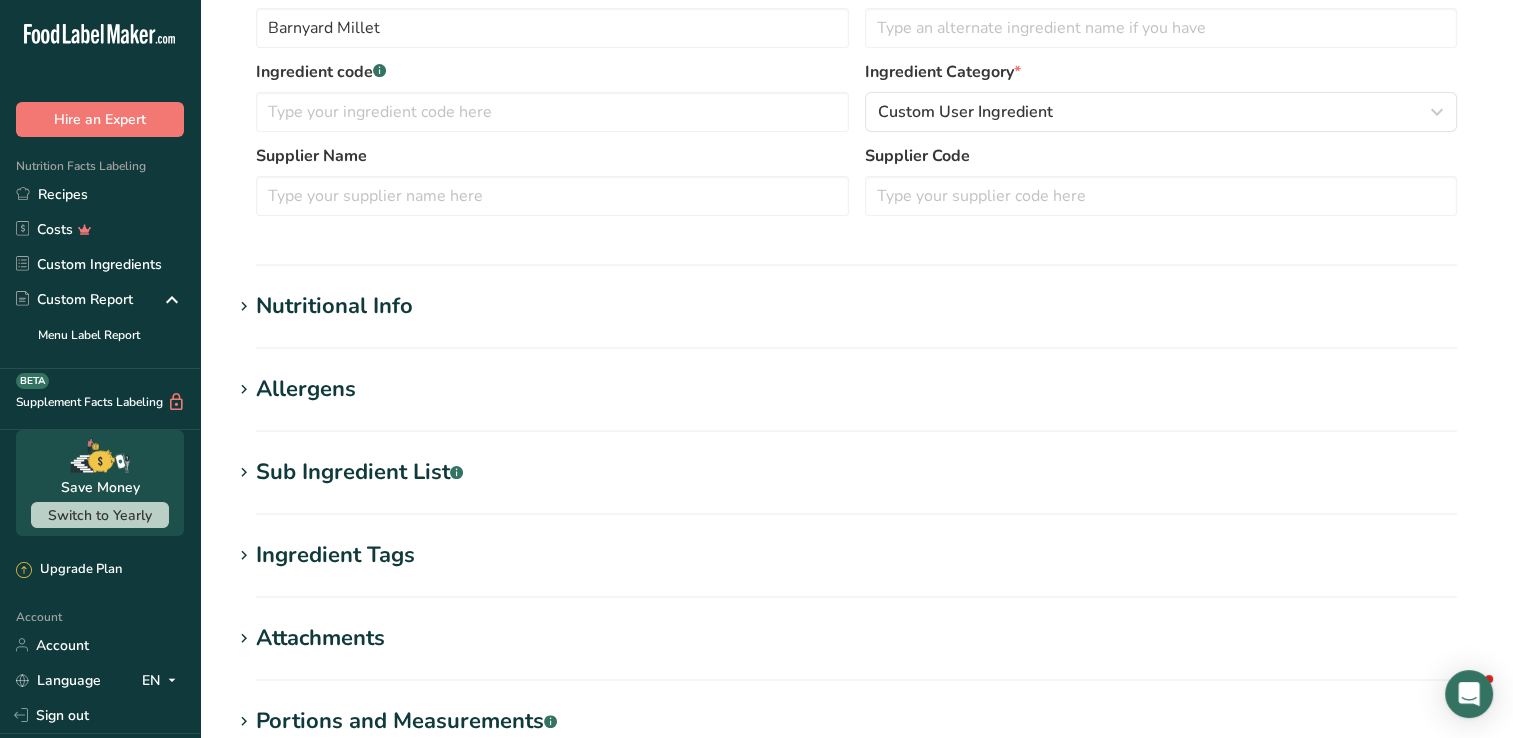 type on "307" 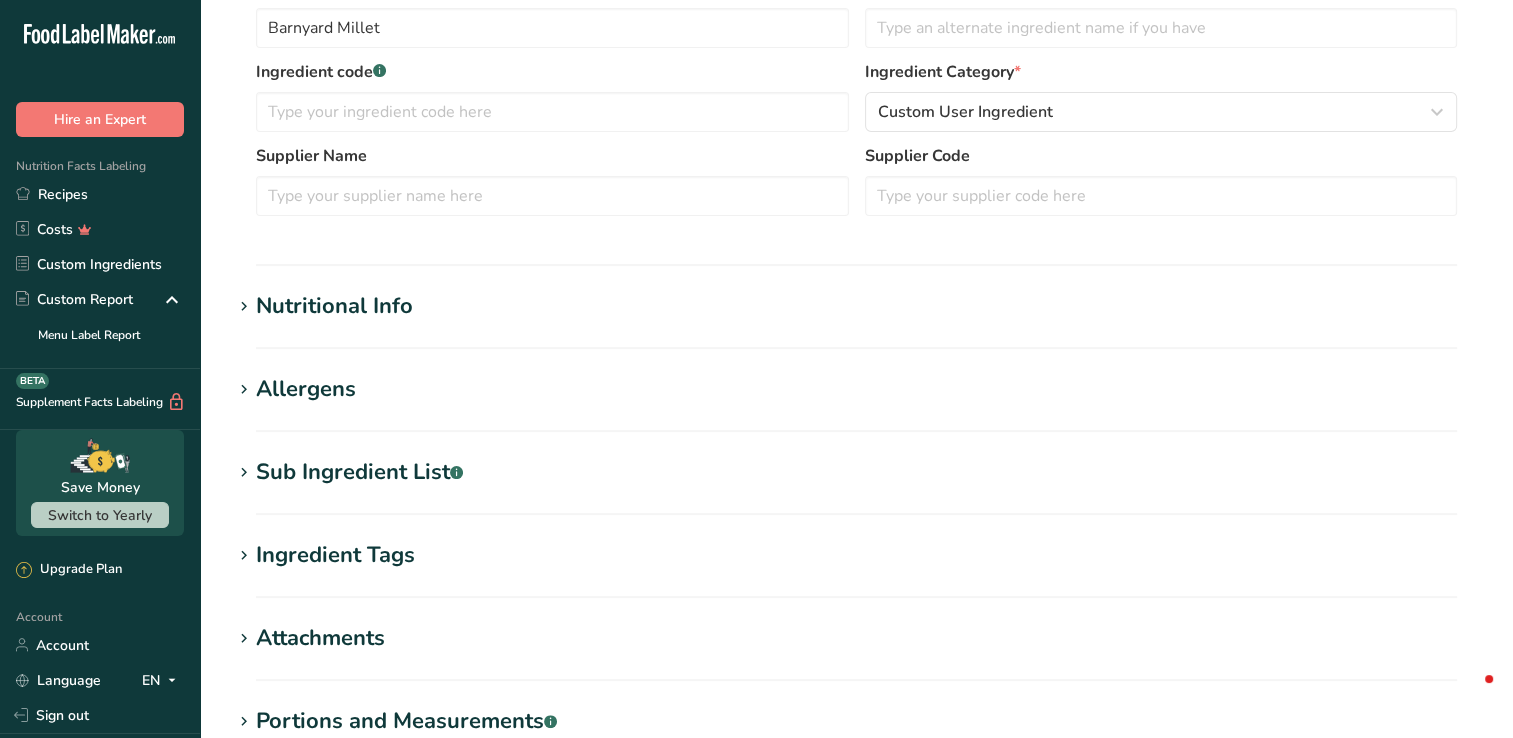 click on "Nutritional Info" at bounding box center [334, 306] 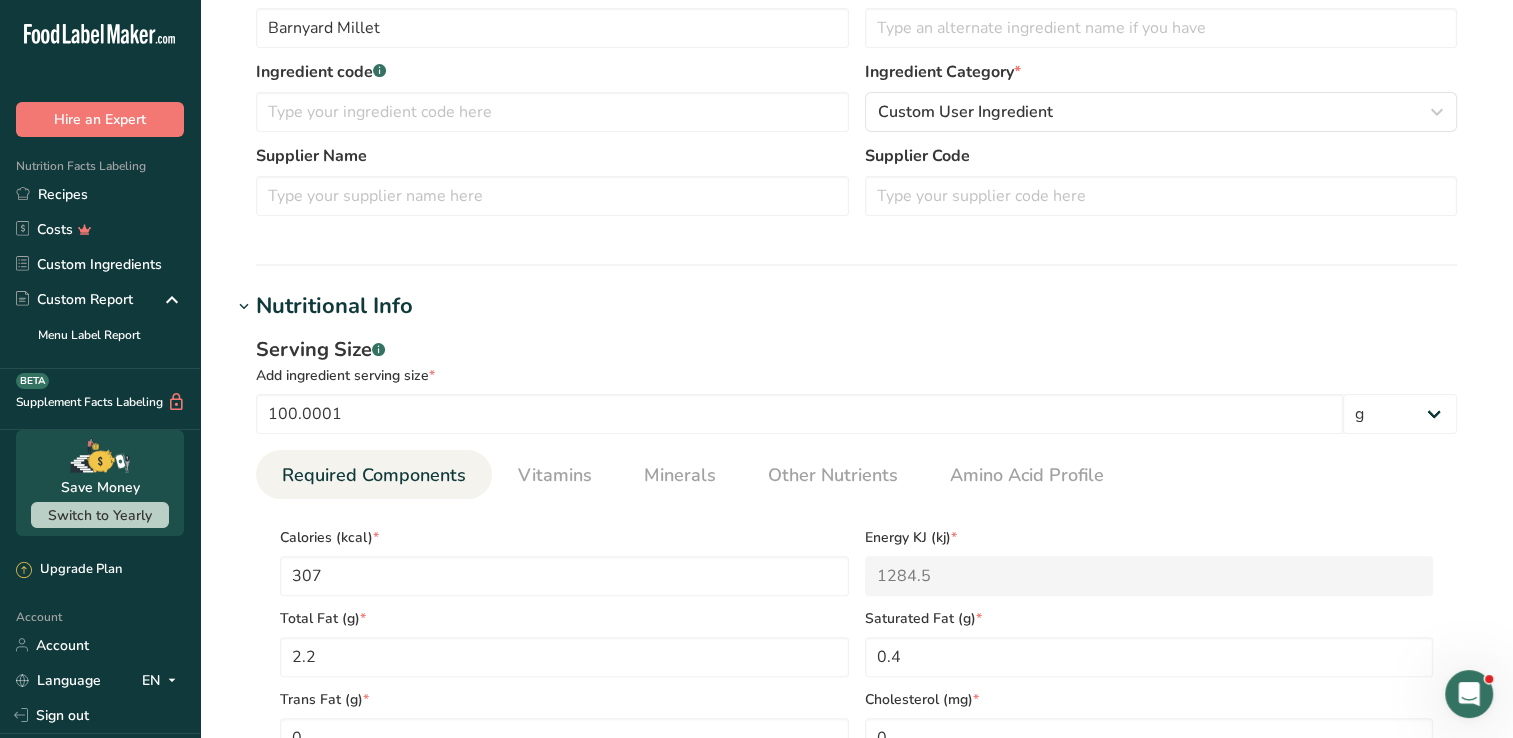 scroll, scrollTop: 0, scrollLeft: 0, axis: both 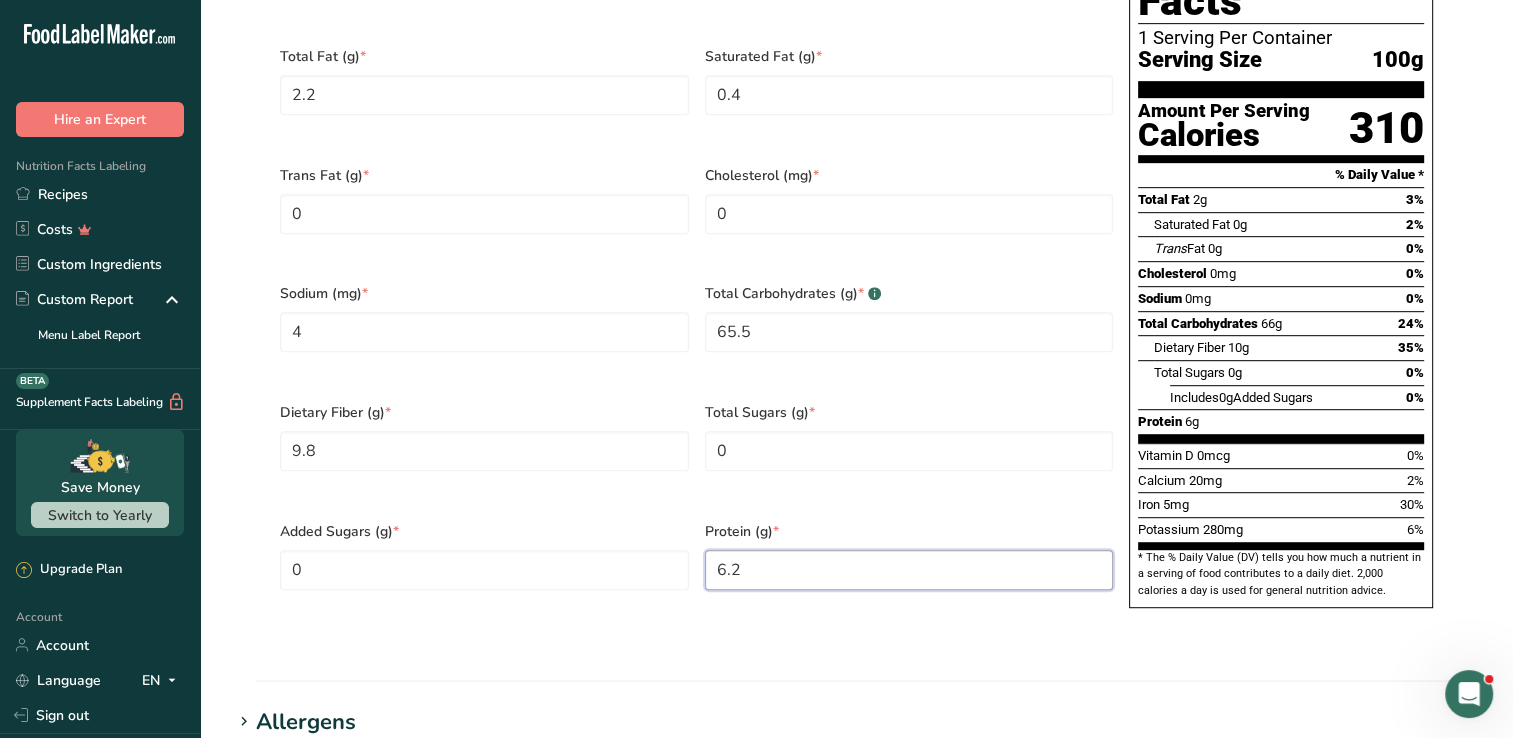 click on "6.2" at bounding box center (909, 570) 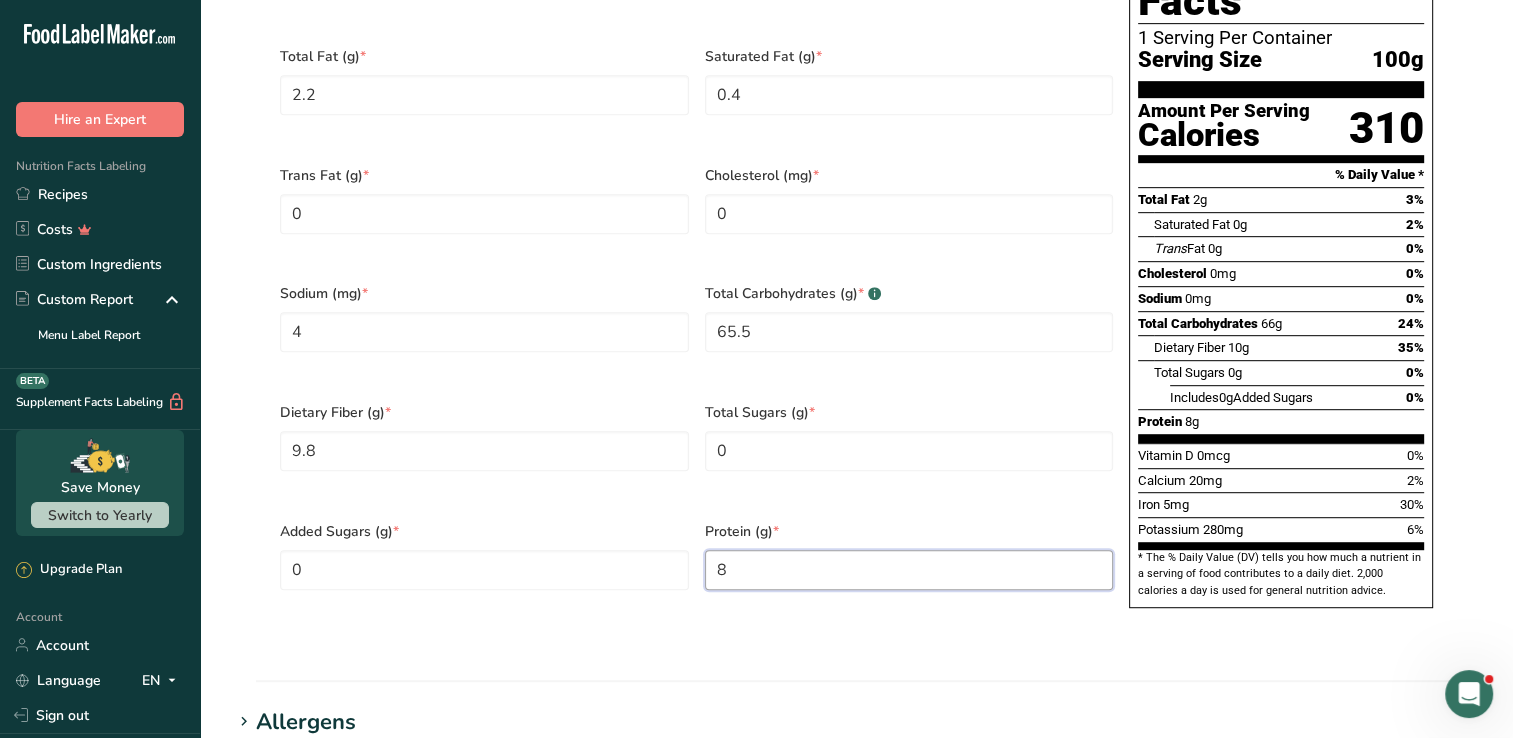 type on "8" 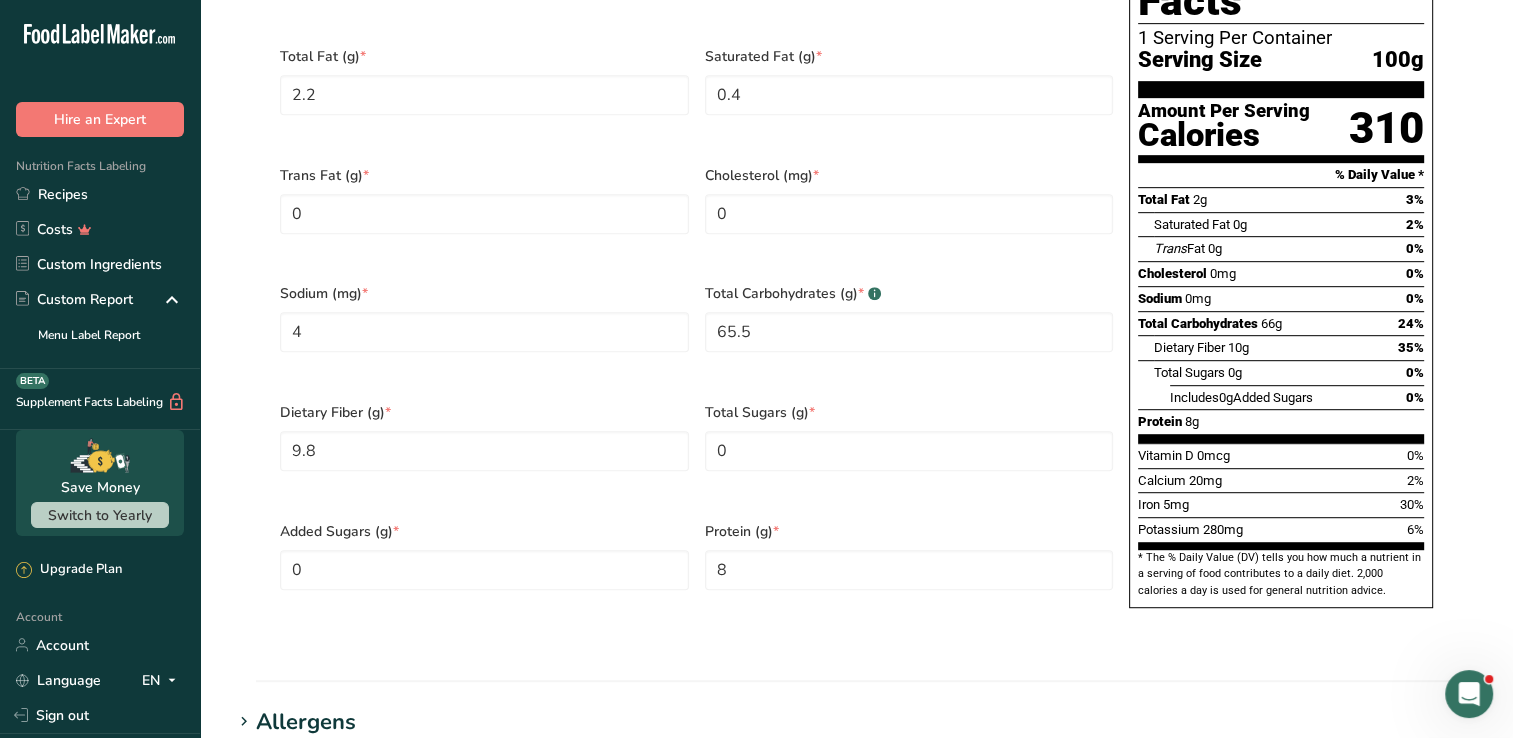 click on "Nutritional Info
Serving Size
.a-a{fill:#347362;}.b-a{fill:#fff;}
Add ingredient serving size *   100.0001
g
kg
mg
mcg
lb
oz
l
mL
fl oz
tbsp
tsp
cup
qt
gallon
Required Components Vitamins Minerals Other Nutrients Amino Acid Profile
Calories
(kcal) *     307
Energy KJ
(kj) *     1284.5
Total Fat
(g) *     2.2 *     0.4" at bounding box center (856, 186) 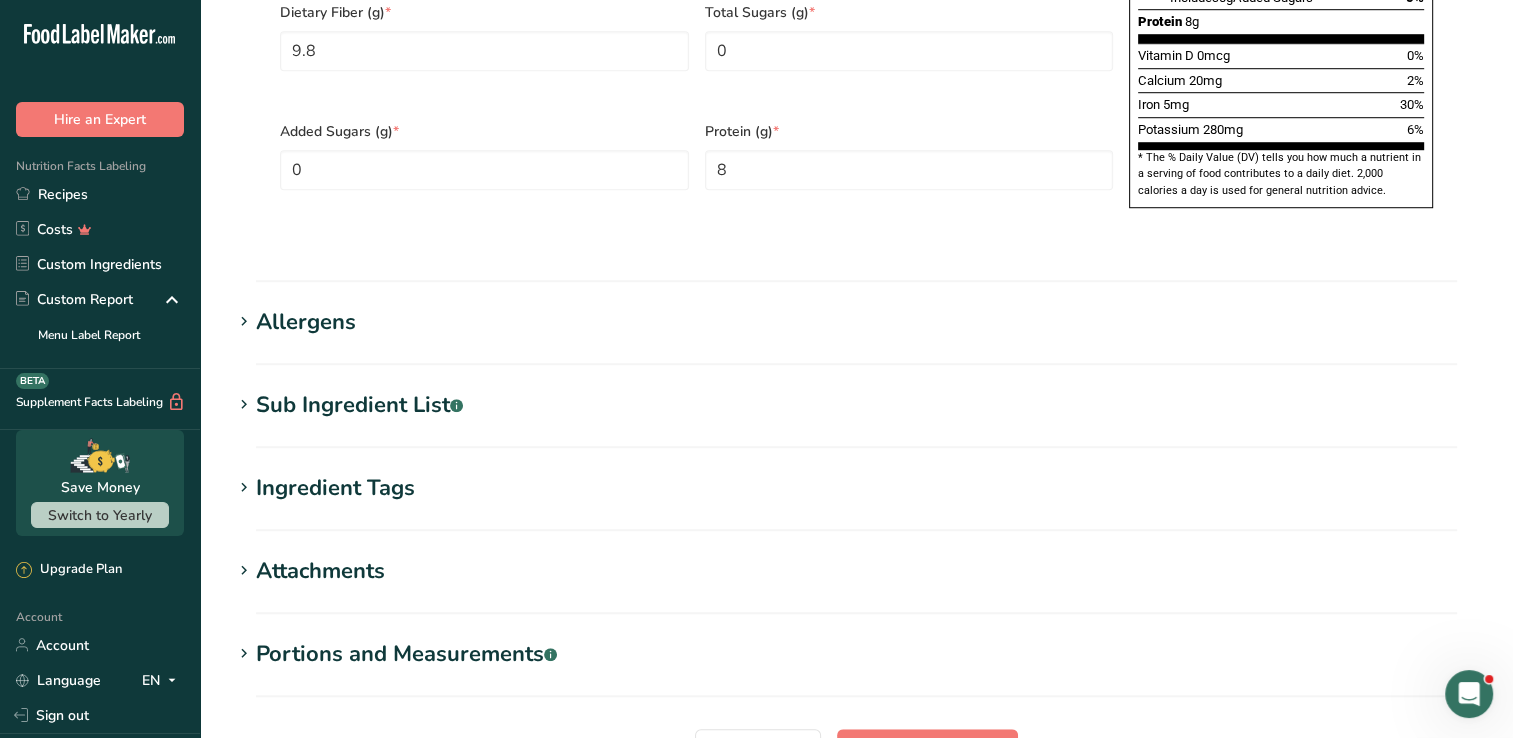 scroll, scrollTop: 1544, scrollLeft: 0, axis: vertical 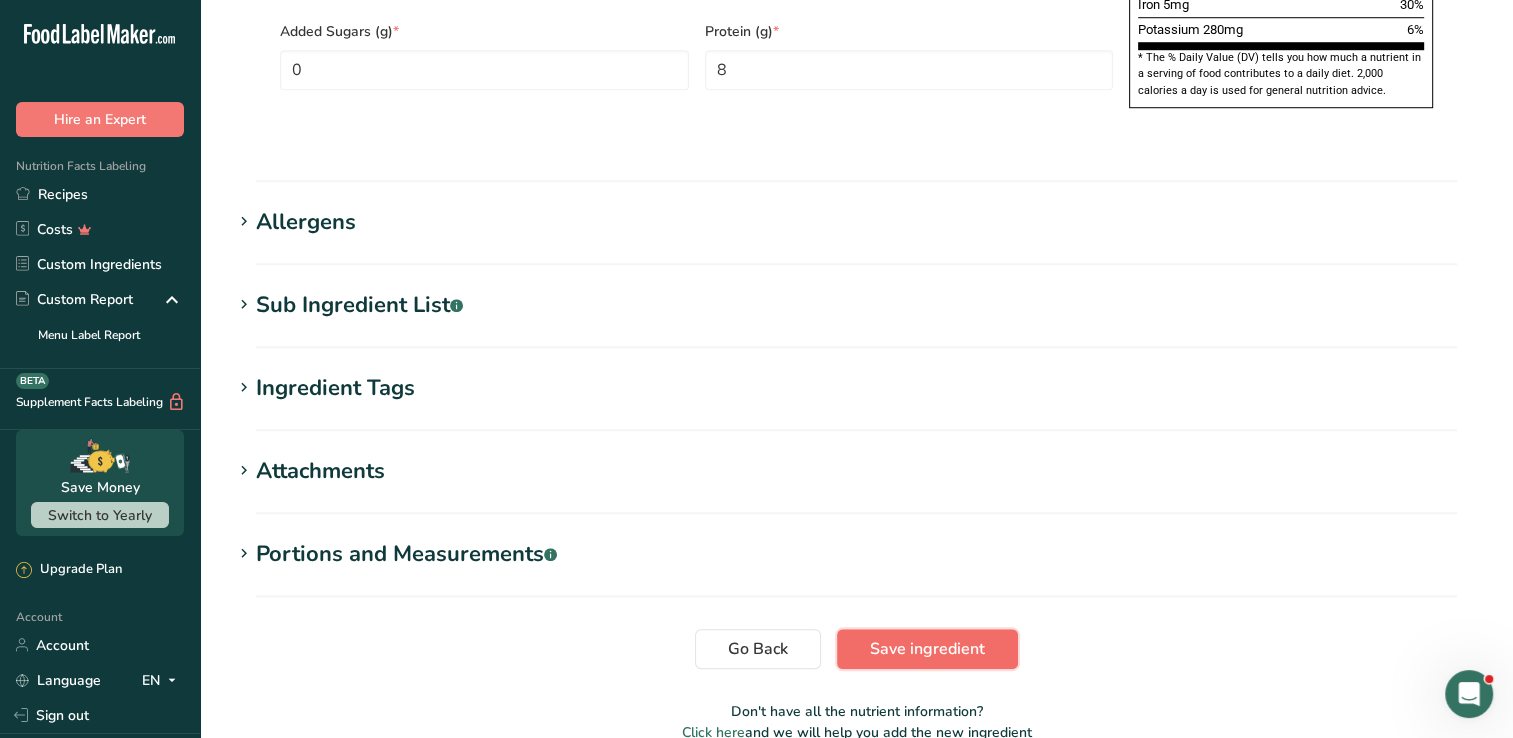 click on "Save ingredient" at bounding box center [927, 649] 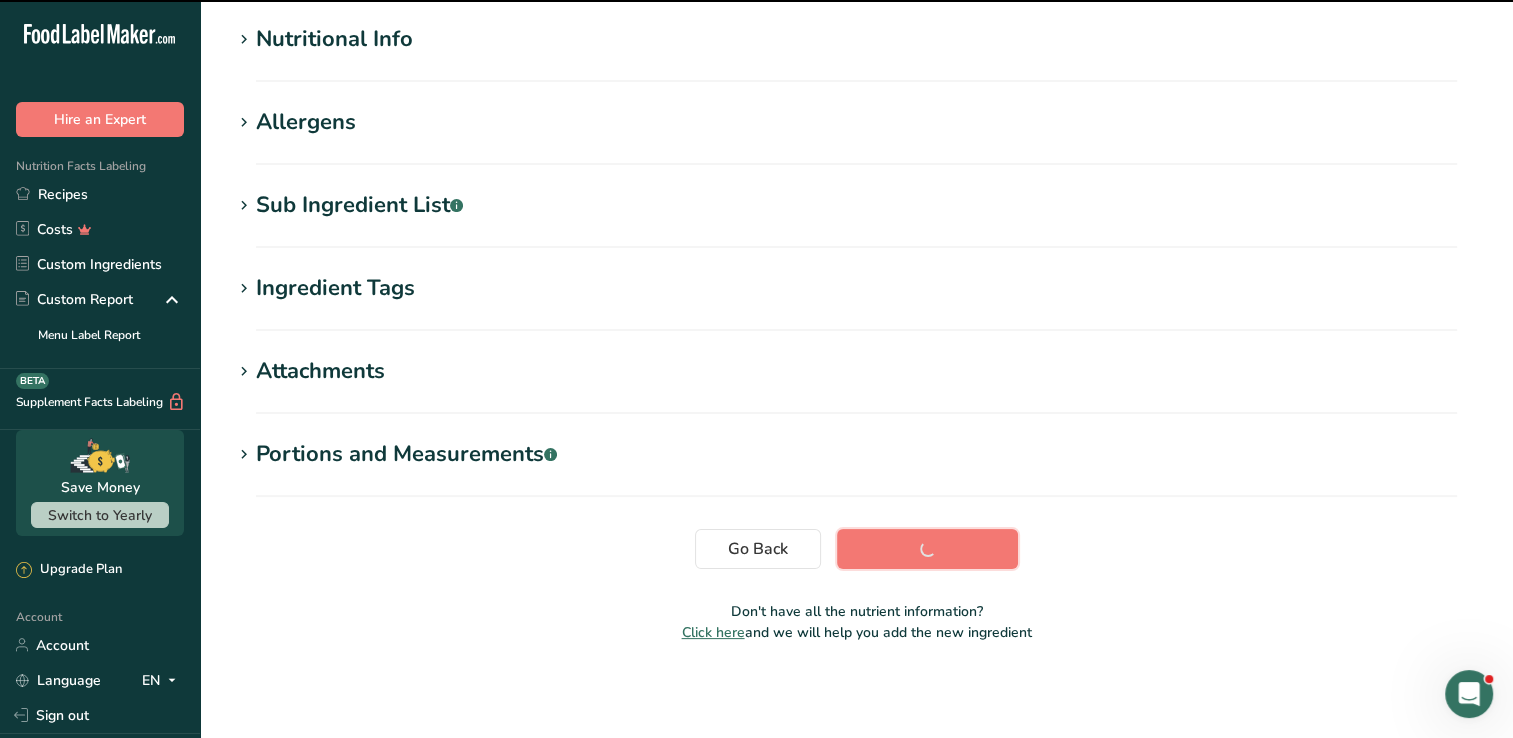 scroll, scrollTop: 0, scrollLeft: 0, axis: both 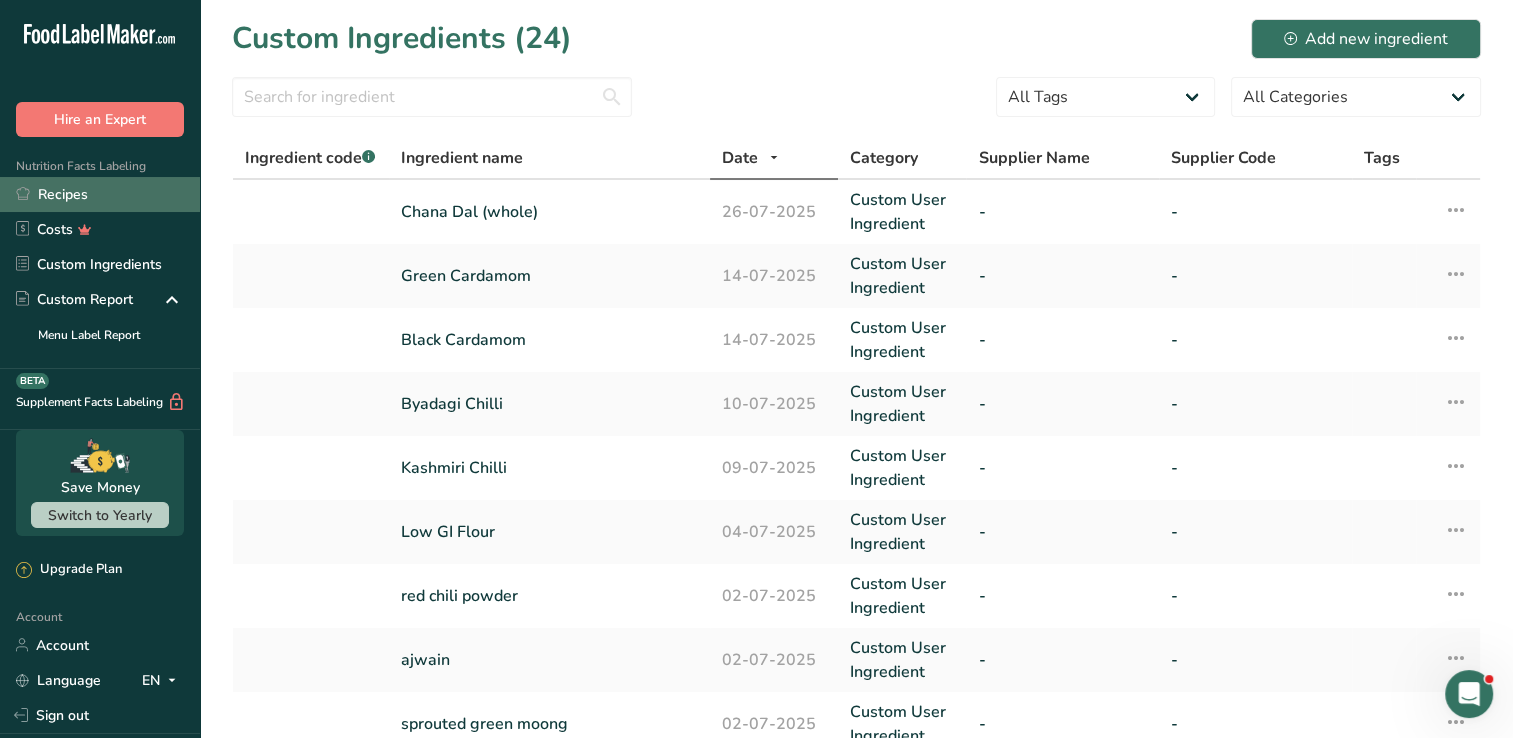 click on "Recipes" at bounding box center (100, 194) 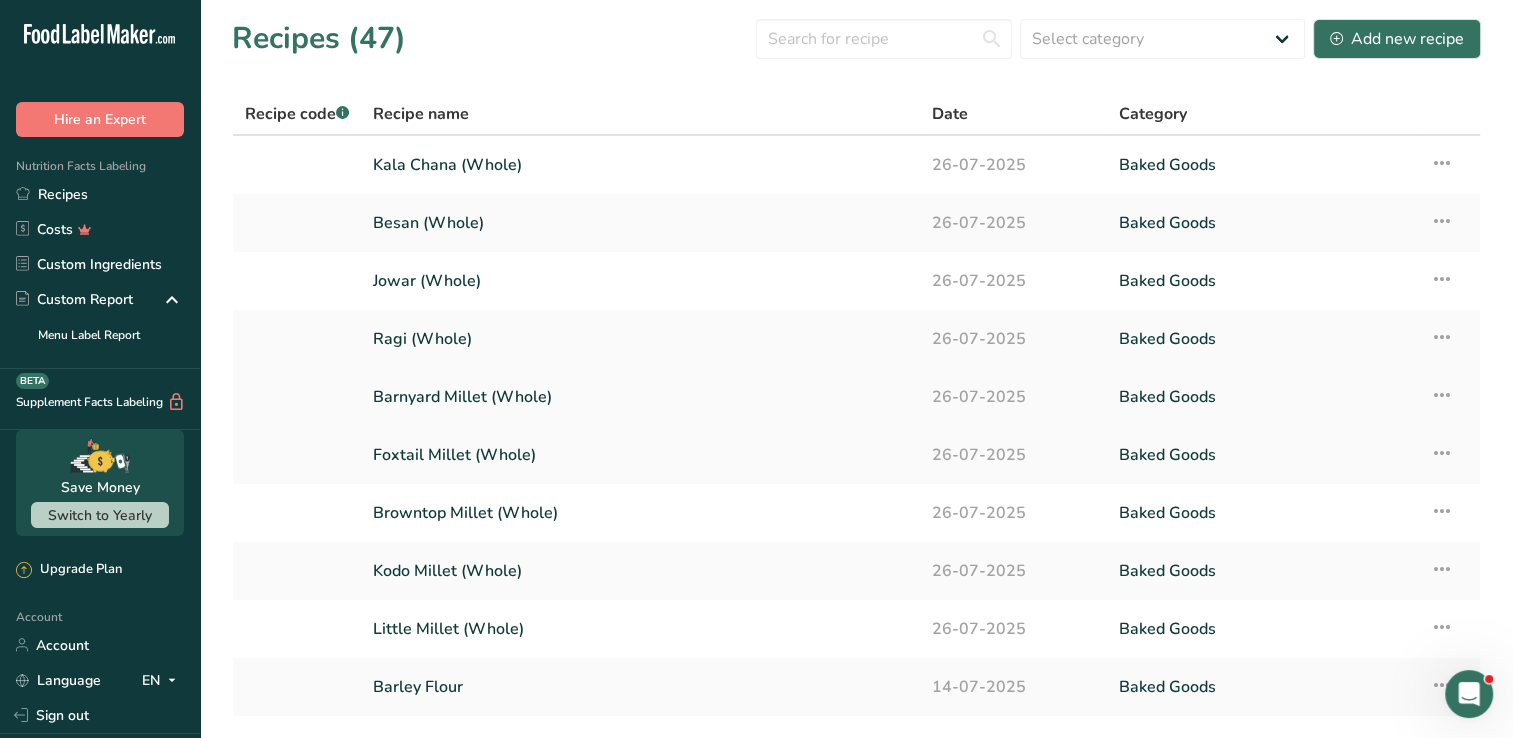 click on "Barnyard Millet (Whole)" at bounding box center [640, 397] 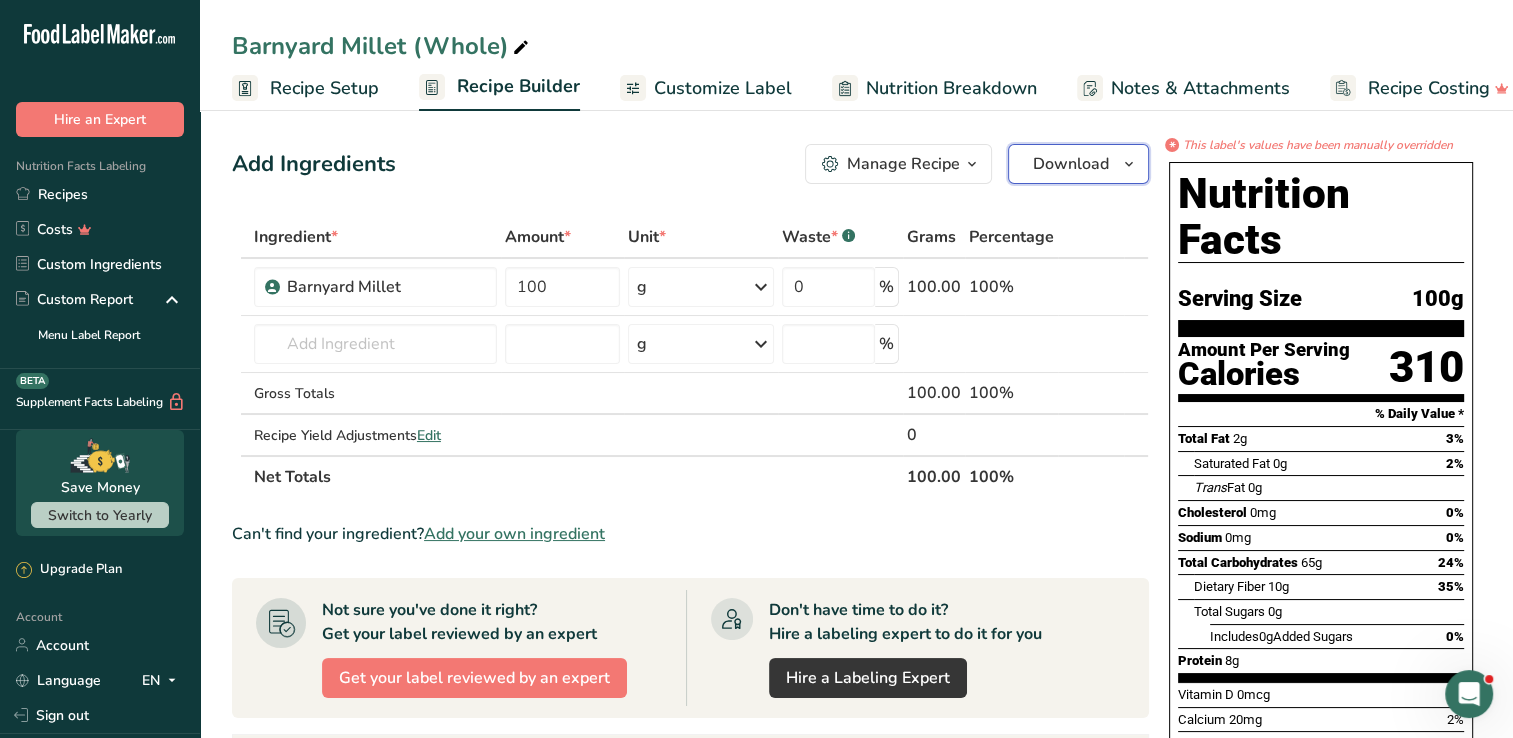 click on "Download" at bounding box center [1078, 164] 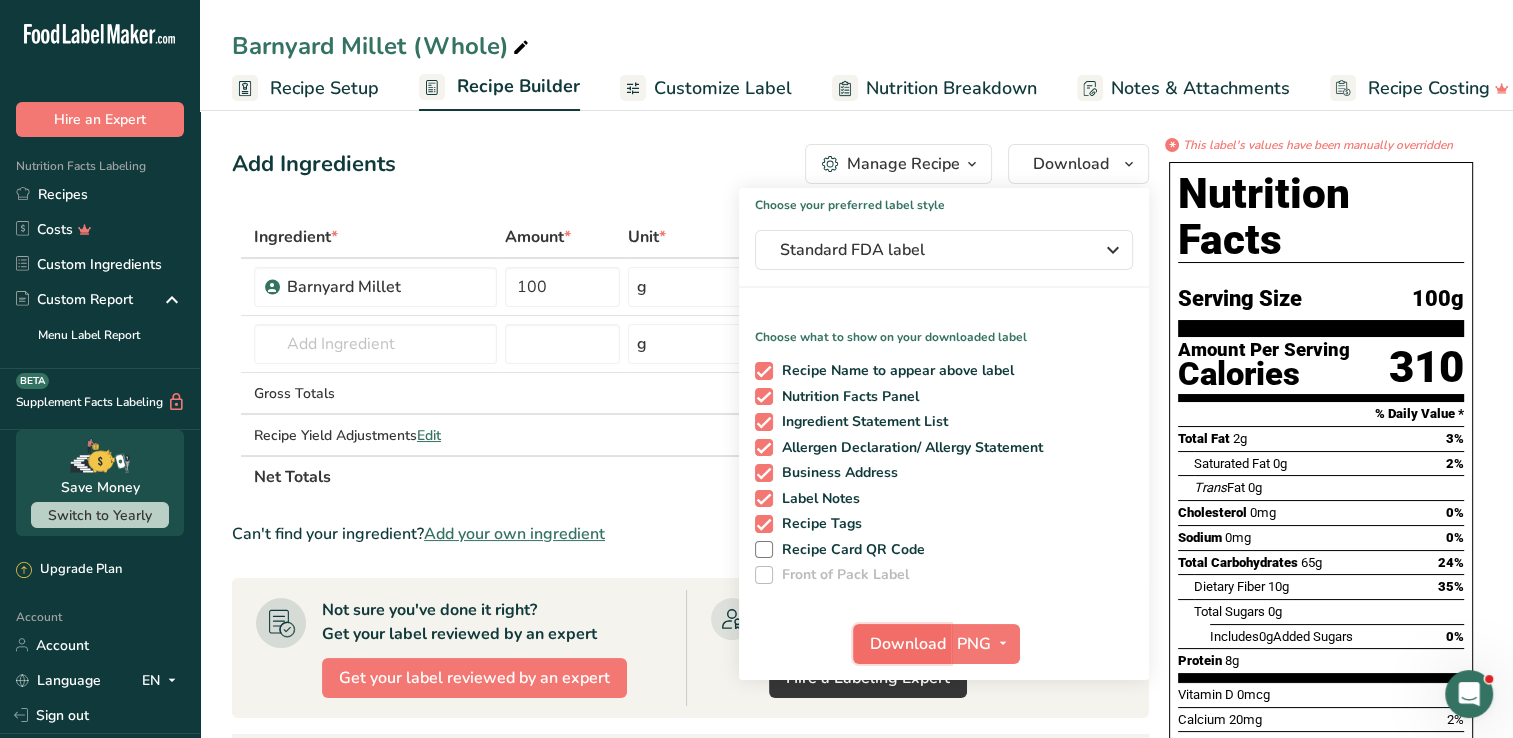 click on "Download" at bounding box center (908, 644) 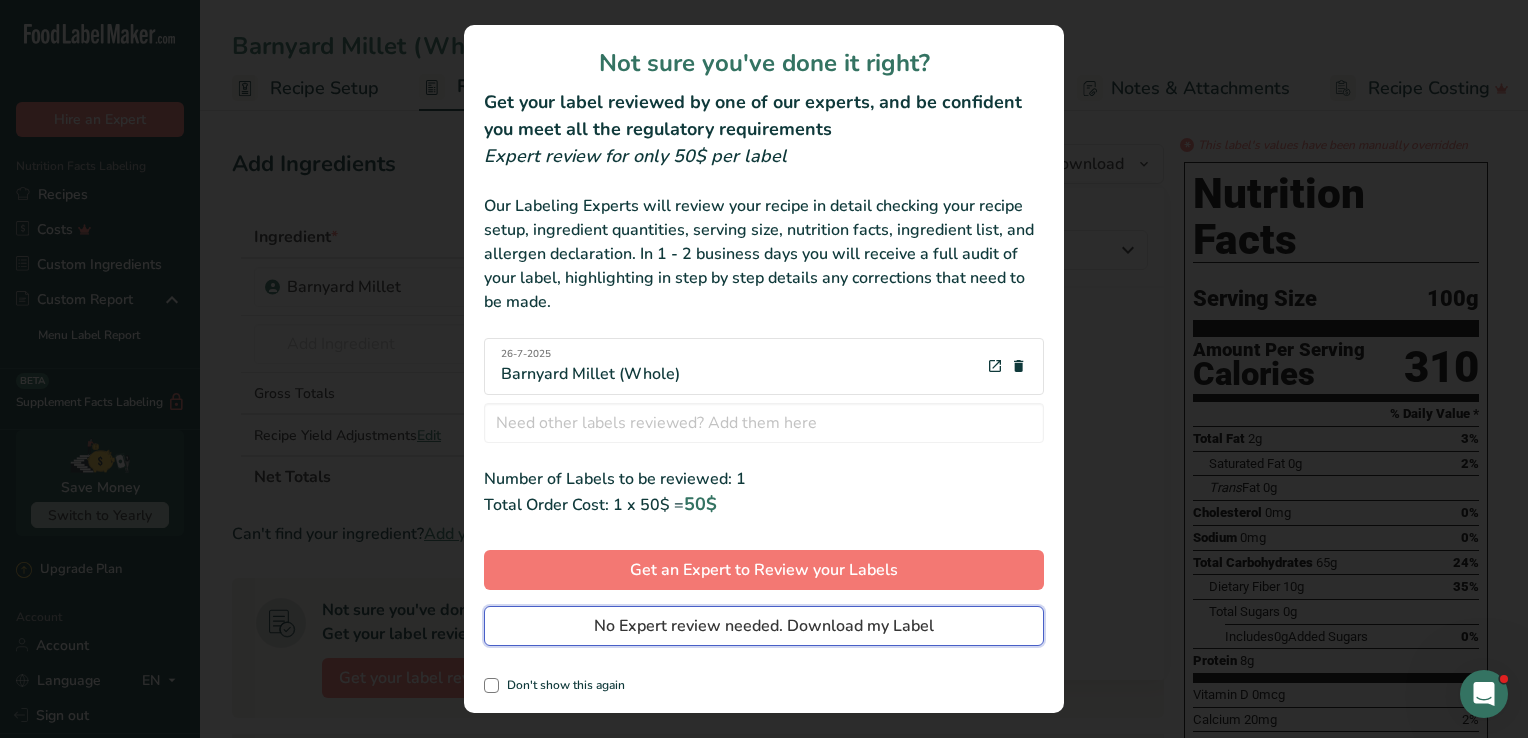 click on "Not sure you've done it right?
Get your label reviewed by one of our experts, and be confident you meet all the regulatory requirements
Expert review for only 50$ per label
Our Labeling Experts will review your recipe in detail checking your recipe setup, ingredient quantities, serving size, nutrition facts, ingredient list, and allergen declaration. In 1 - 2 business days you will receive a full audit of your label, highlighting in step by step details any corrections that need to be made.
26-7-2025
Barnyard Millet (Whole)
No Results Found
Number of Labels to be reviewed: 1
Total Order Cost: 1 x 50$
=
50$
Get an Expert to Review your Labels
No Expert review needed. Download my Label" at bounding box center (764, 369) 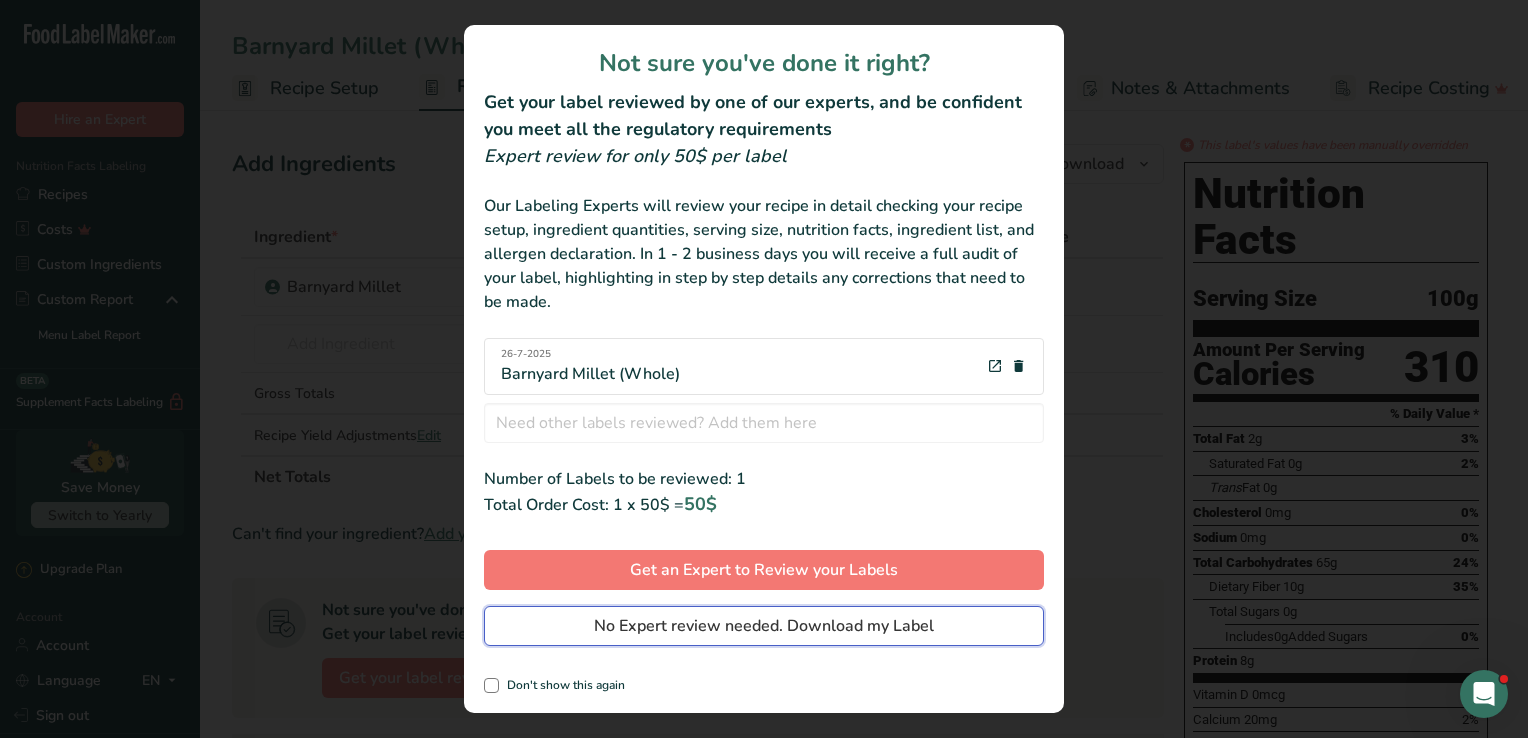 click on "No Expert review needed. Download my Label" at bounding box center [764, 626] 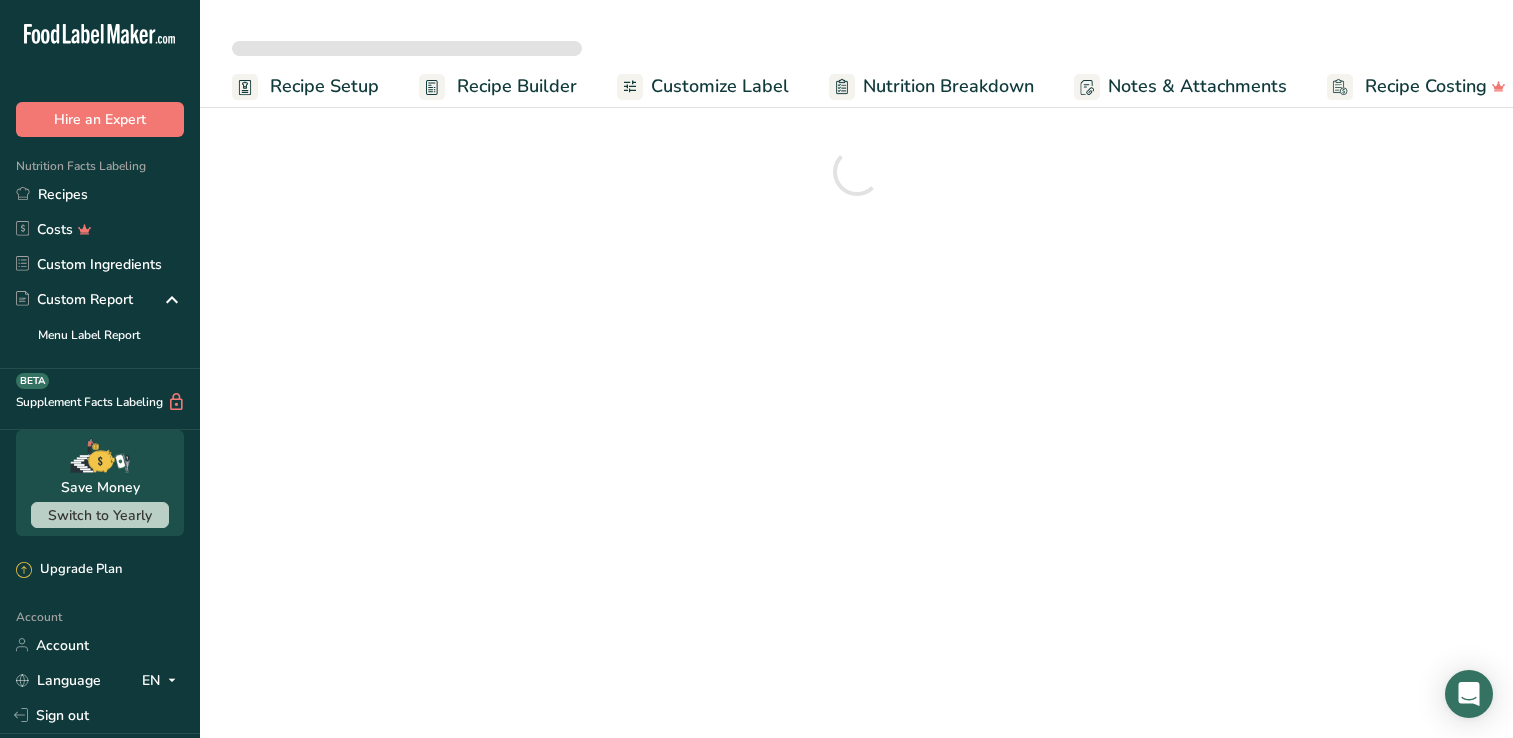 scroll, scrollTop: 0, scrollLeft: 0, axis: both 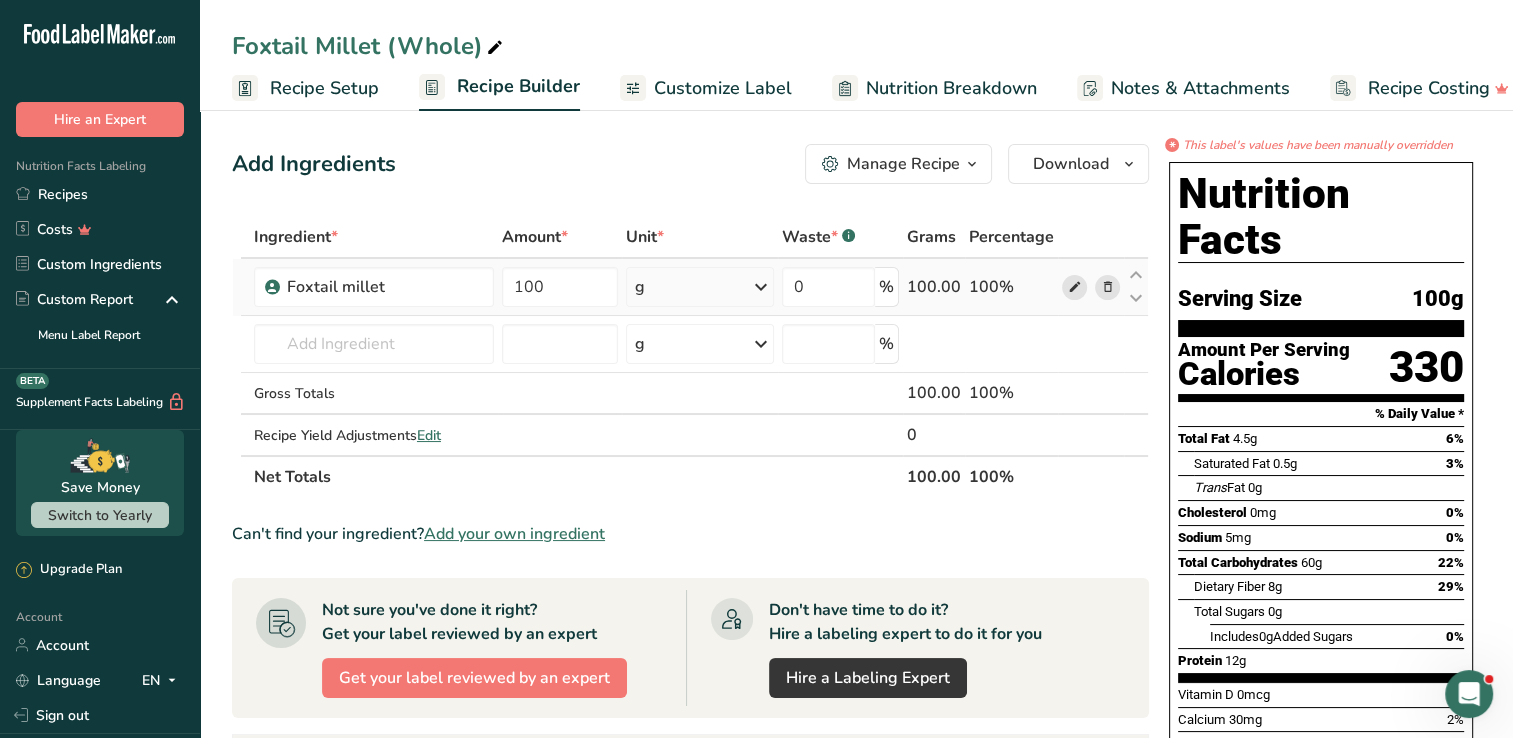 click at bounding box center (1074, 287) 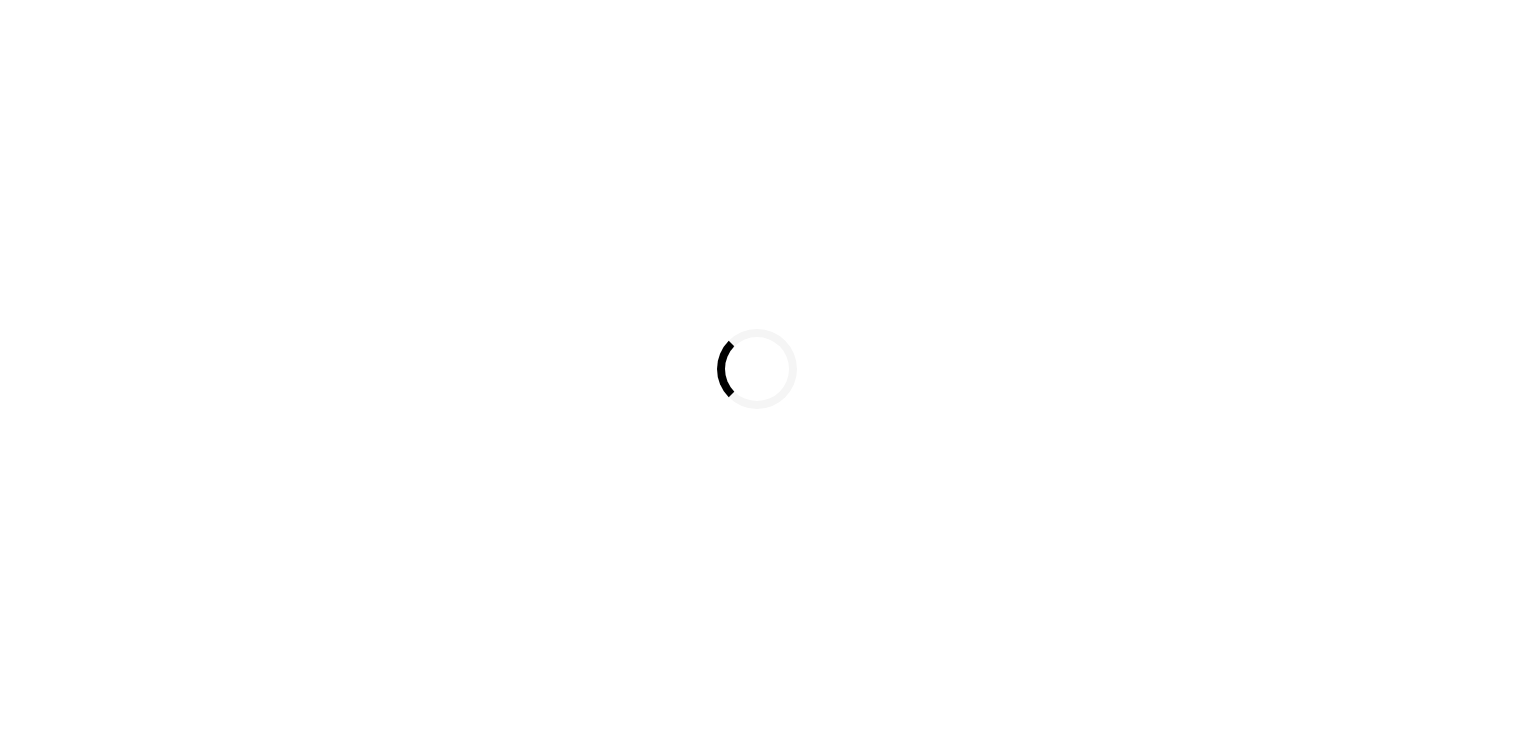 scroll, scrollTop: 0, scrollLeft: 0, axis: both 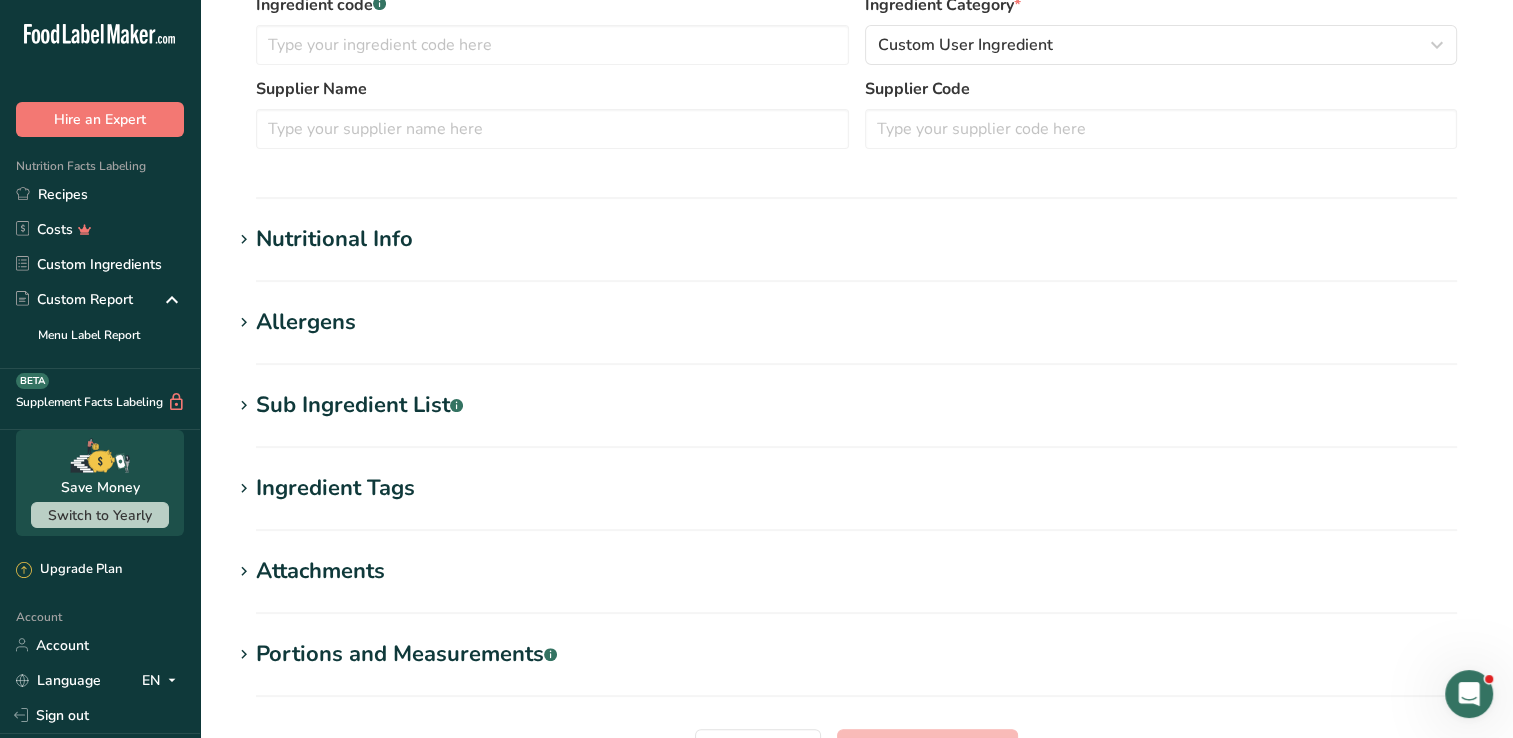 type on "Foxtail millet" 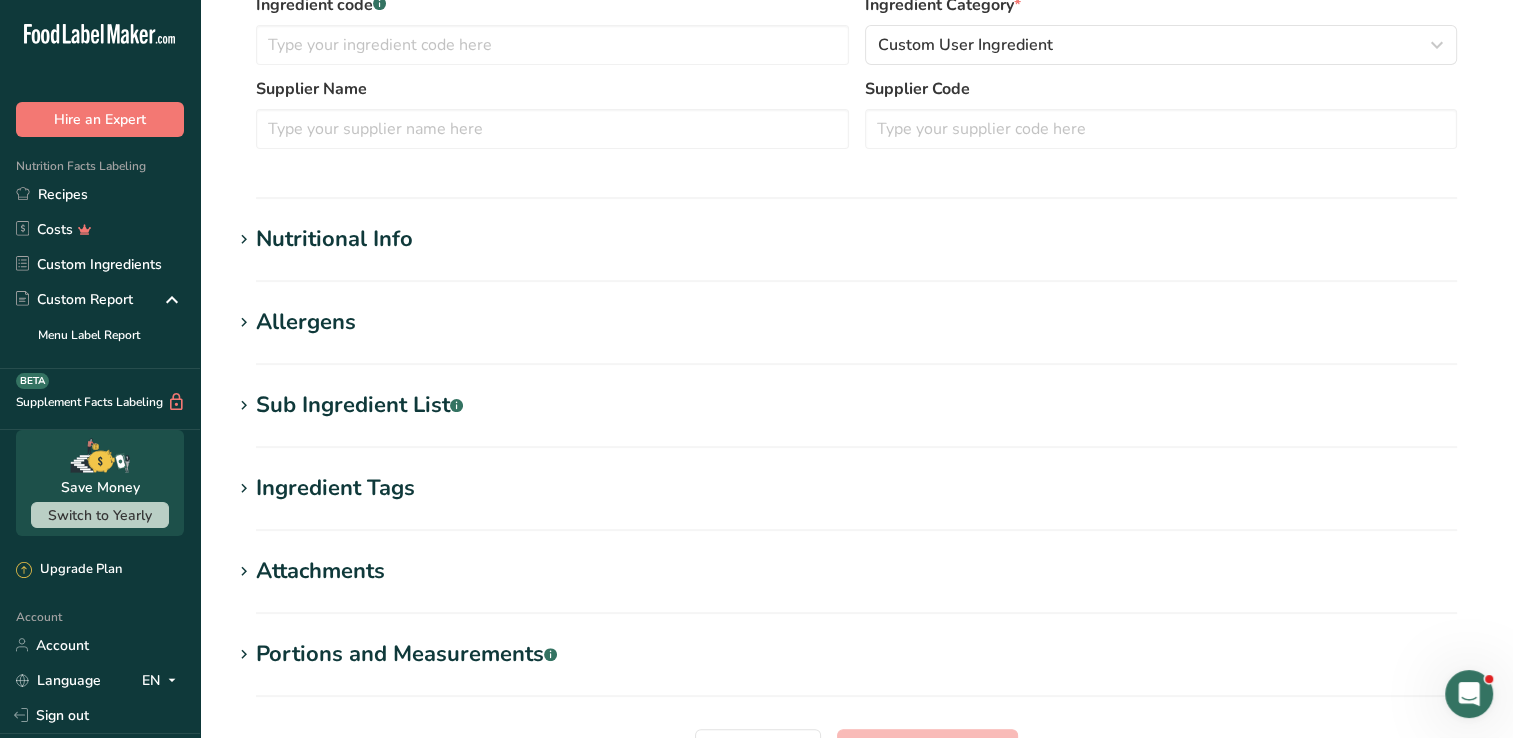 type on "100" 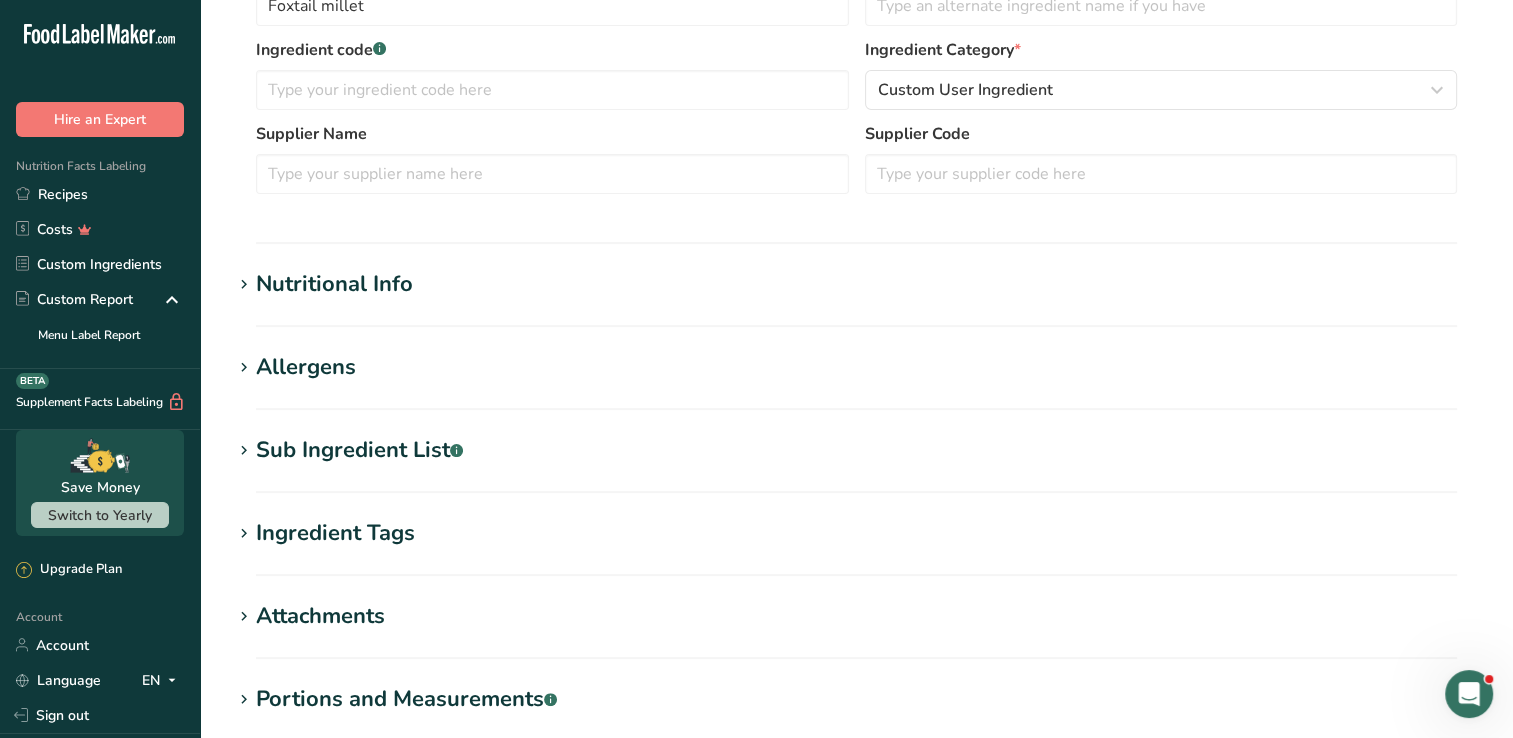 scroll, scrollTop: 511, scrollLeft: 0, axis: vertical 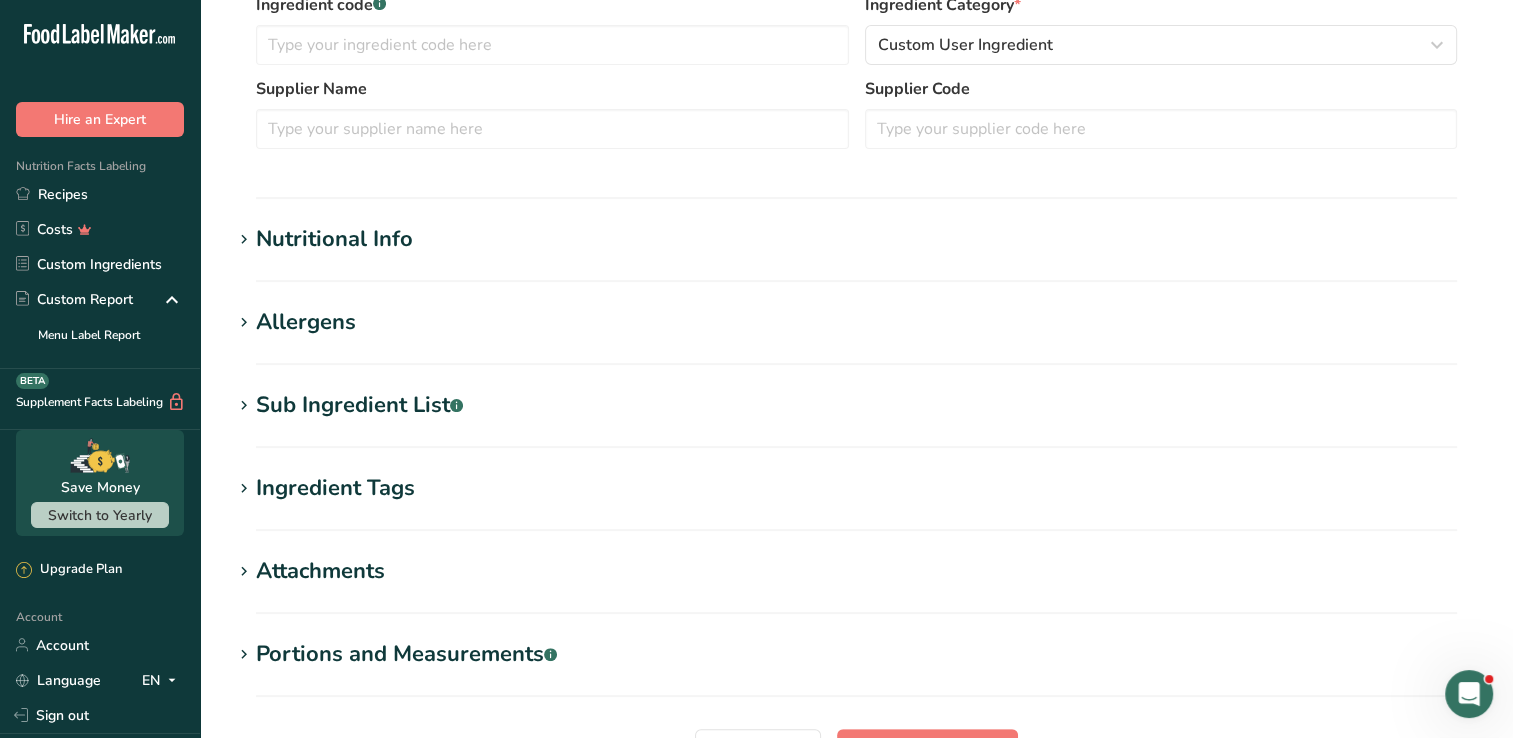 click on "Nutritional Info" at bounding box center (334, 239) 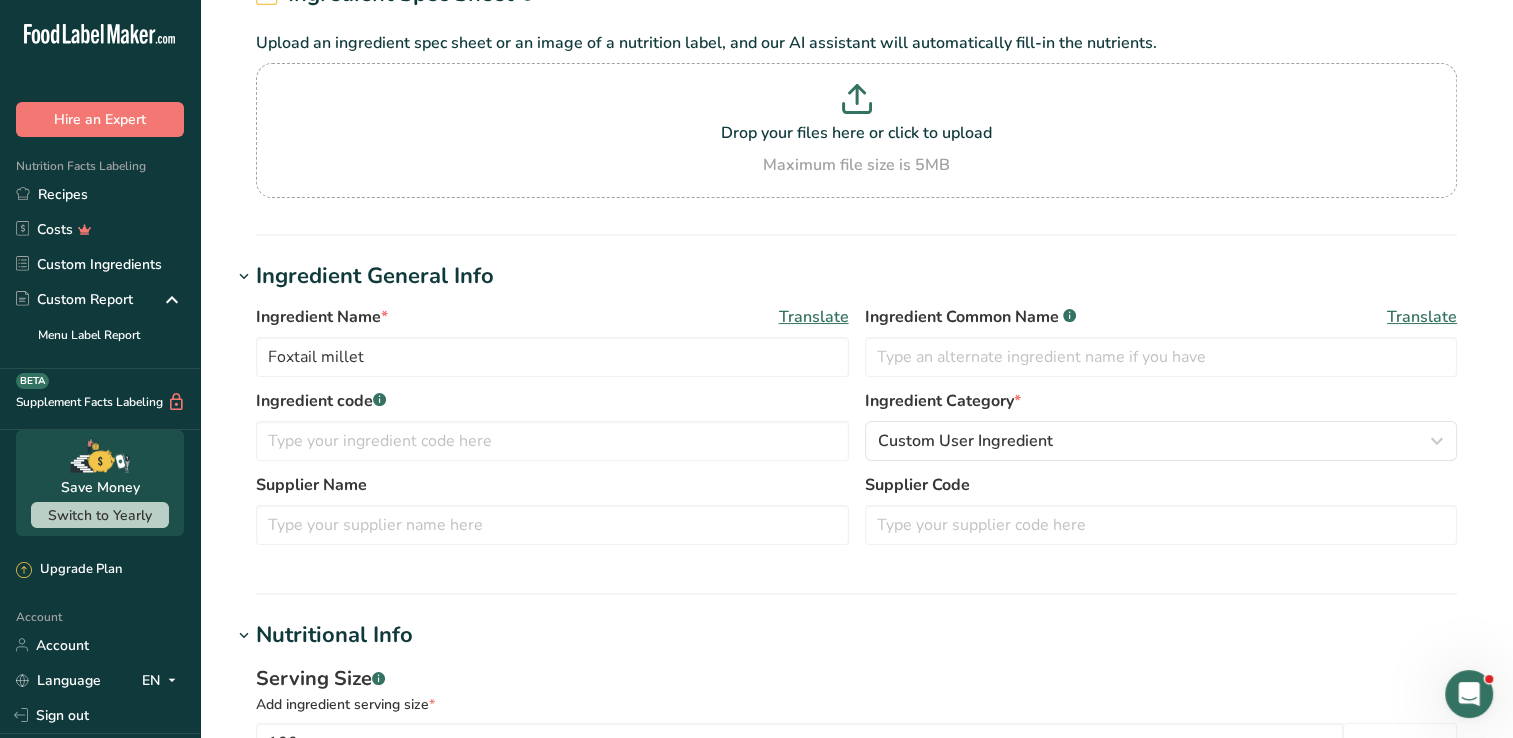 scroll, scrollTop: 0, scrollLeft: 0, axis: both 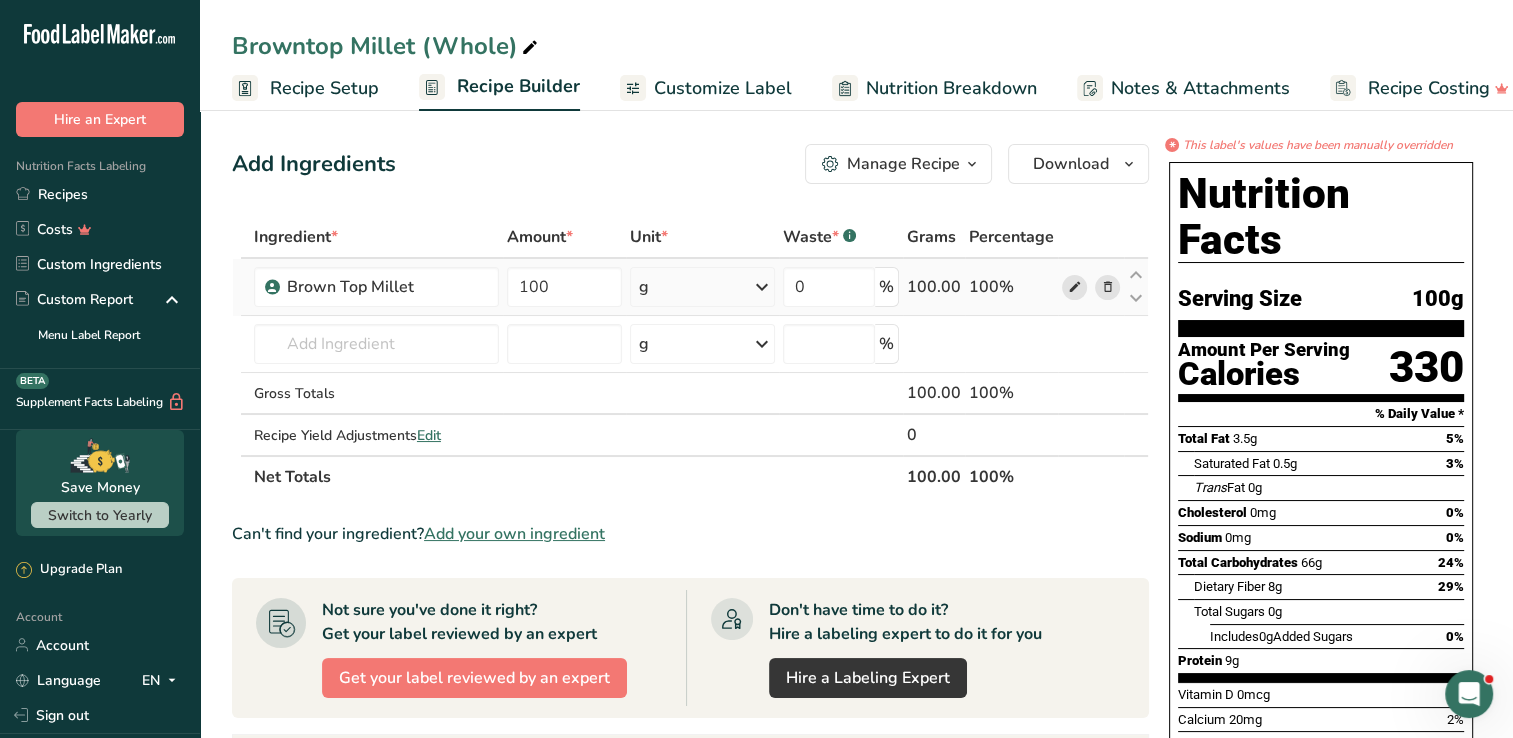 click at bounding box center [1074, 287] 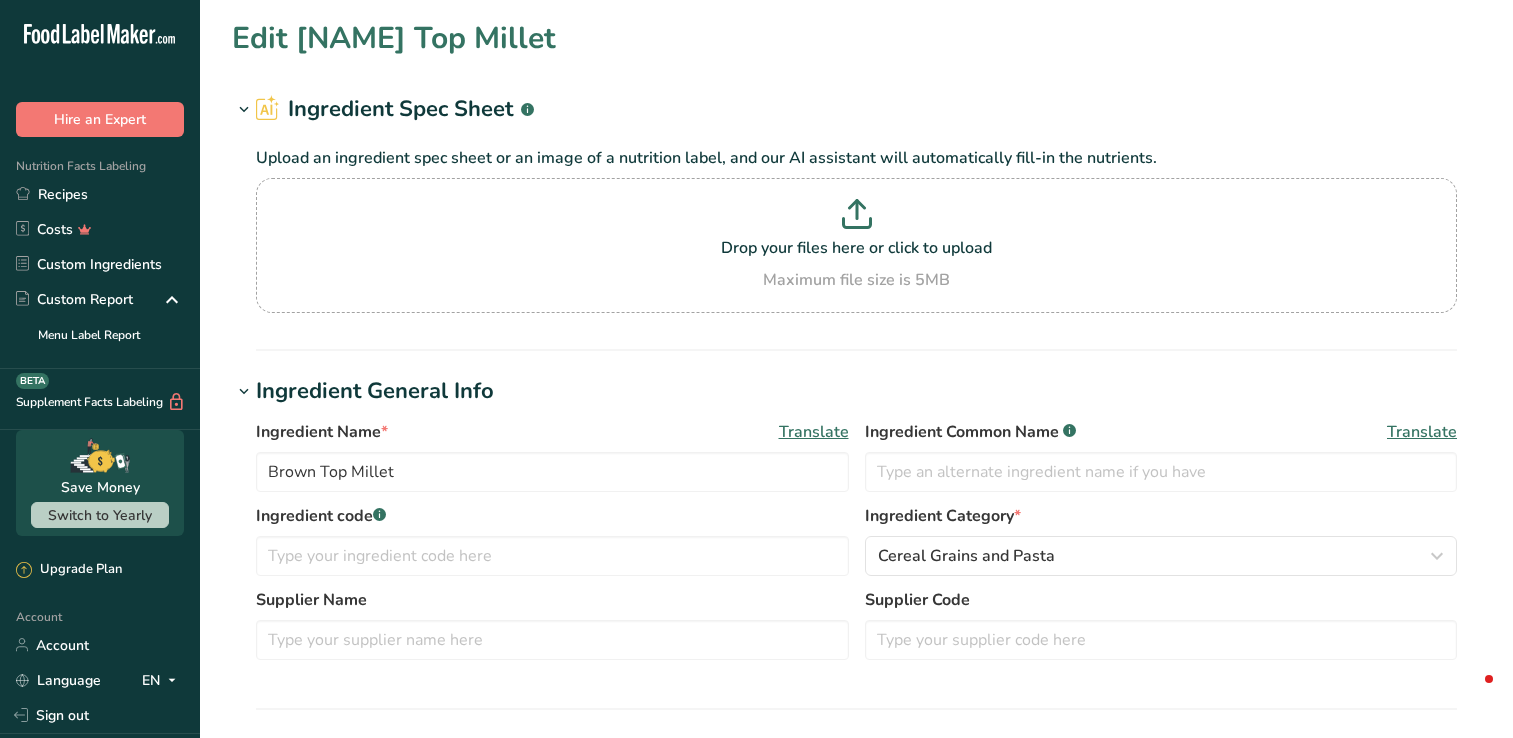 scroll, scrollTop: 0, scrollLeft: 0, axis: both 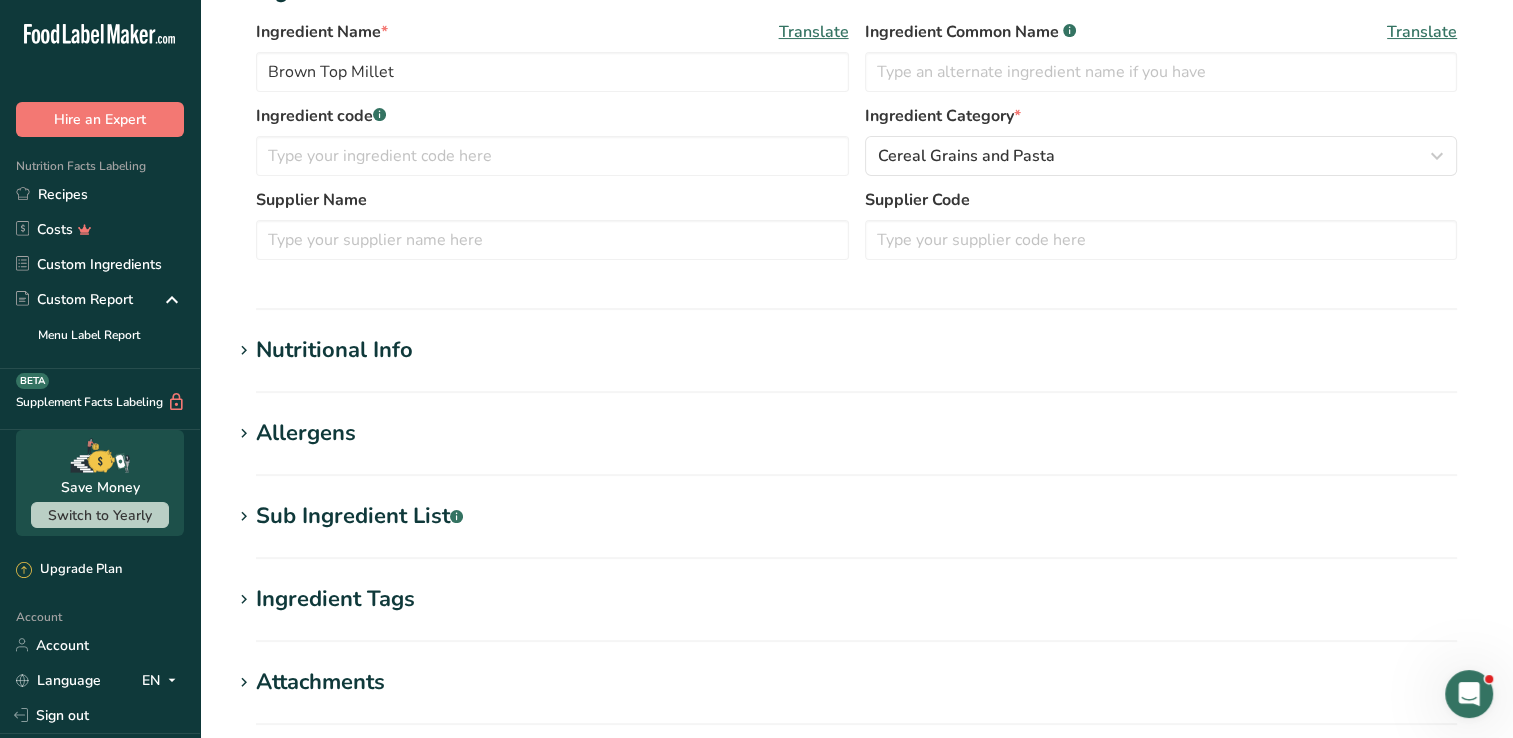 click on "Nutritional Info
Serving Size
.a-a{fill:#347362;}.b-a{fill:#fff;}
Add ingredient serving size *   100
g
kg
mg
mcg
lb
oz
l
mL
fl oz
tbsp
tsp
cup
qt
gallon
Required Components Vitamins Minerals Other Nutrients Amino Acid Profile
Calories
(kcal) *     329
Energy KJ
(kj) *     1376.5
Total Fat
(g) *     3.6 *     0.6 *" at bounding box center (856, 363) 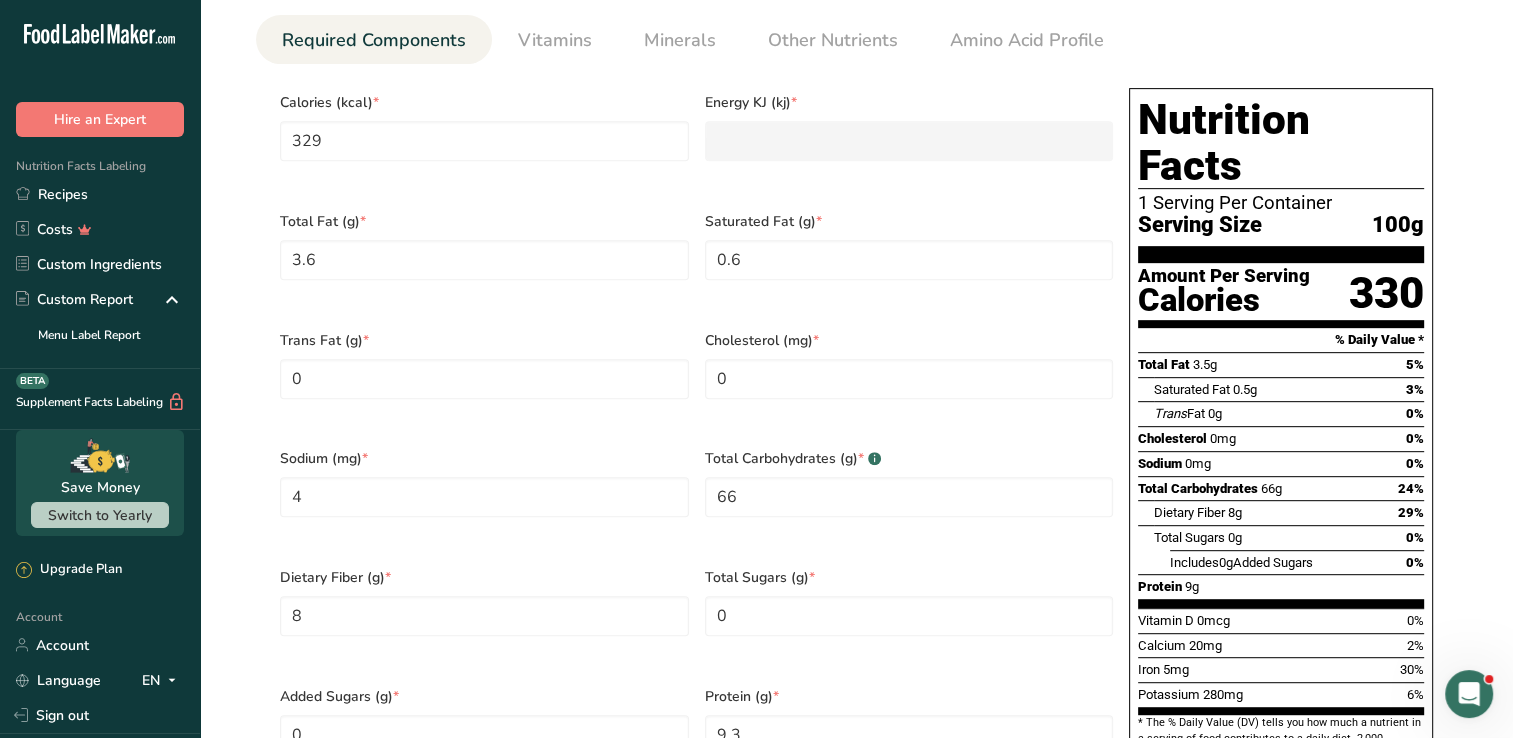 scroll, scrollTop: 900, scrollLeft: 0, axis: vertical 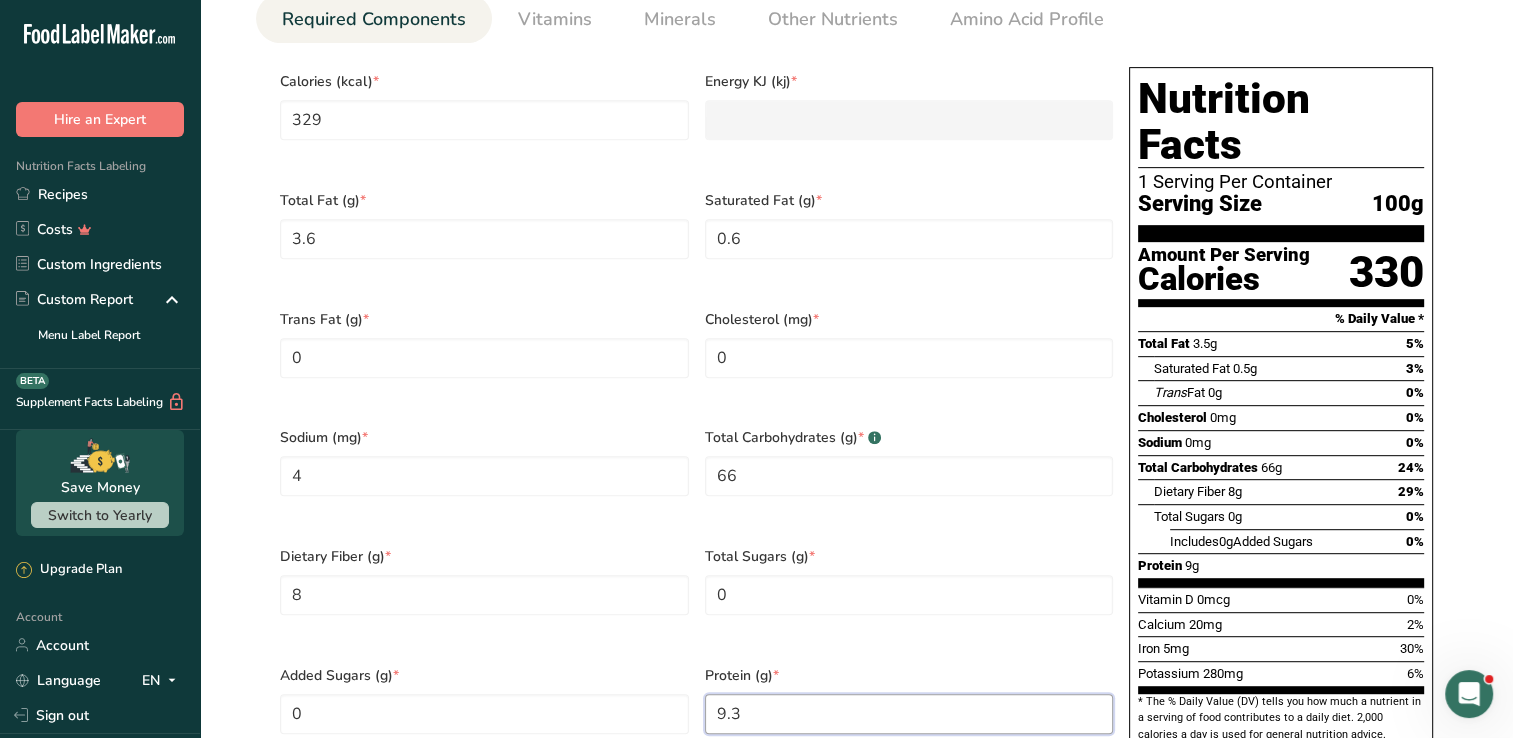 click on "9.3" at bounding box center [909, 714] 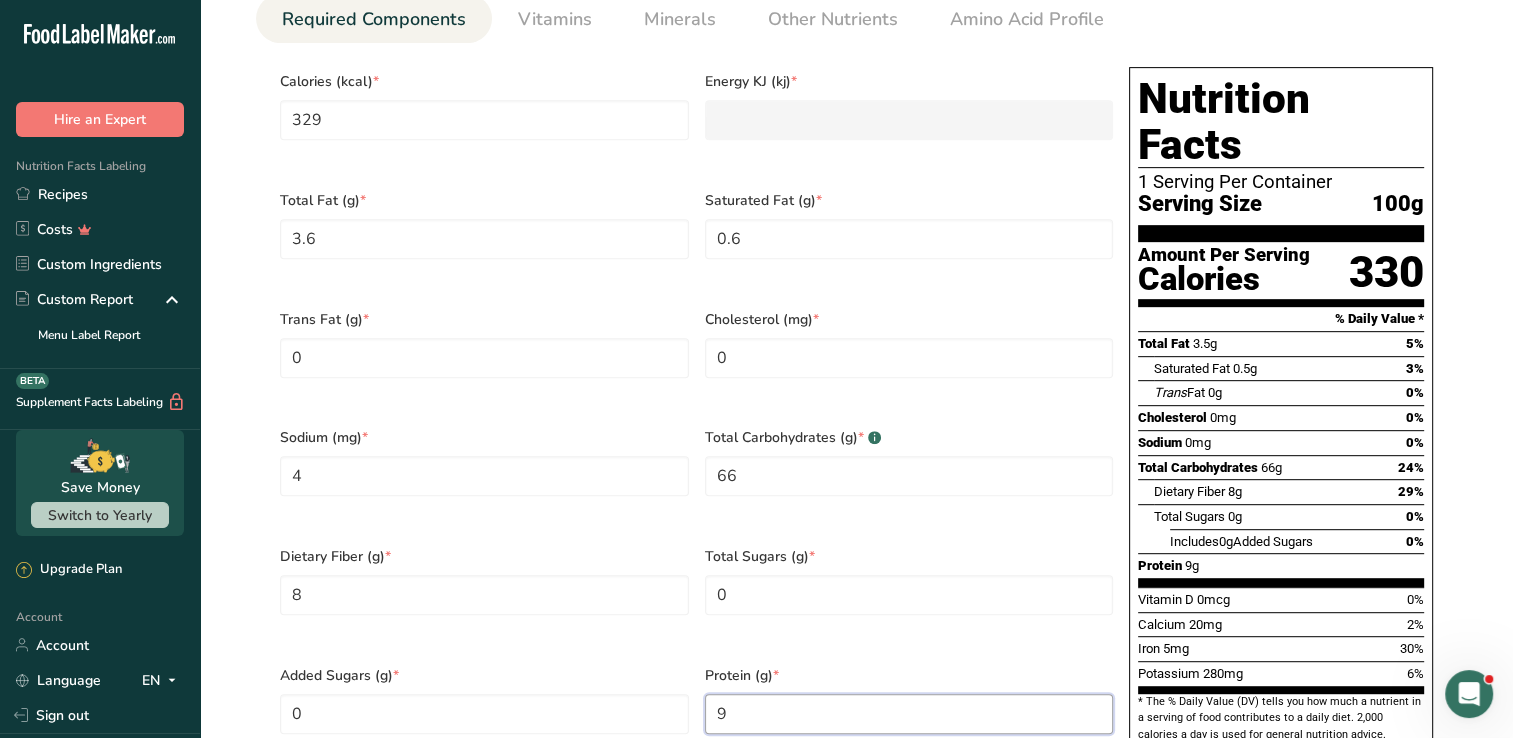 type on "0" 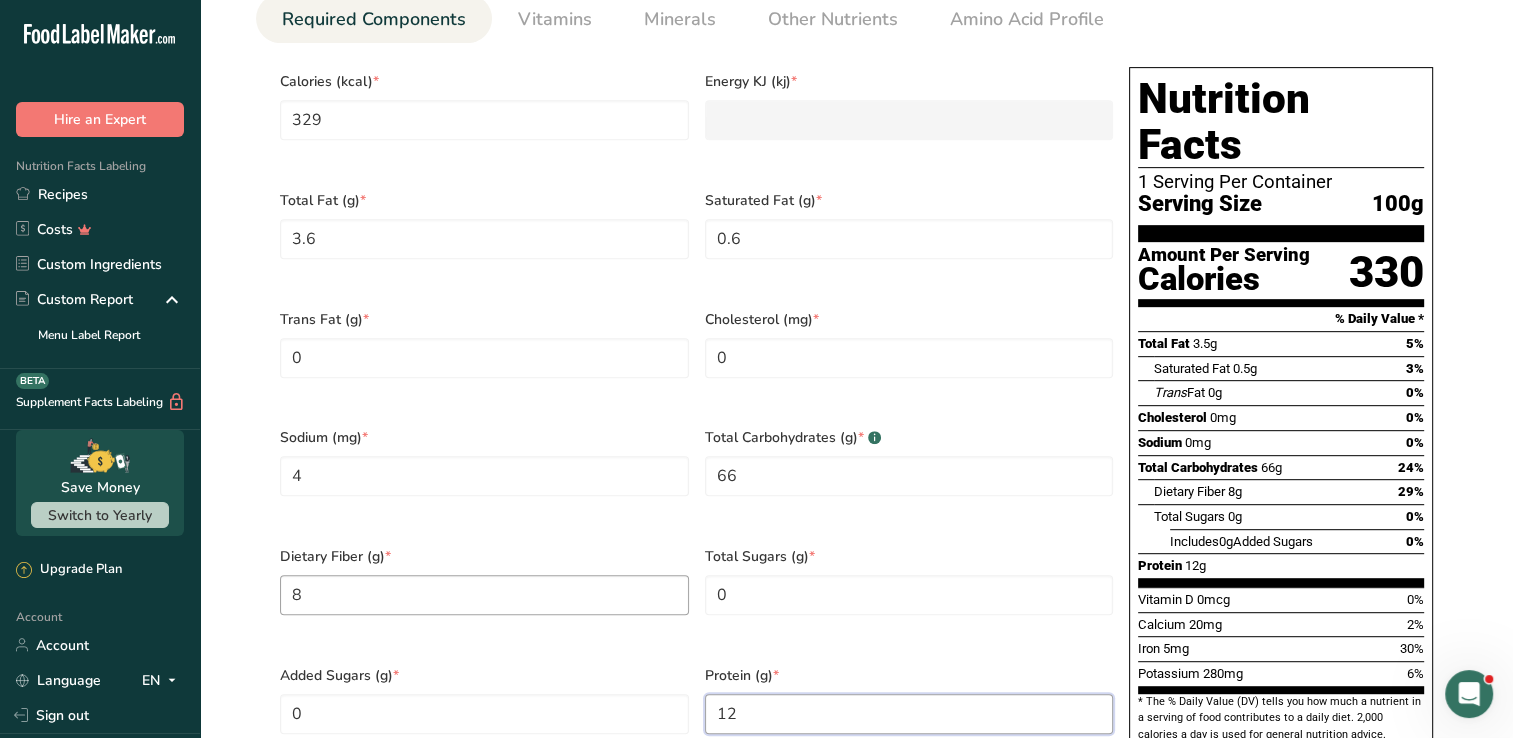 type on "12" 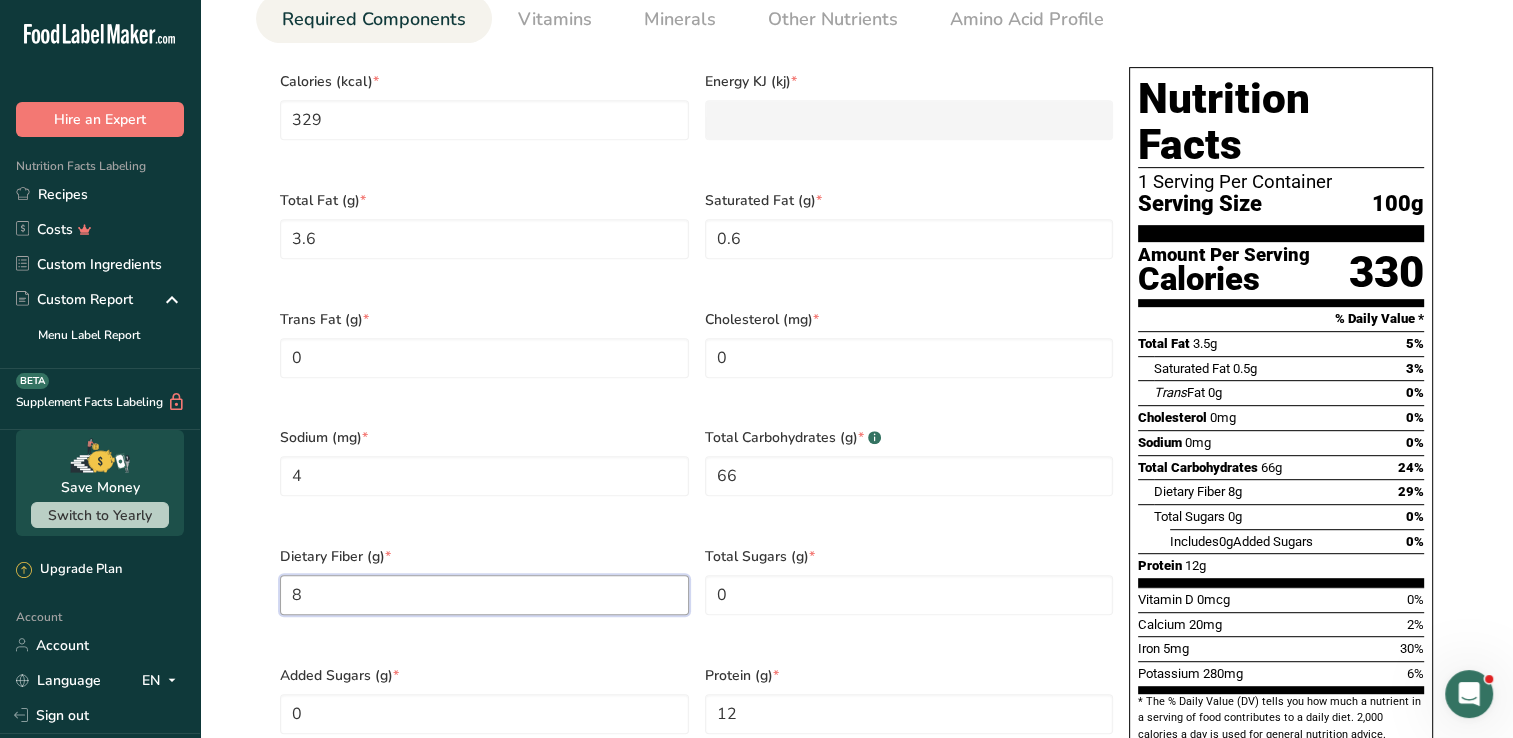 click on "8" at bounding box center [484, 595] 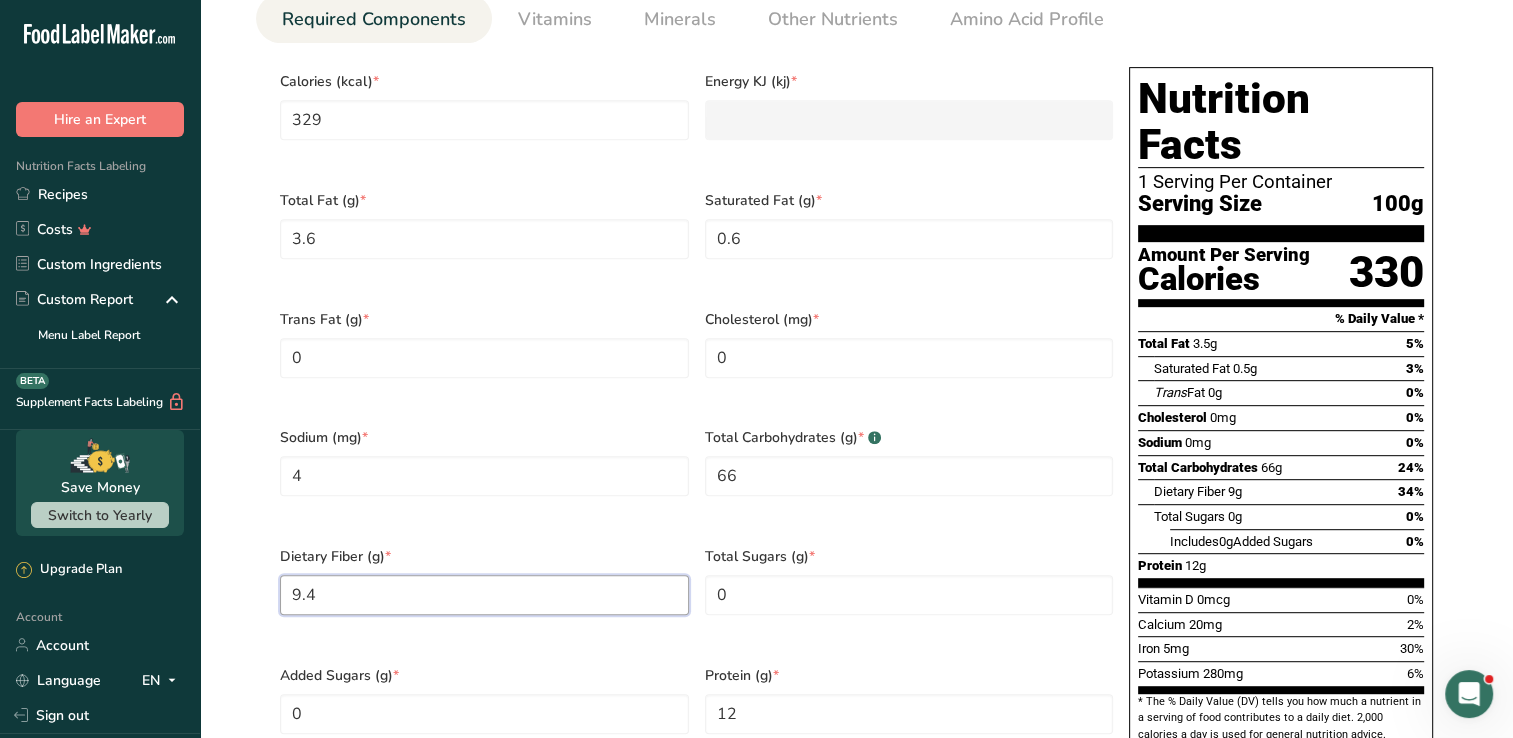 type on "9.4" 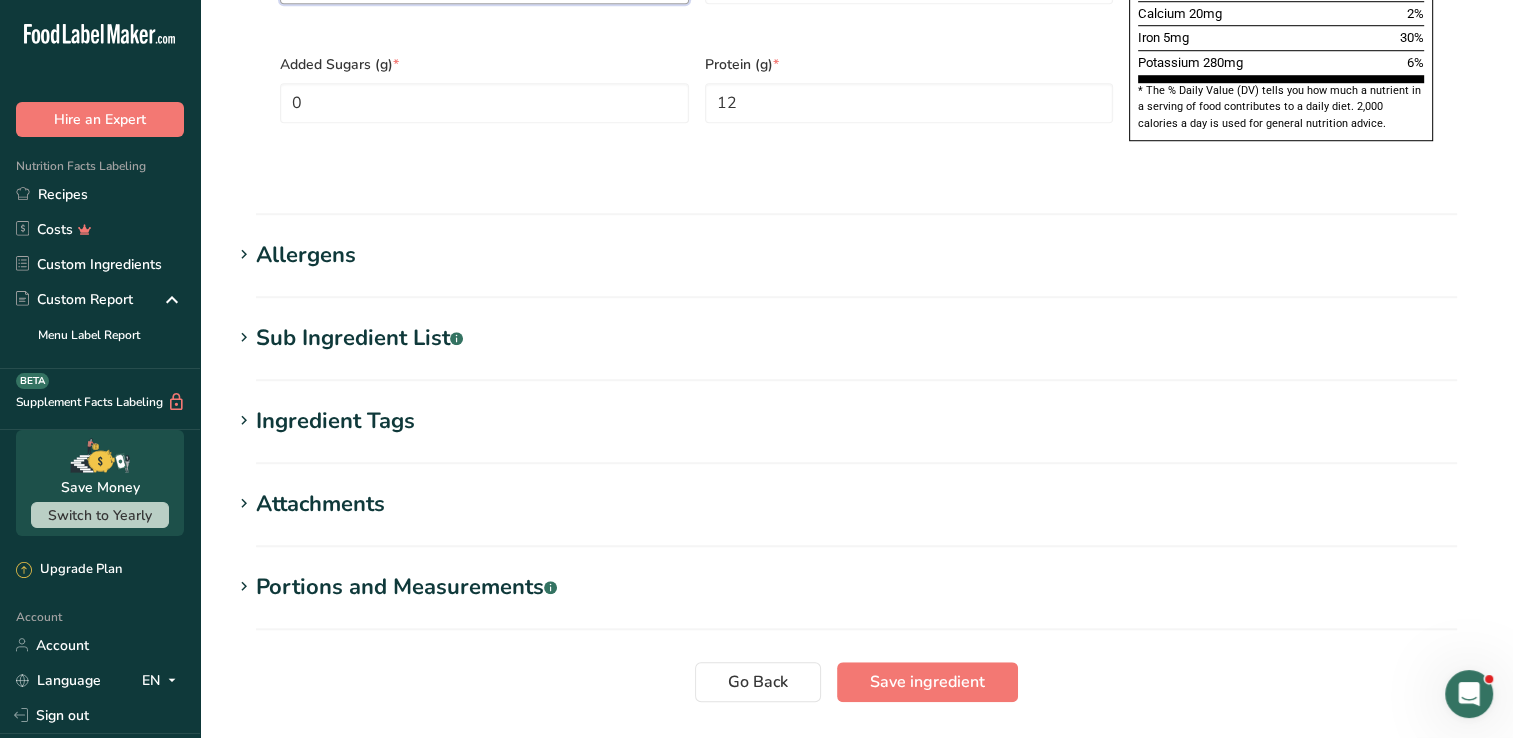 scroll, scrollTop: 1594, scrollLeft: 0, axis: vertical 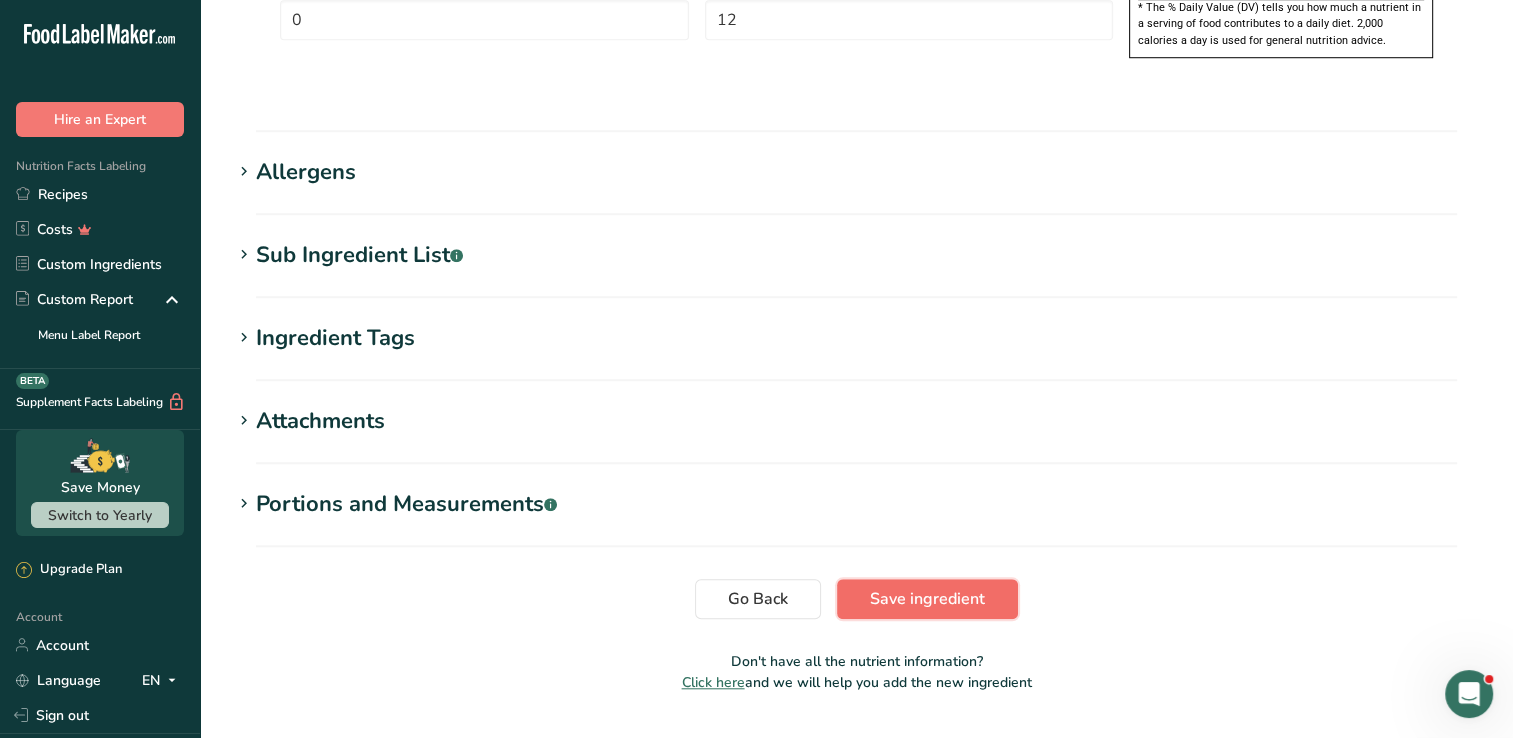 click on "Save ingredient" at bounding box center [927, 599] 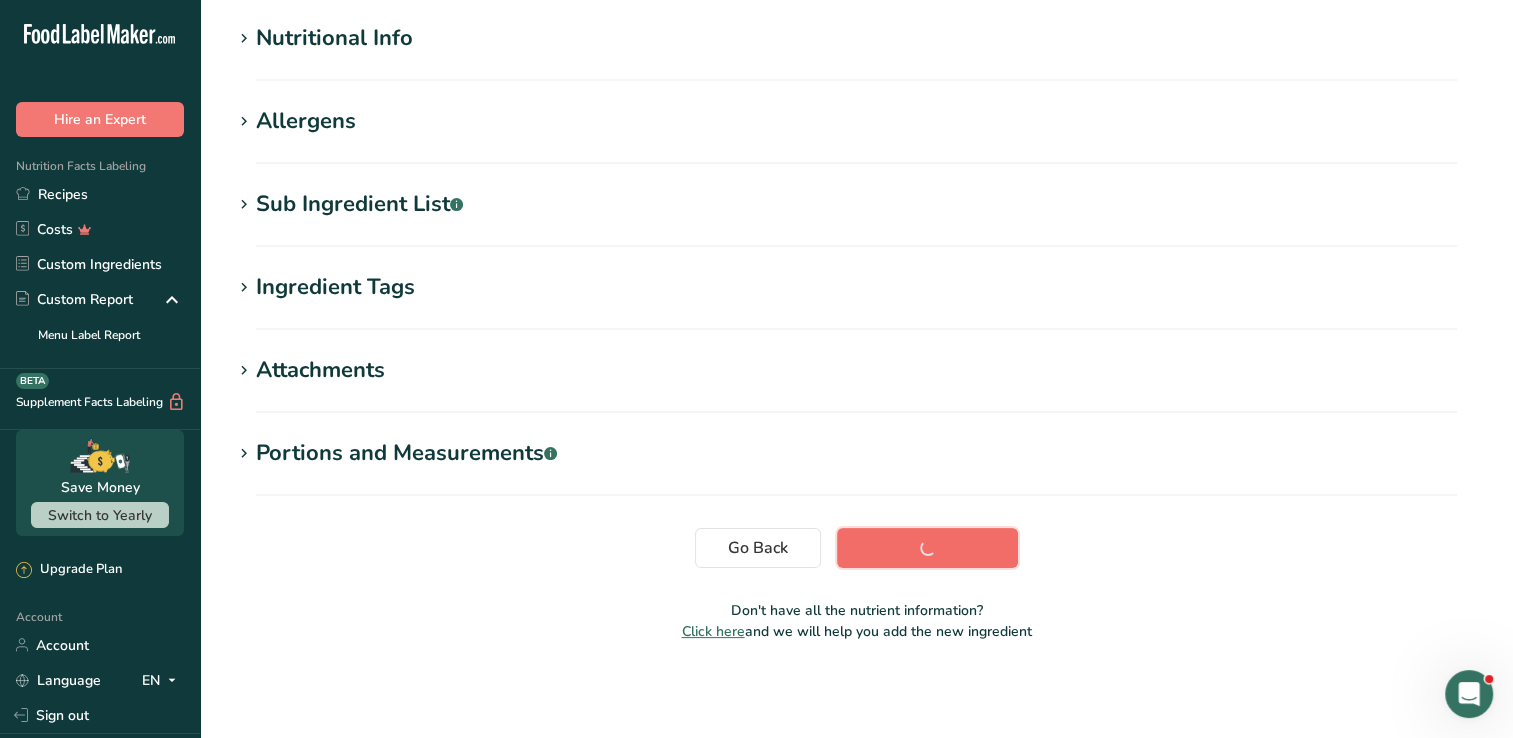 scroll, scrollTop: 236, scrollLeft: 0, axis: vertical 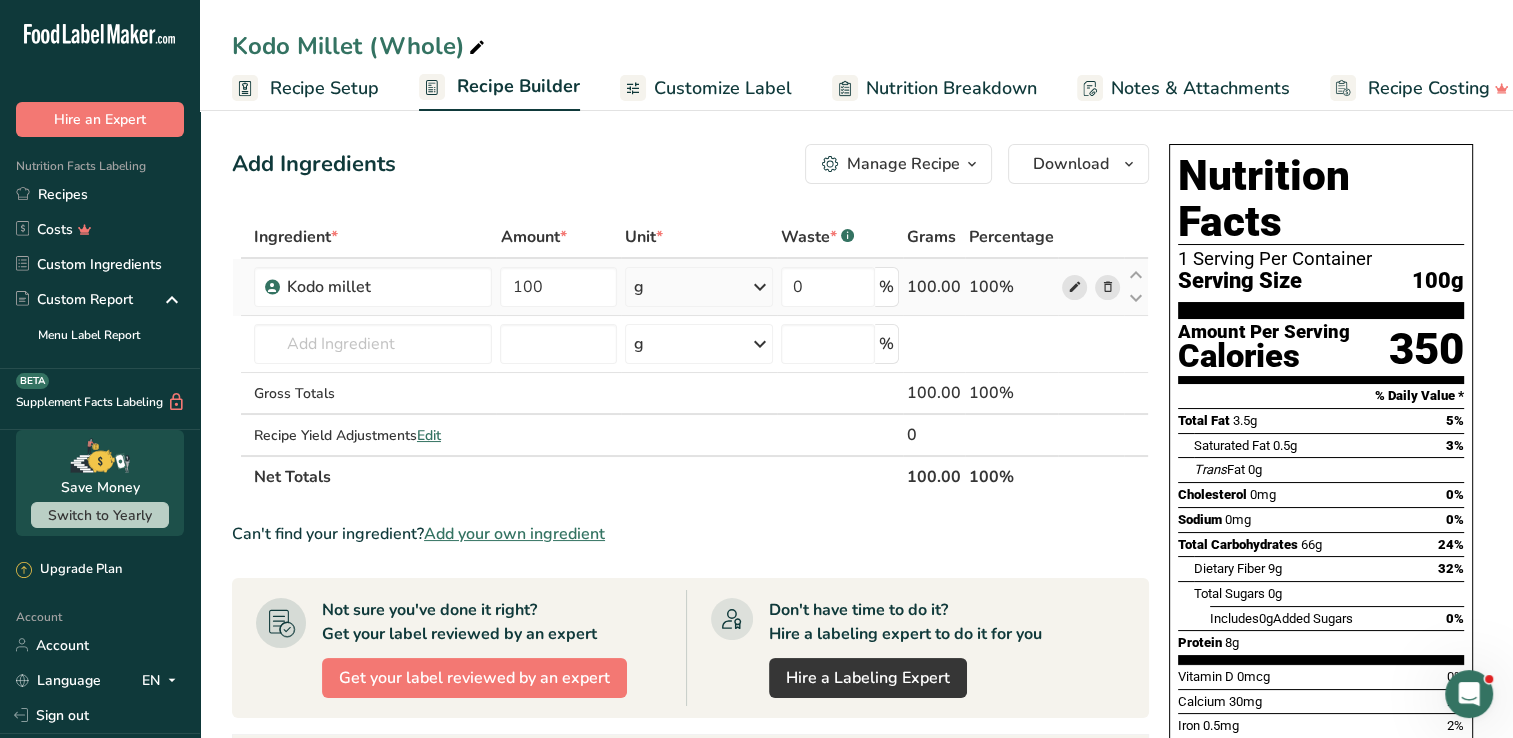 click at bounding box center [1074, 287] 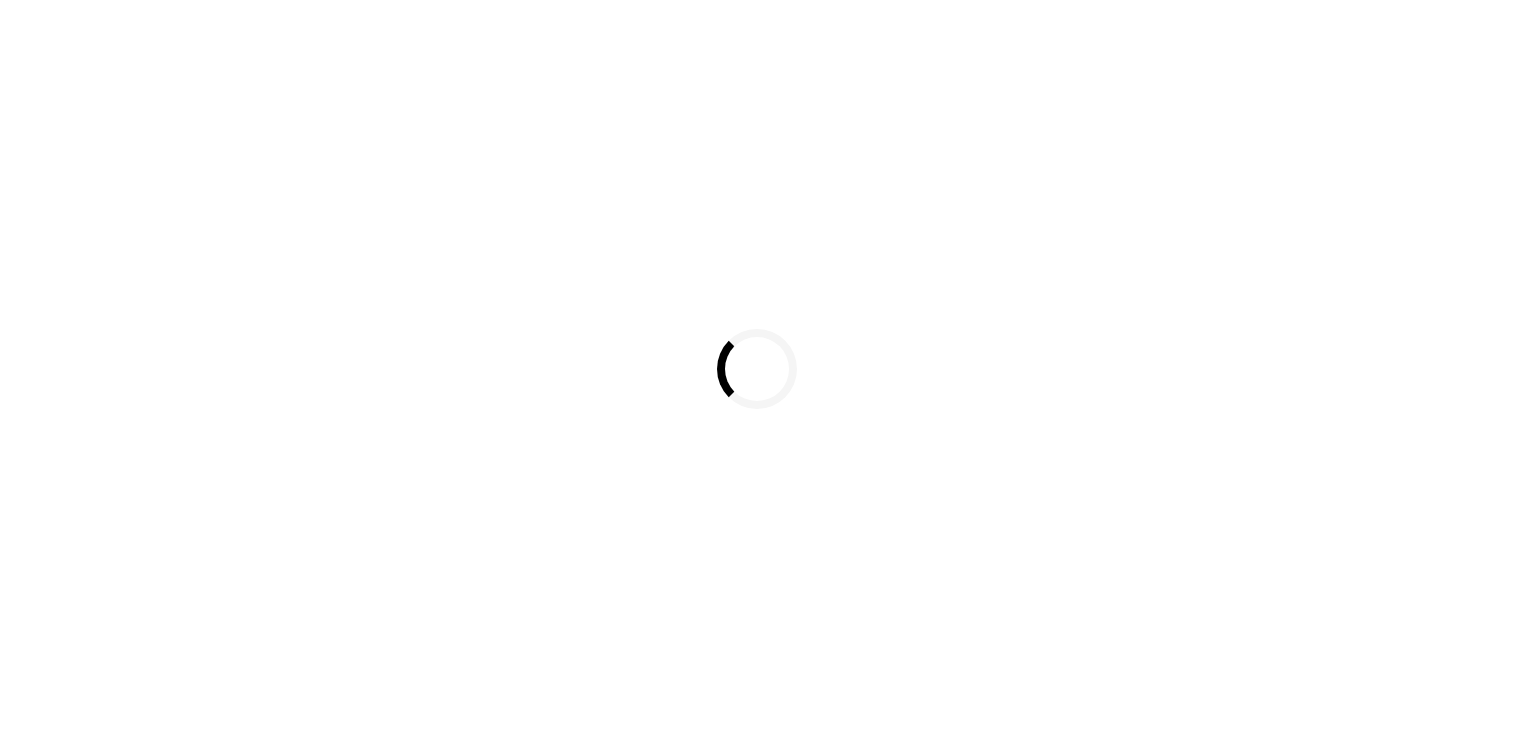 scroll, scrollTop: 0, scrollLeft: 0, axis: both 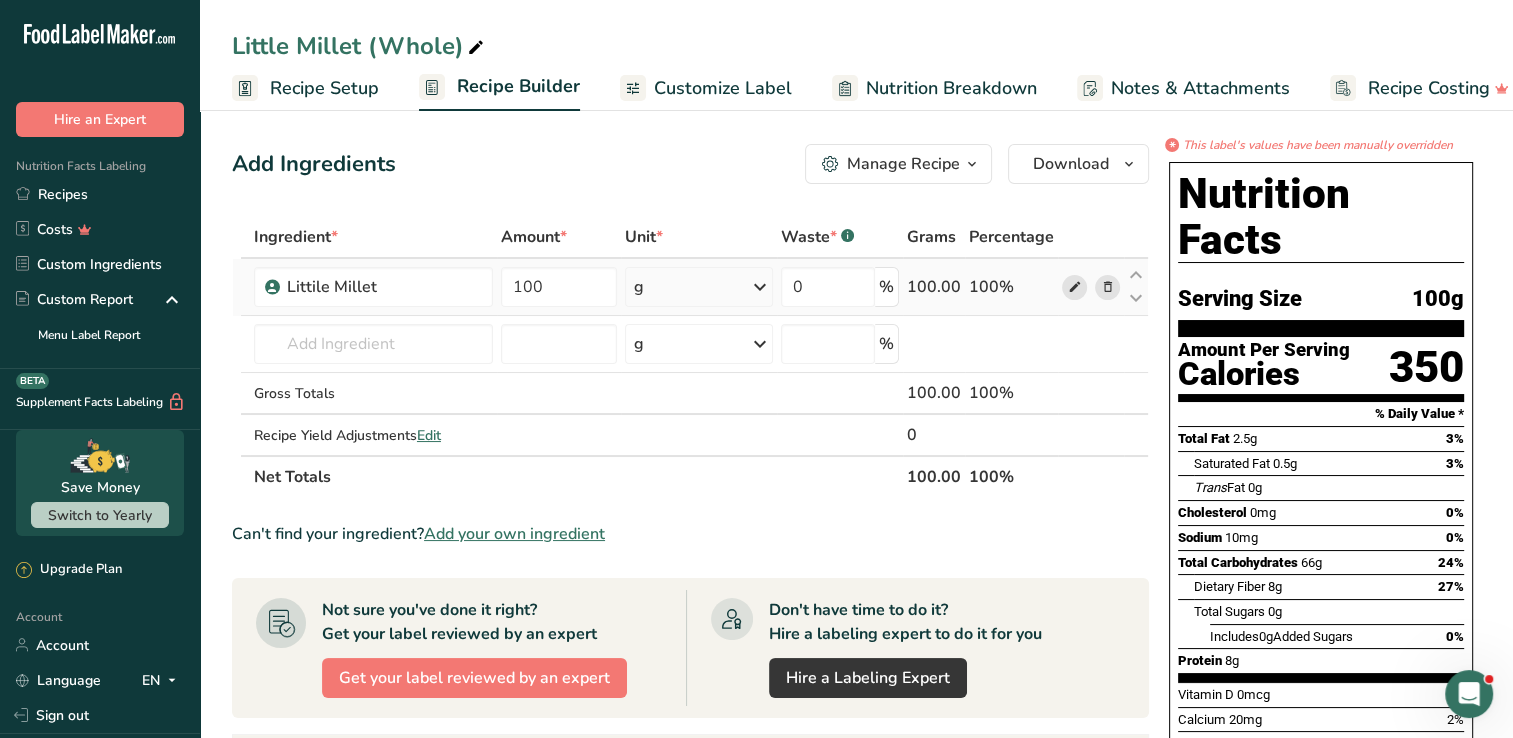 click at bounding box center [1074, 287] 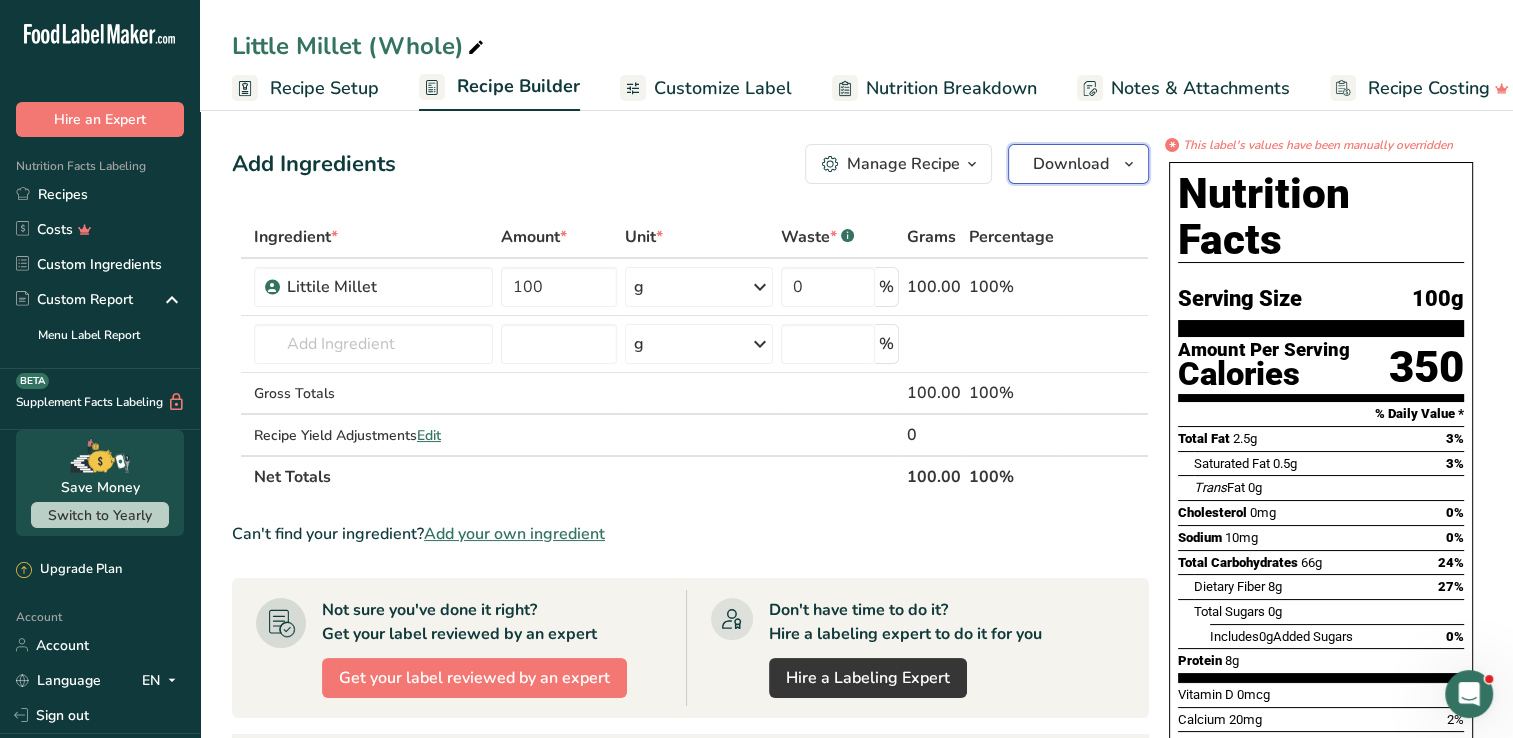click on "Download" at bounding box center (1078, 164) 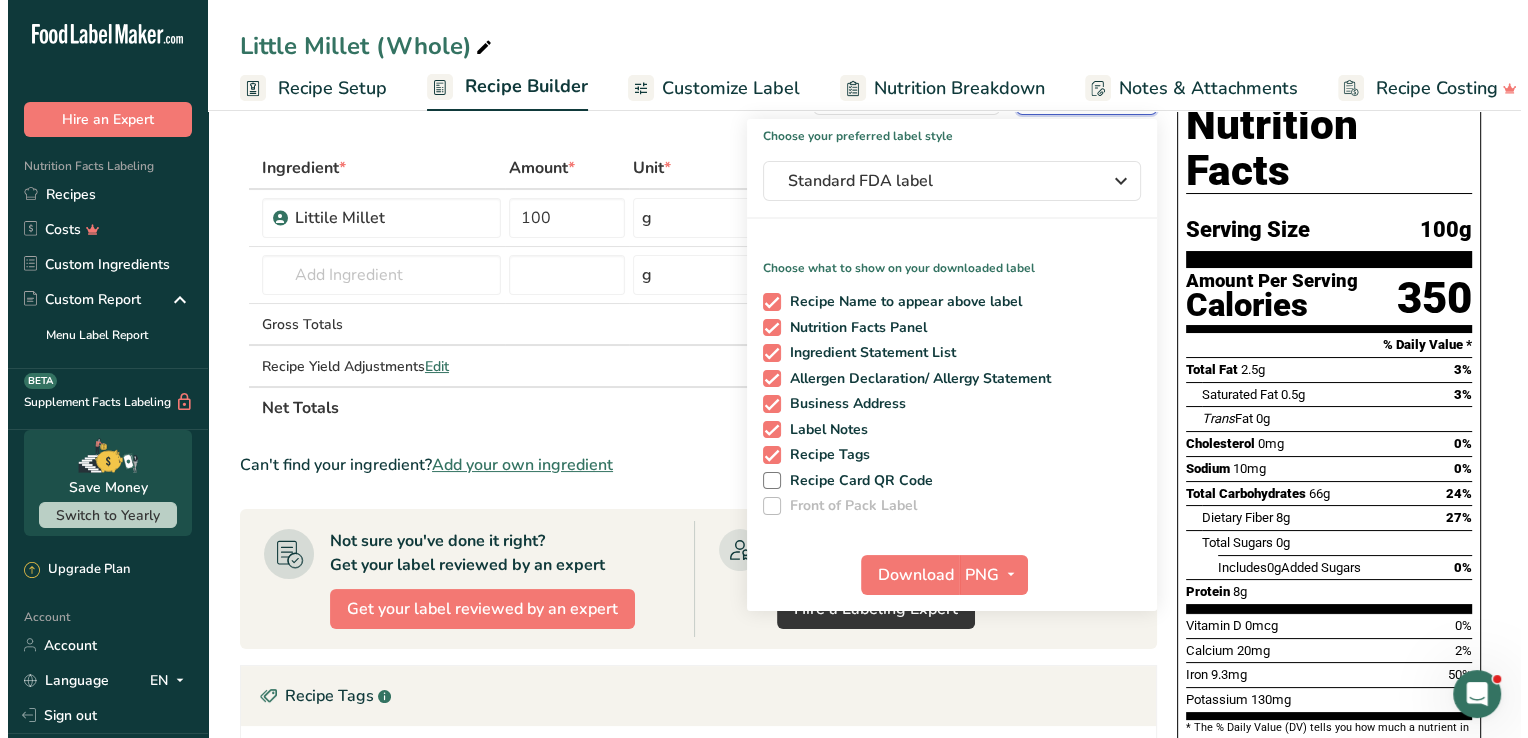 scroll, scrollTop: 100, scrollLeft: 0, axis: vertical 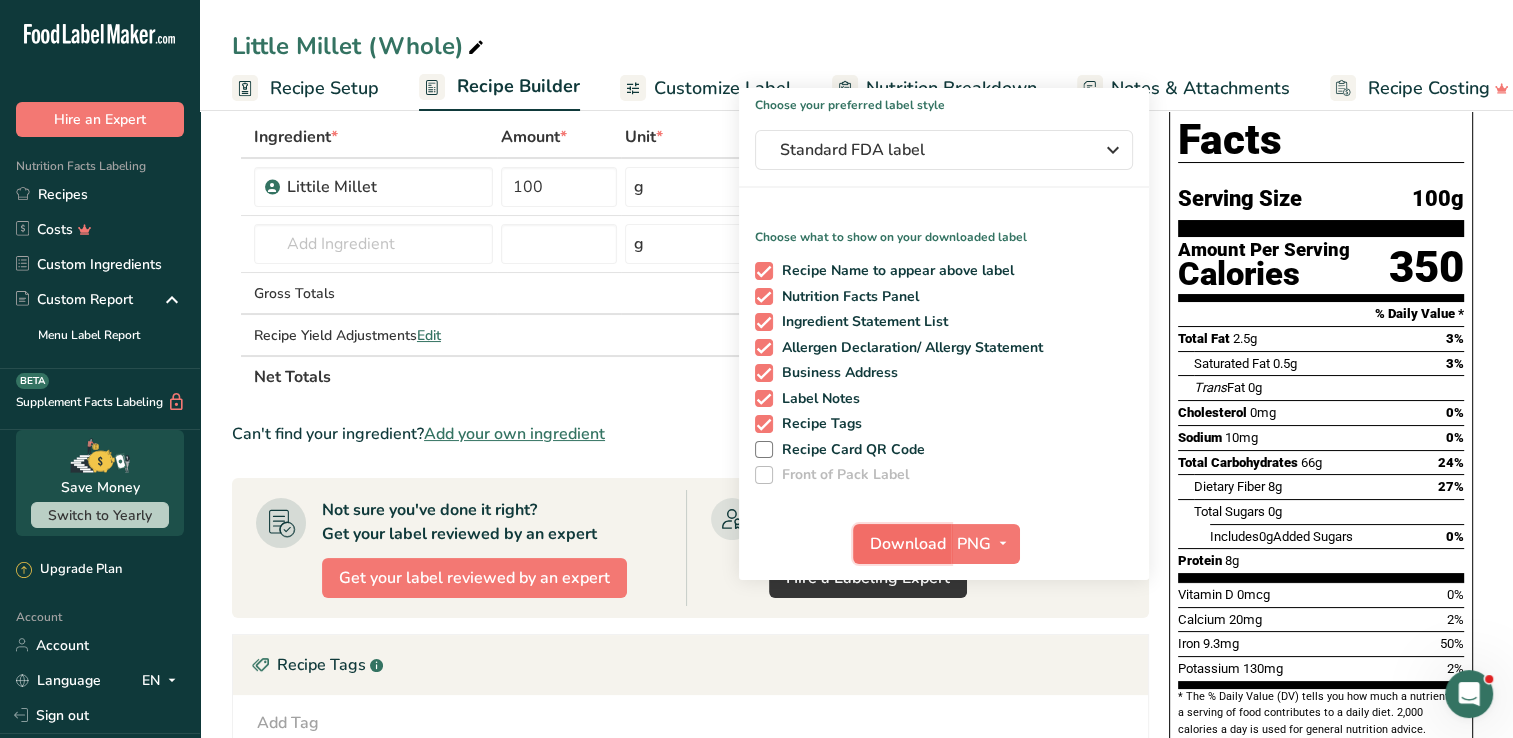 click on "Download" at bounding box center (908, 544) 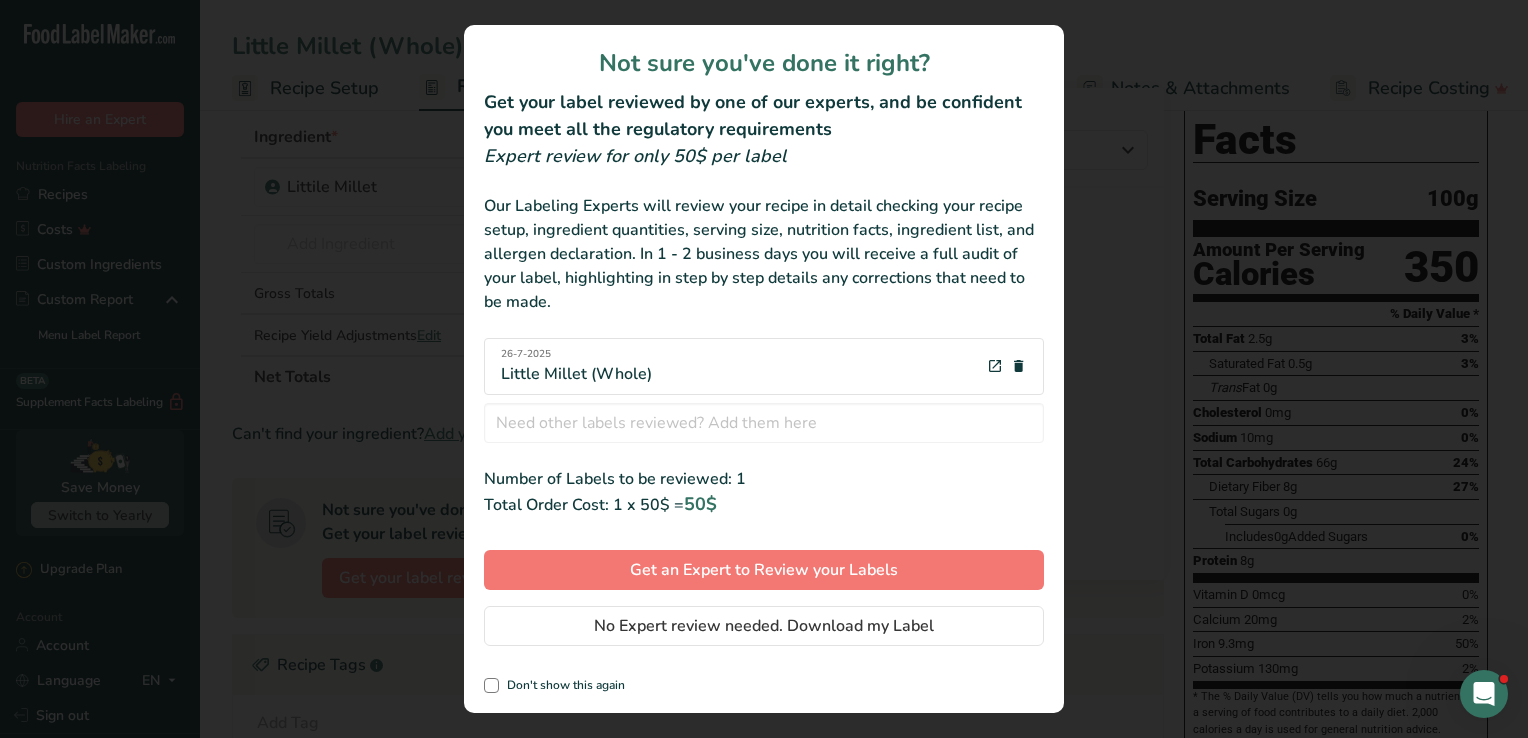 click at bounding box center [764, 369] 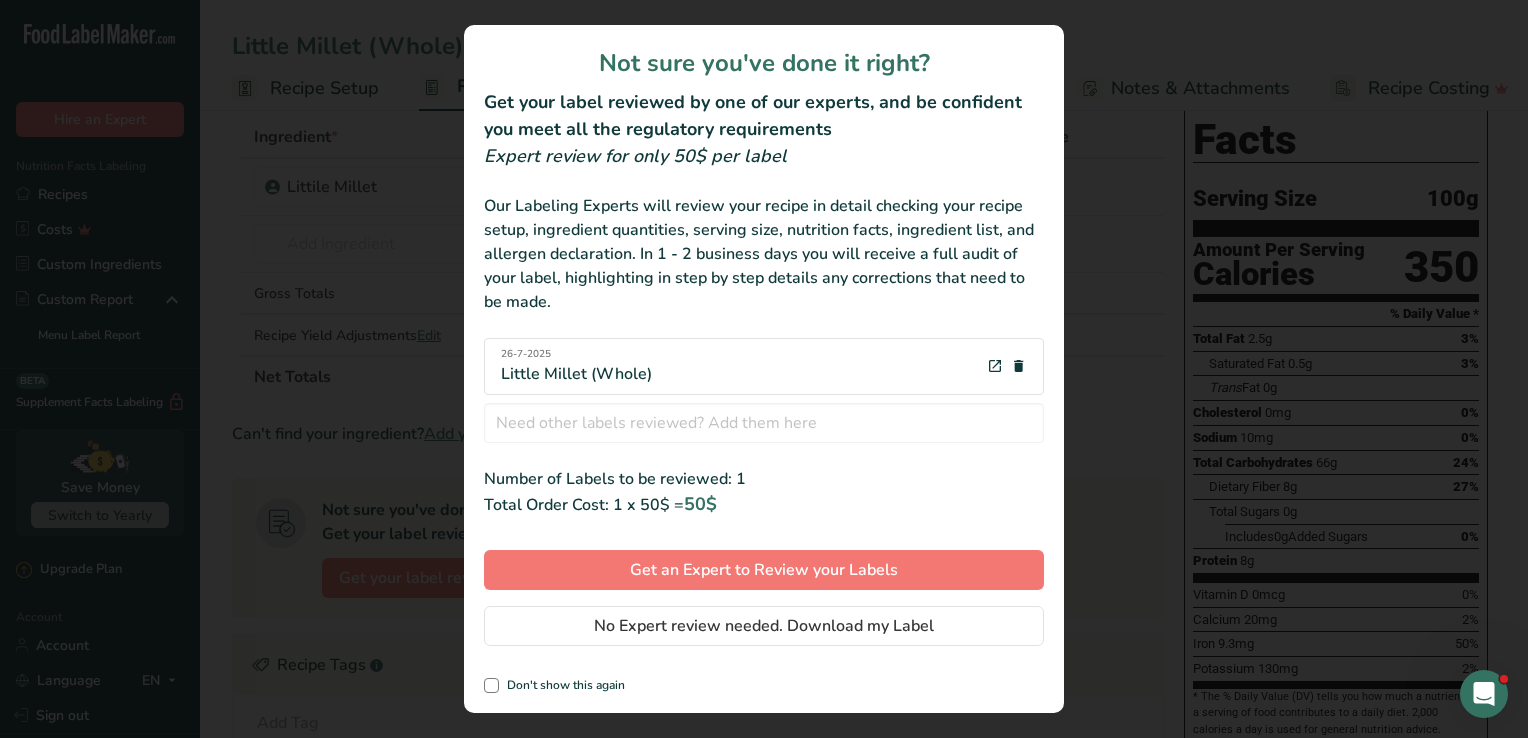 click at bounding box center [764, 369] 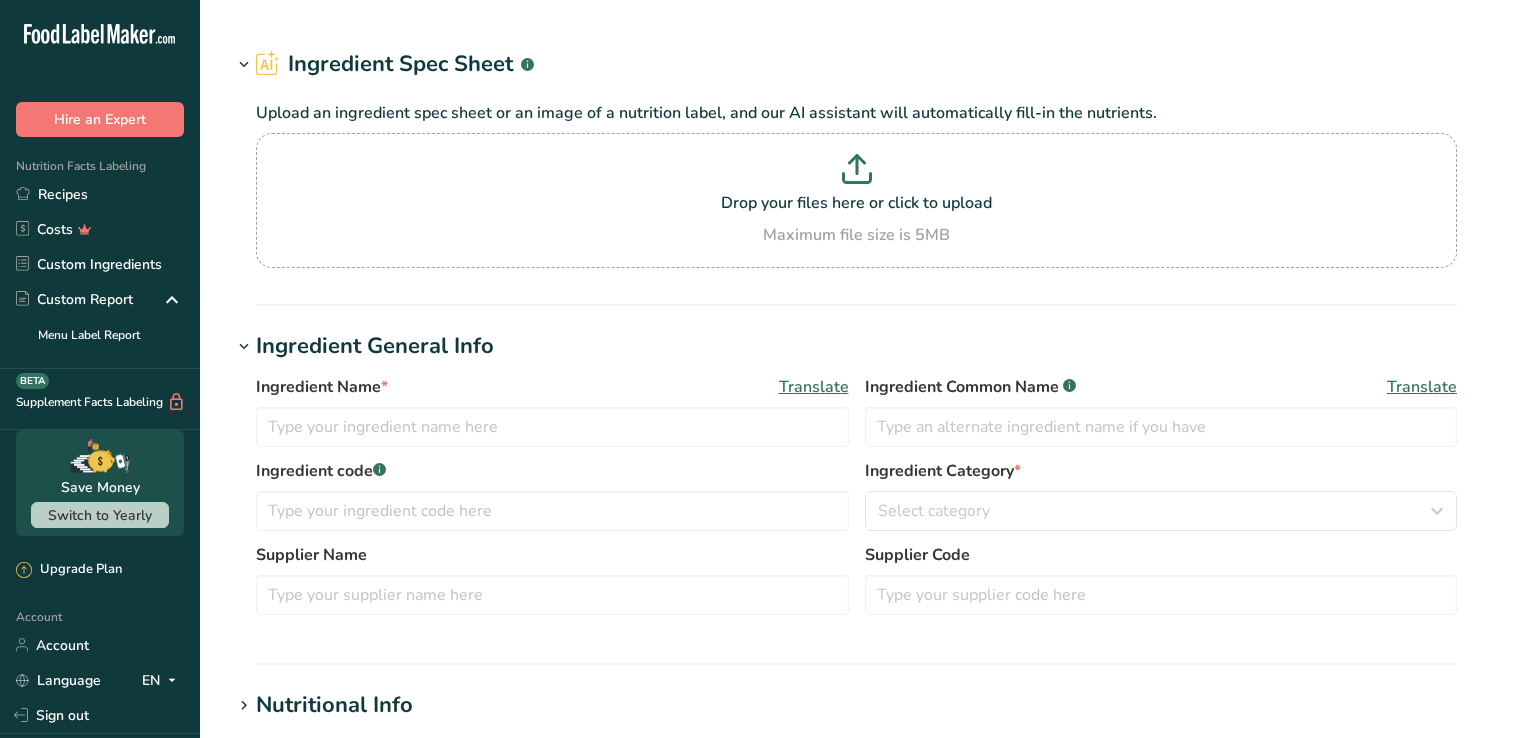 type on "Kodo millet" 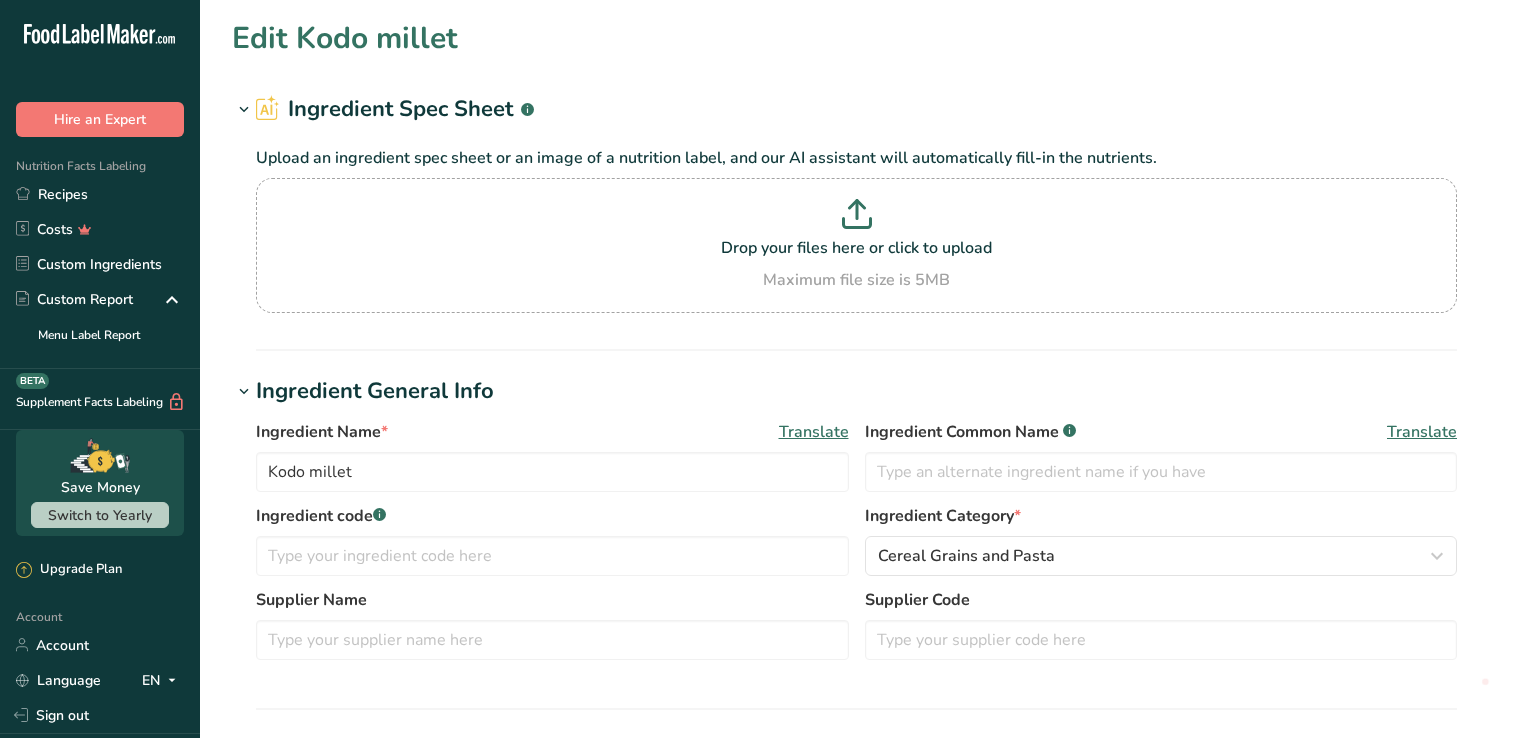 scroll, scrollTop: 0, scrollLeft: 0, axis: both 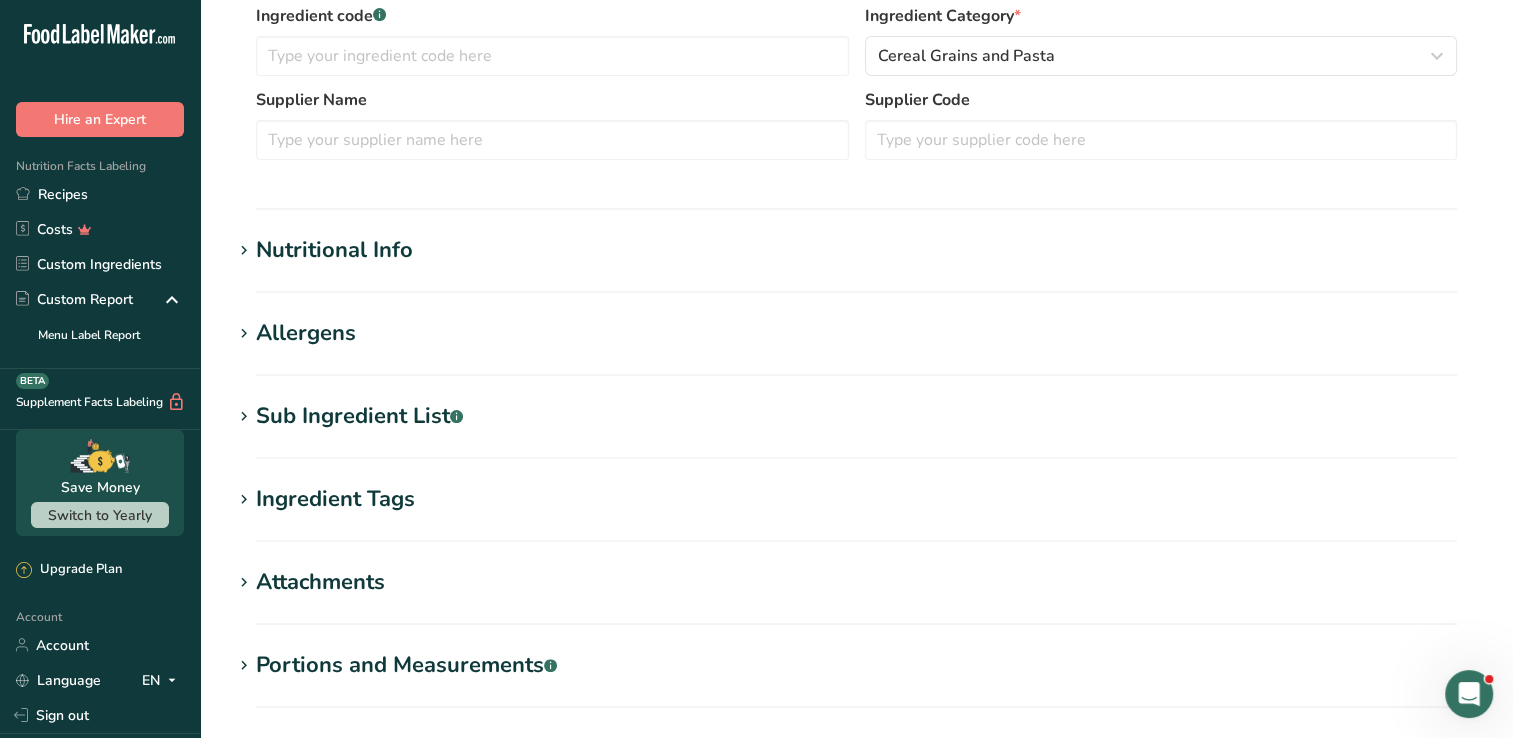click on "Nutritional Info" at bounding box center [334, 250] 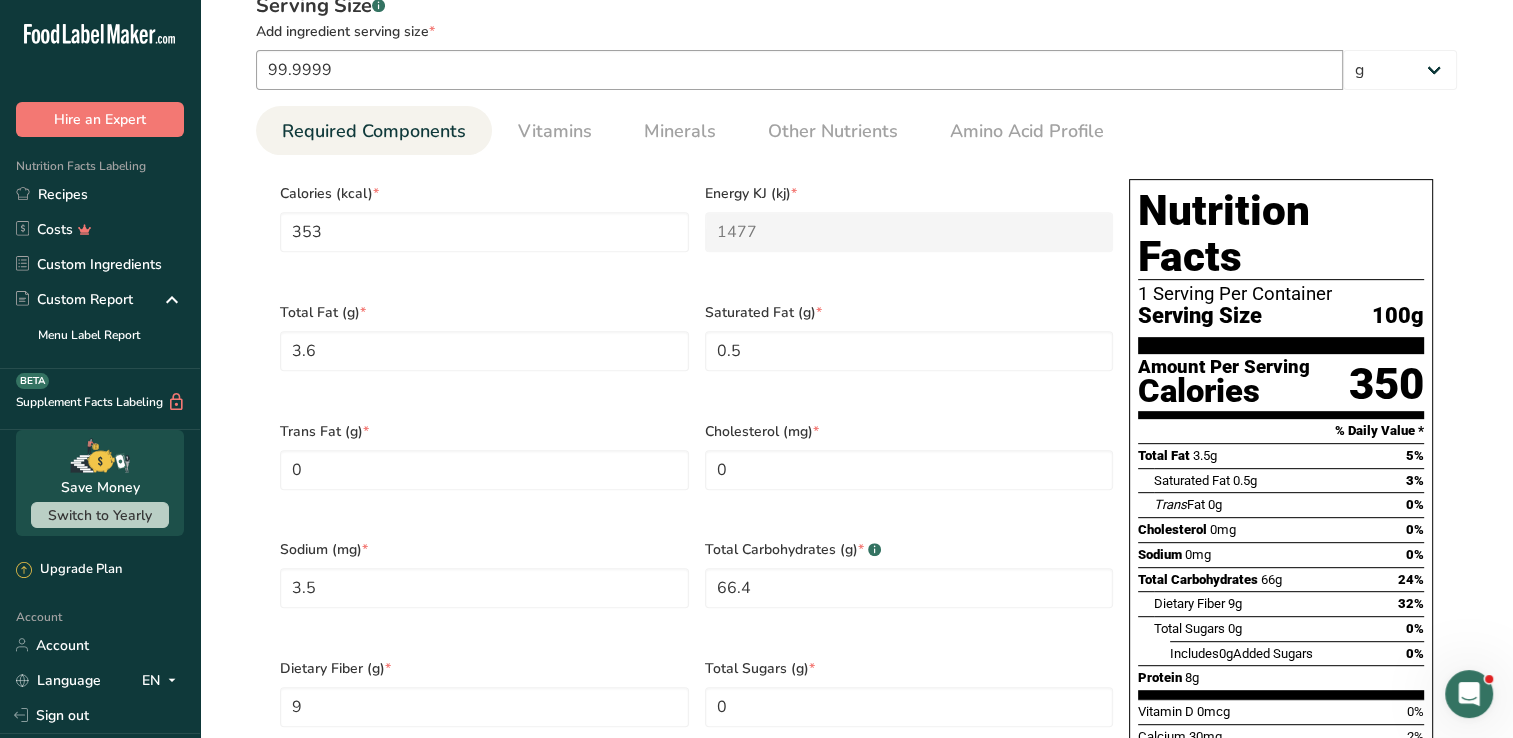 scroll, scrollTop: 900, scrollLeft: 0, axis: vertical 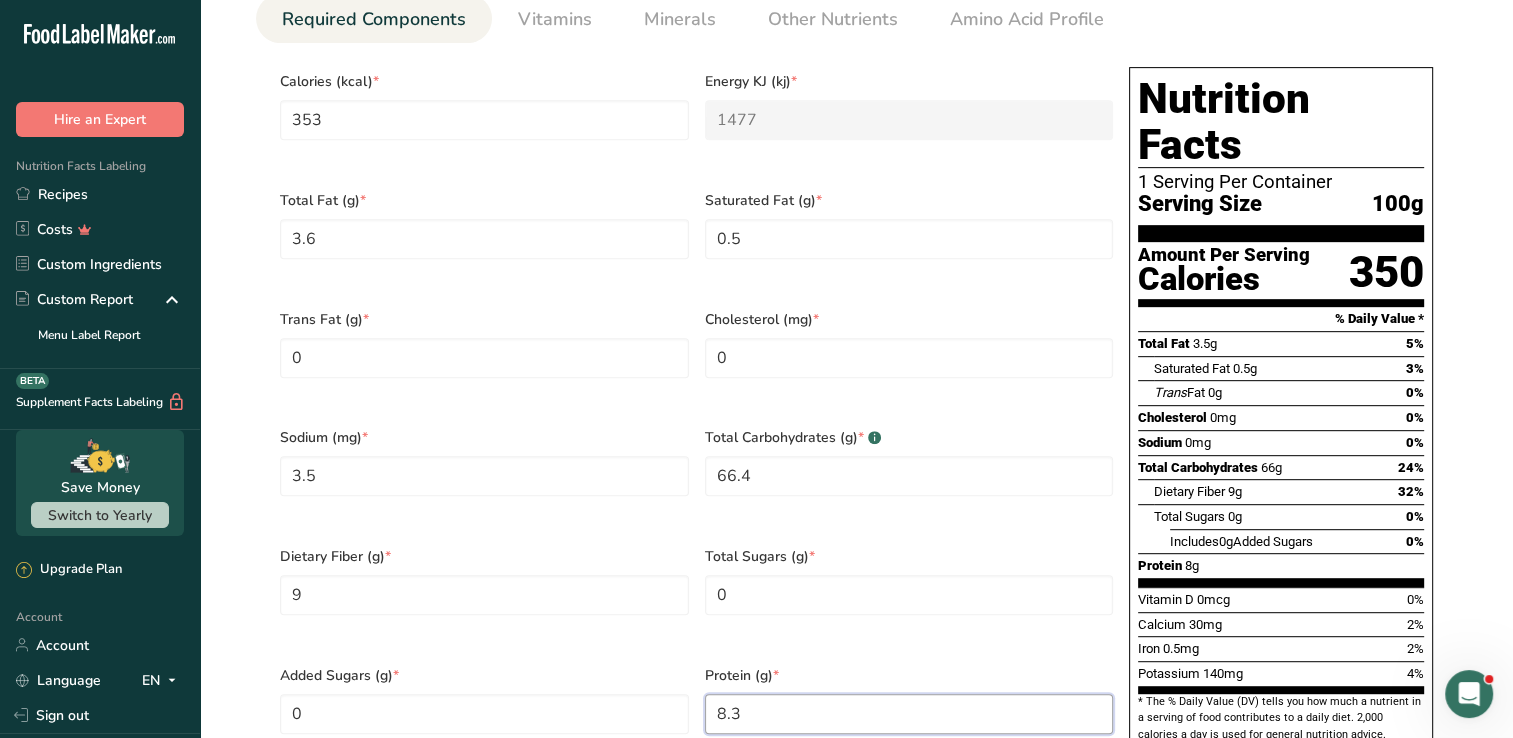 click on "8.3" at bounding box center [909, 714] 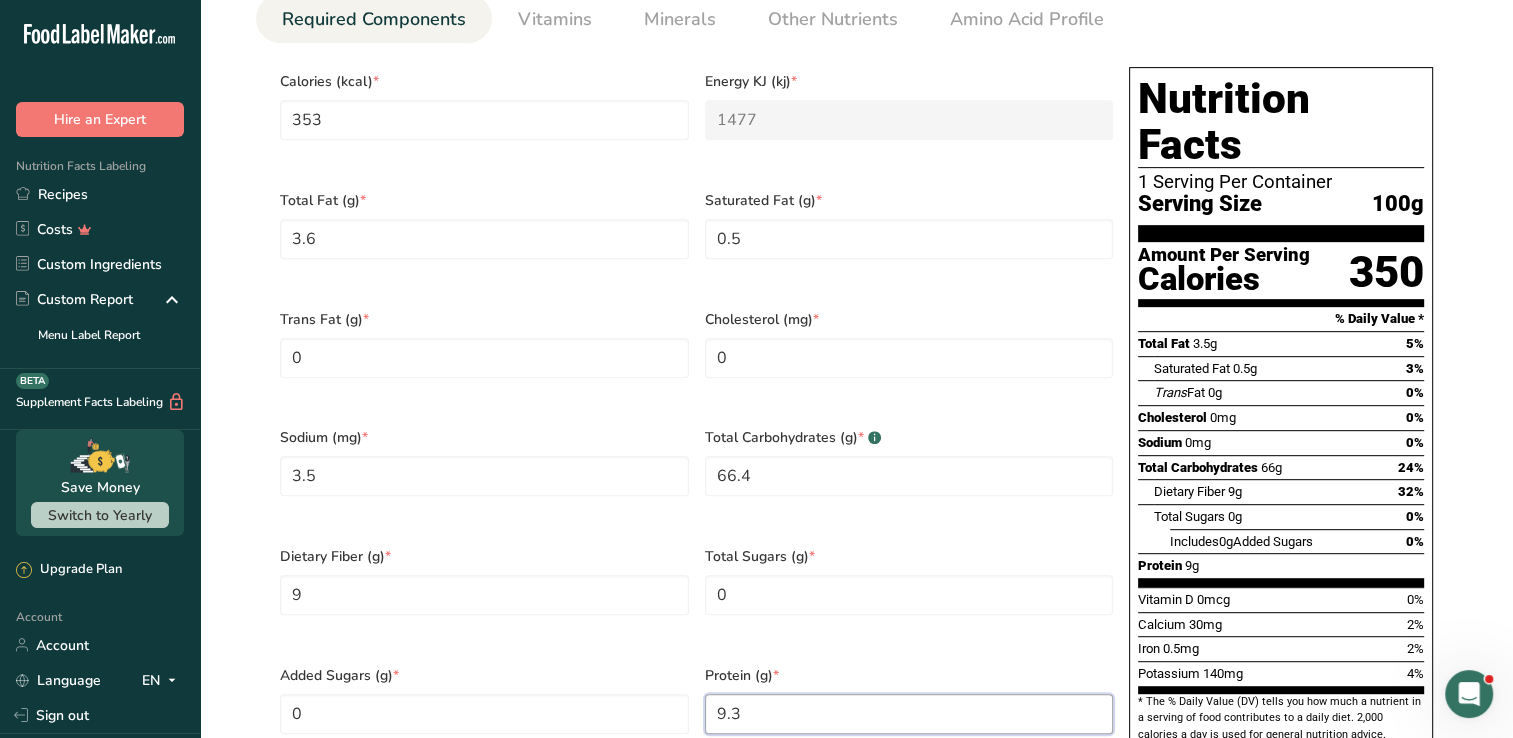 type on "9.3" 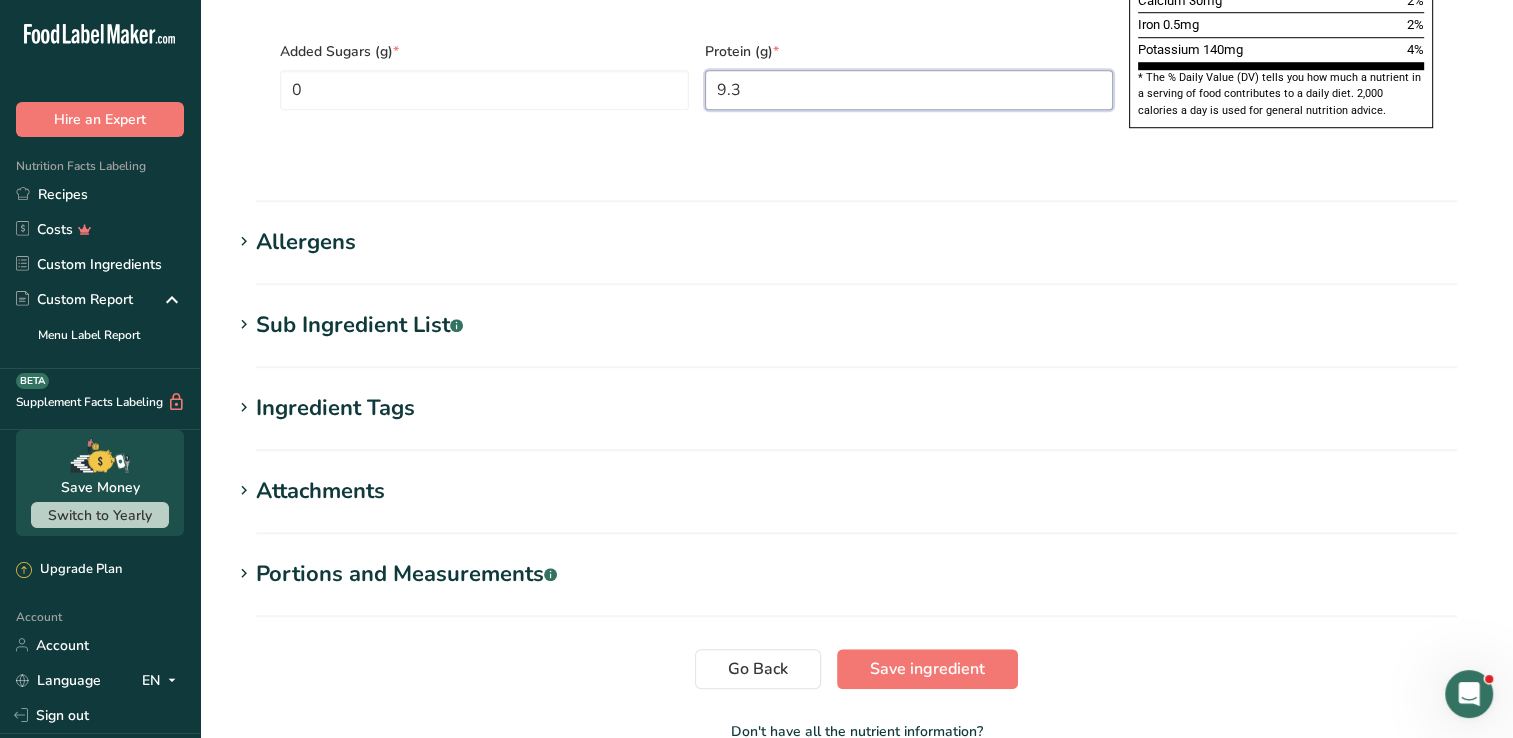 scroll, scrollTop: 1594, scrollLeft: 0, axis: vertical 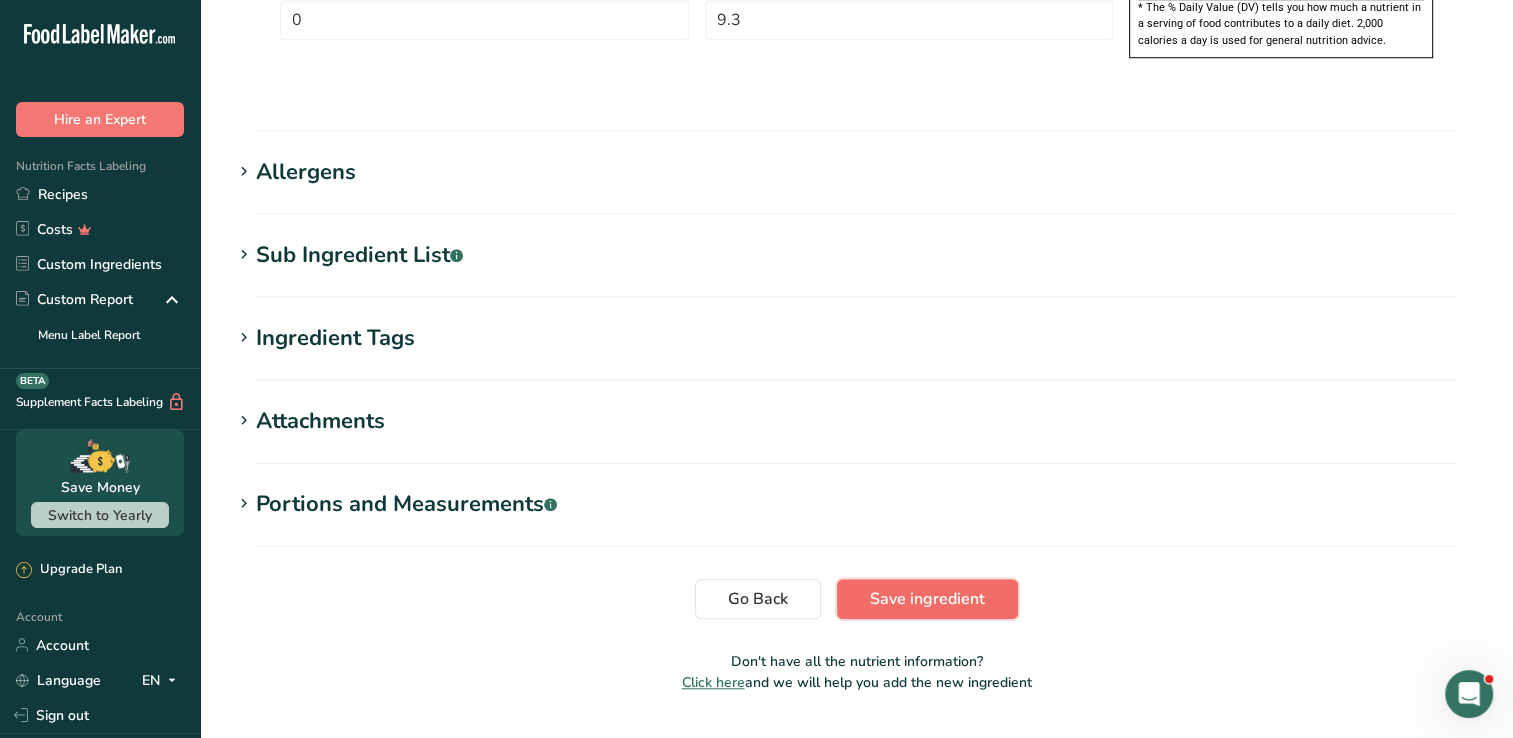 click on "Save ingredient" at bounding box center [927, 599] 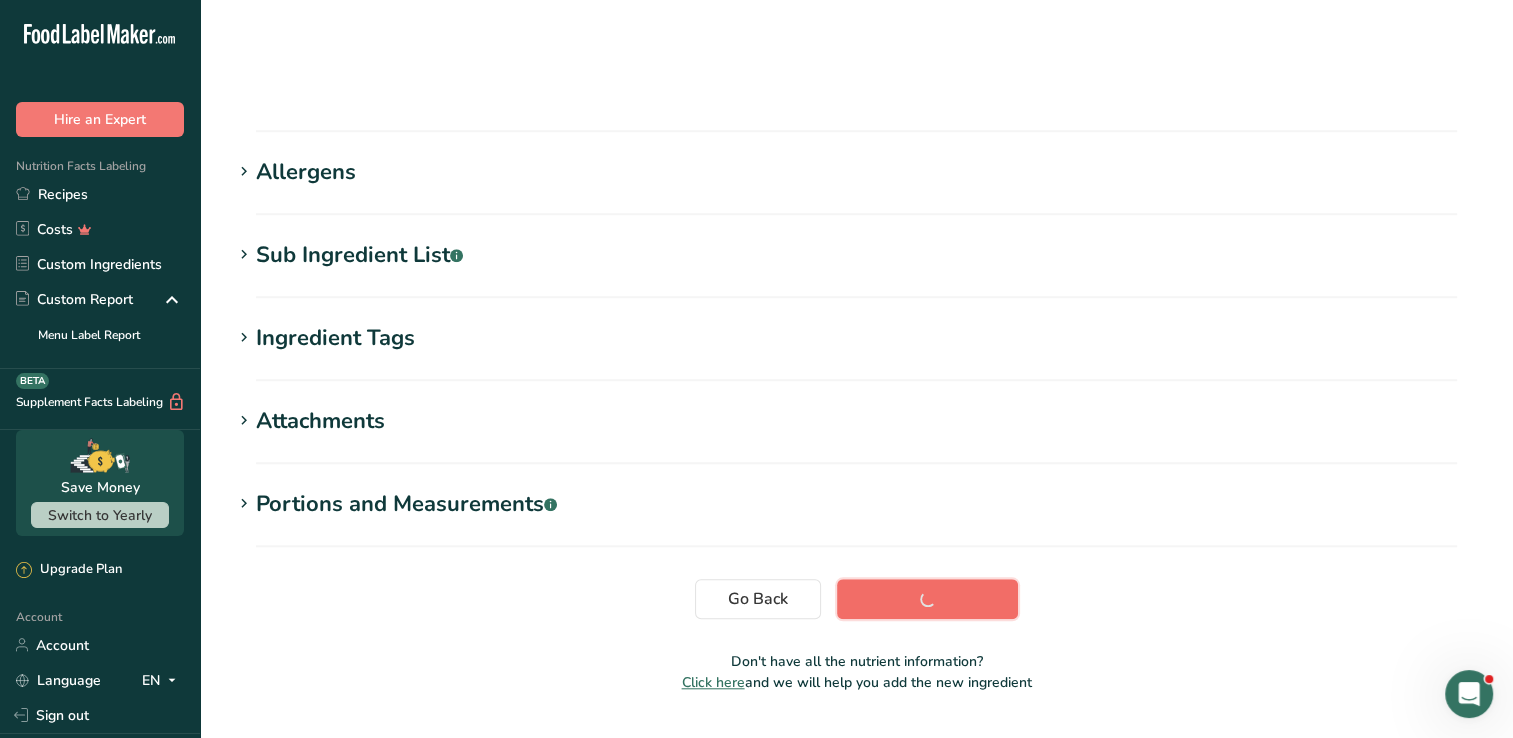 scroll, scrollTop: 236, scrollLeft: 0, axis: vertical 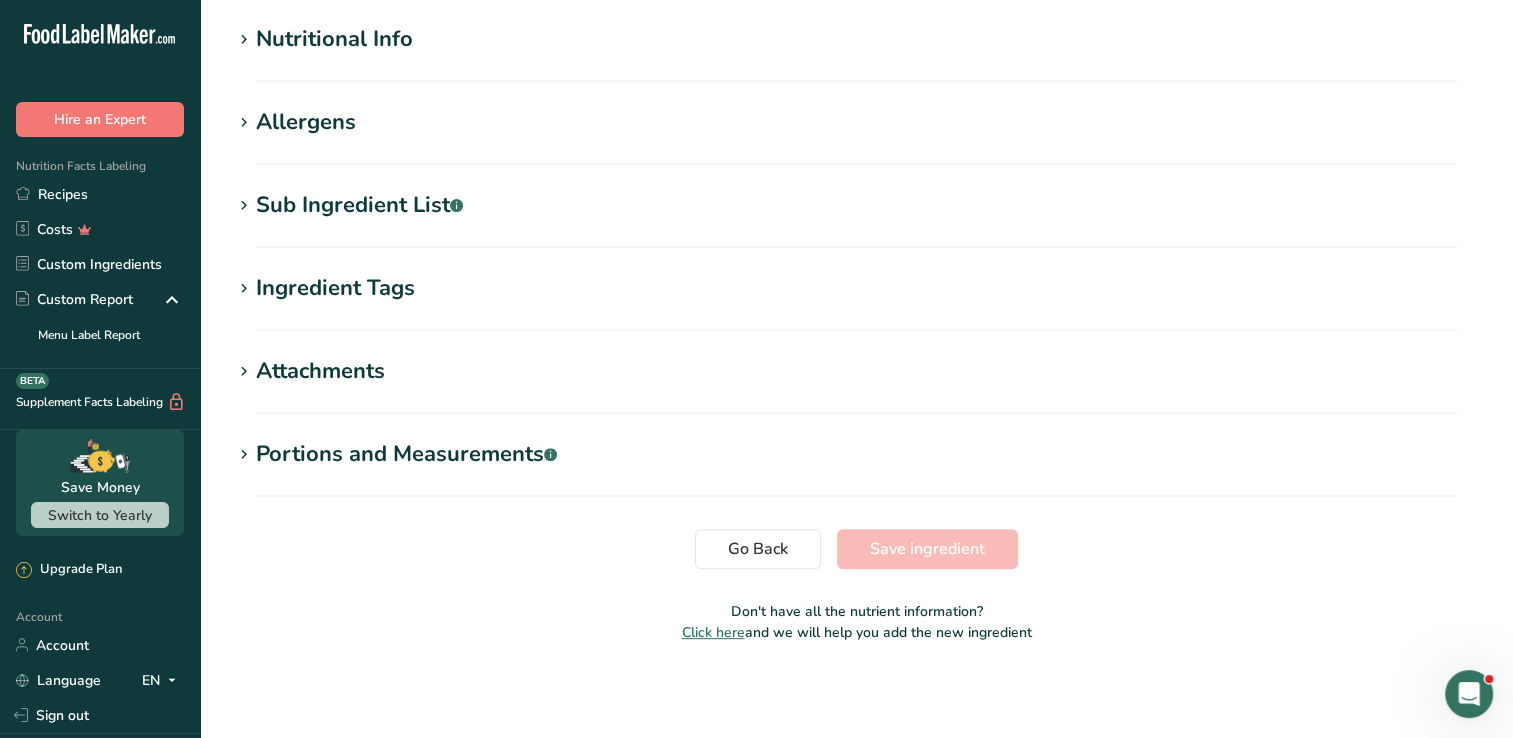 type on "Littile Millet" 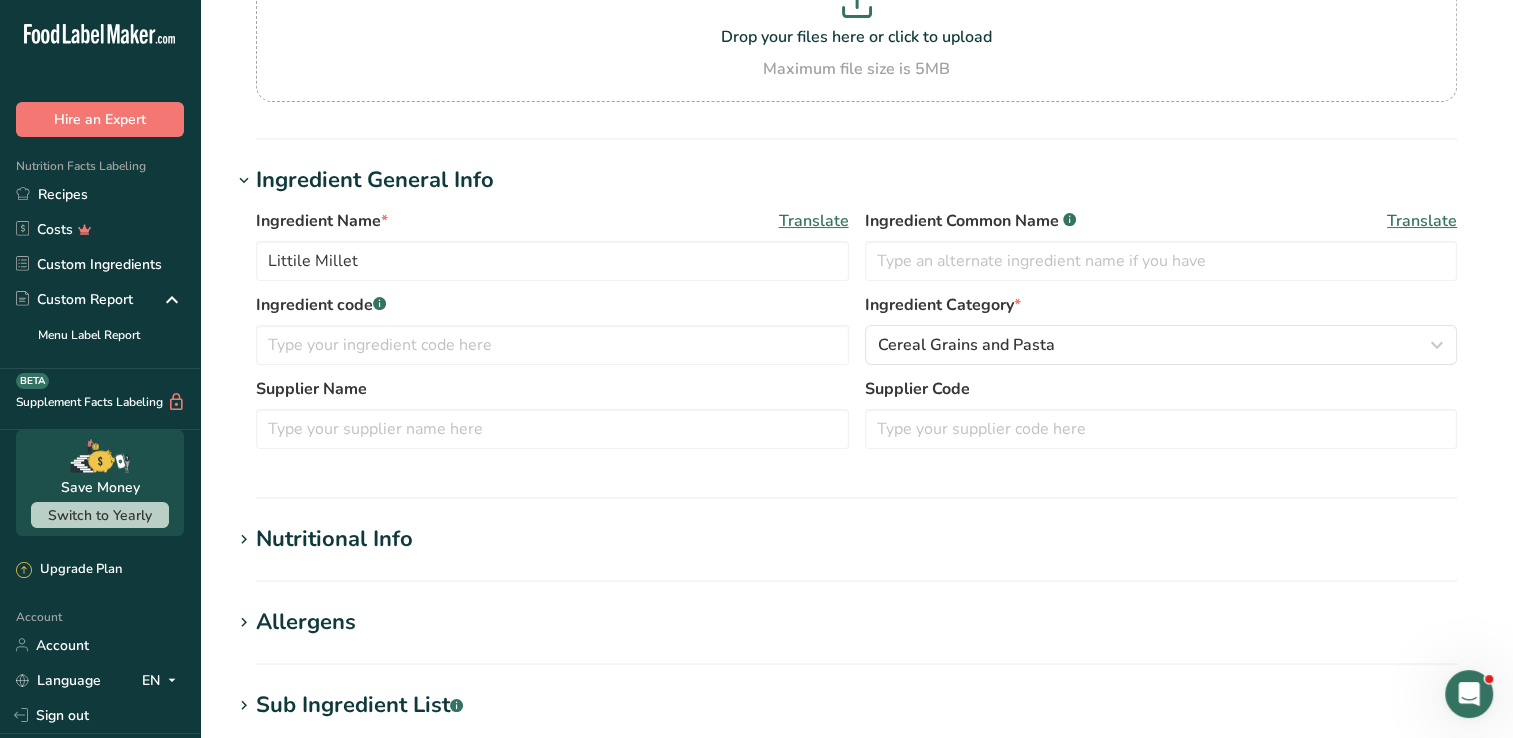 scroll, scrollTop: 411, scrollLeft: 0, axis: vertical 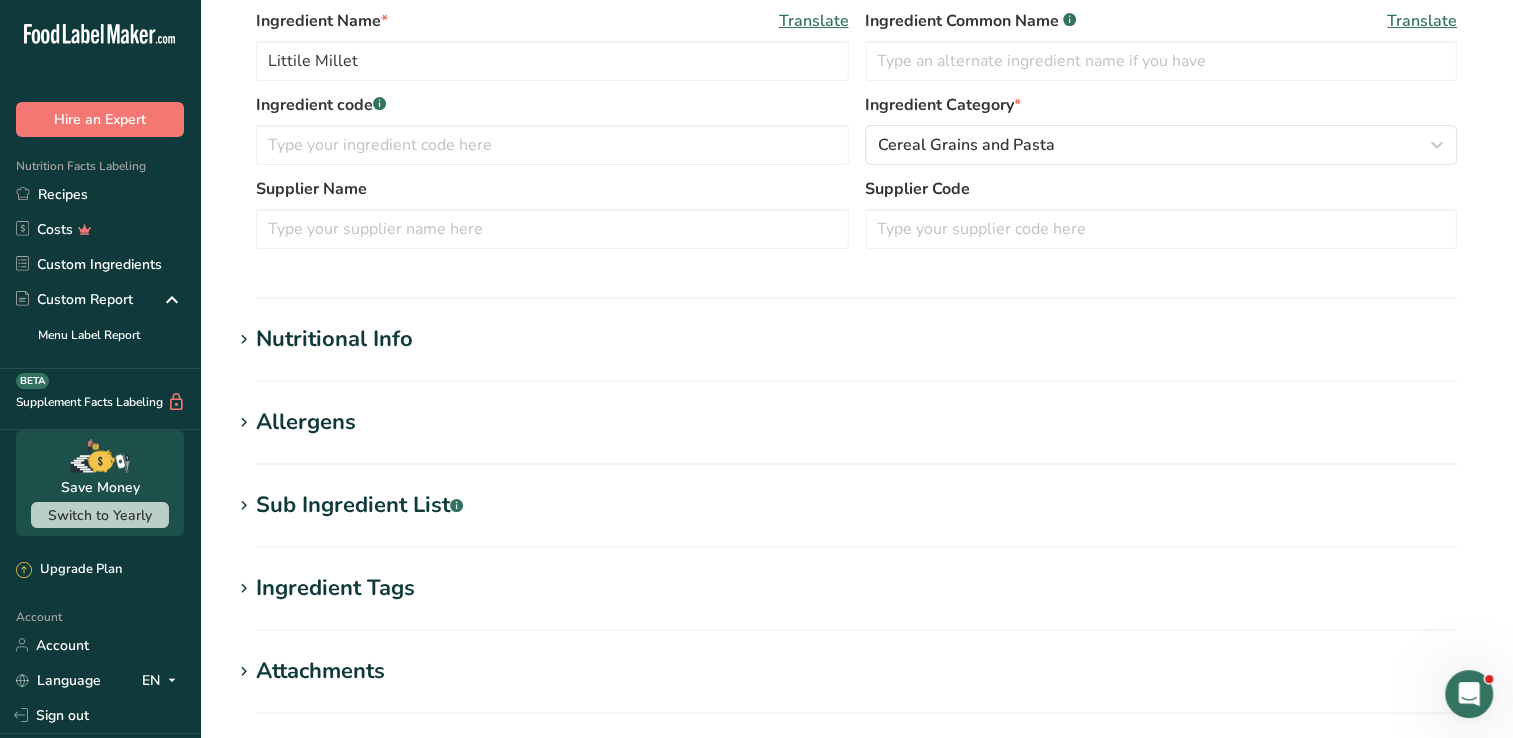 click on "Nutritional Info" at bounding box center [856, 339] 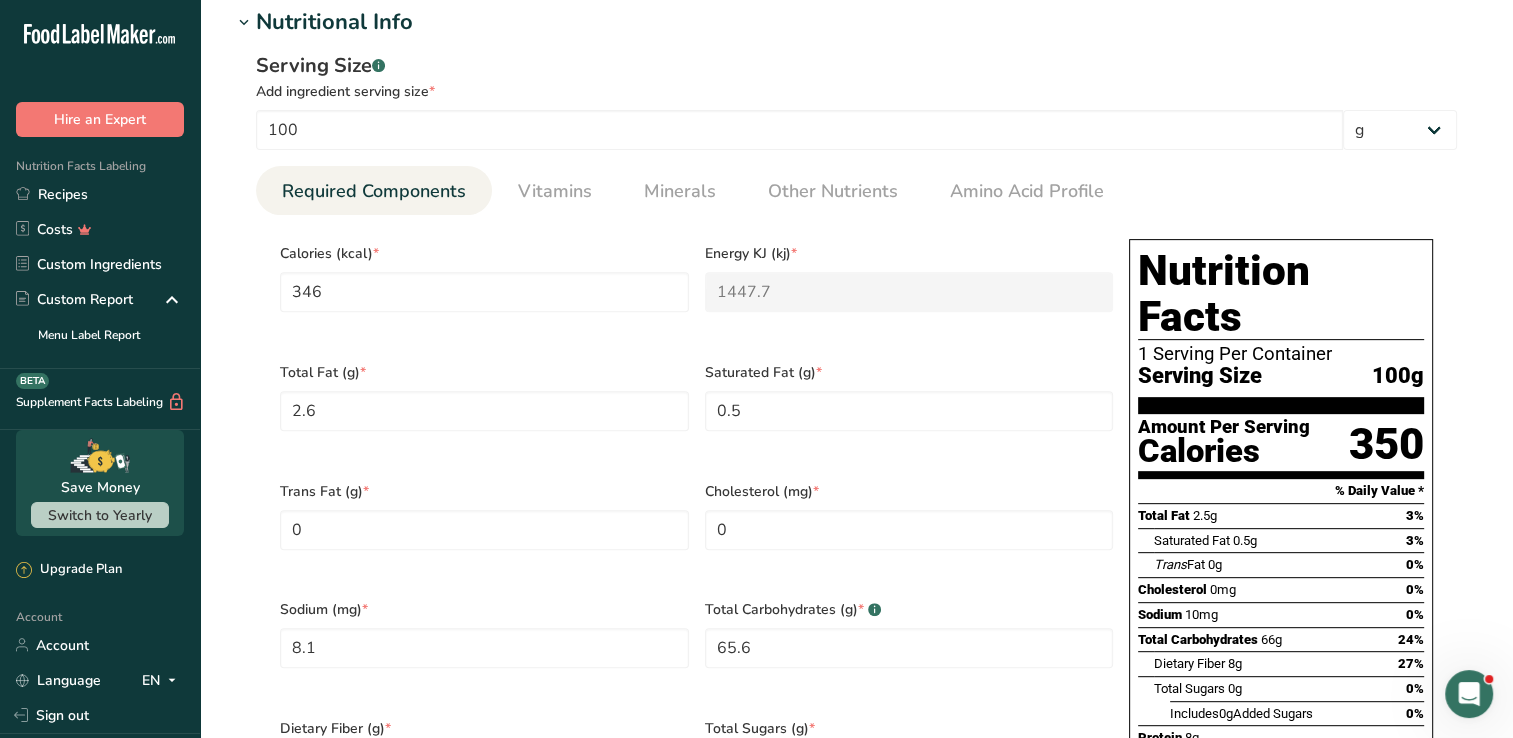 scroll, scrollTop: 811, scrollLeft: 0, axis: vertical 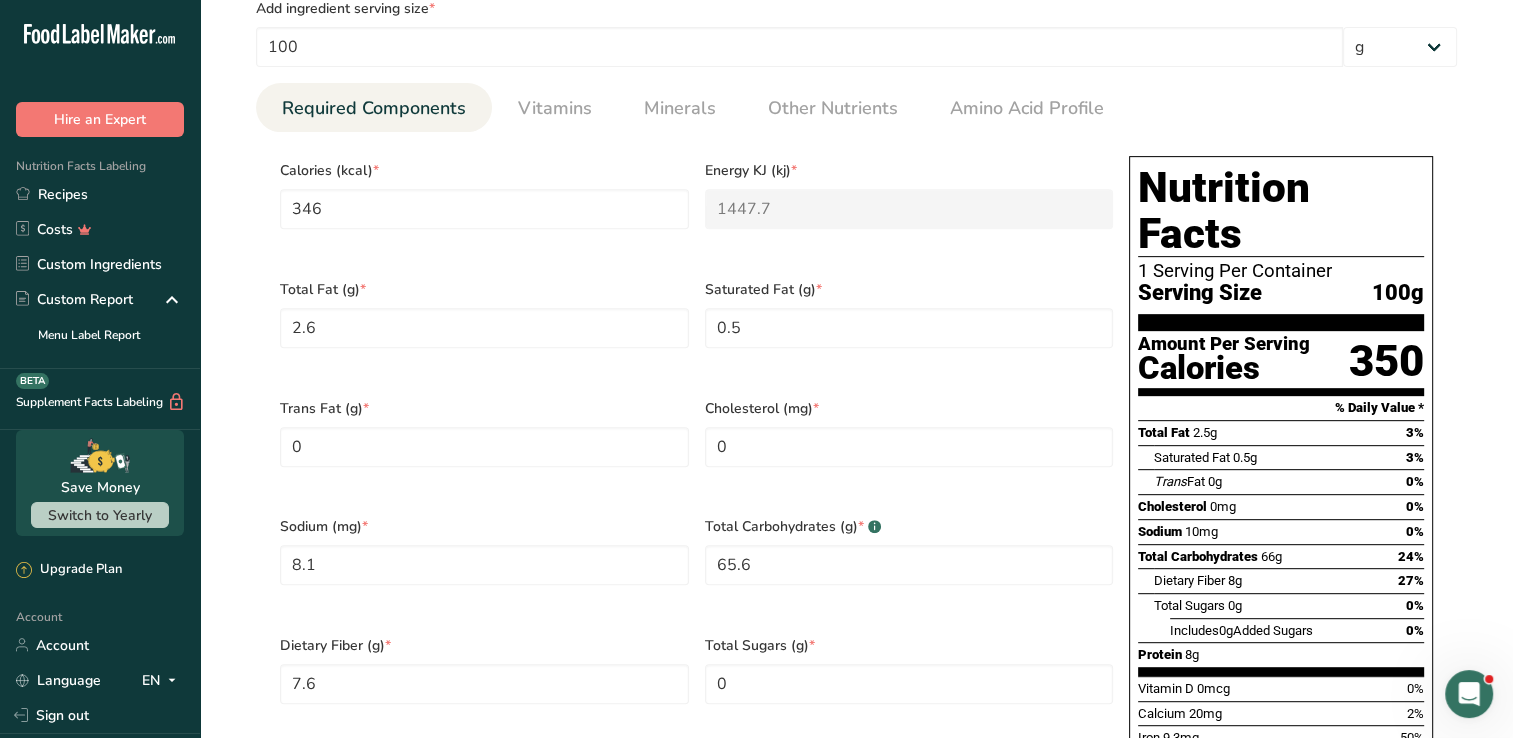 click on "Sodium
10mg
0%" at bounding box center [1281, 531] 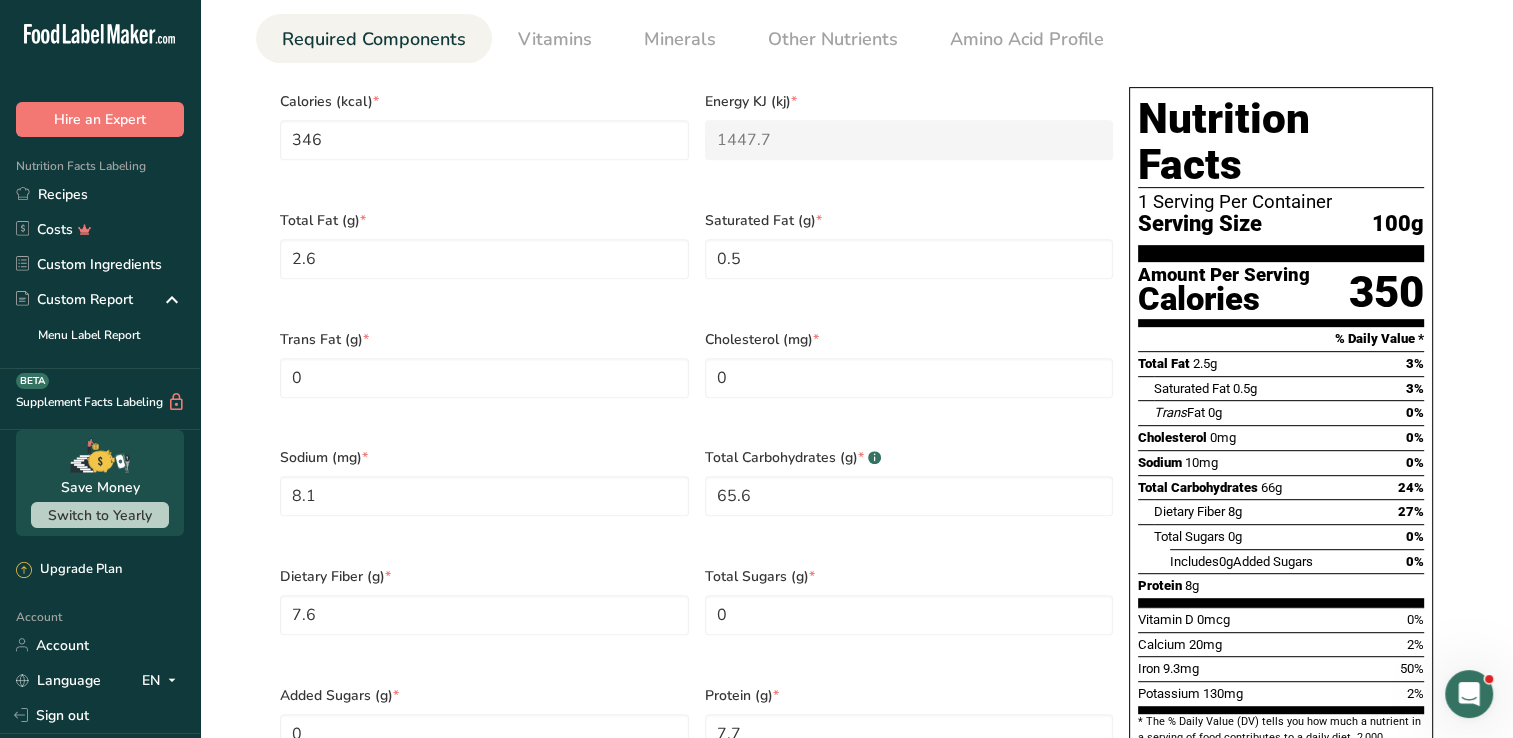 scroll, scrollTop: 911, scrollLeft: 0, axis: vertical 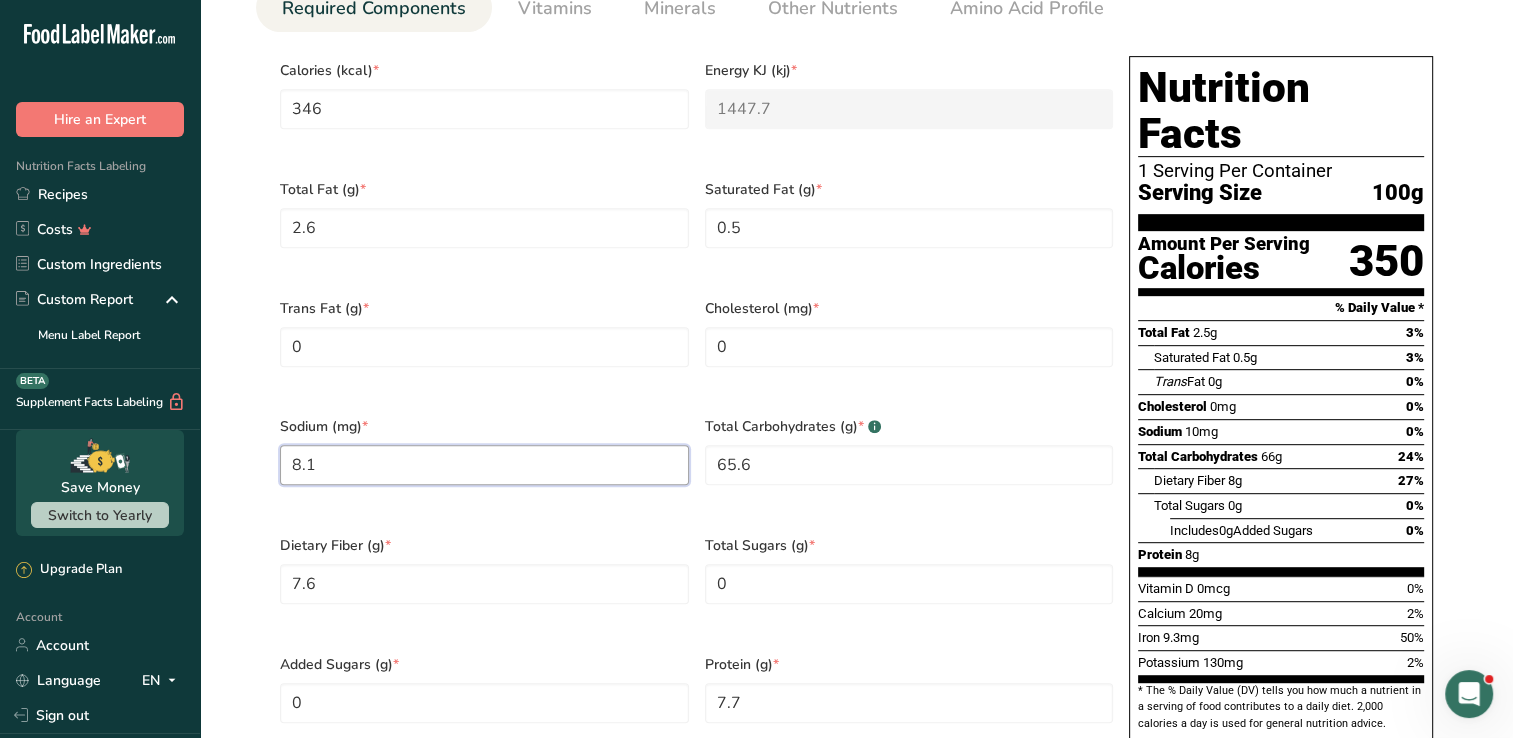 click on "8.1" at bounding box center (484, 465) 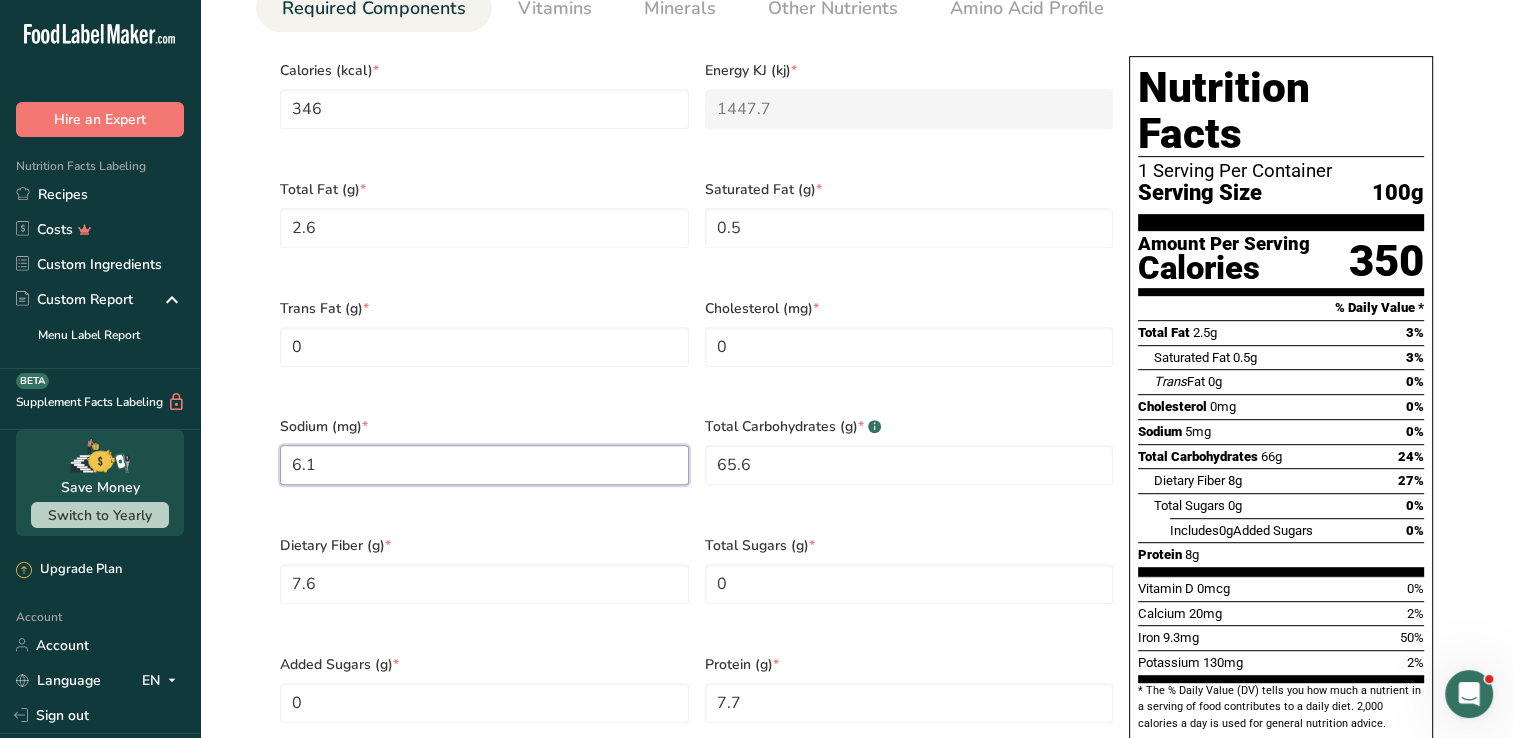 type on "6.1" 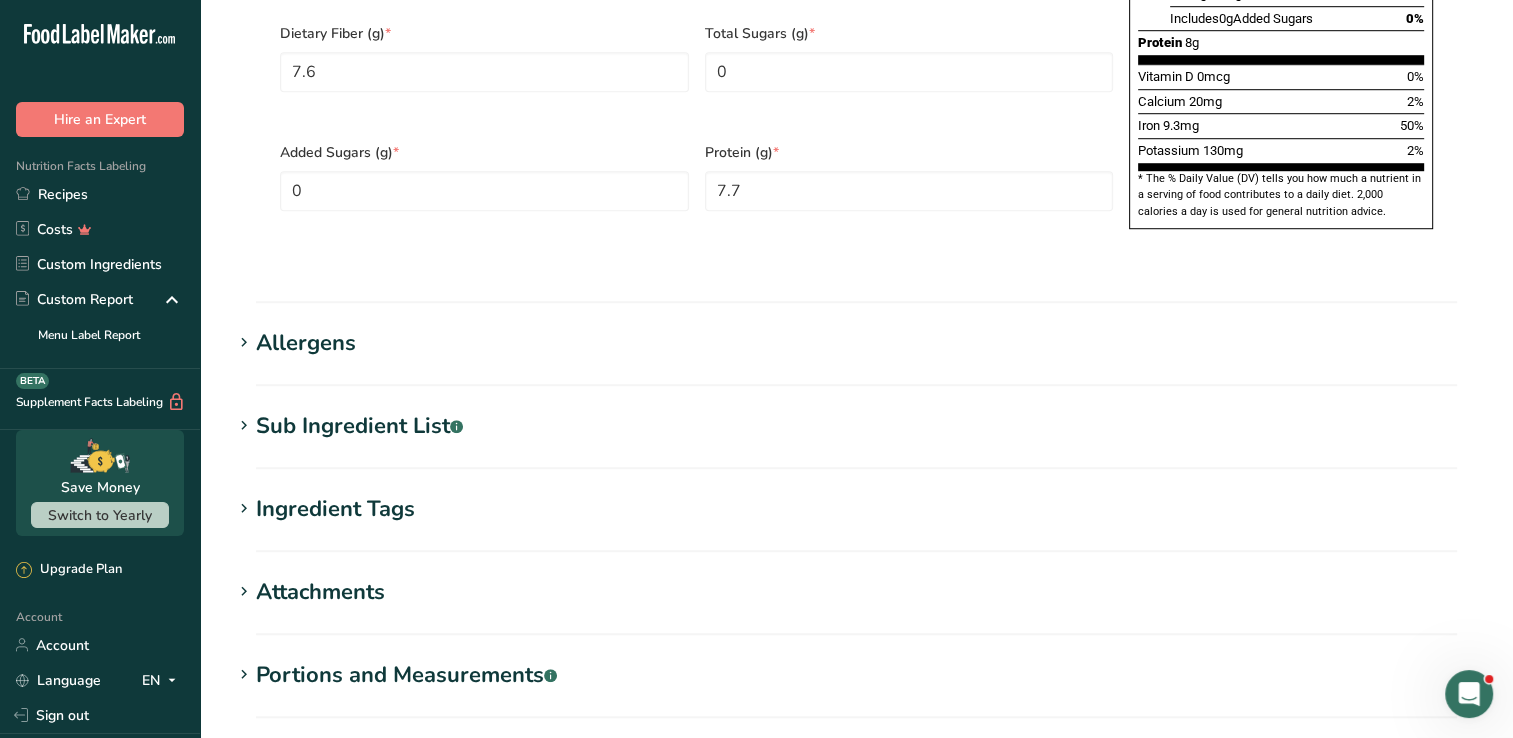 scroll, scrollTop: 1594, scrollLeft: 0, axis: vertical 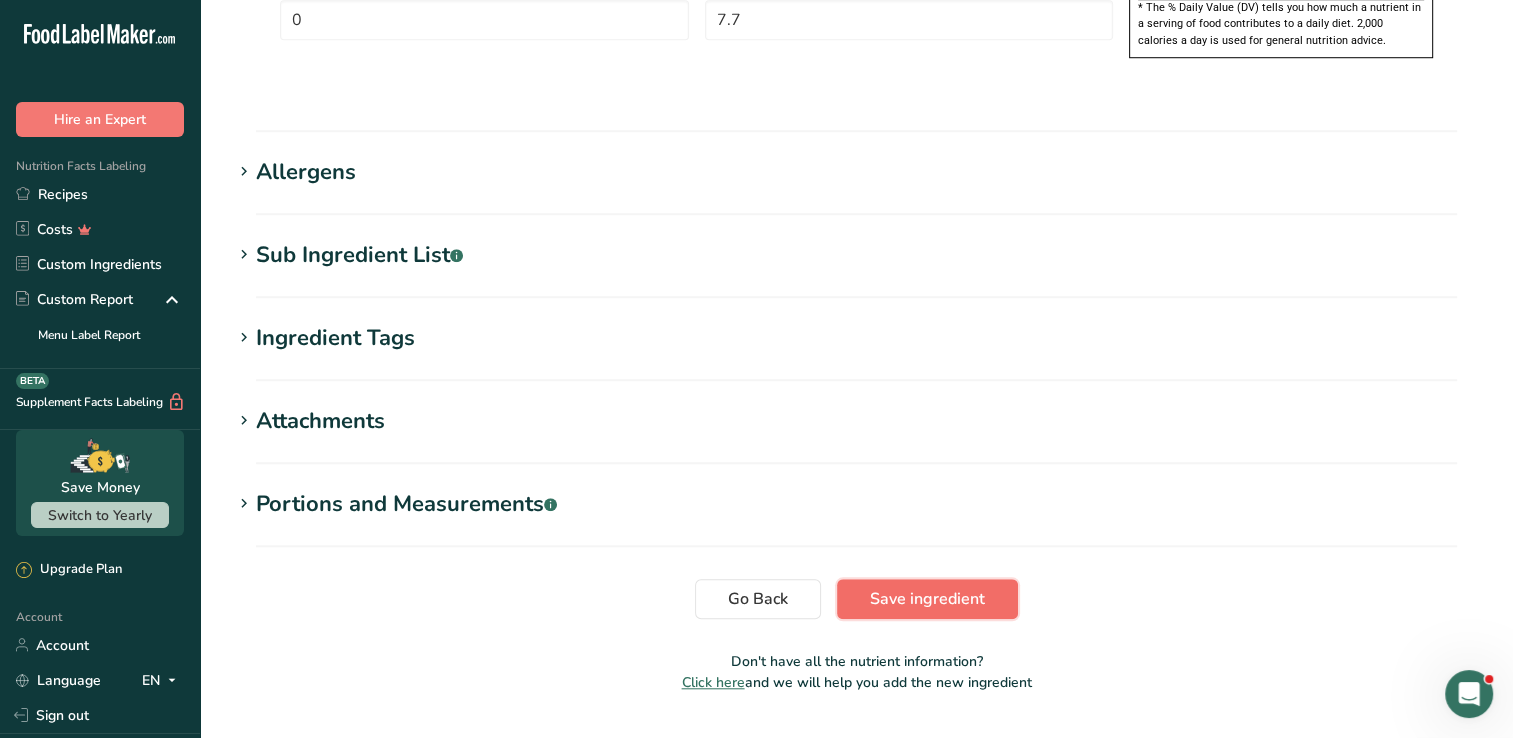 click on "Save ingredient" at bounding box center (927, 599) 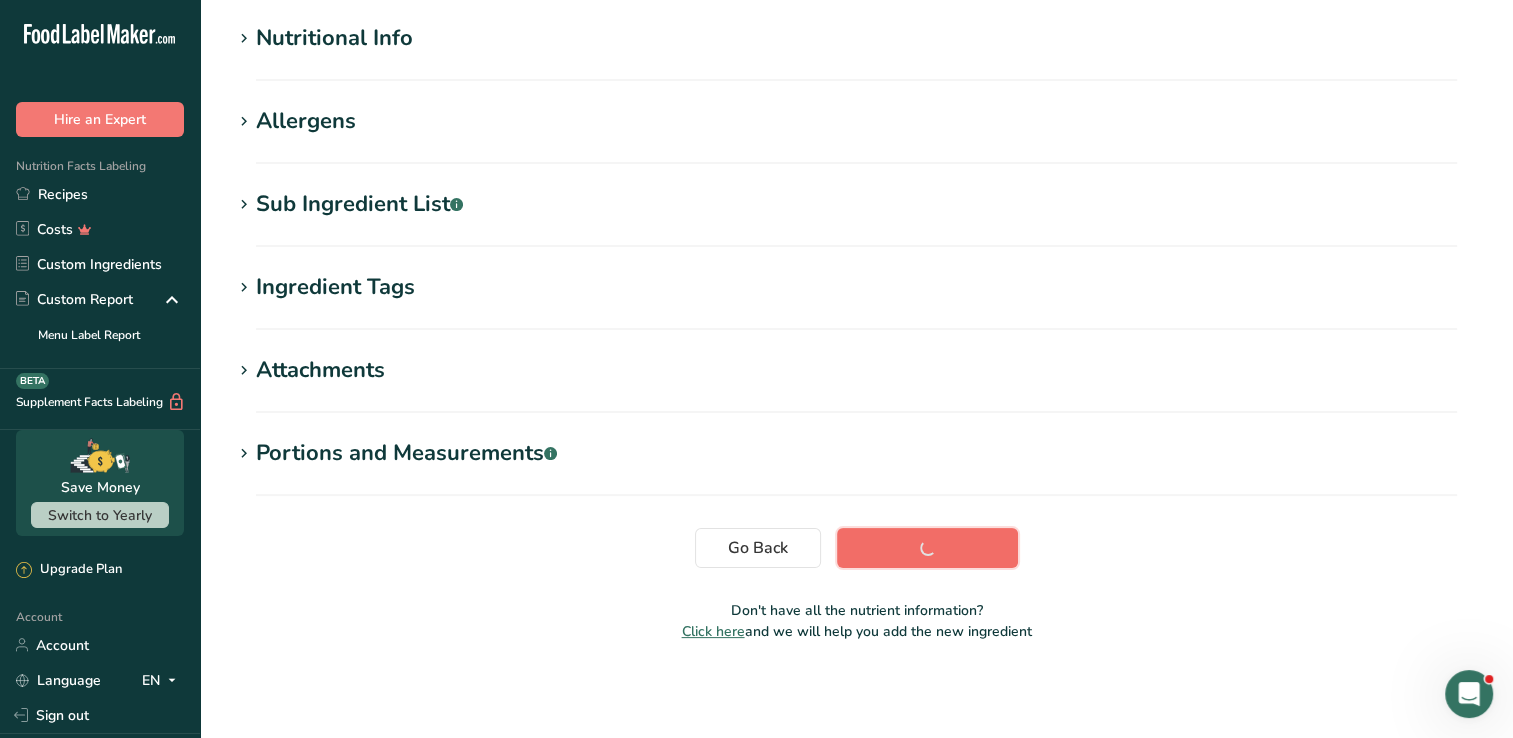 scroll, scrollTop: 236, scrollLeft: 0, axis: vertical 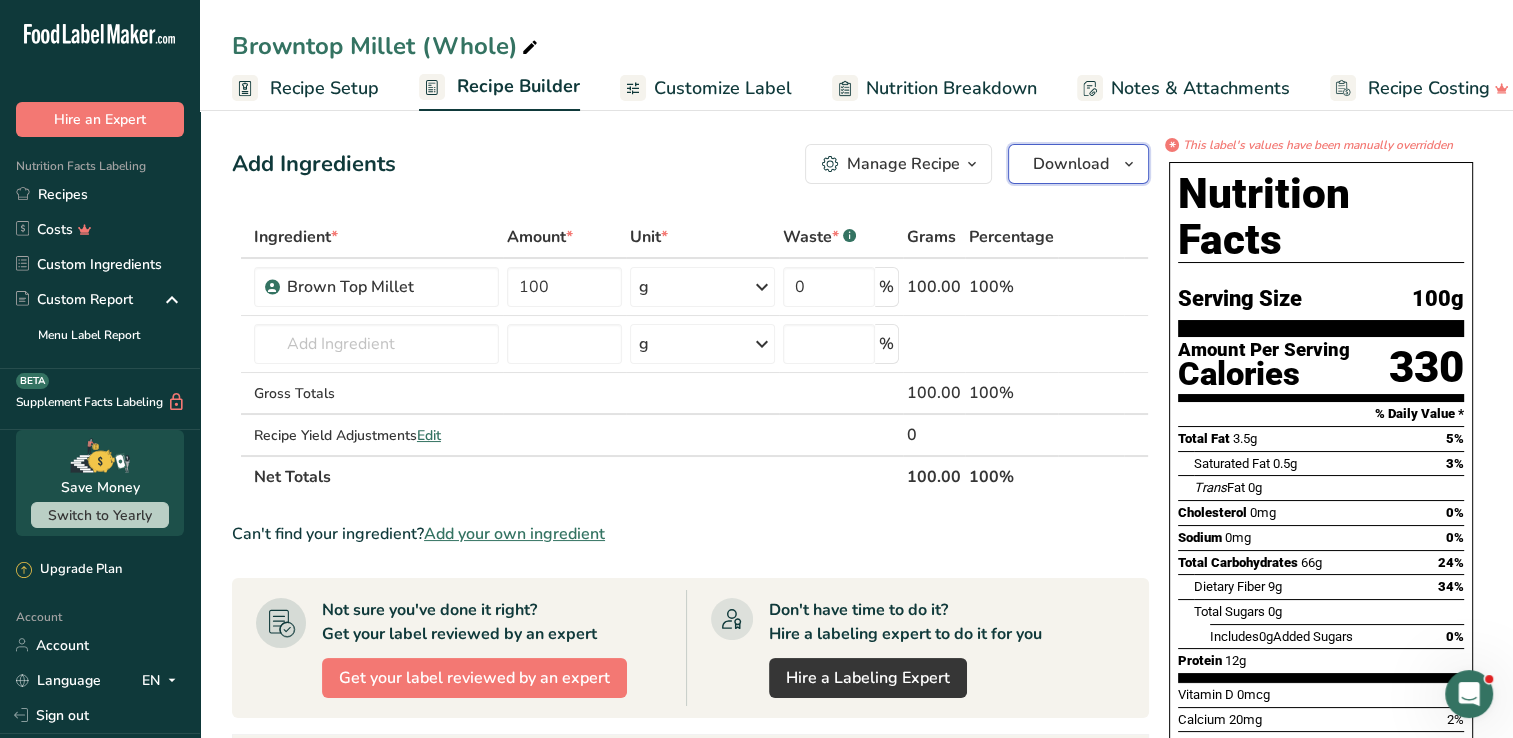 click on "Download" at bounding box center [1071, 164] 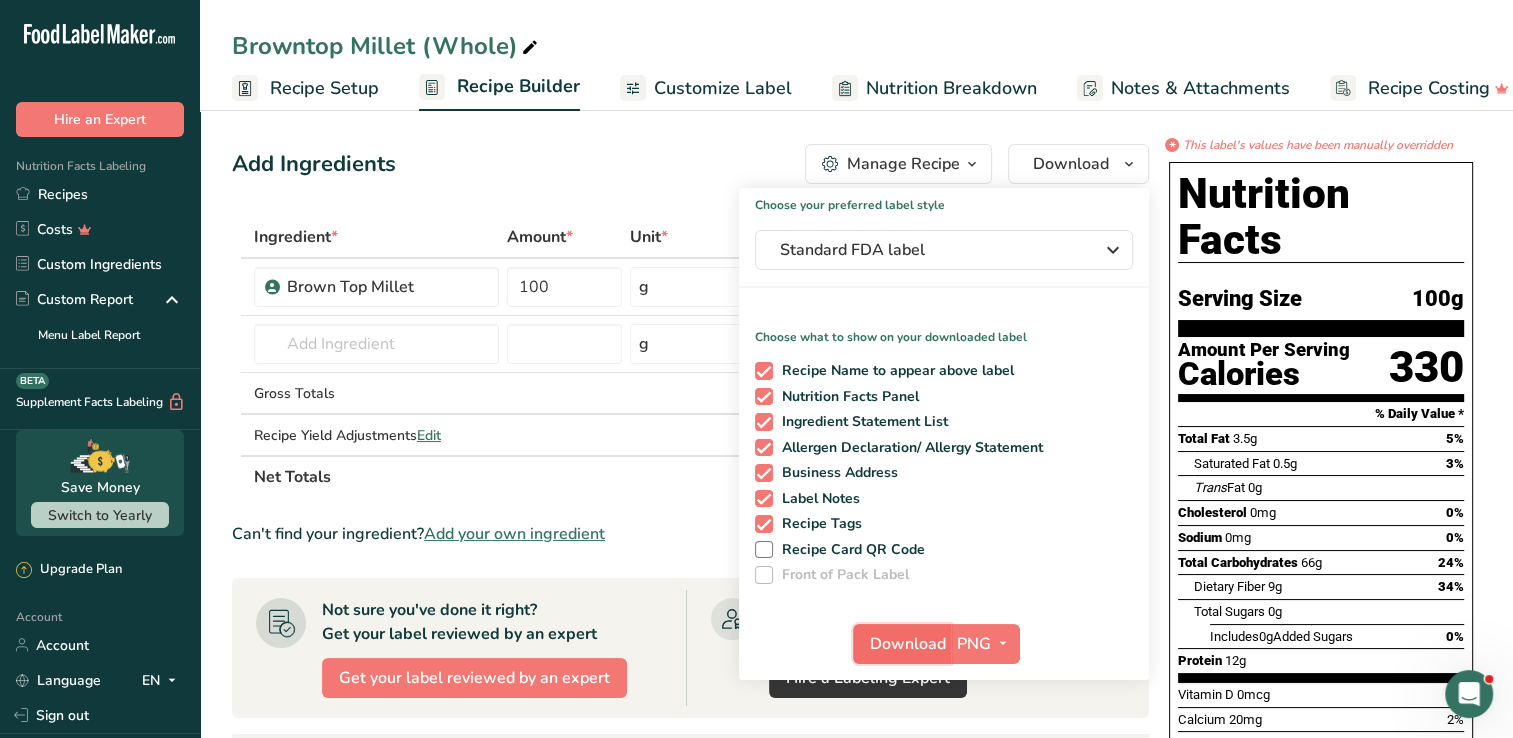 click on "Download" at bounding box center [908, 644] 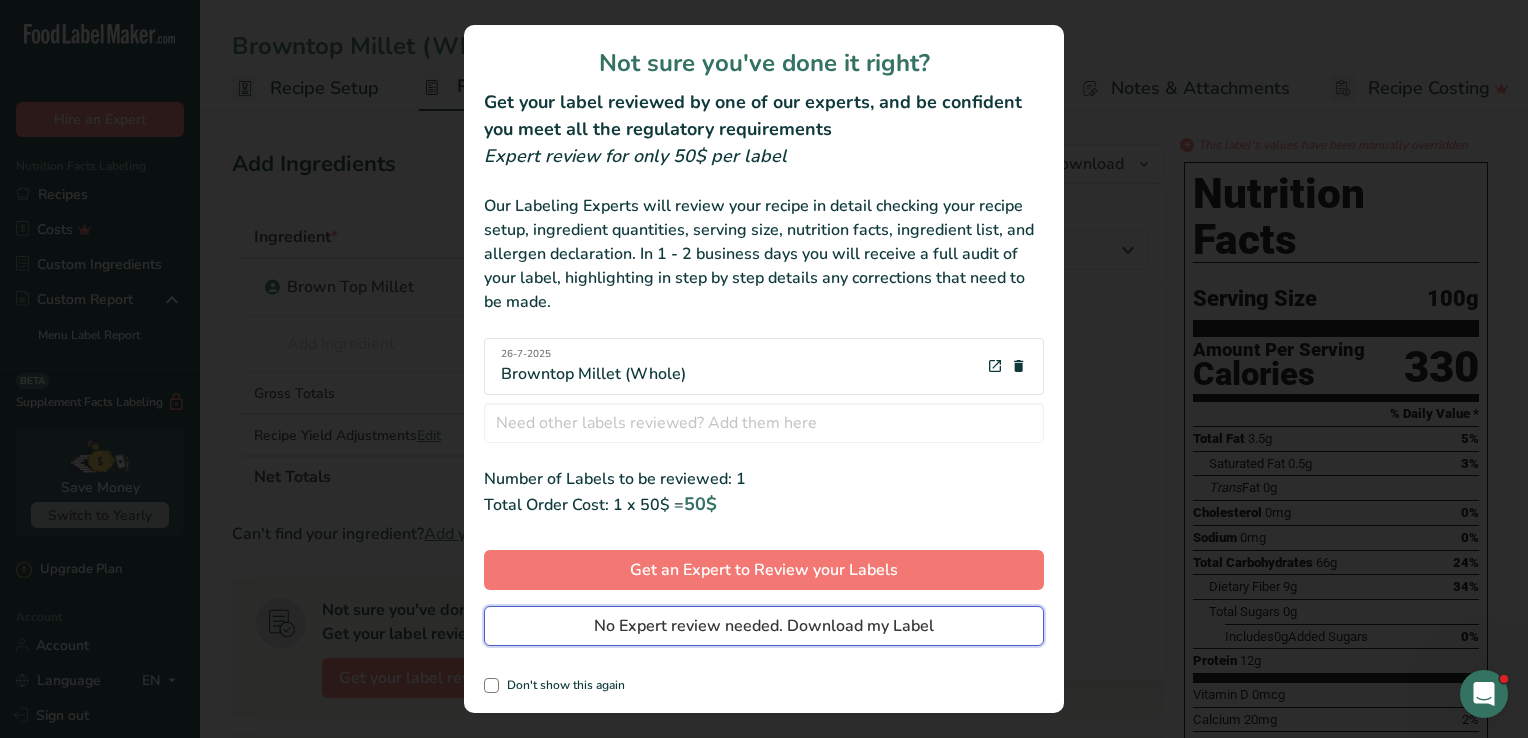 click on "No Expert review needed. Download my Label" at bounding box center (764, 626) 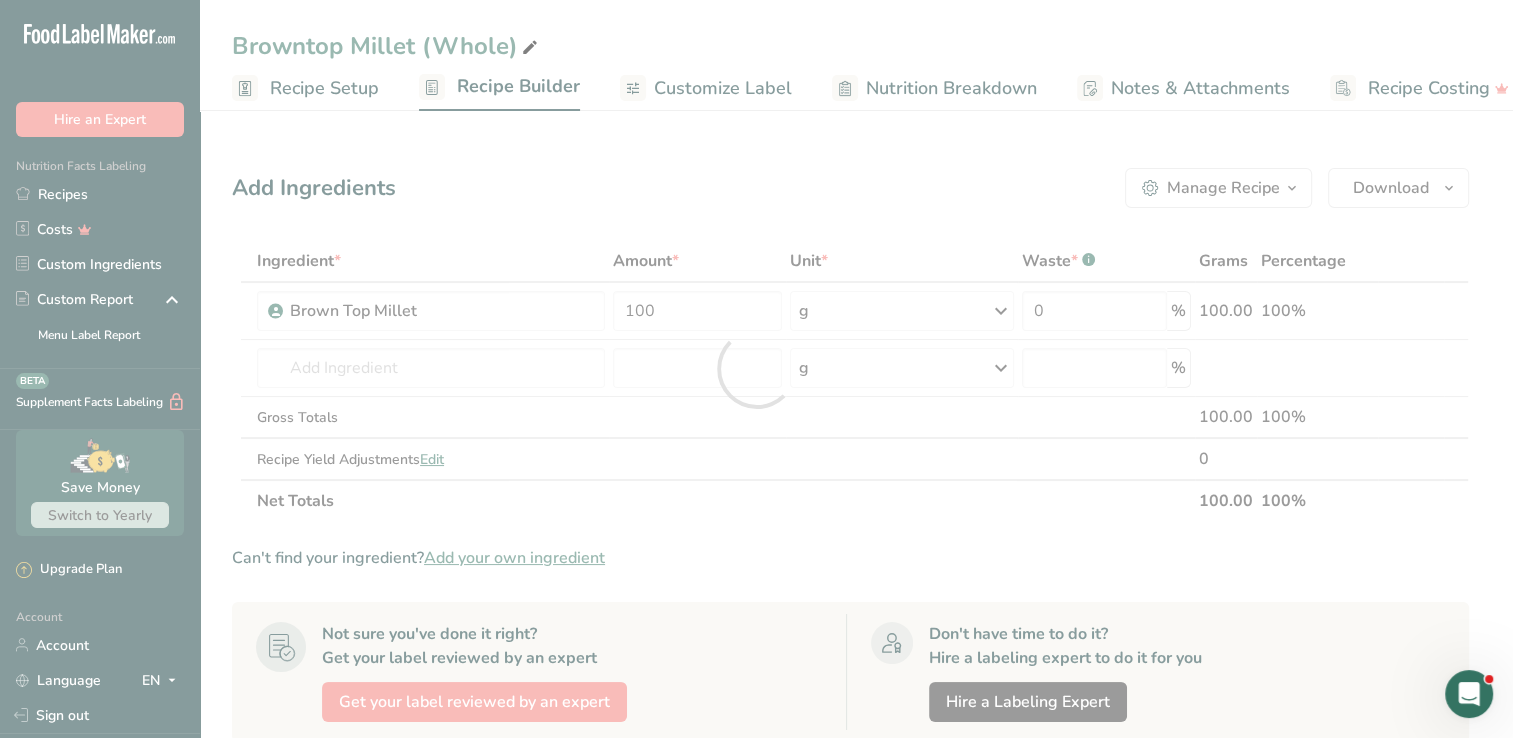 scroll, scrollTop: 0, scrollLeft: 0, axis: both 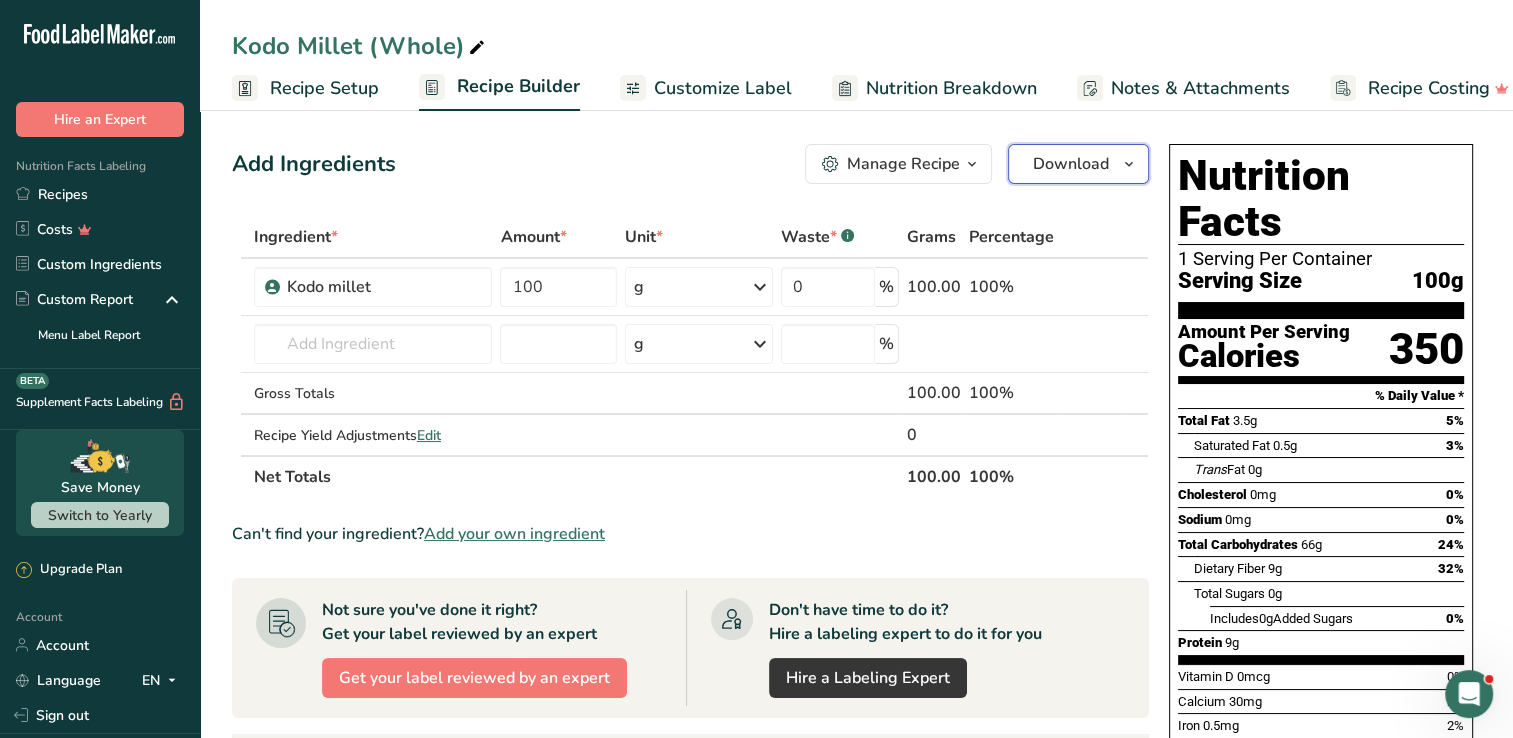 click on "Download" at bounding box center [1071, 164] 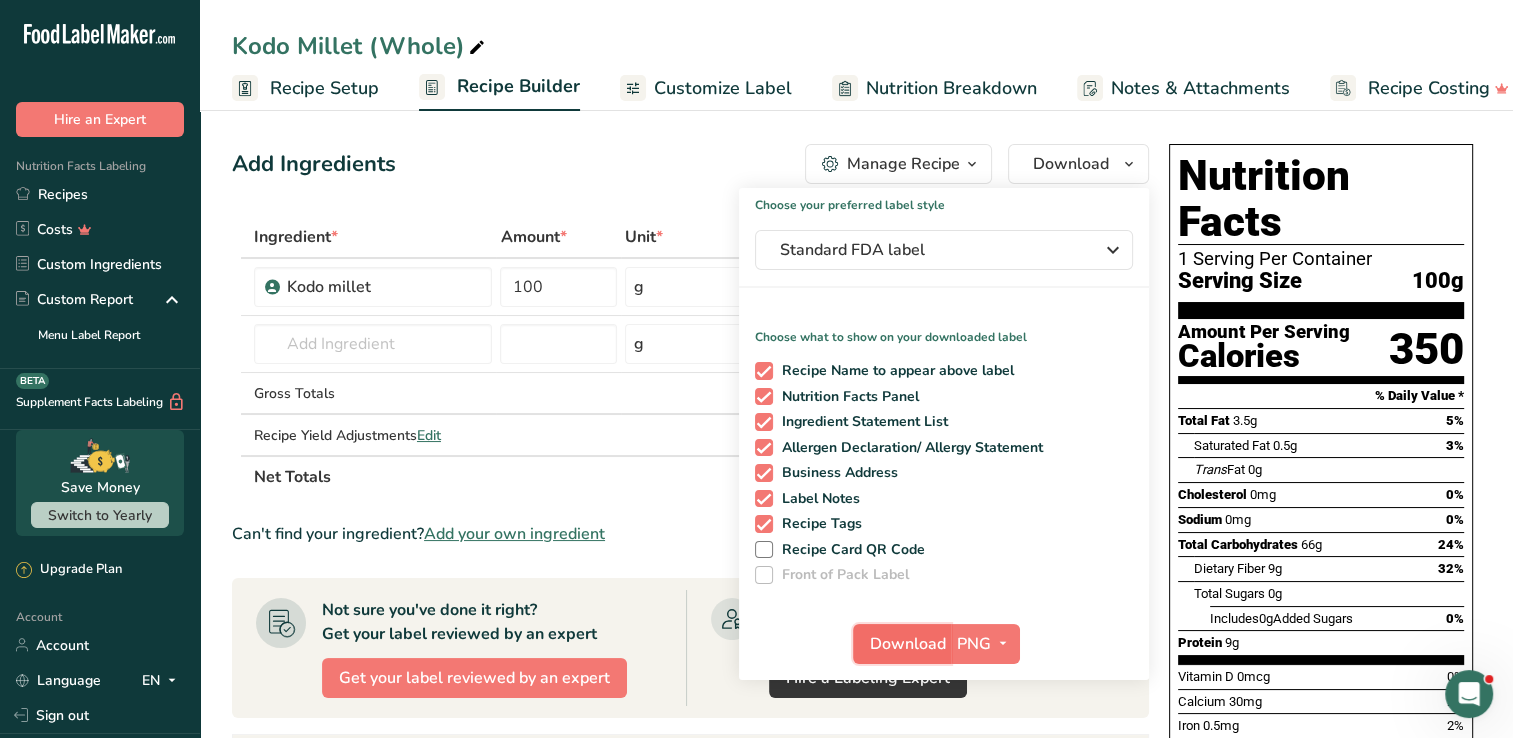click on "Download" at bounding box center (908, 644) 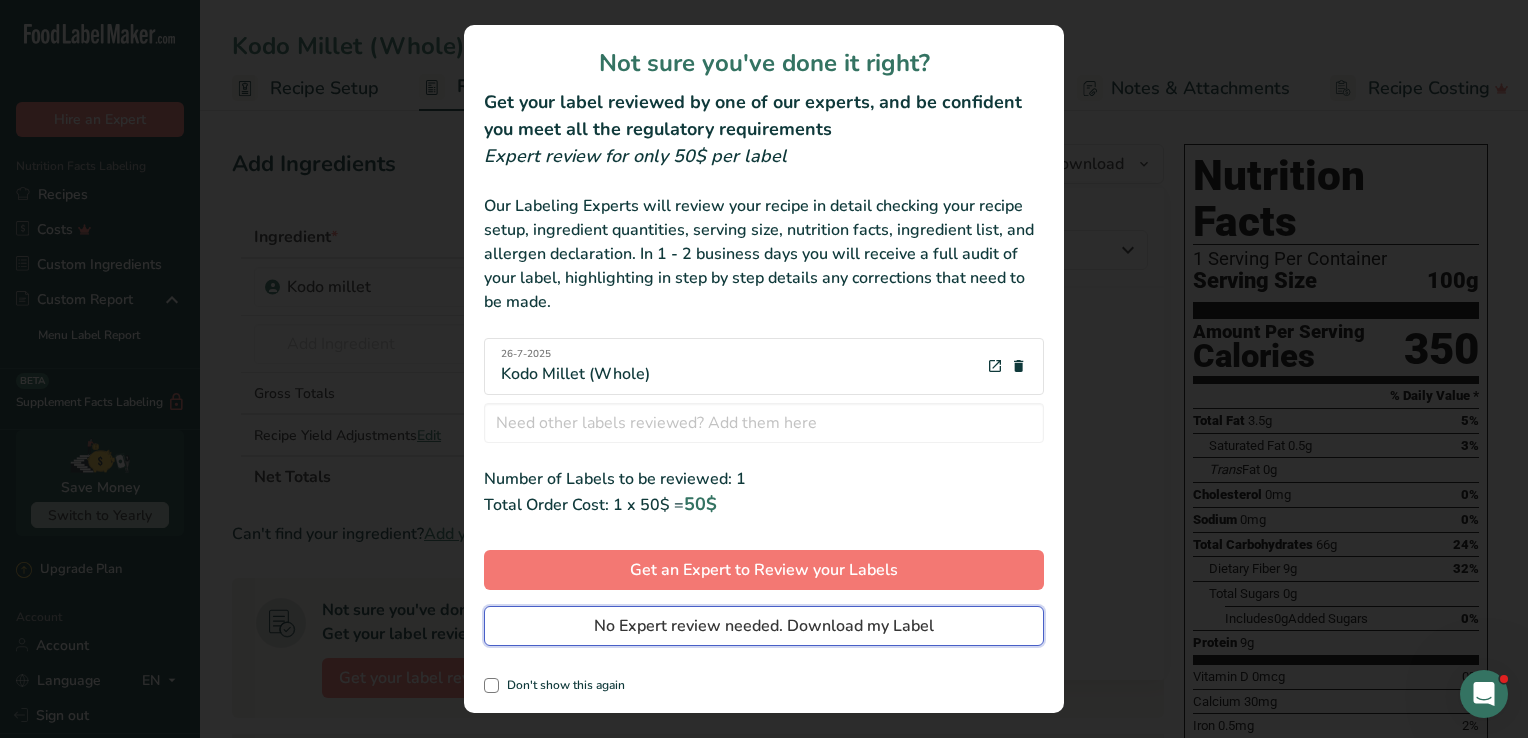 click on "No Expert review needed. Download my Label" at bounding box center (764, 626) 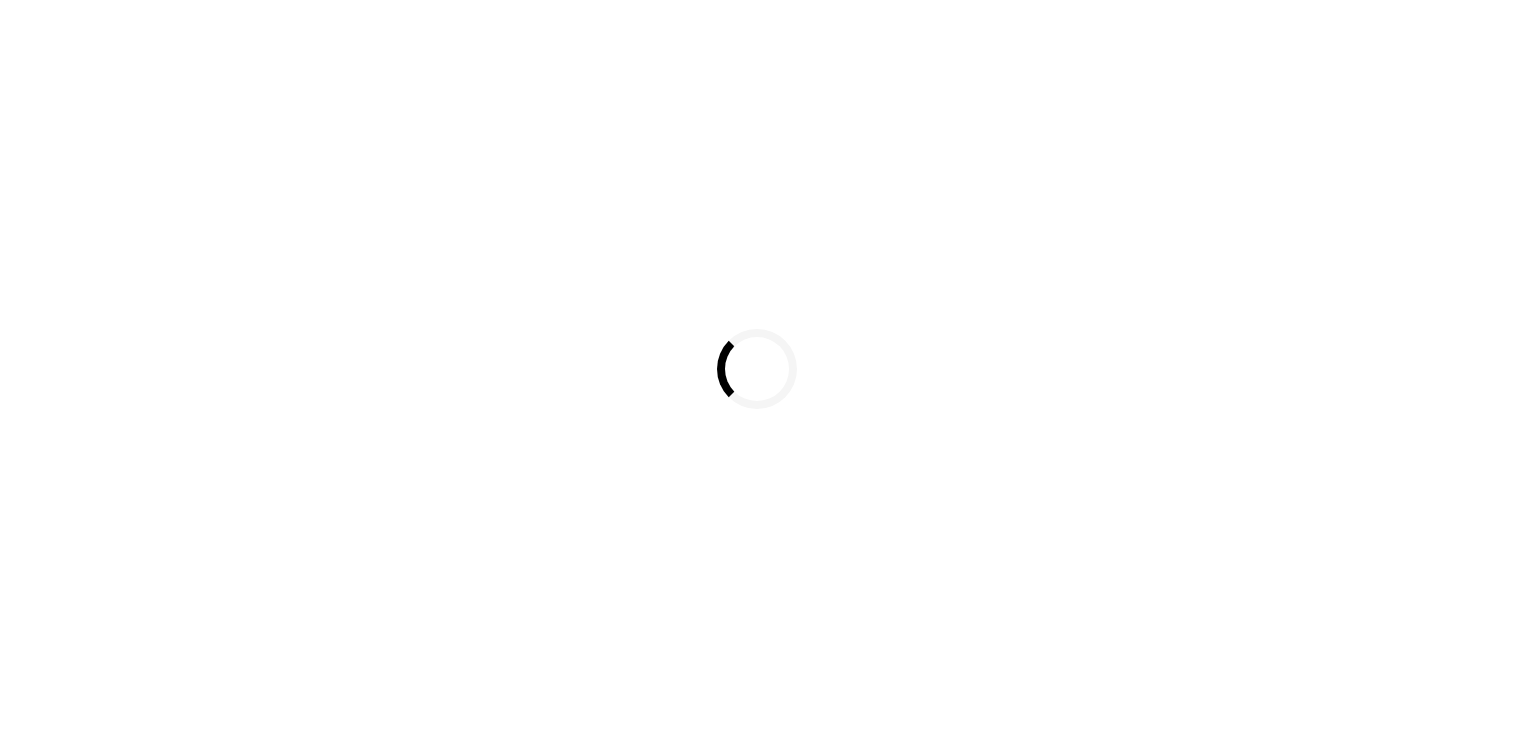 scroll, scrollTop: 0, scrollLeft: 0, axis: both 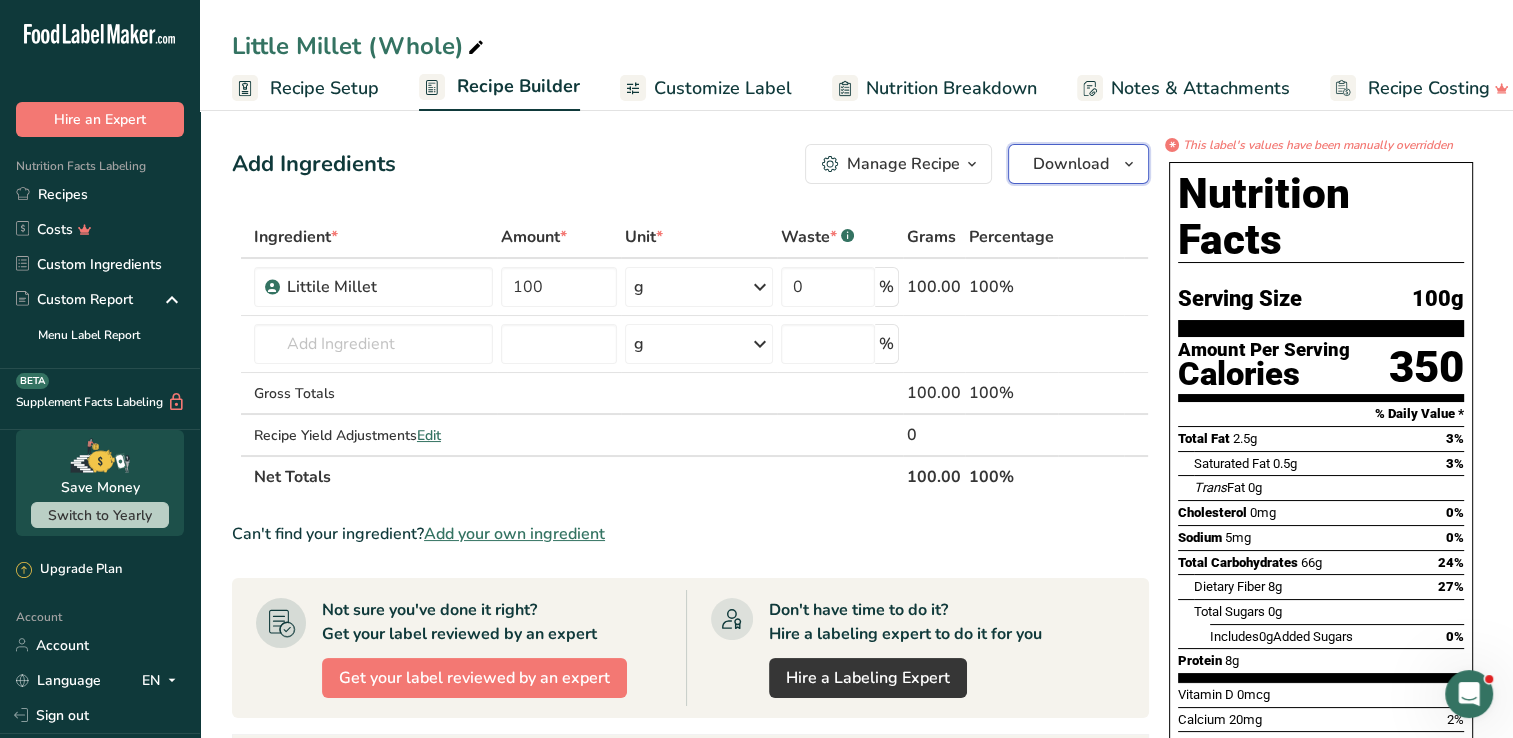 click on "Download" at bounding box center (1078, 164) 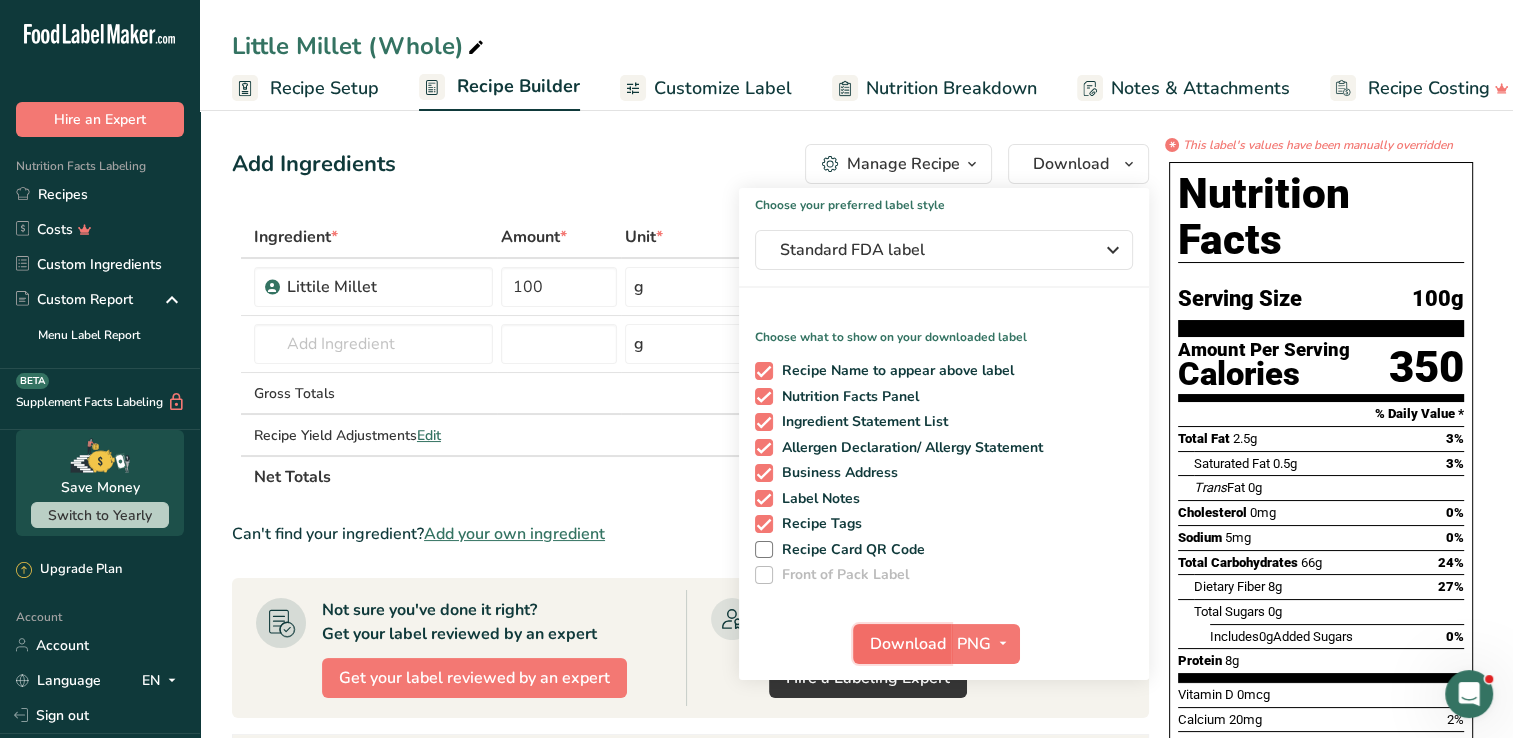 click on "Download" at bounding box center (908, 644) 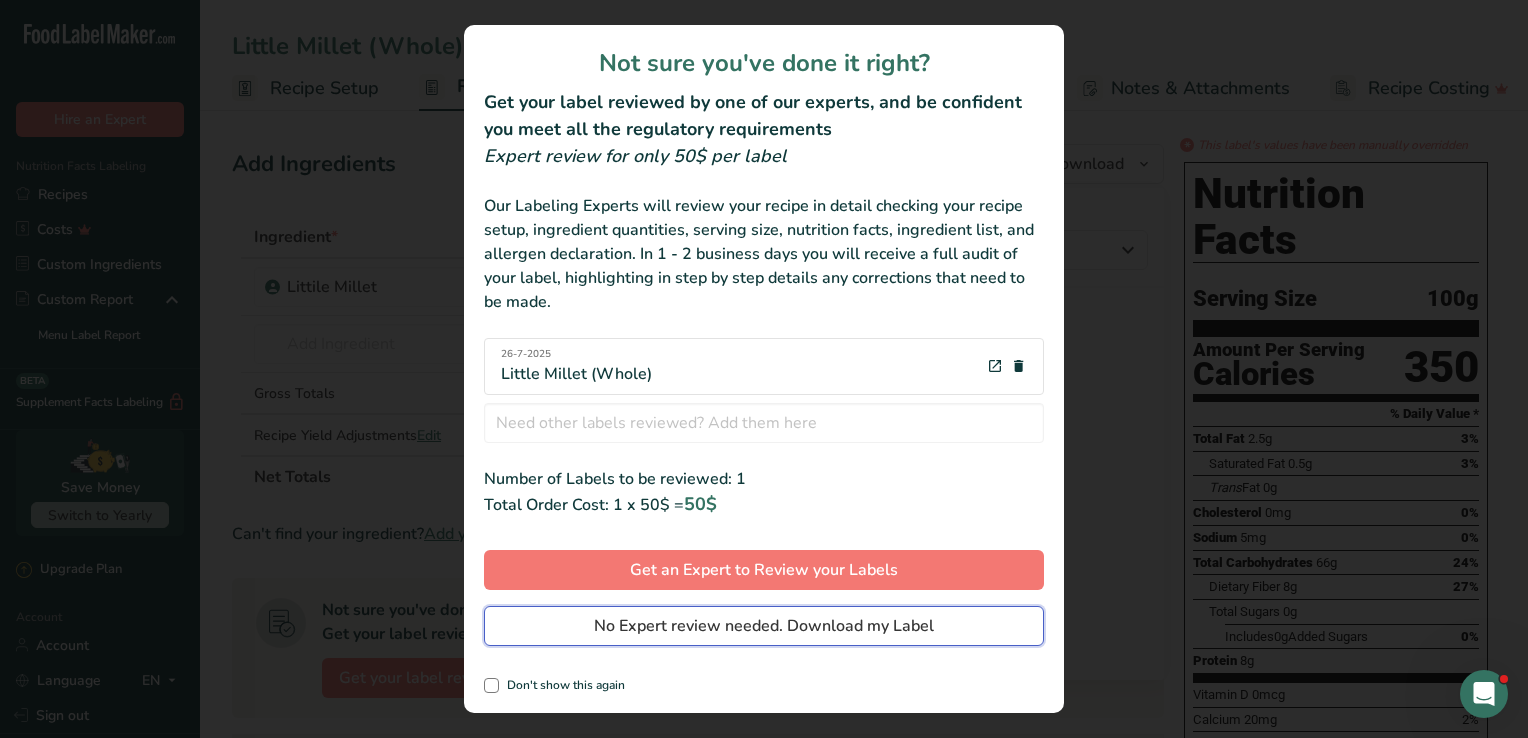 click on "No Expert review needed. Download my Label" at bounding box center [764, 626] 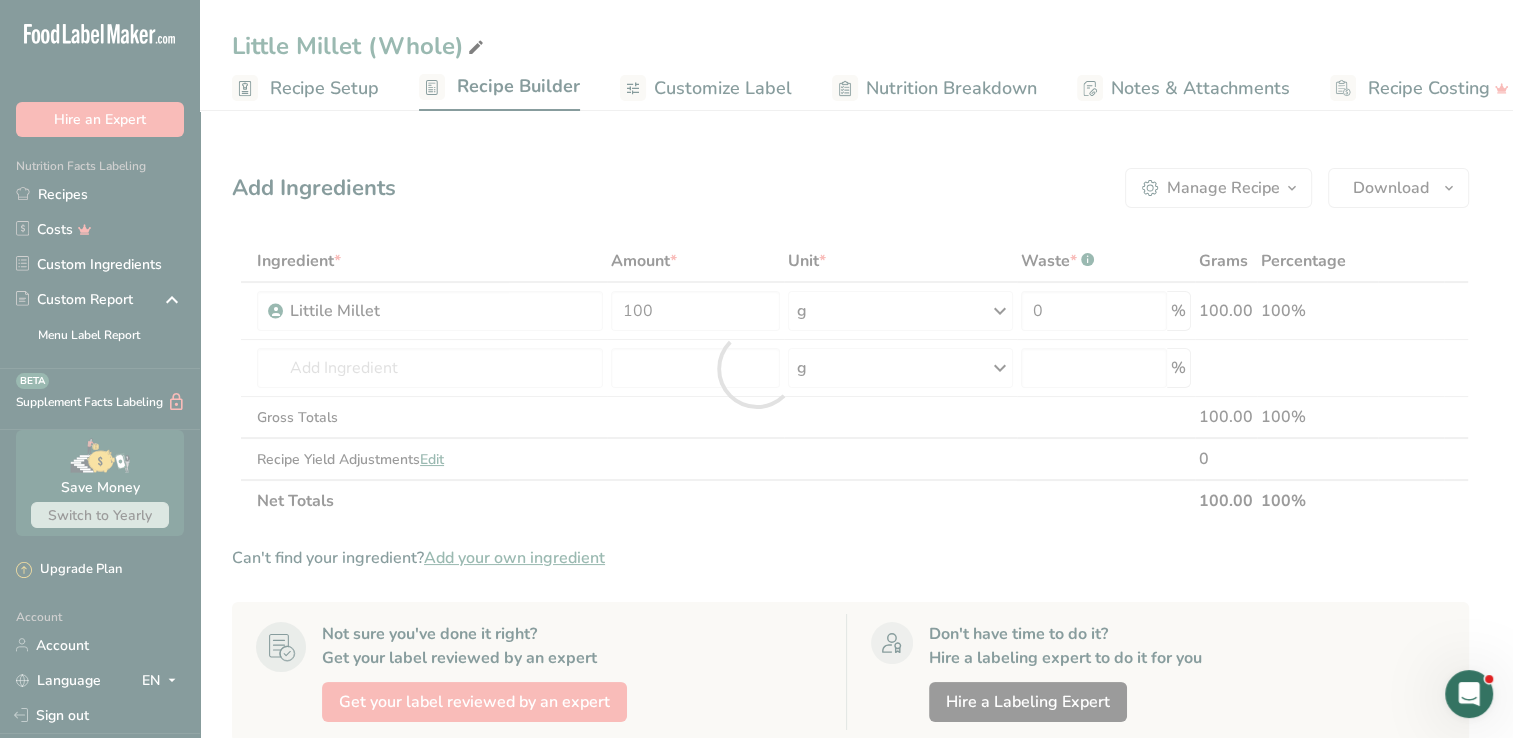 scroll, scrollTop: 0, scrollLeft: 0, axis: both 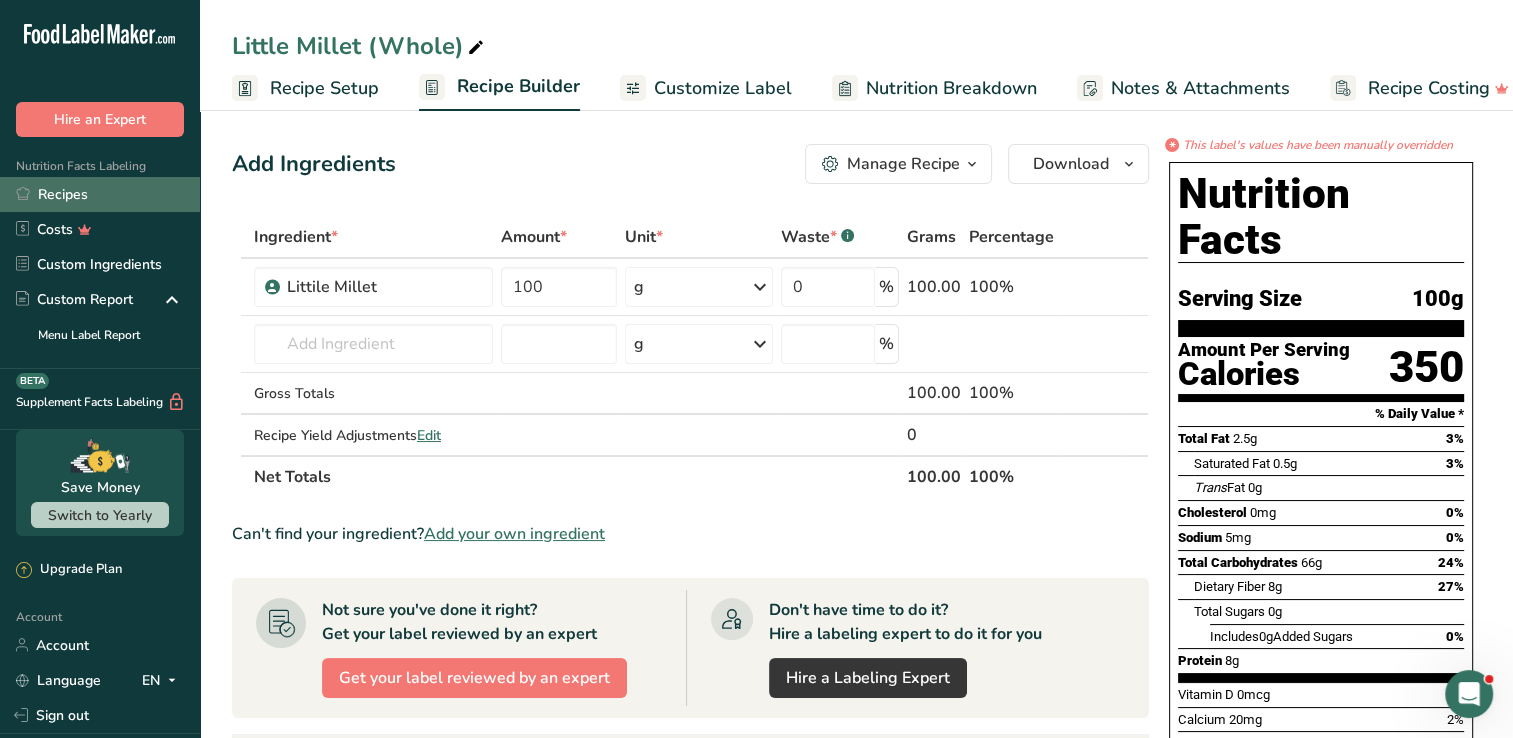 click on "Recipes" at bounding box center [100, 194] 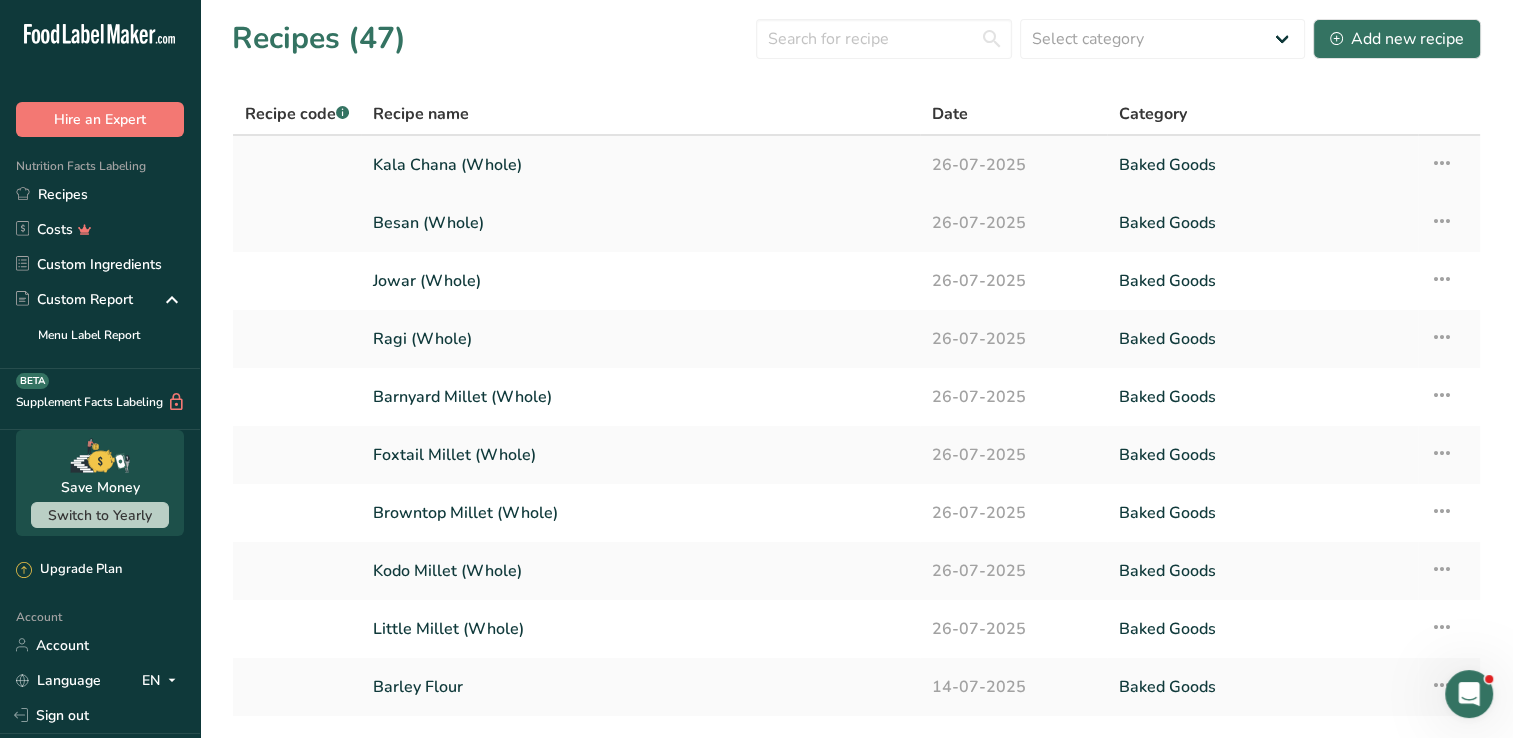 click on "Kala Chana (Whole)" at bounding box center (640, 165) 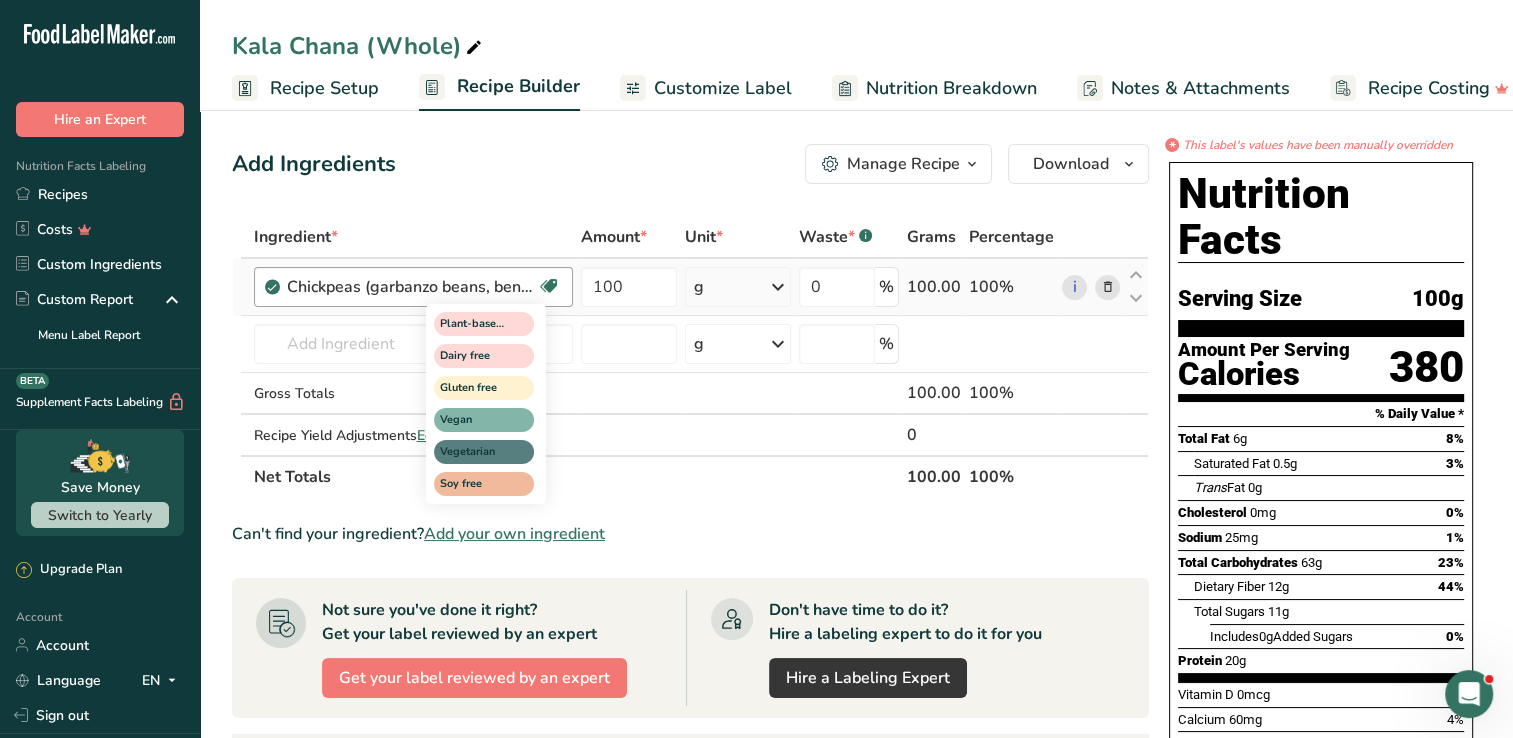 click at bounding box center (549, 286) 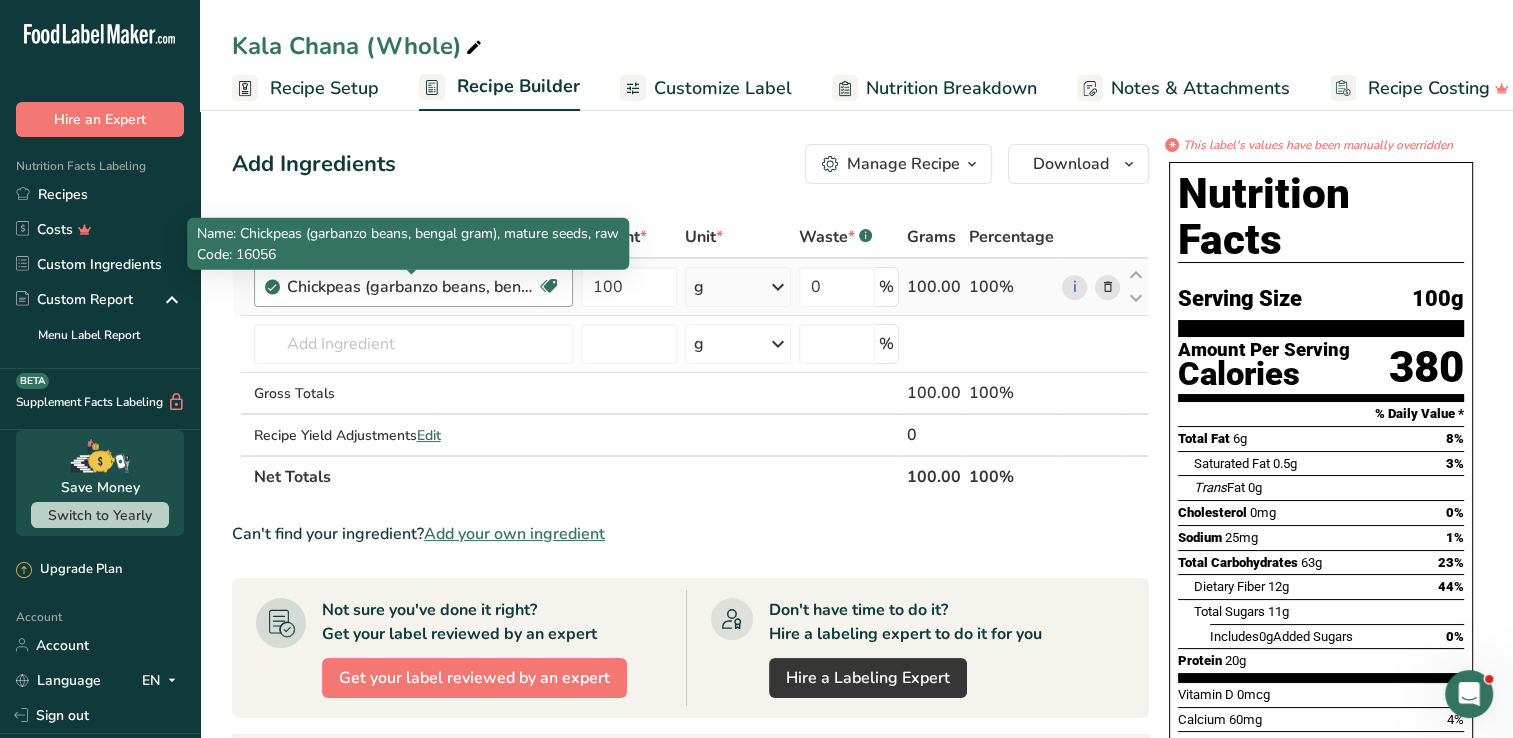 click on "Chickpeas (garbanzo beans, bengal gram), mature seeds, raw" at bounding box center [412, 287] 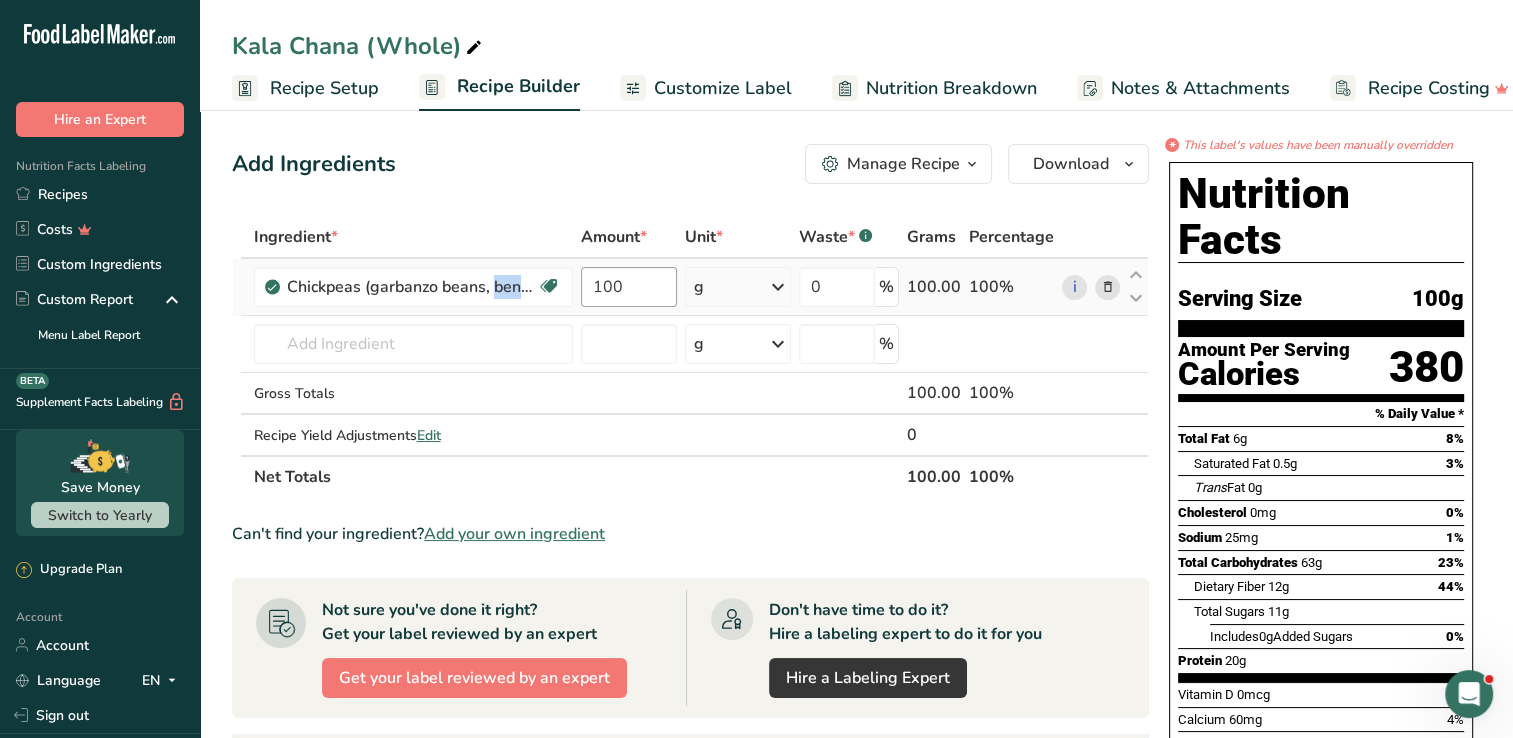 drag, startPoint x: 375, startPoint y: 280, endPoint x: 603, endPoint y: 298, distance: 228.70943 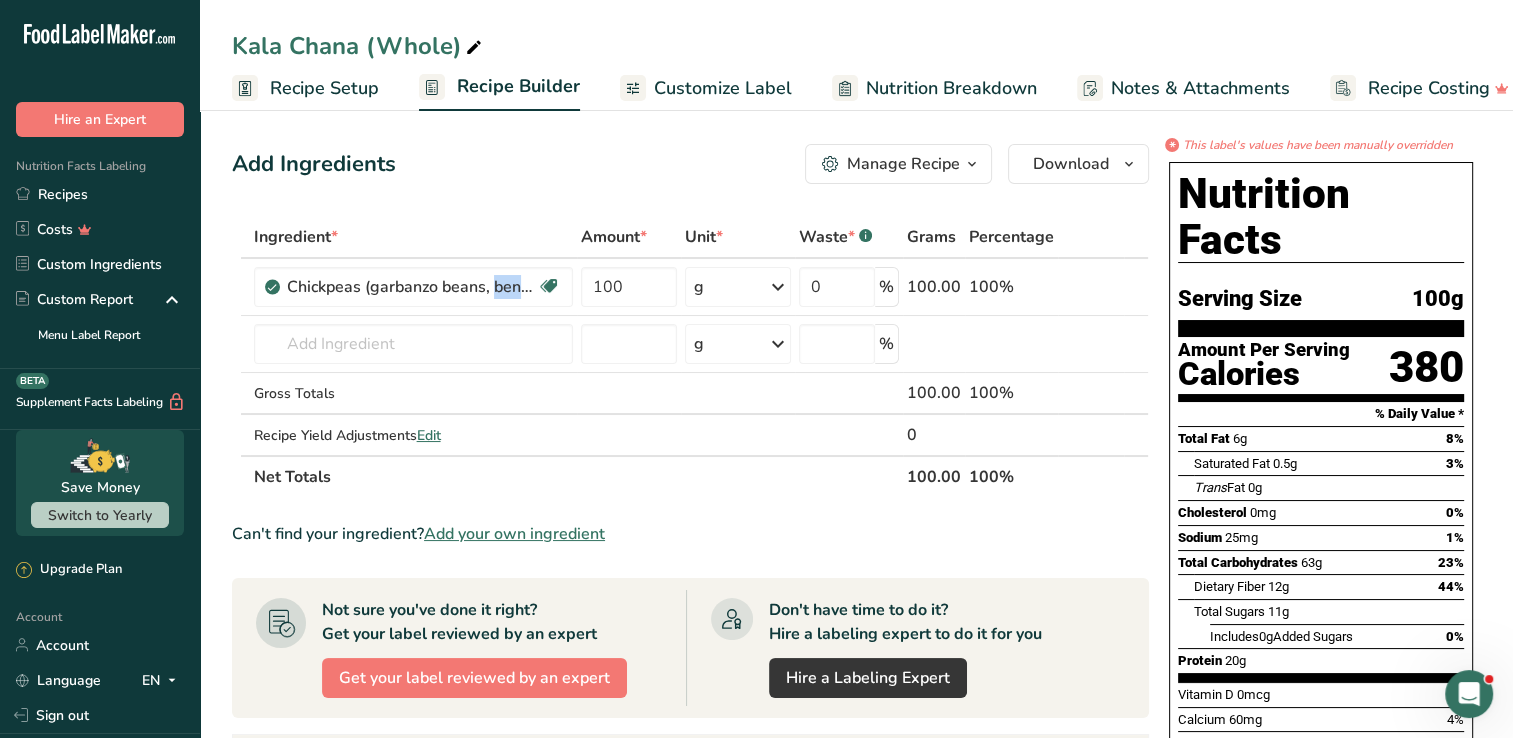click on "Customize Label" at bounding box center [723, 88] 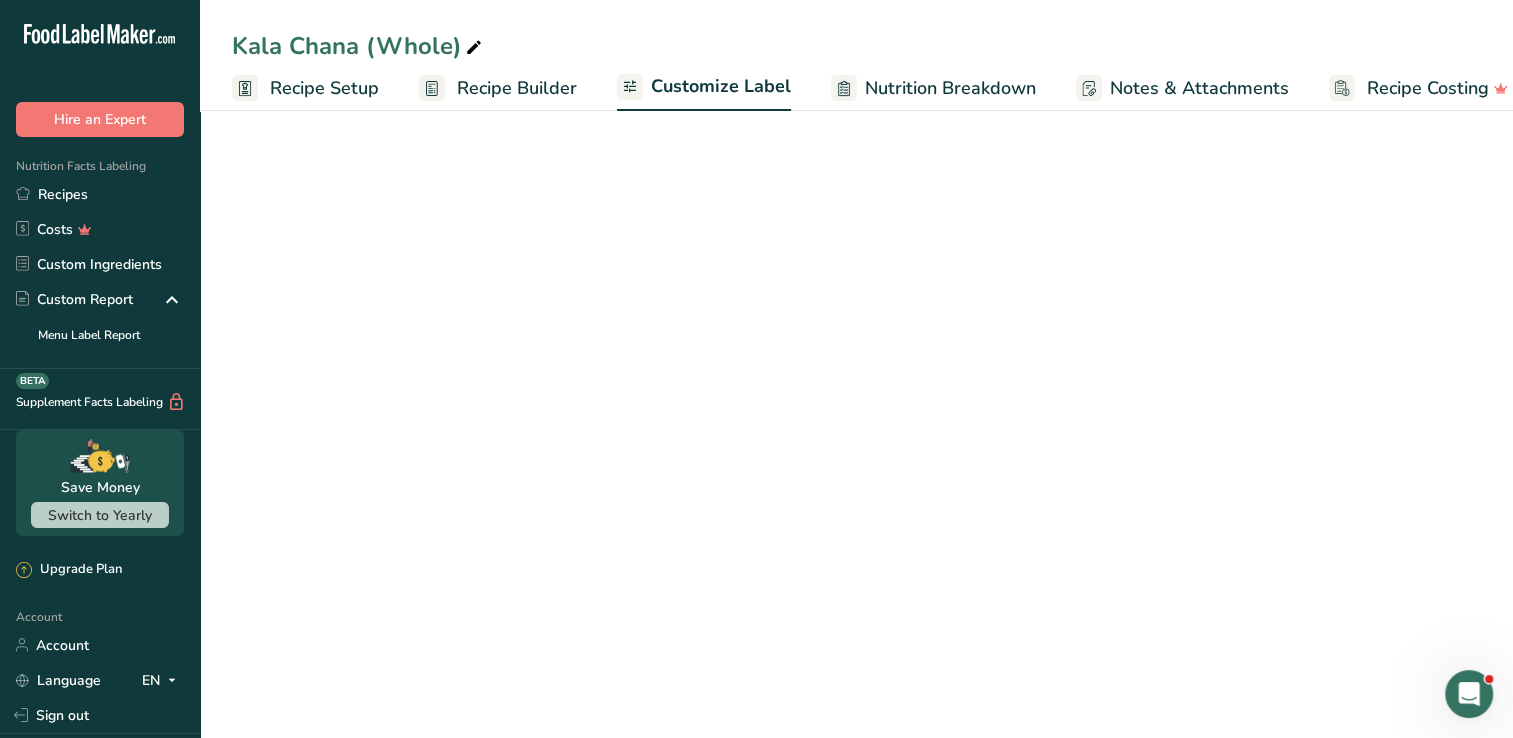 scroll, scrollTop: 0, scrollLeft: 27, axis: horizontal 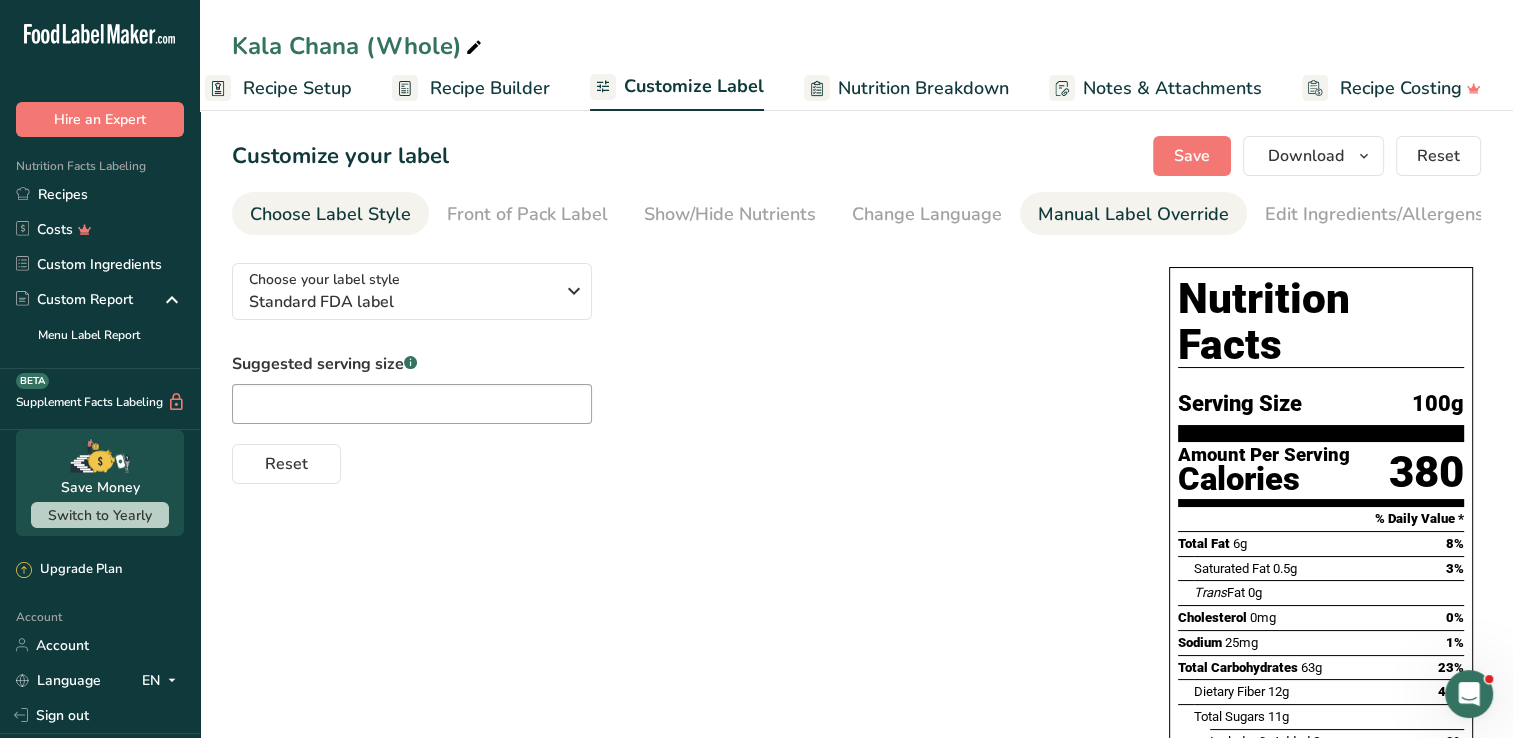 click on "Manual Label Override" at bounding box center (1133, 214) 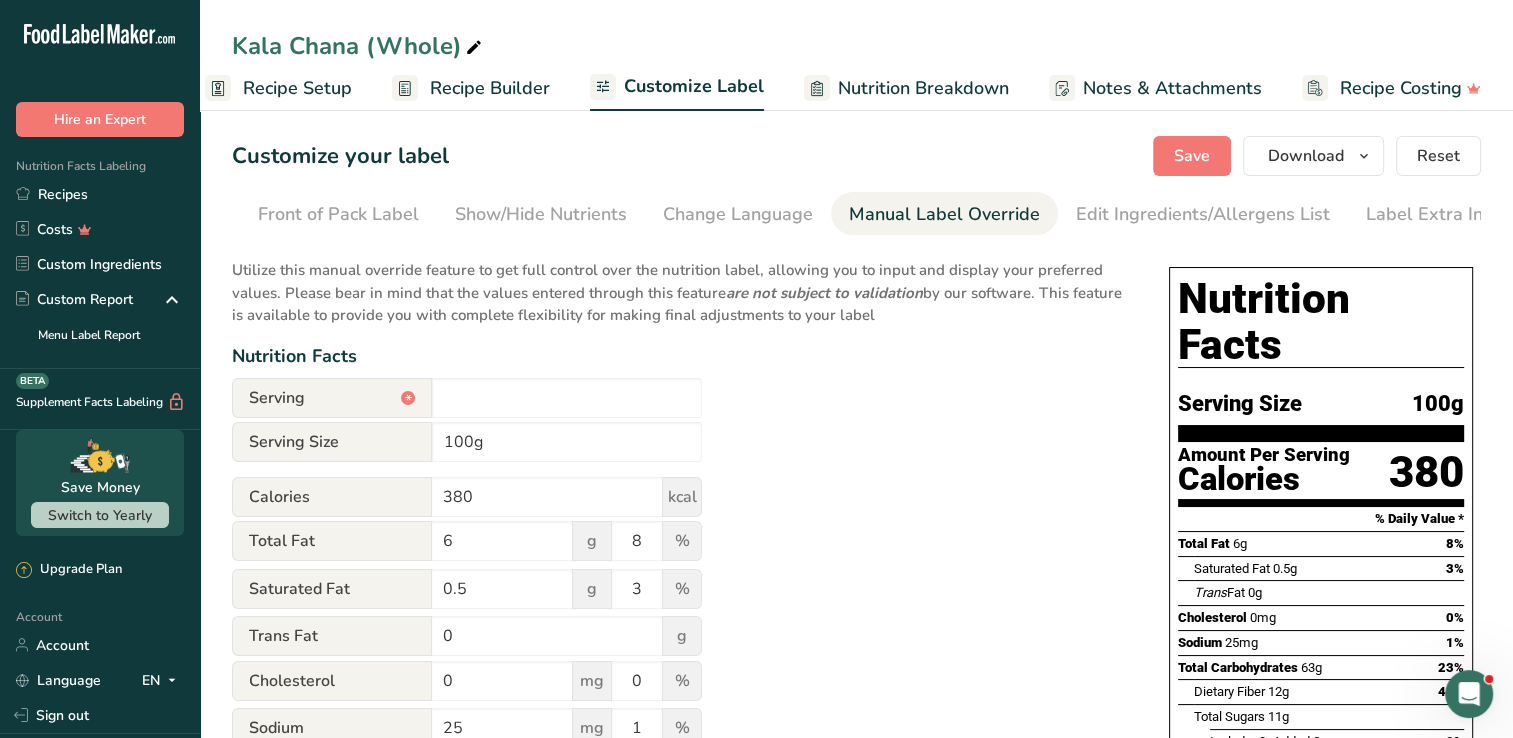 scroll, scrollTop: 0, scrollLeft: 204, axis: horizontal 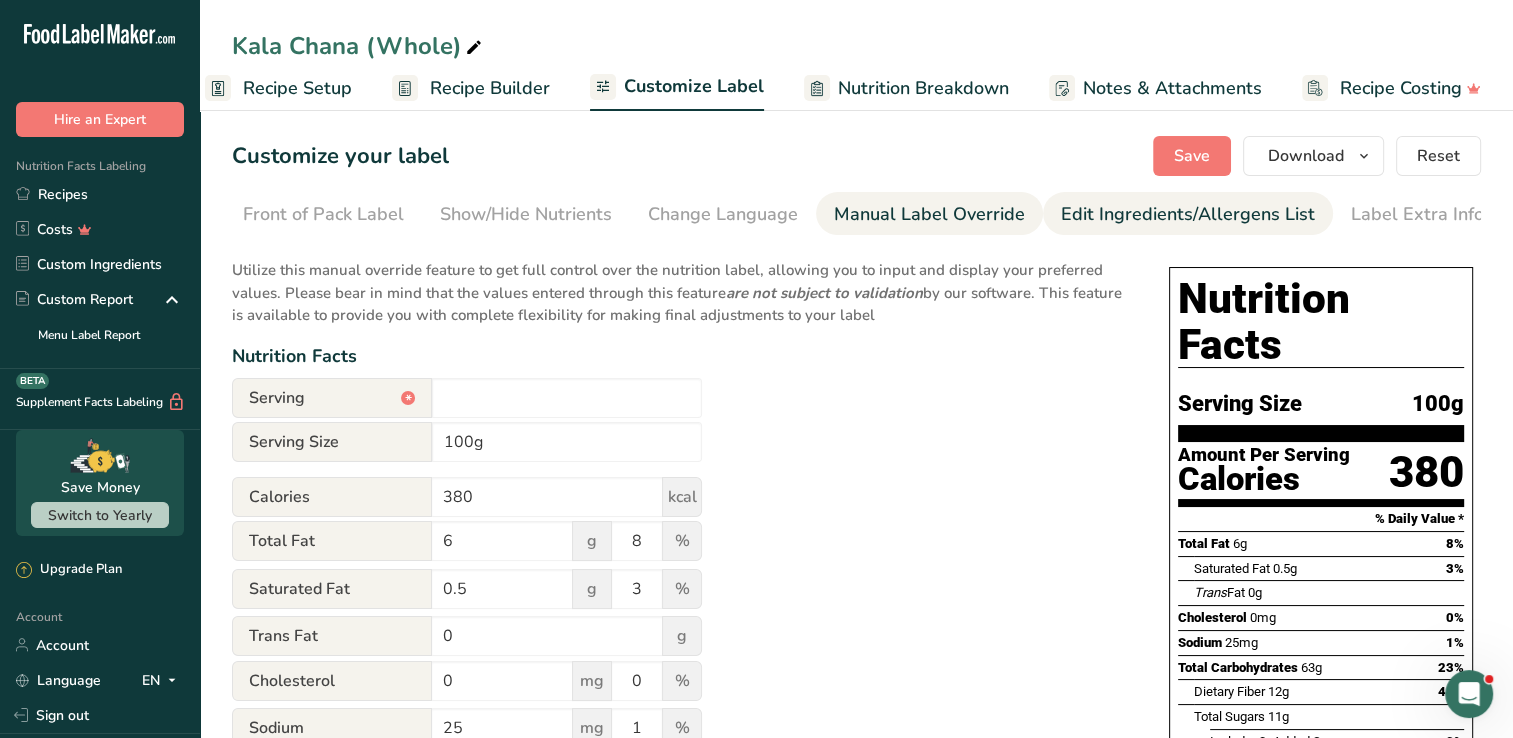 click on "Edit Ingredients/Allergens List" at bounding box center [1188, 214] 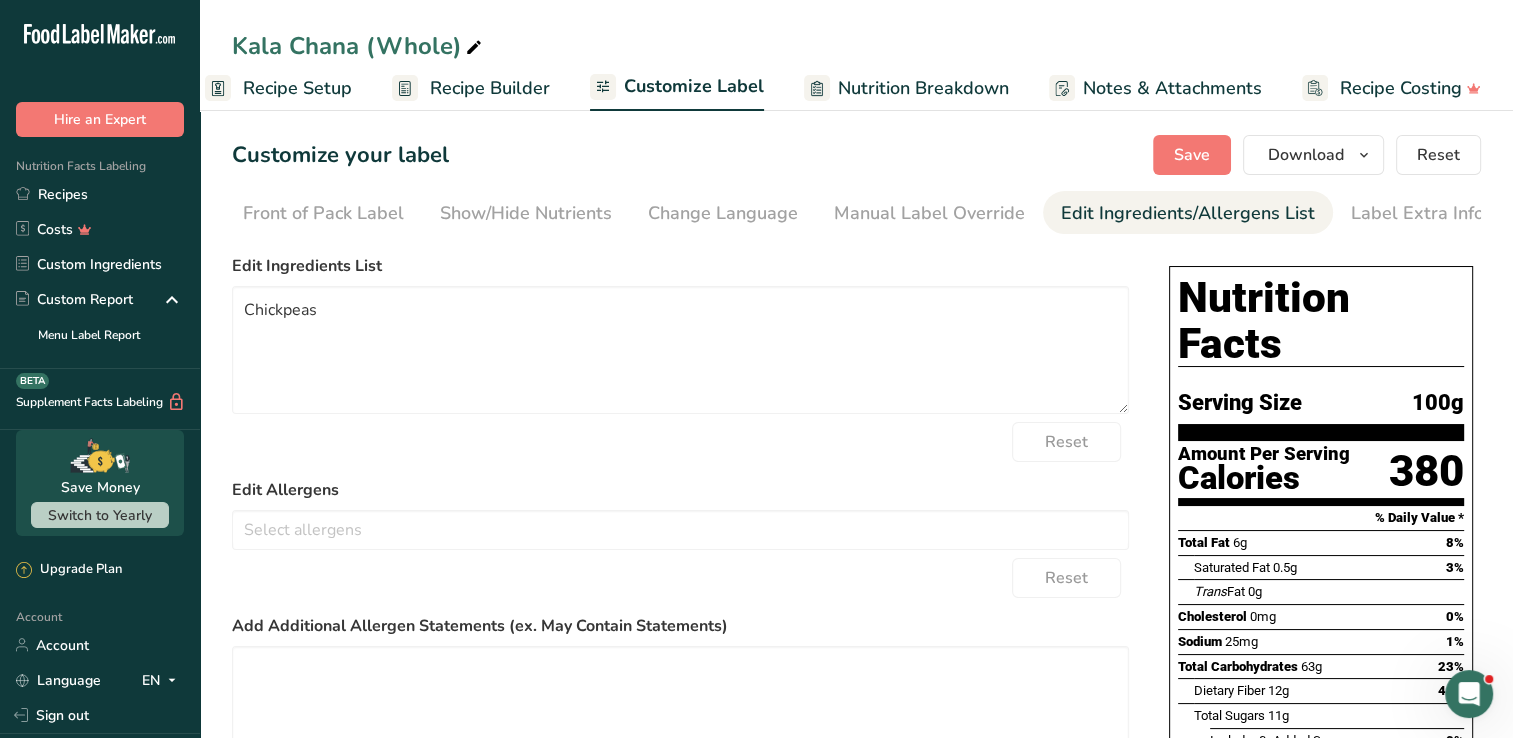 scroll, scrollTop: 0, scrollLeft: 0, axis: both 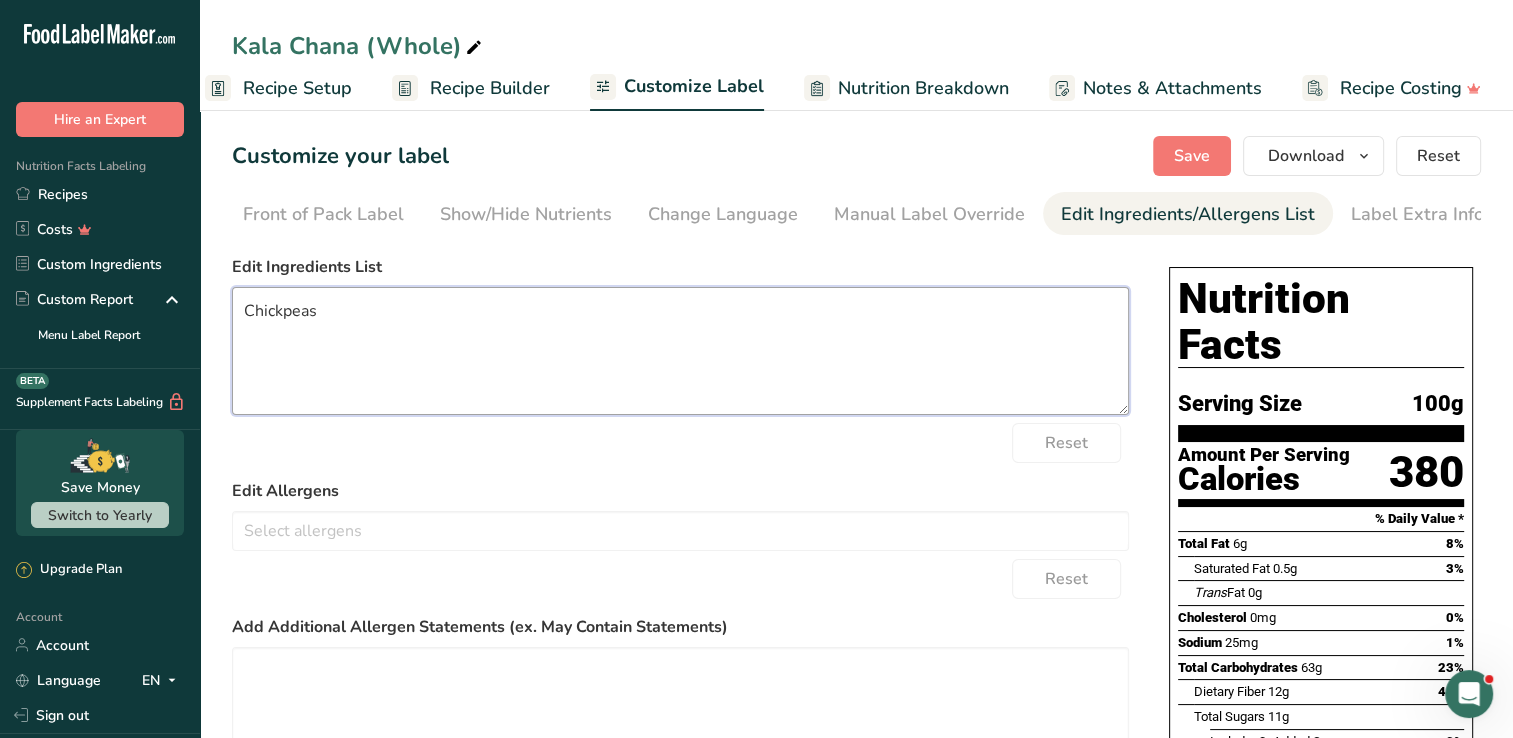 click on "Chickpeas" at bounding box center (680, 351) 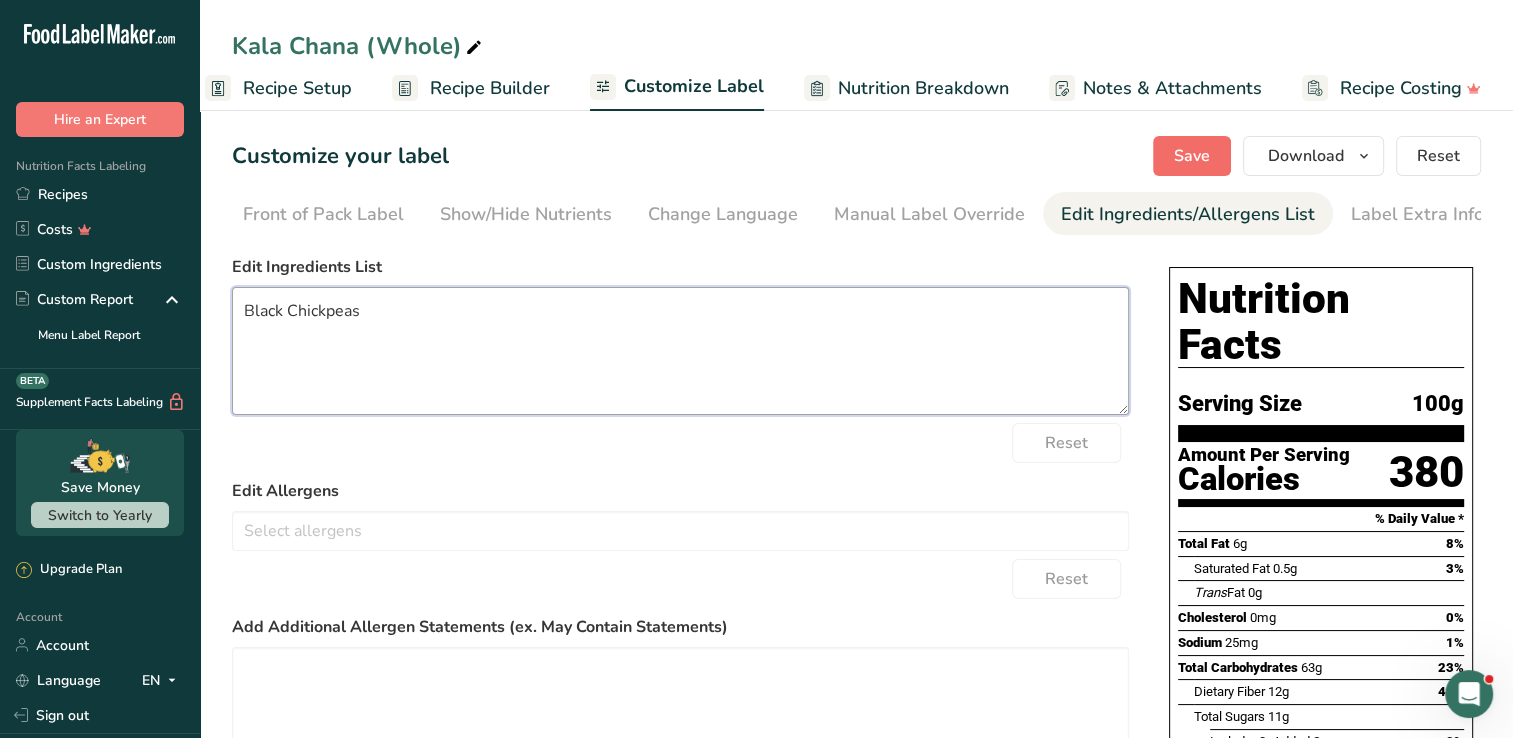 type on "Black Chickpeas" 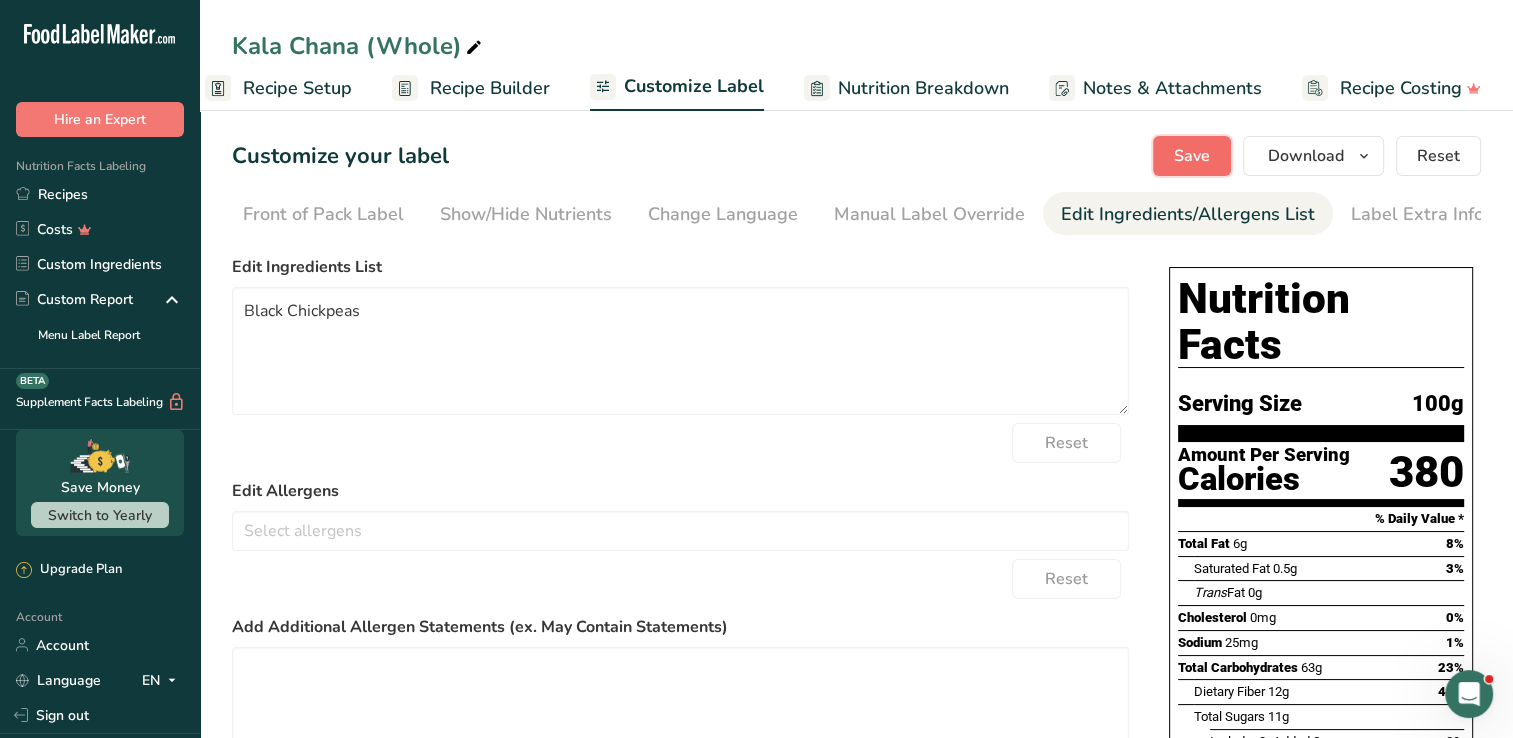 click on "Save" at bounding box center (1192, 156) 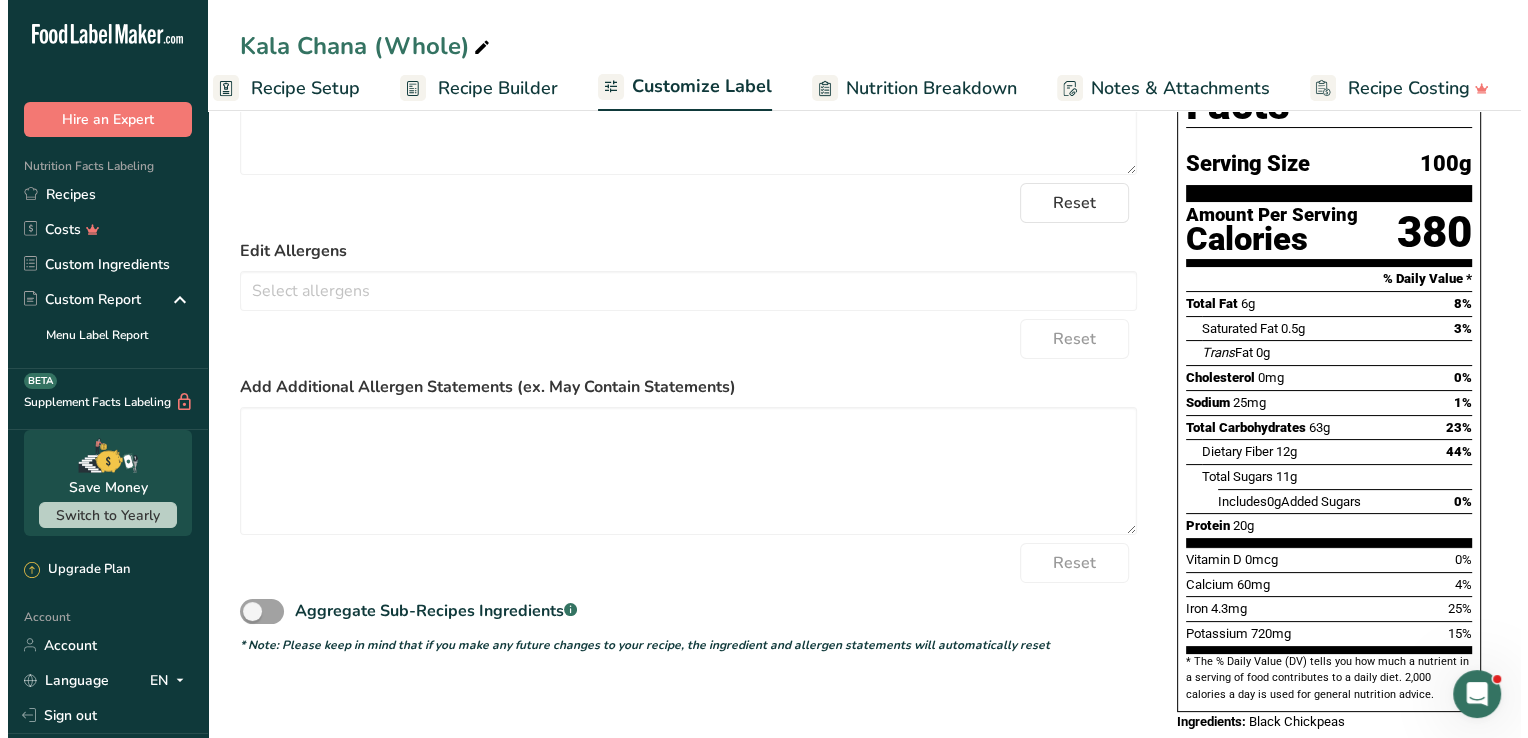 scroll, scrollTop: 0, scrollLeft: 0, axis: both 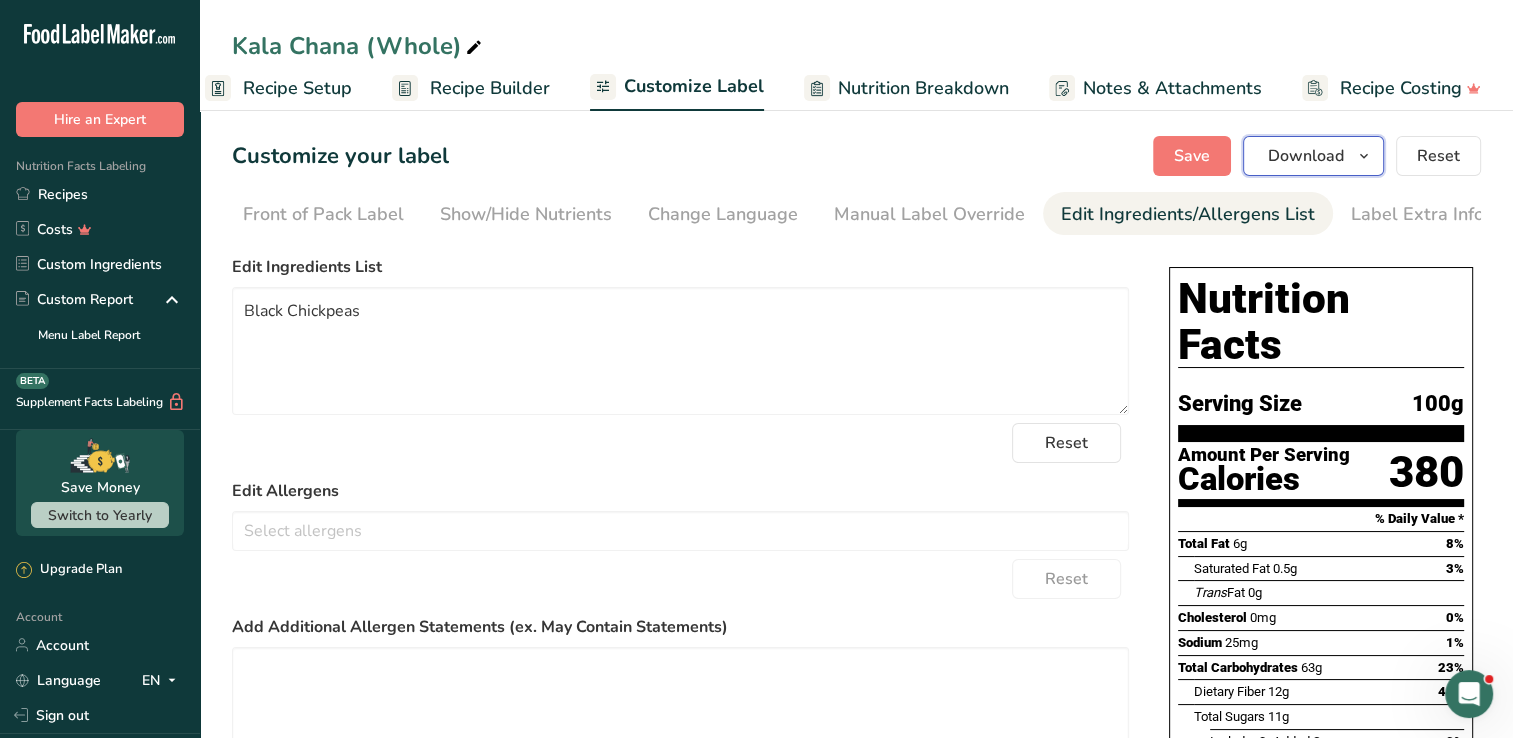 click on "Download" at bounding box center (1313, 156) 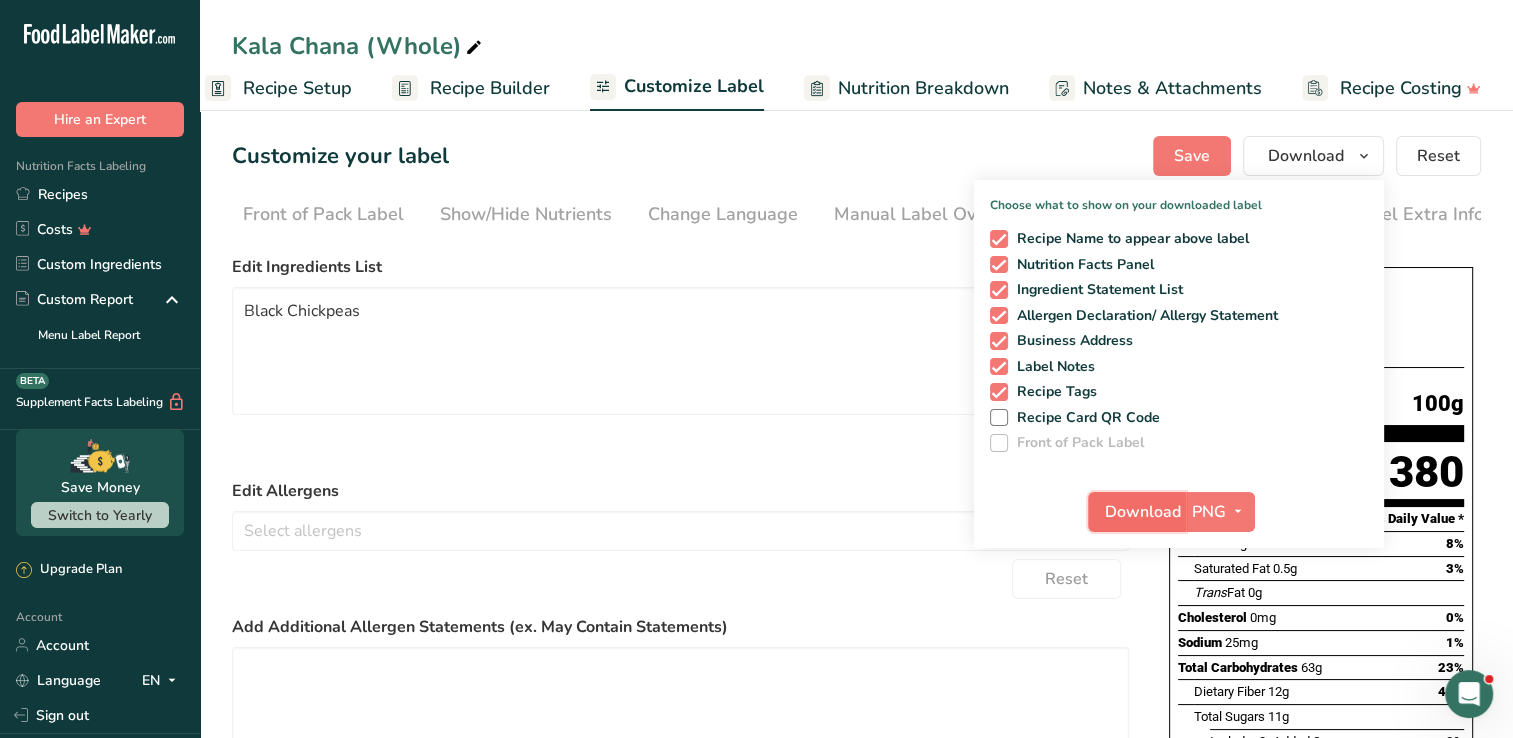 click on "Download" at bounding box center (1143, 512) 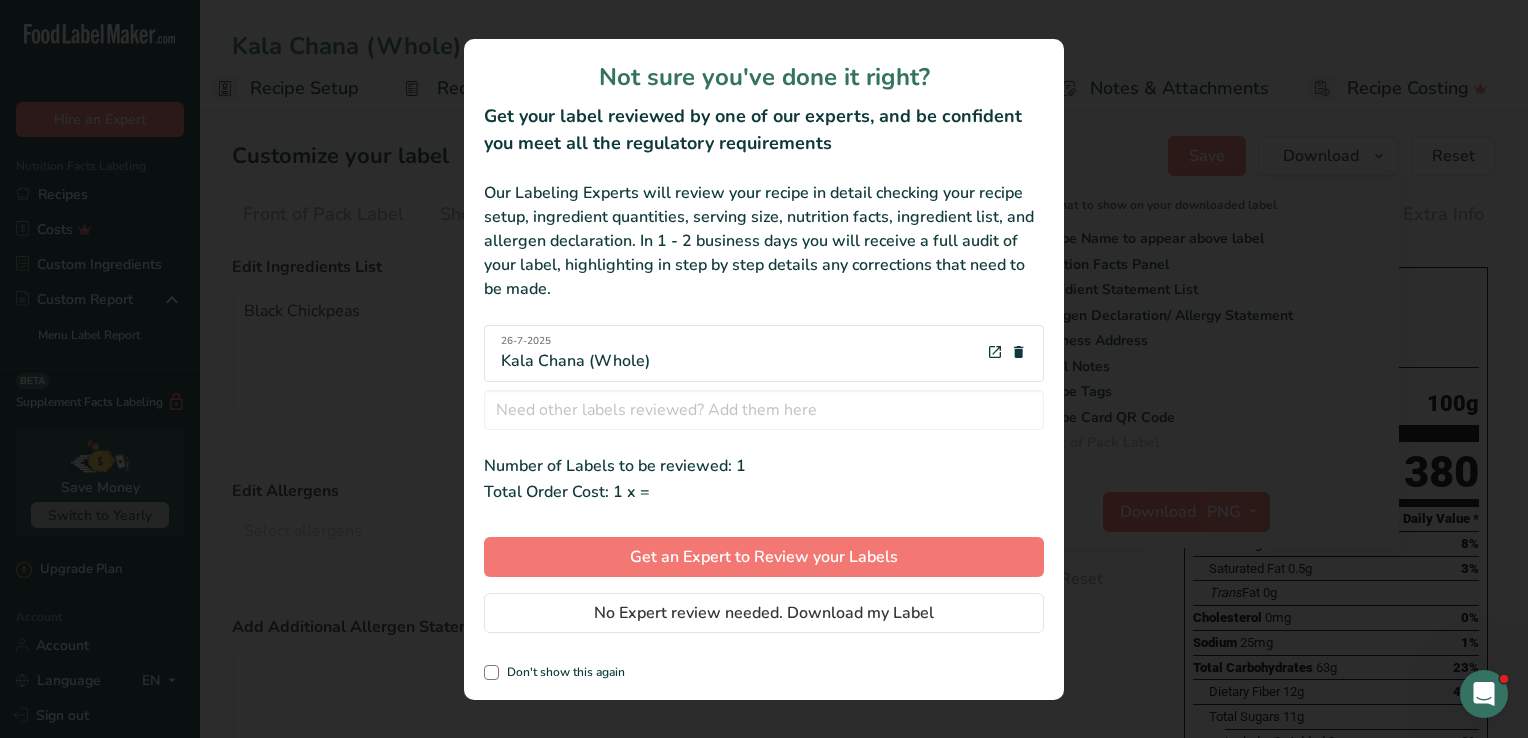 scroll, scrollTop: 0, scrollLeft: 188, axis: horizontal 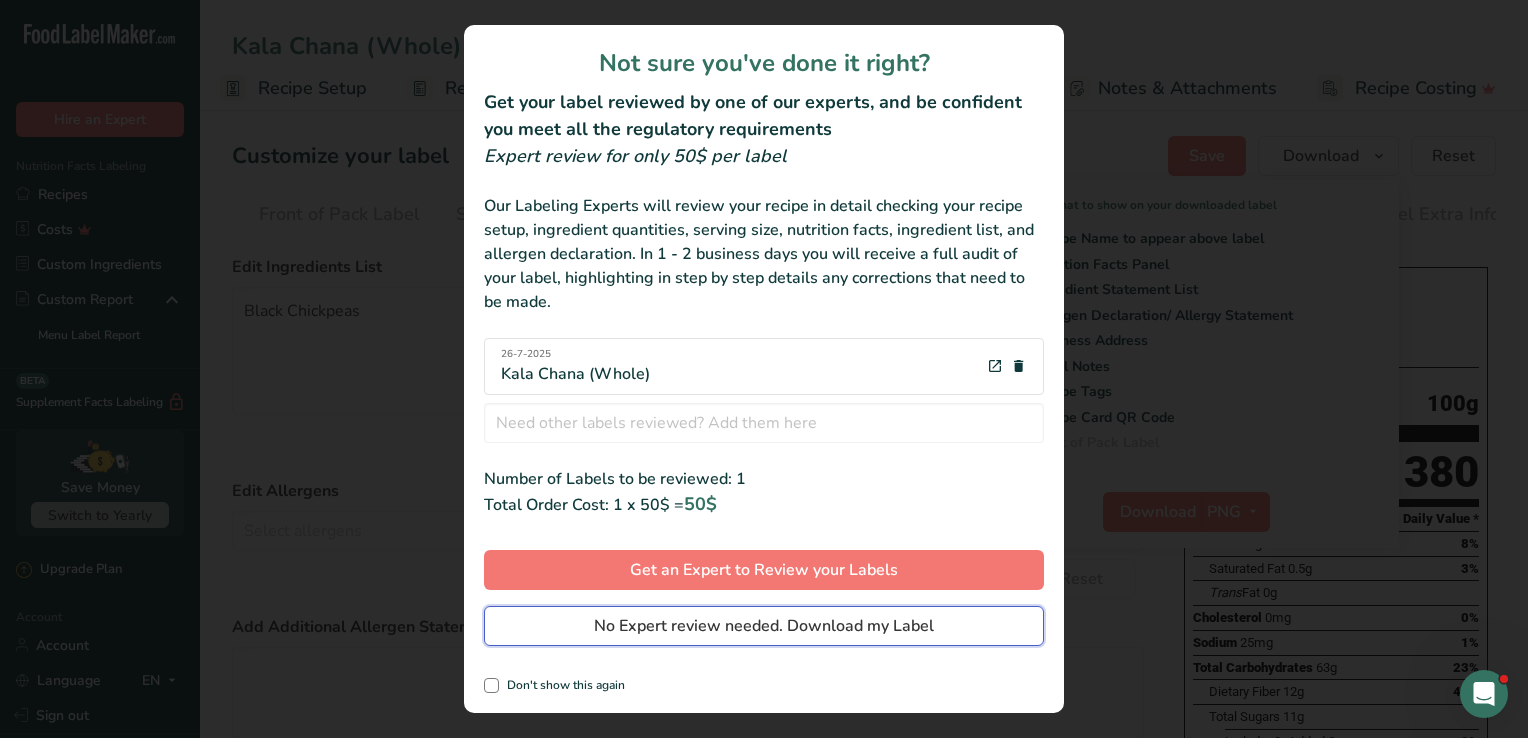 click on "No Expert review needed. Download my Label" at bounding box center (764, 626) 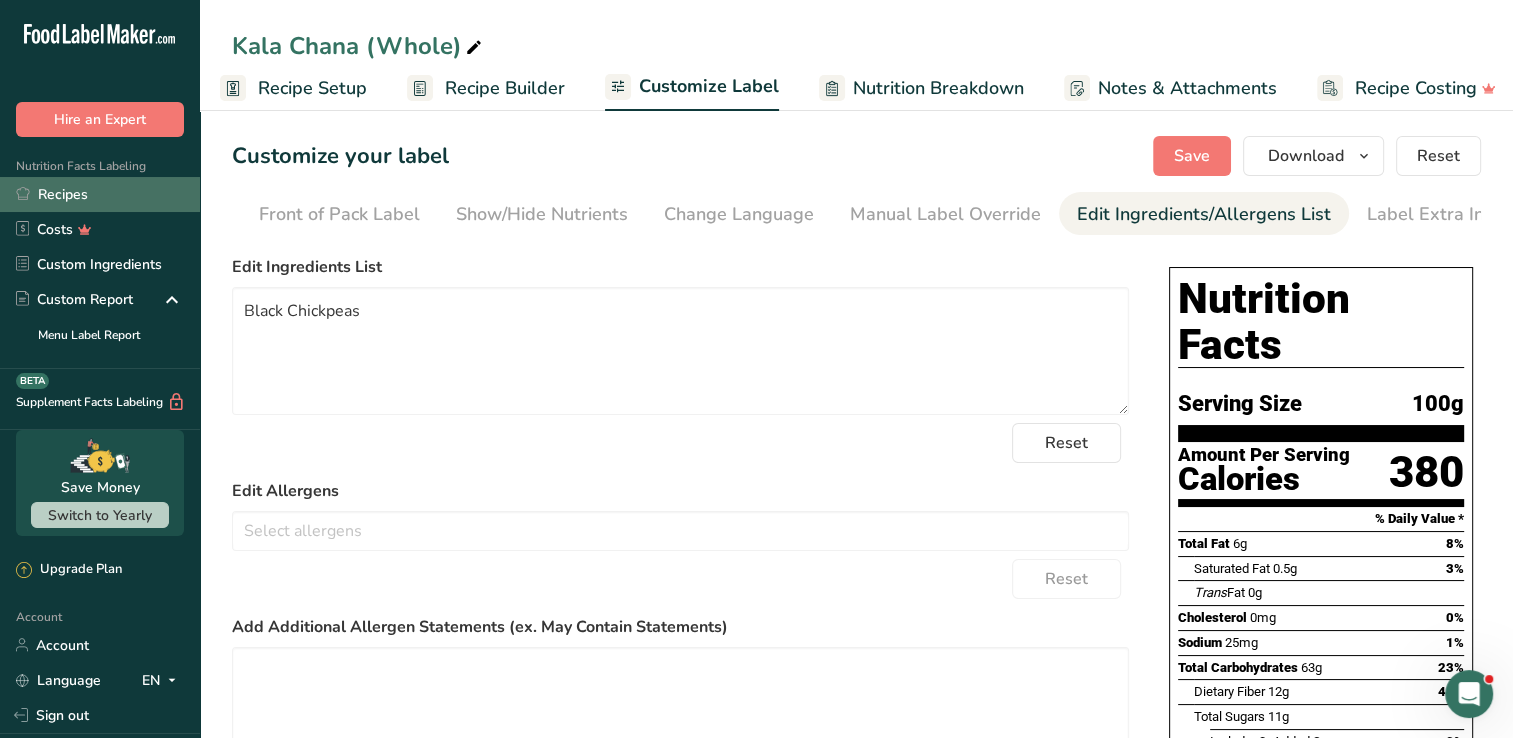 click on "Recipes" at bounding box center [100, 194] 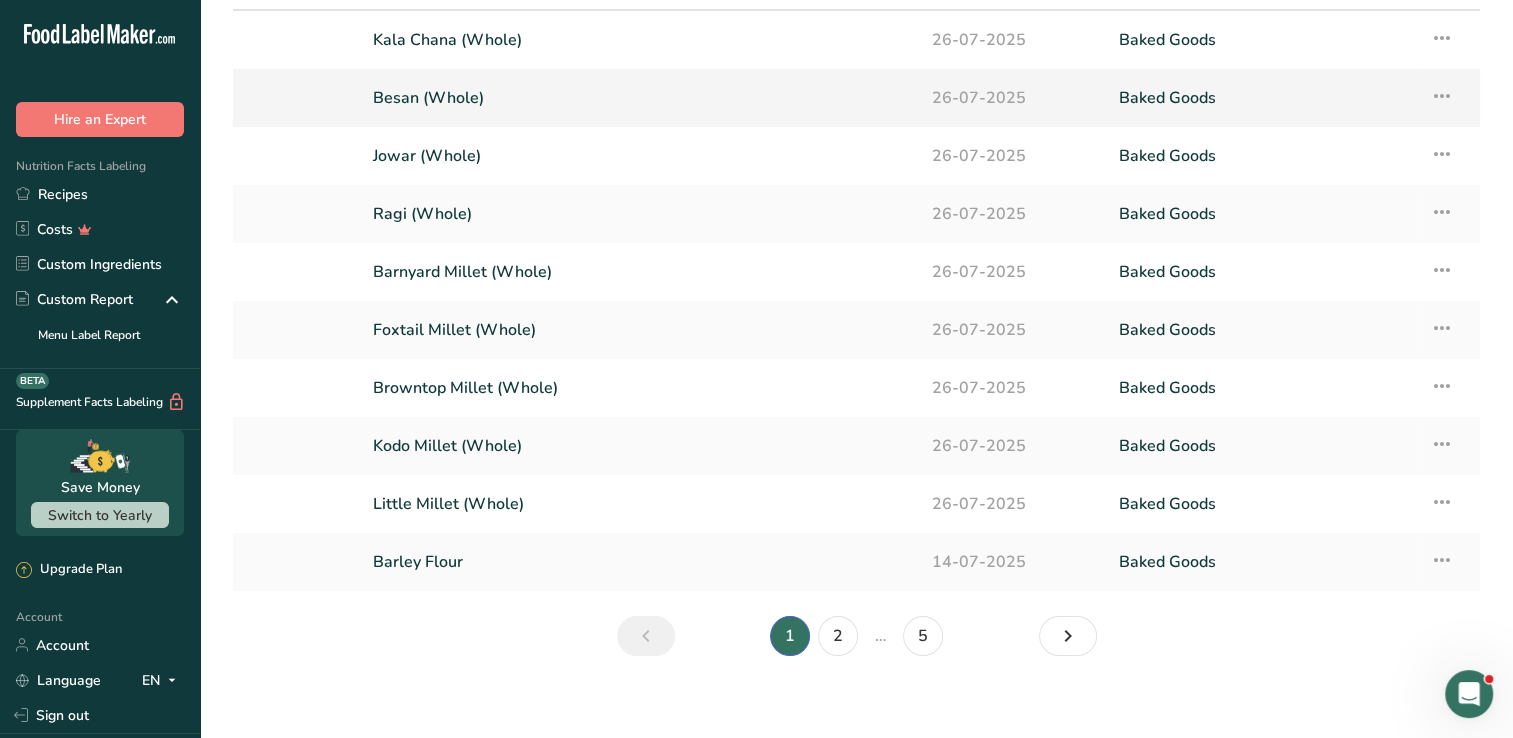 scroll, scrollTop: 137, scrollLeft: 0, axis: vertical 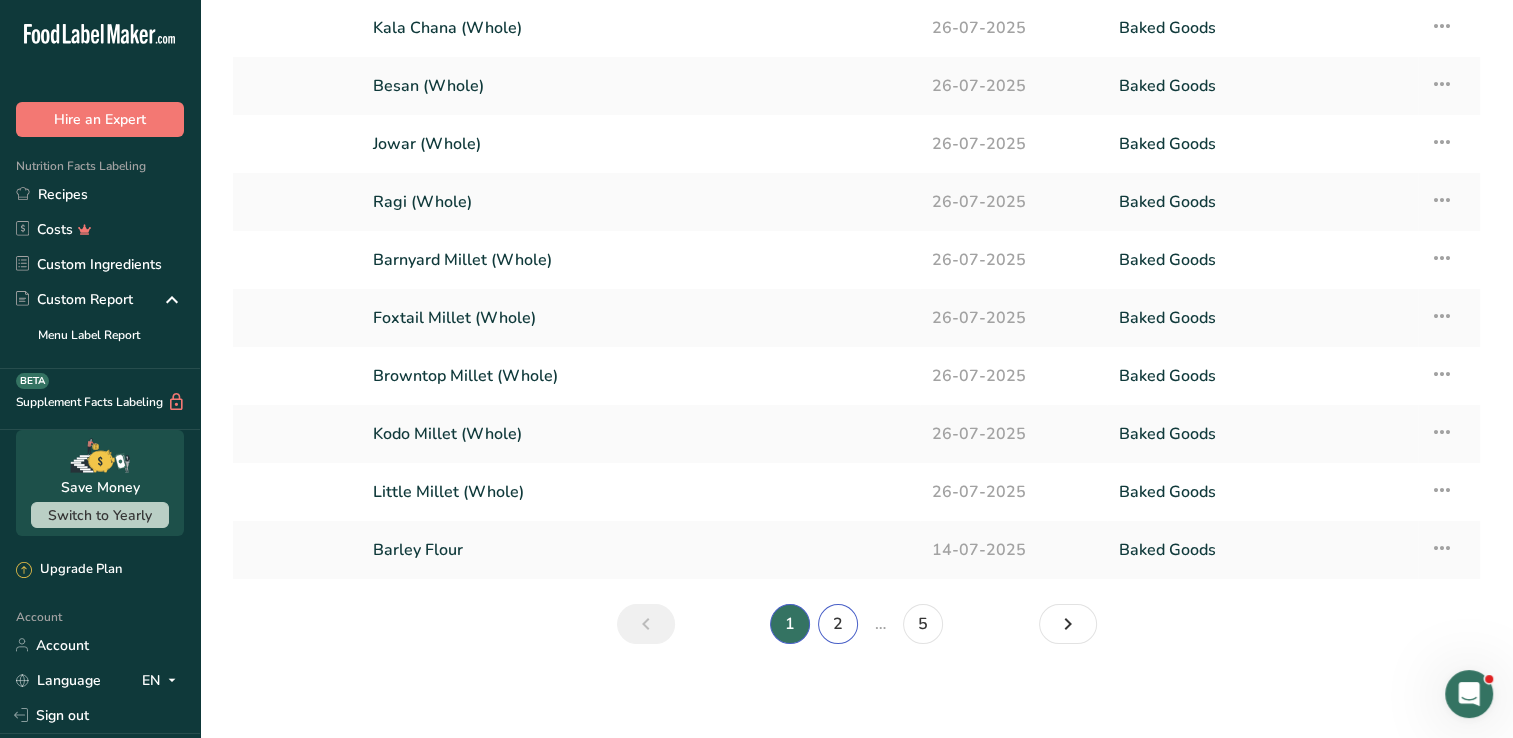 click on "2" at bounding box center [838, 624] 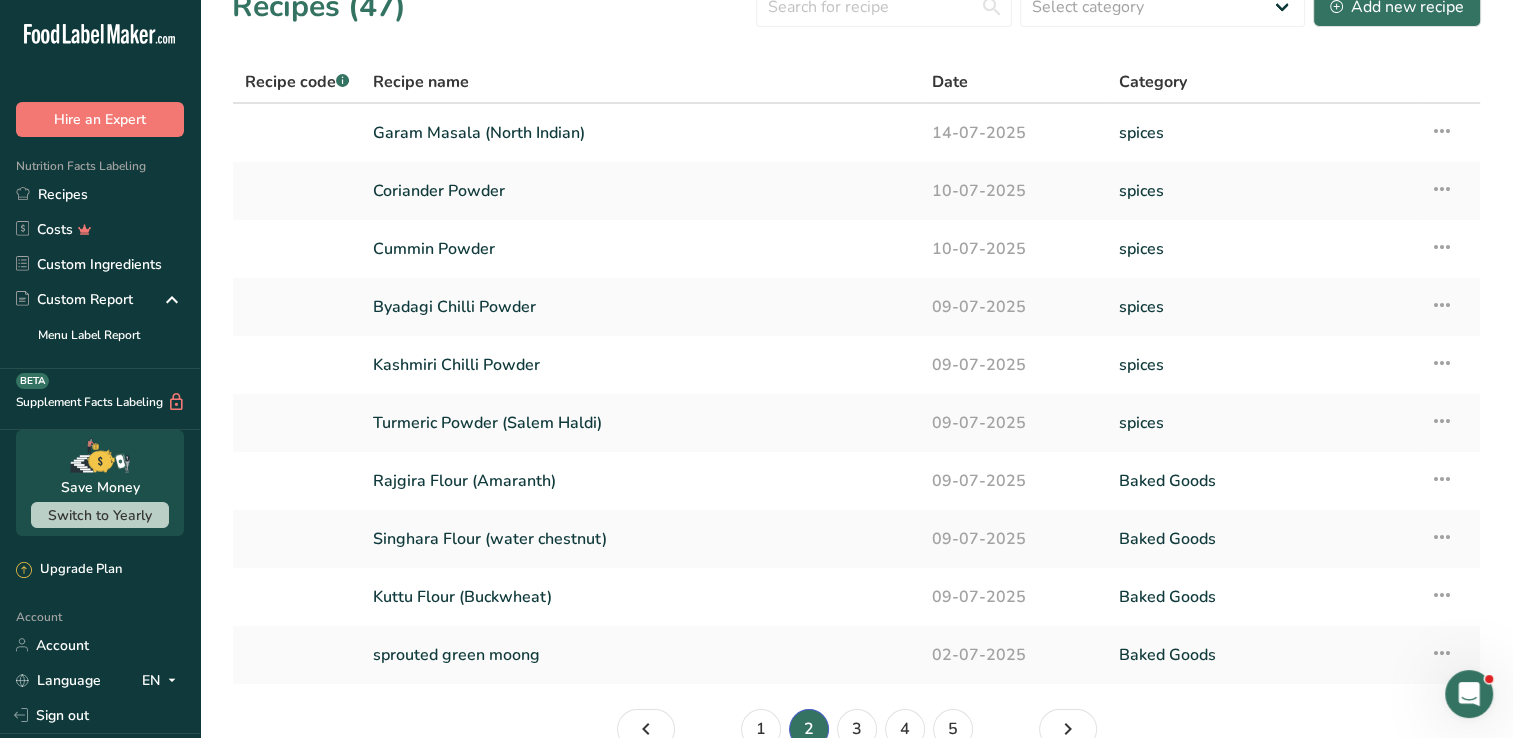 scroll, scrollTop: 0, scrollLeft: 0, axis: both 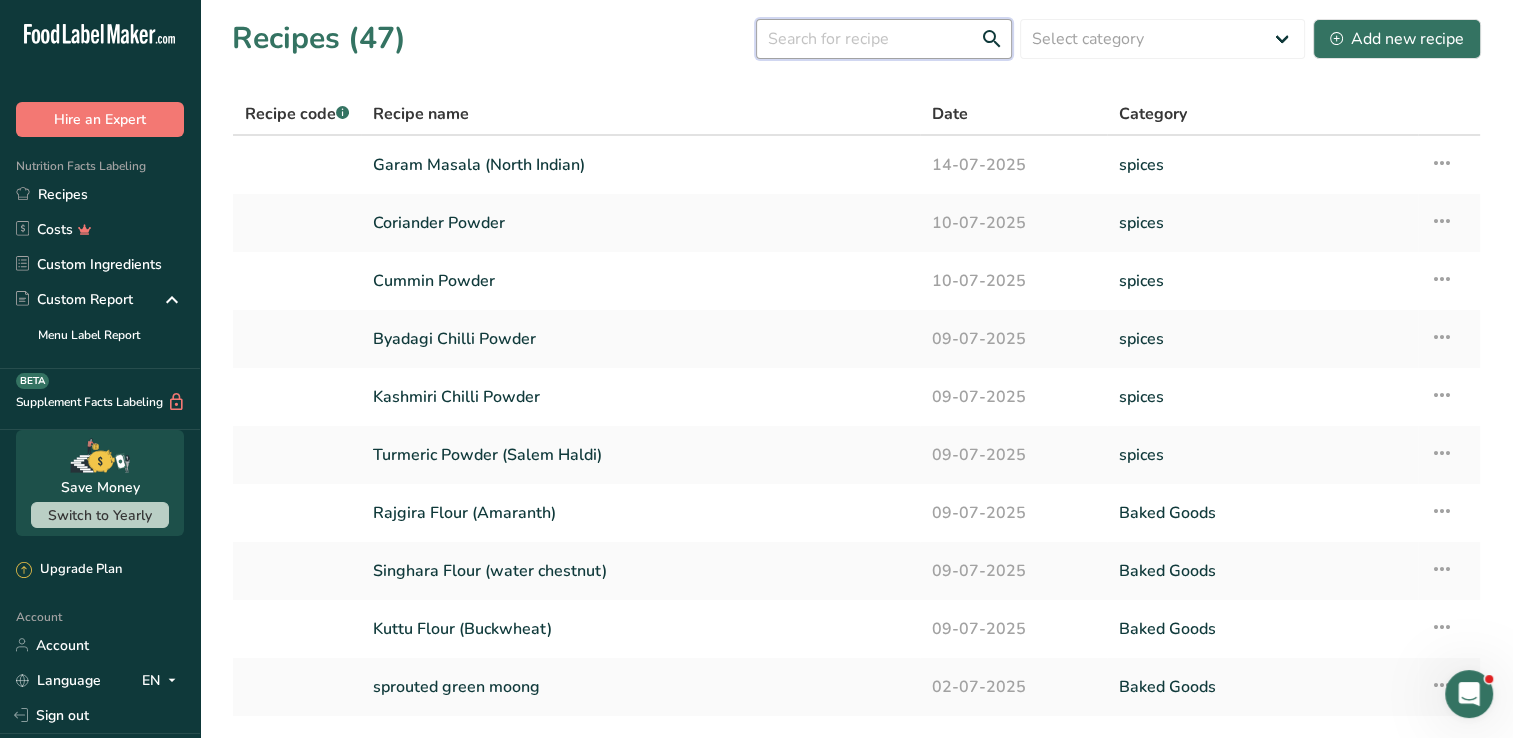 click at bounding box center [884, 39] 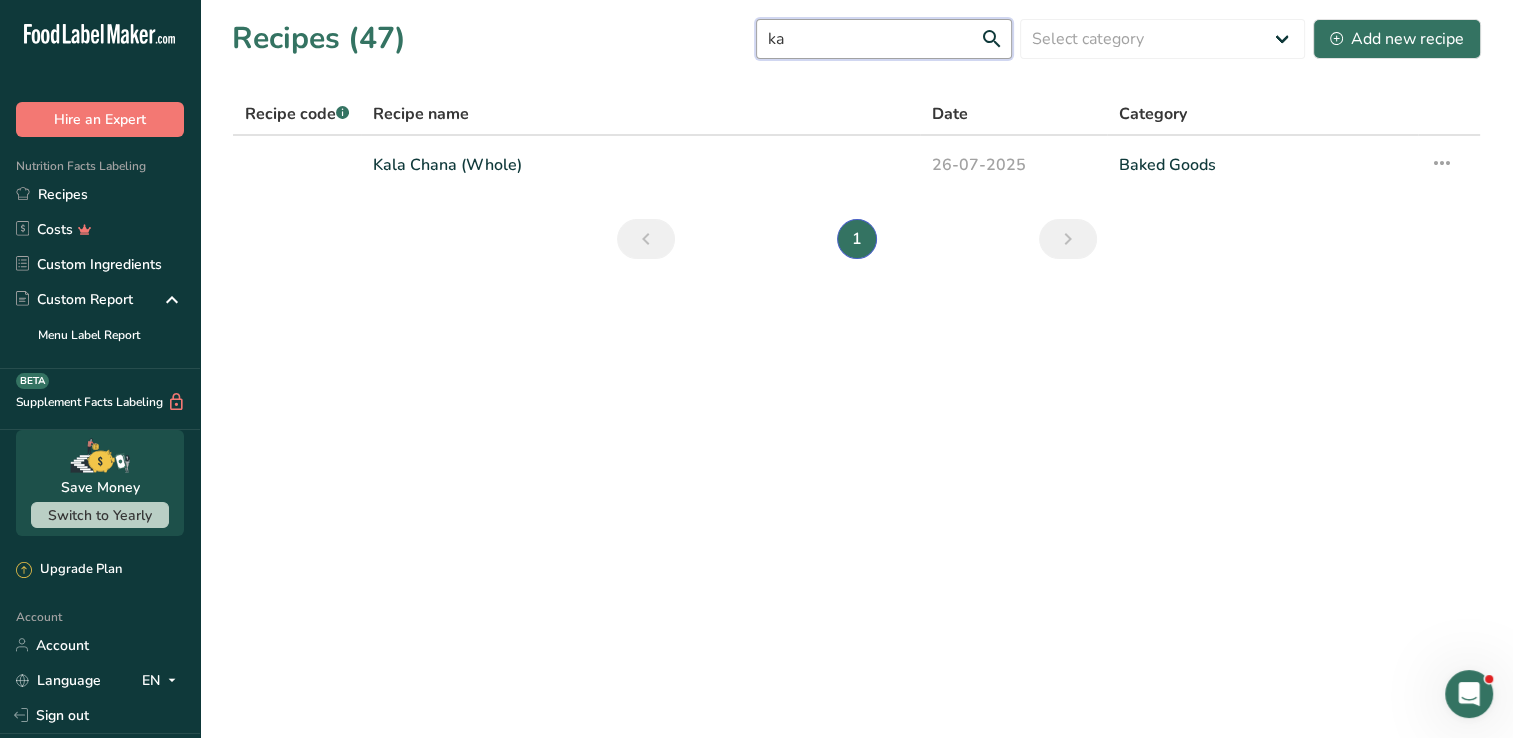type on "k" 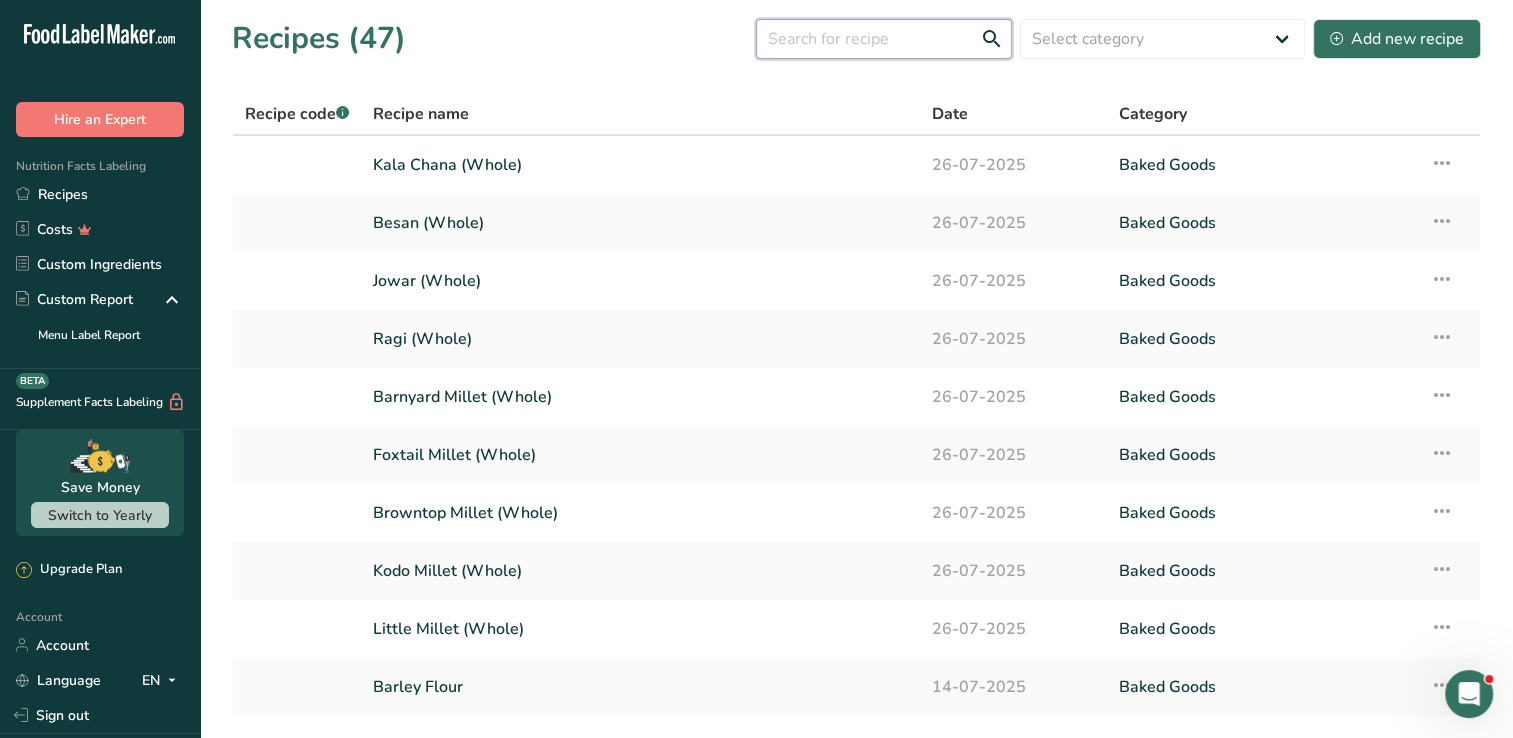 click at bounding box center [884, 39] 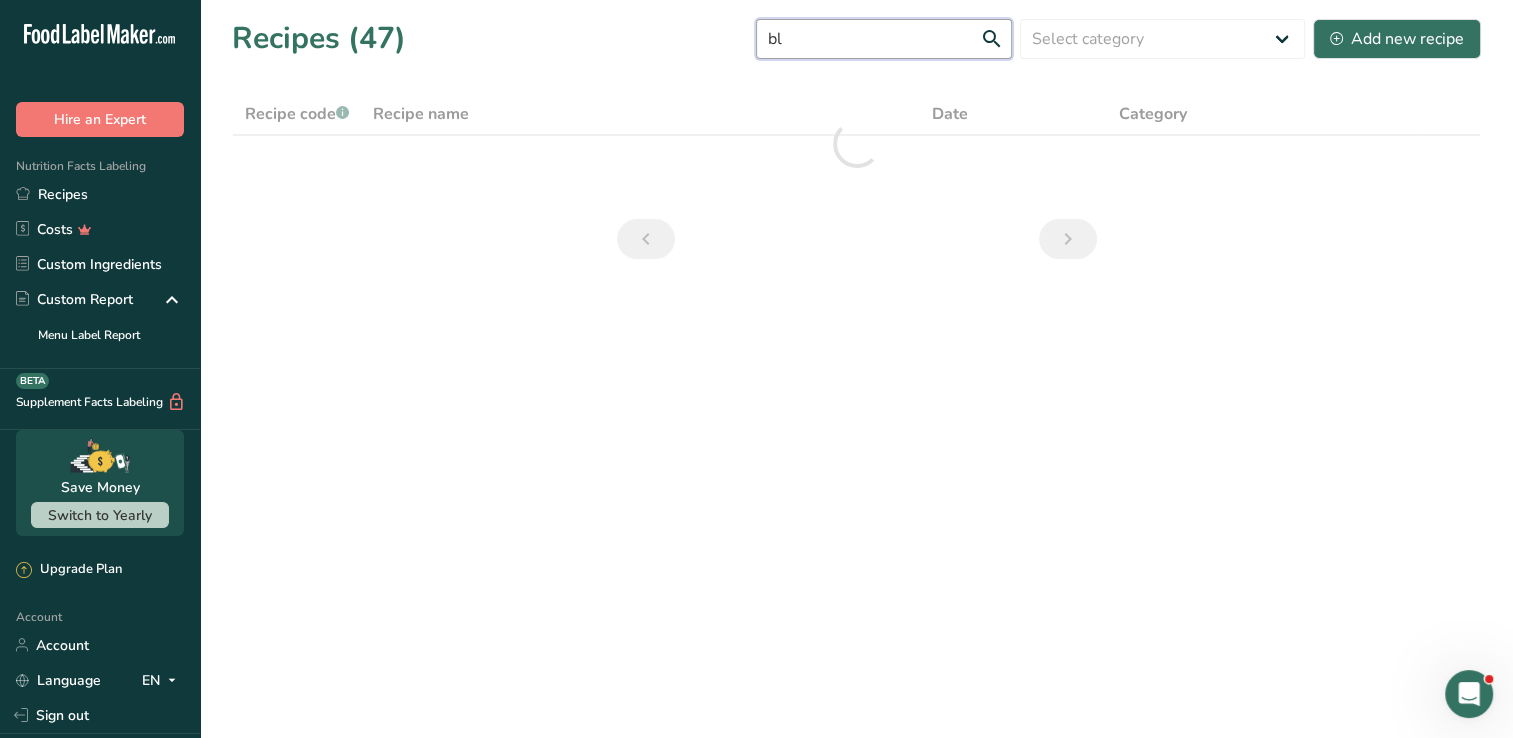 type on "b" 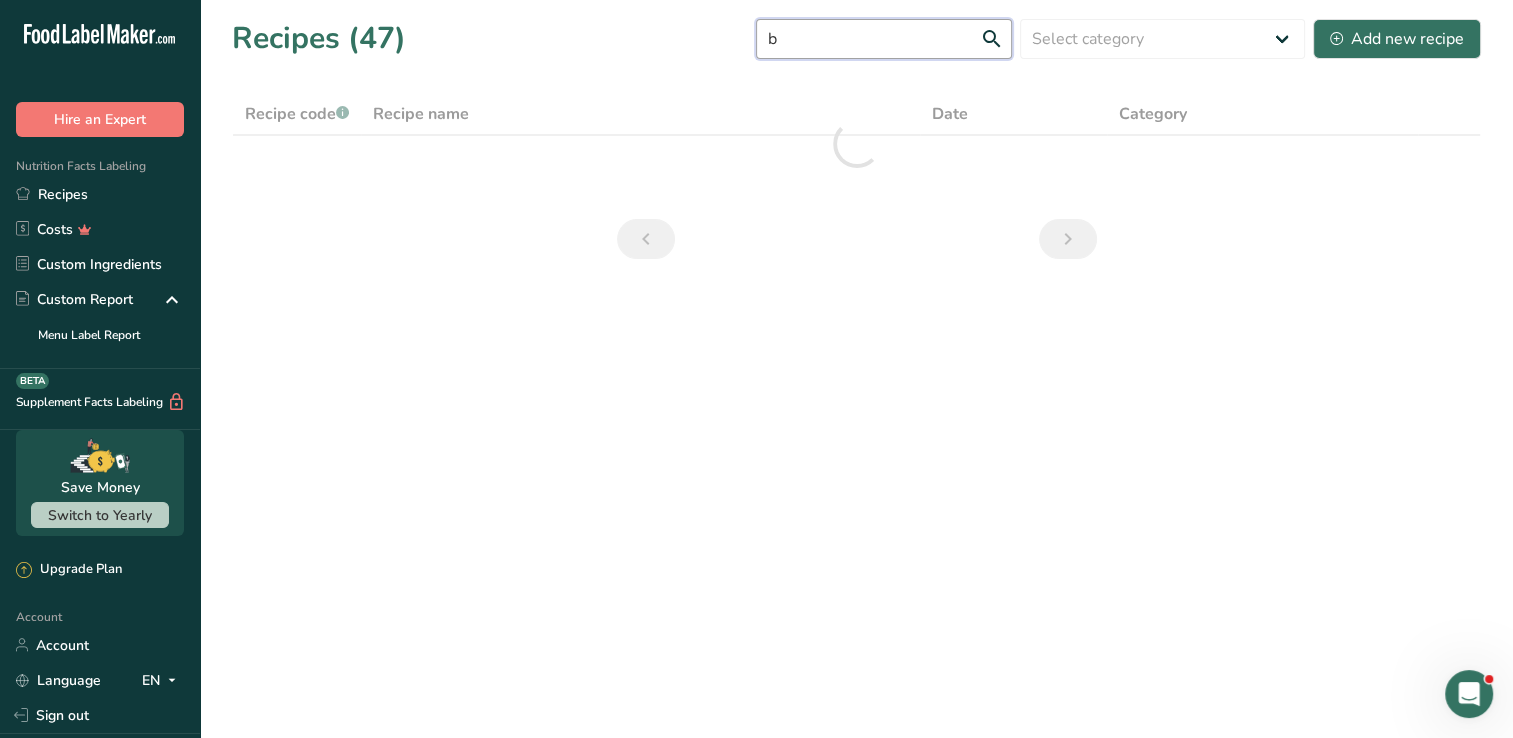 type 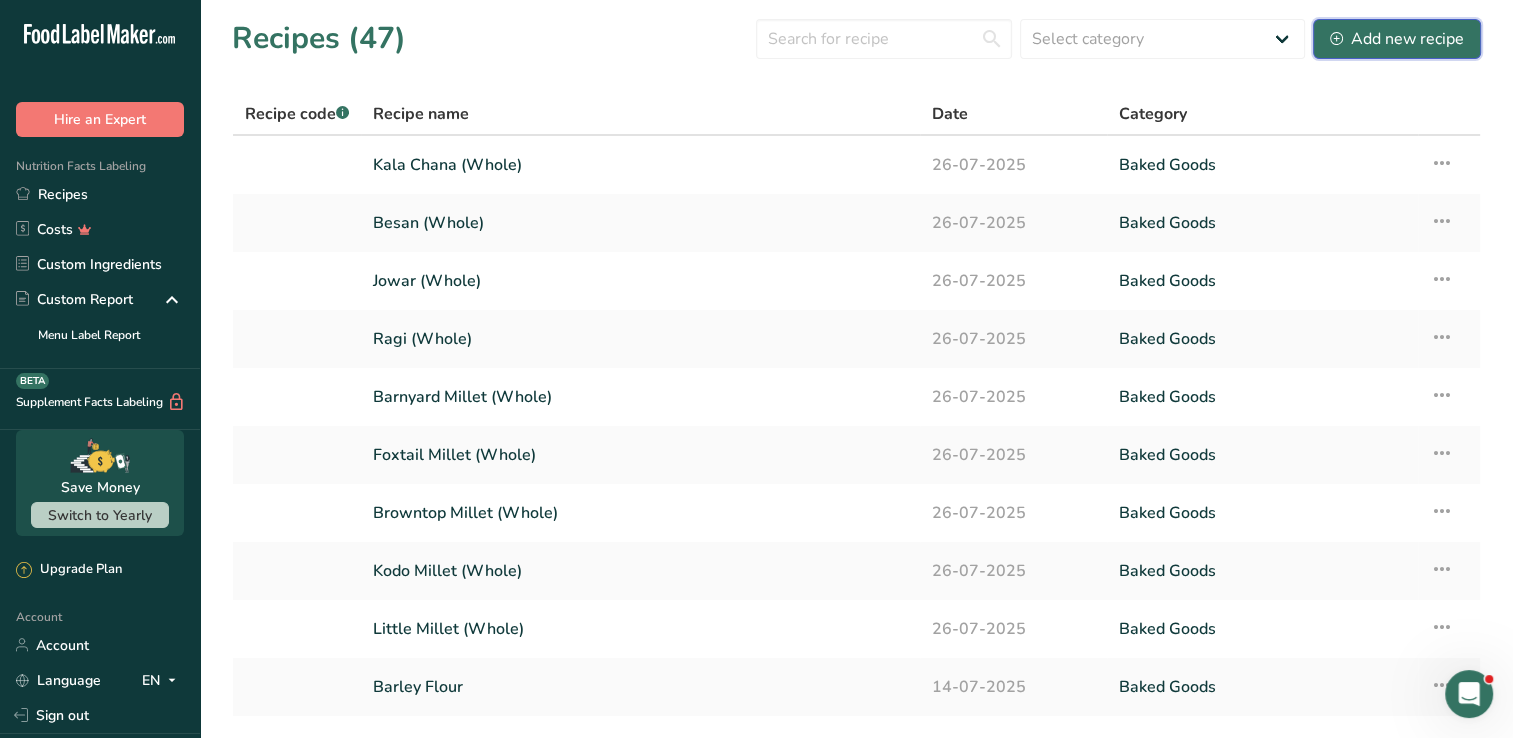 click on "Add new recipe" at bounding box center [1397, 39] 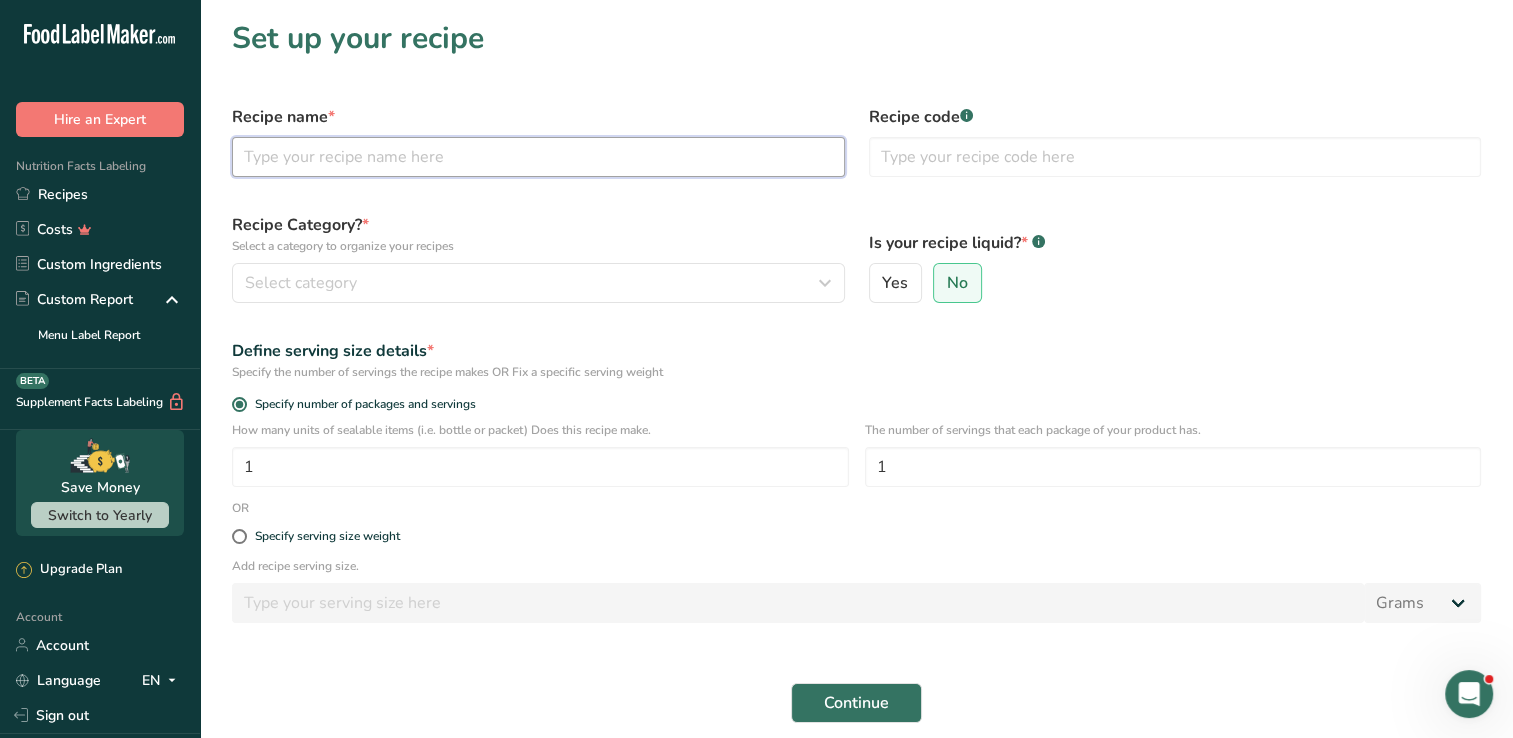 click at bounding box center (538, 157) 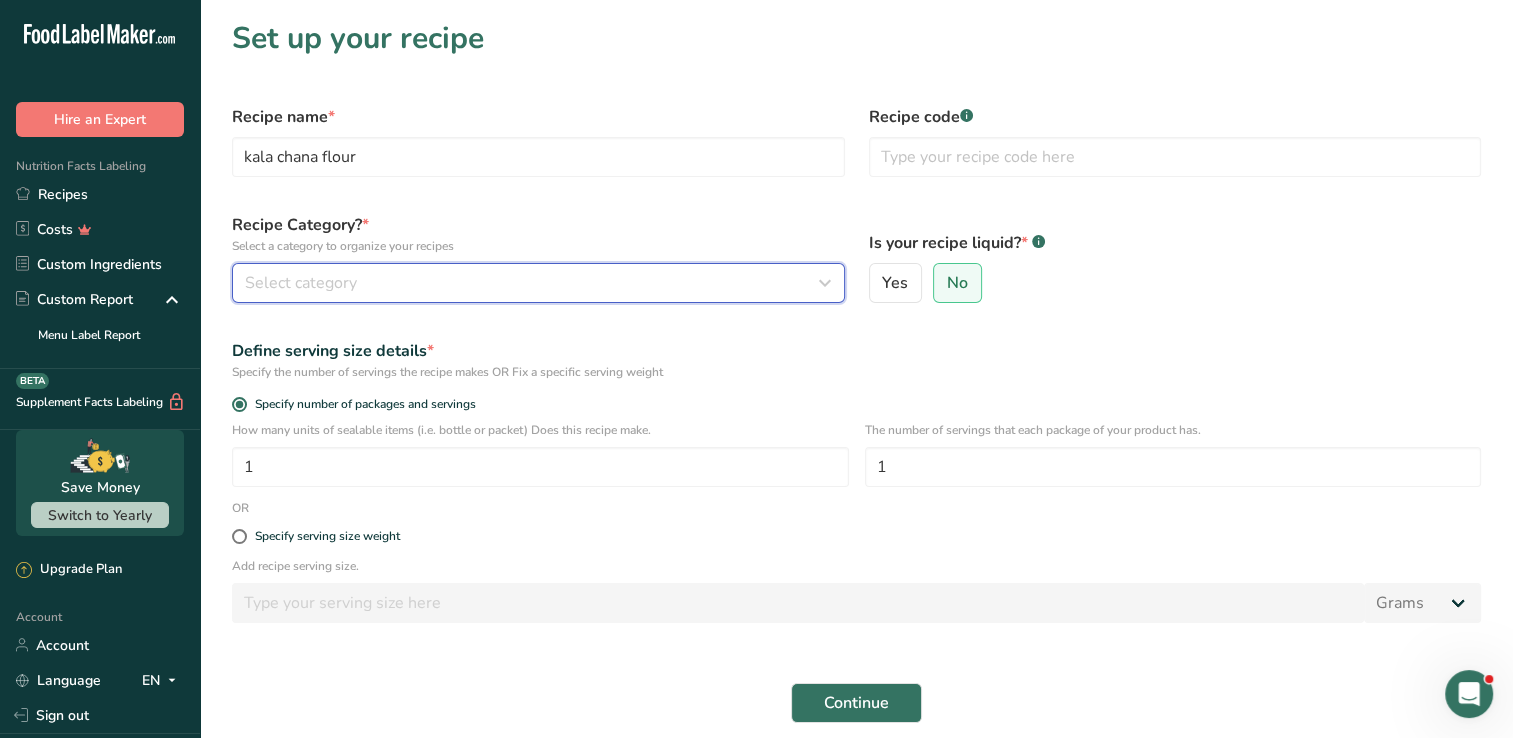click on "Select category" at bounding box center (532, 283) 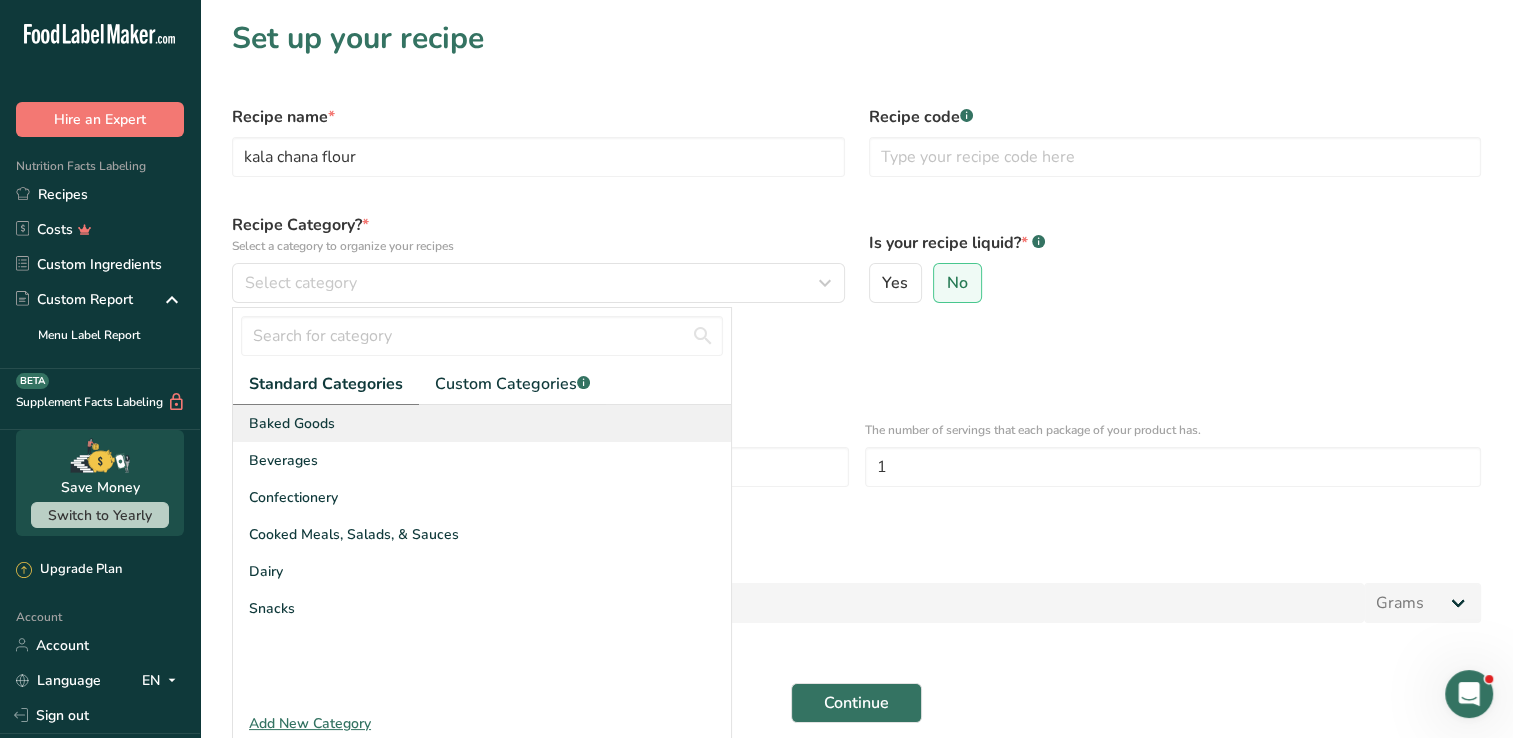 click on "Baked Goods" at bounding box center (292, 423) 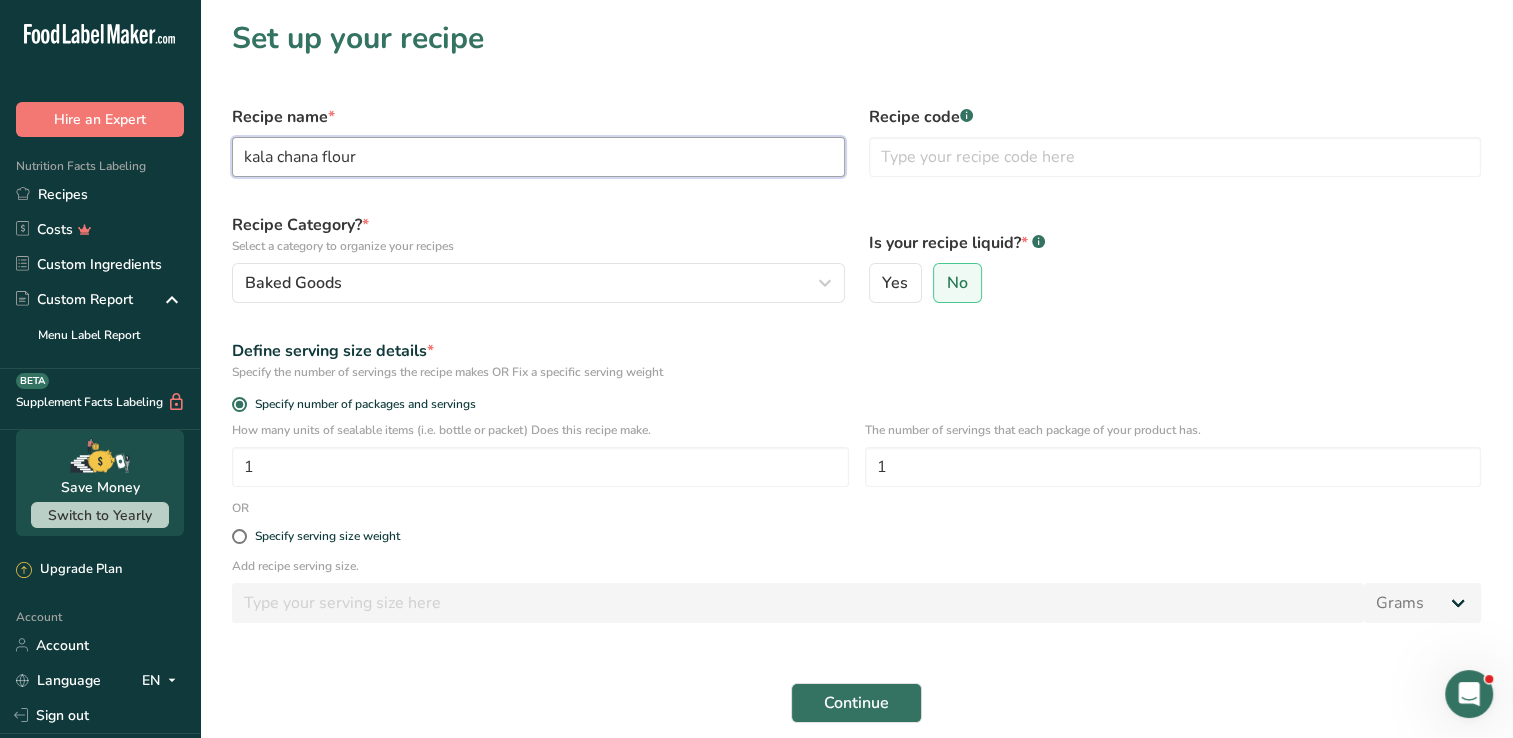 click on "kala chana flour" at bounding box center [538, 157] 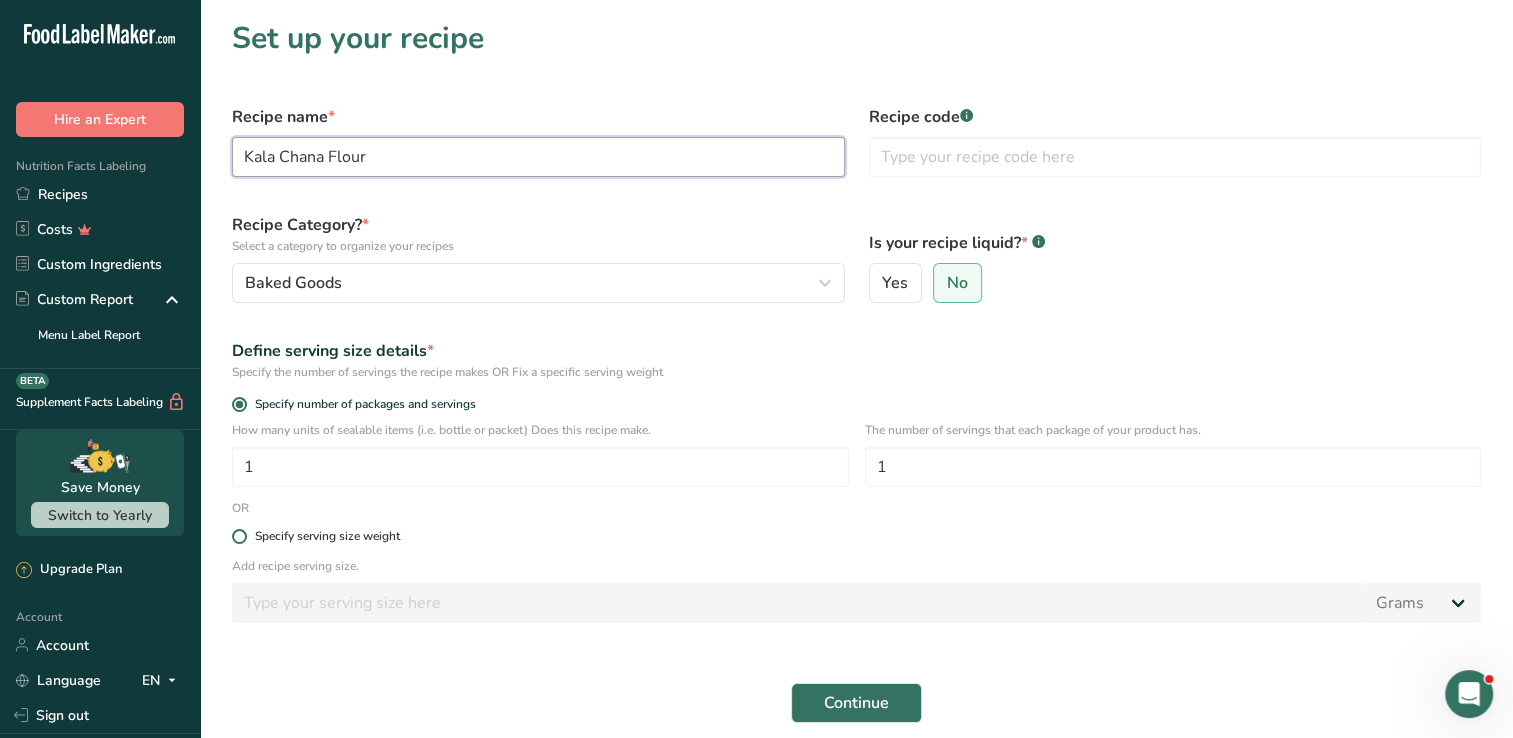 type on "Kala Chana Flour" 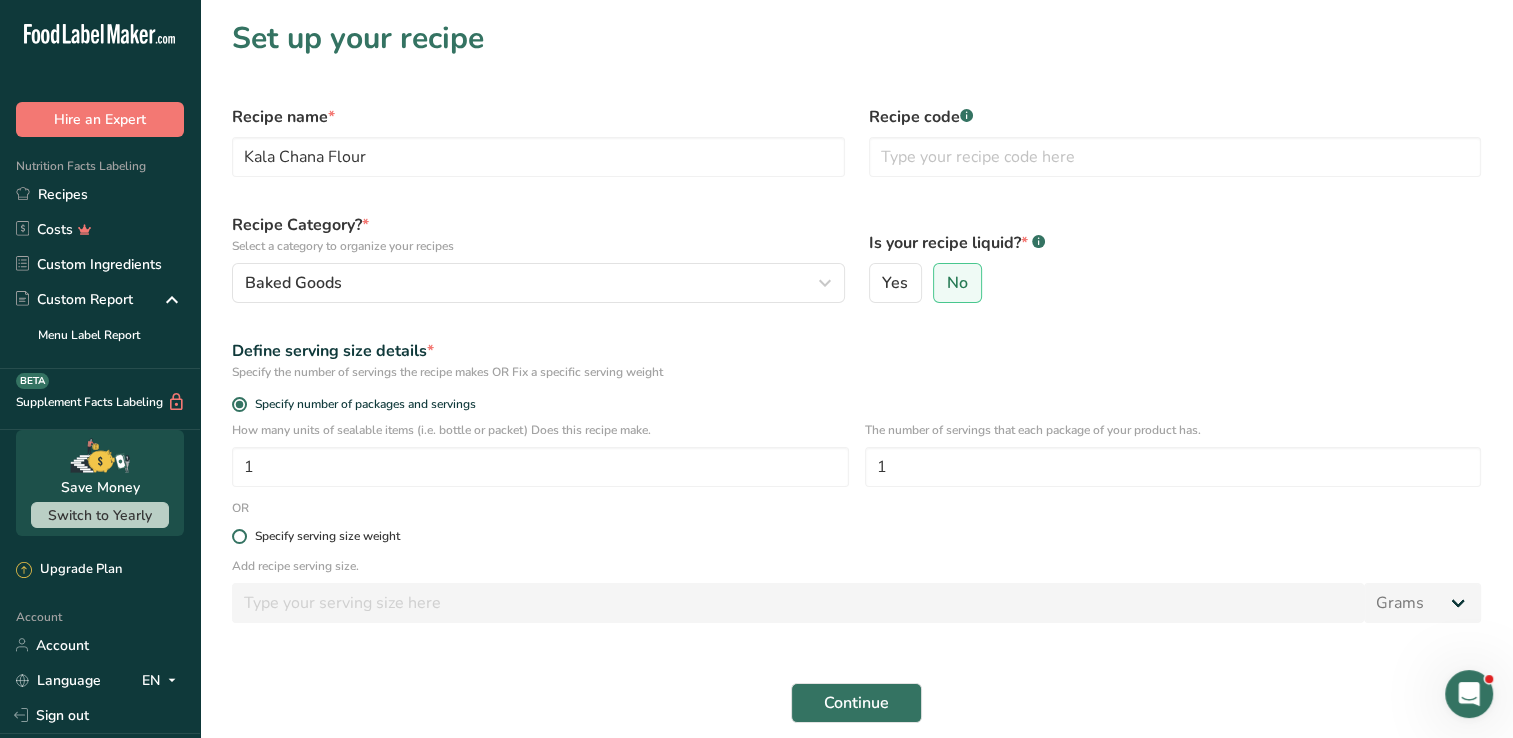 click on "Specify serving size weight" at bounding box center [327, 536] 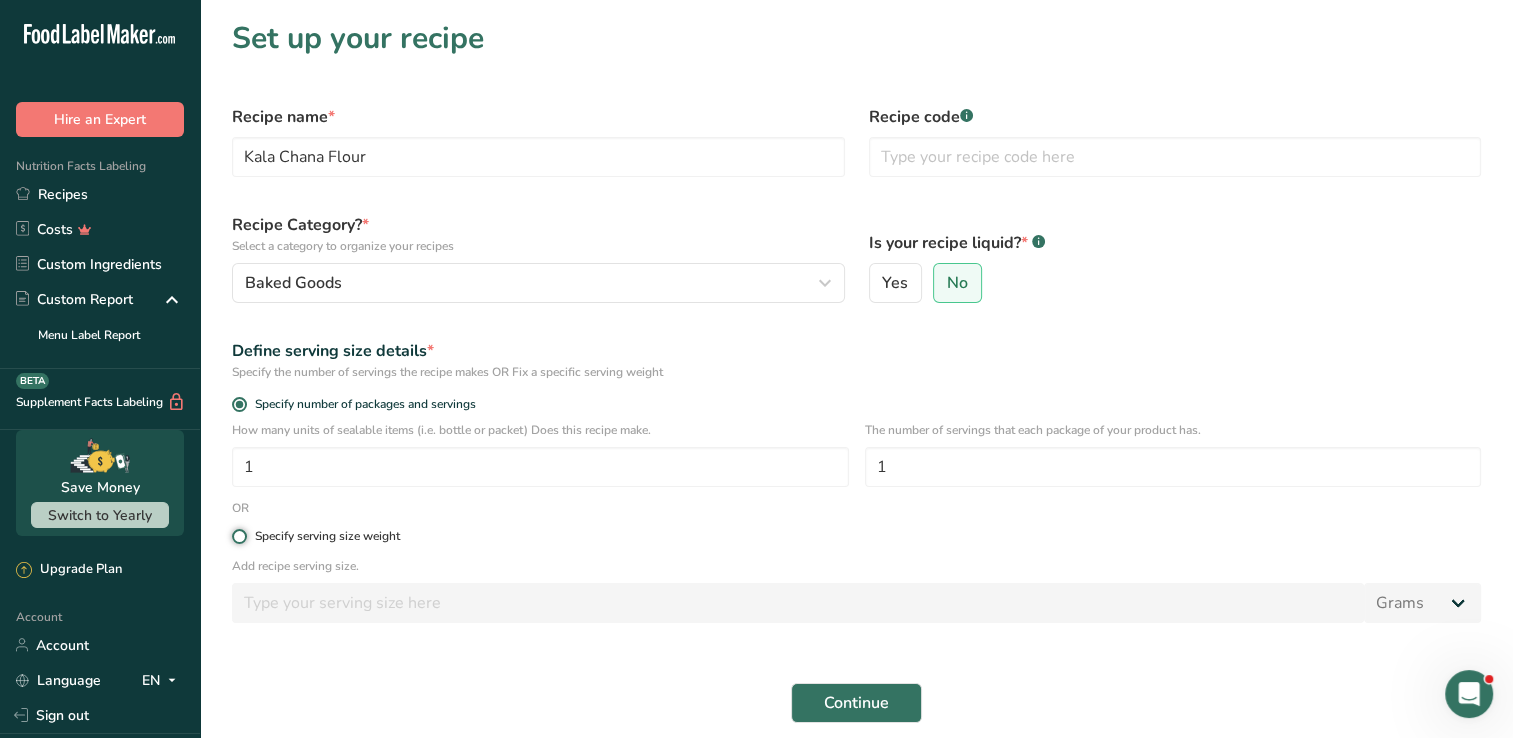 click on "Specify serving size weight" at bounding box center (238, 536) 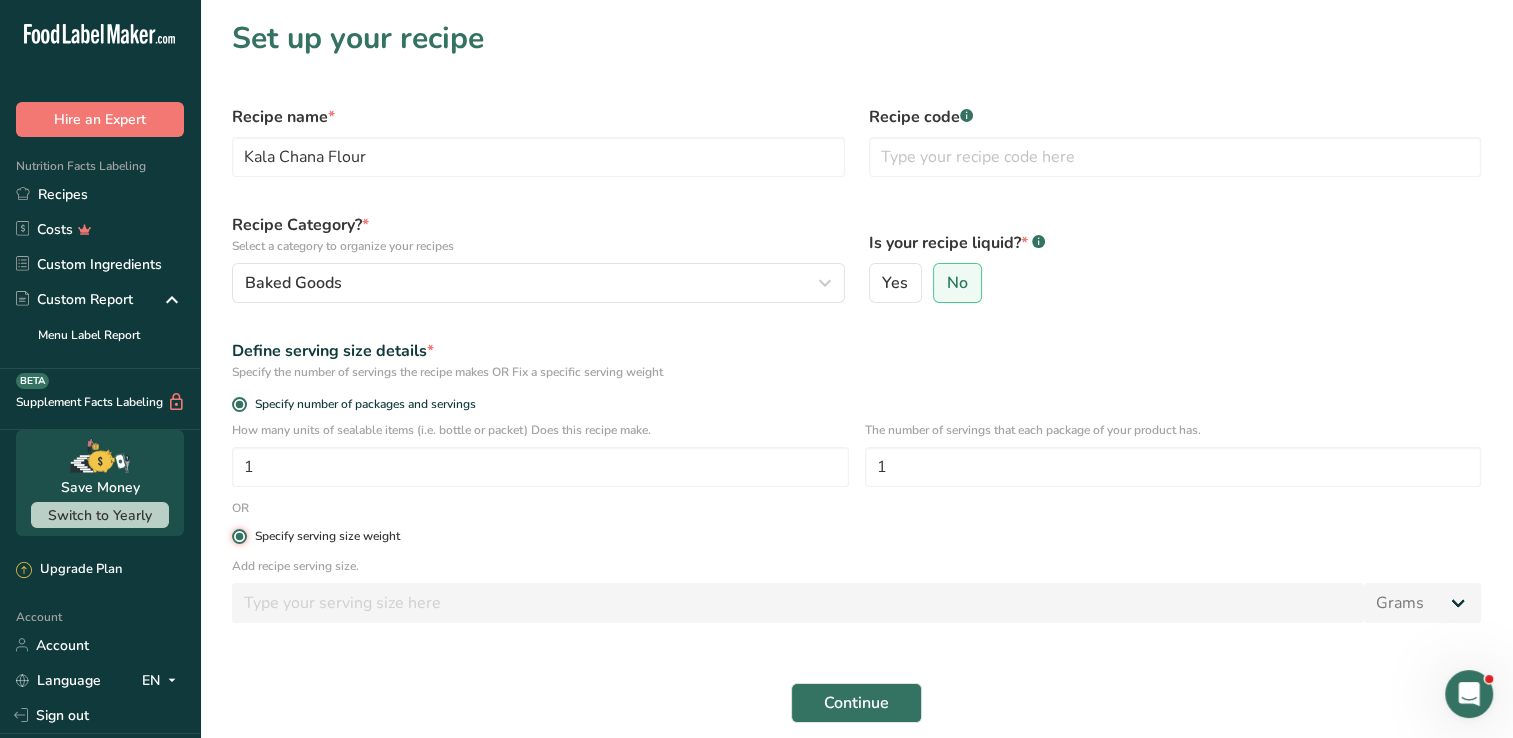 radio on "false" 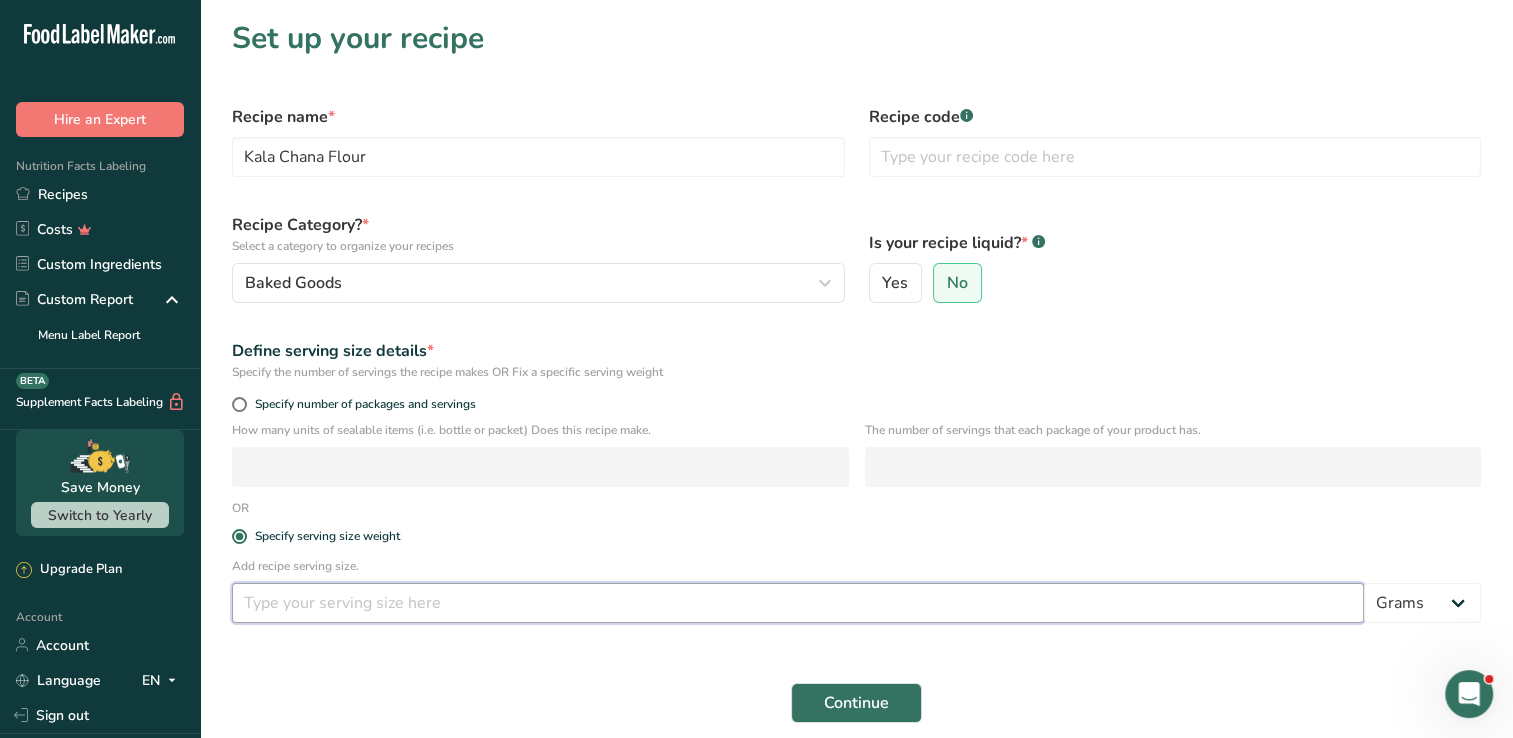 click at bounding box center [798, 603] 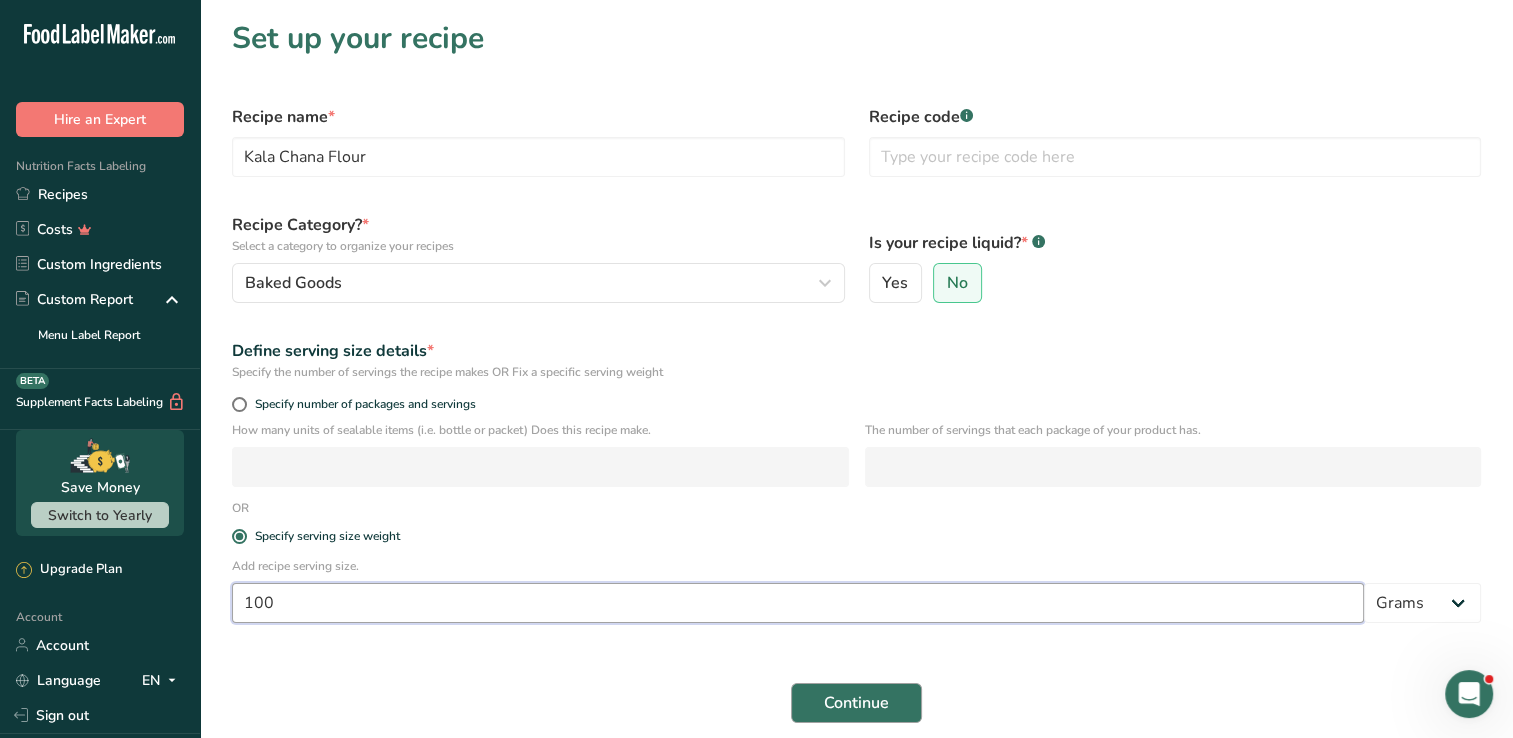 type on "100" 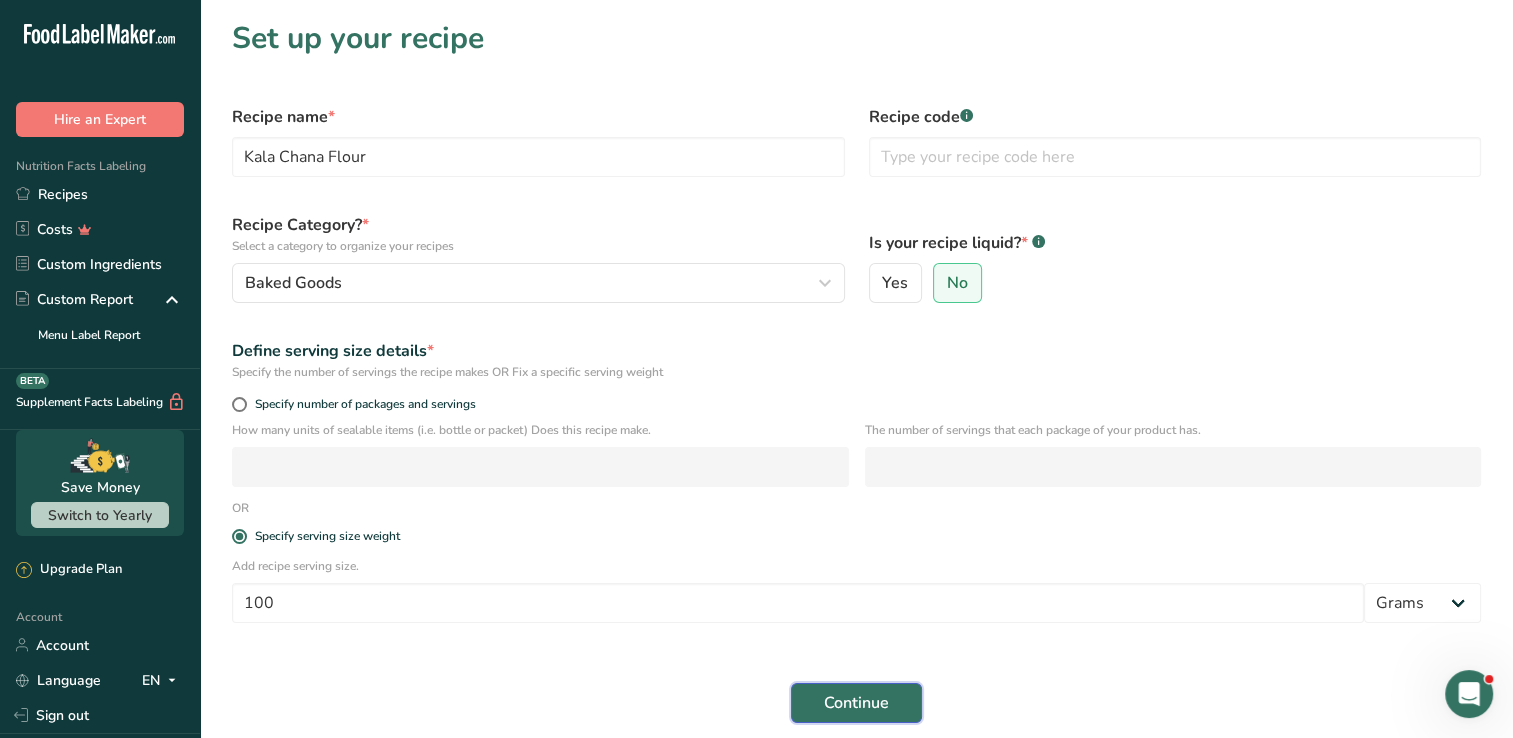 click on "Continue" at bounding box center [856, 703] 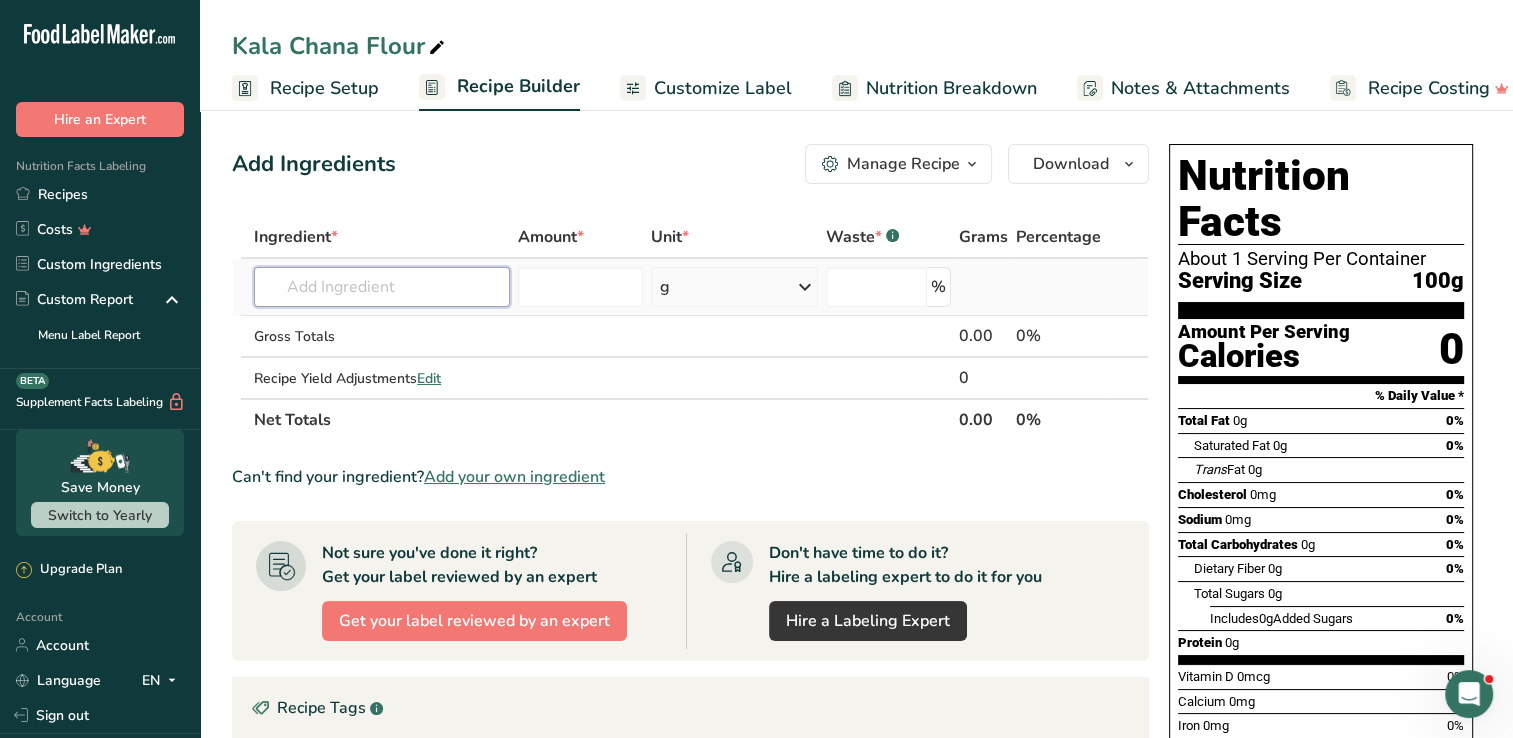 click at bounding box center [382, 287] 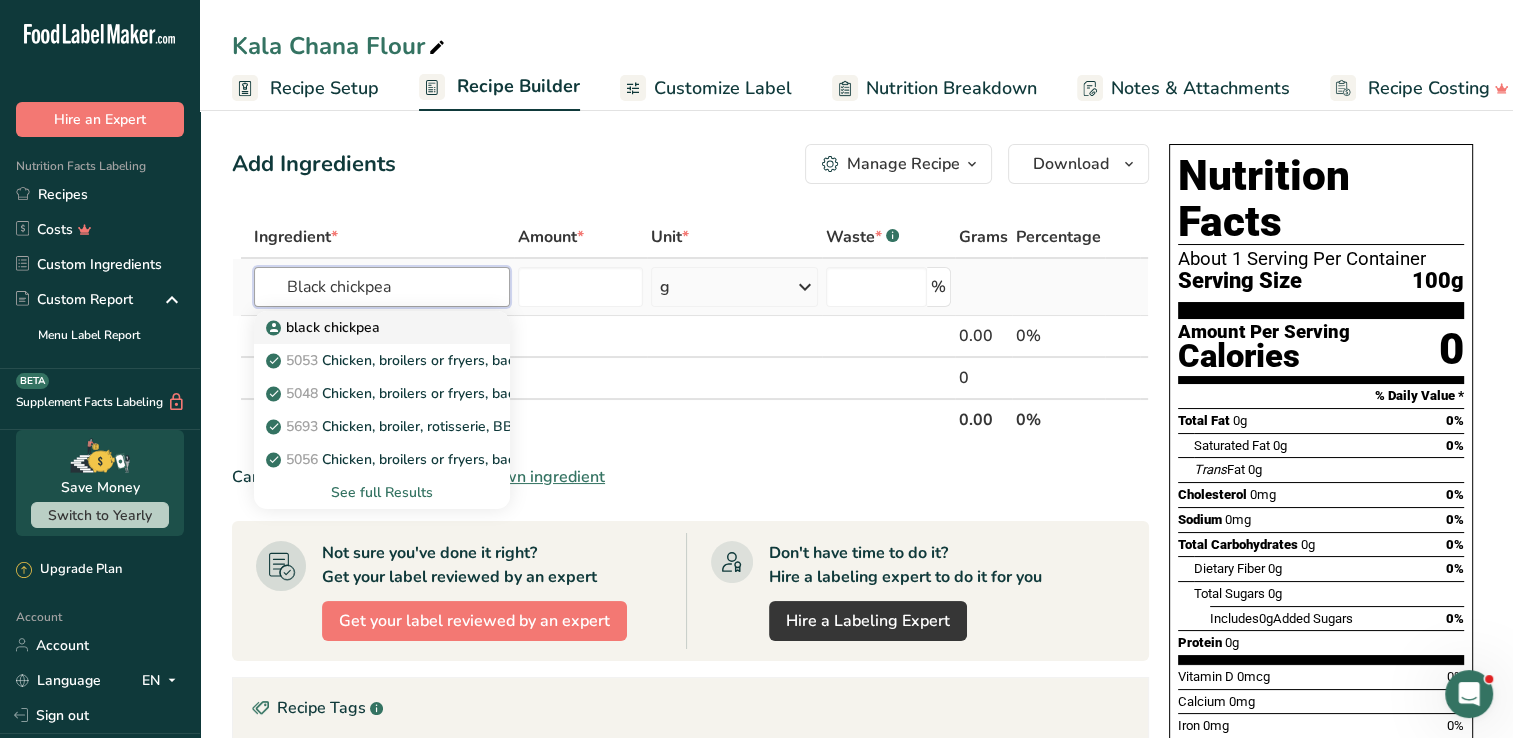 type on "Black chickpea" 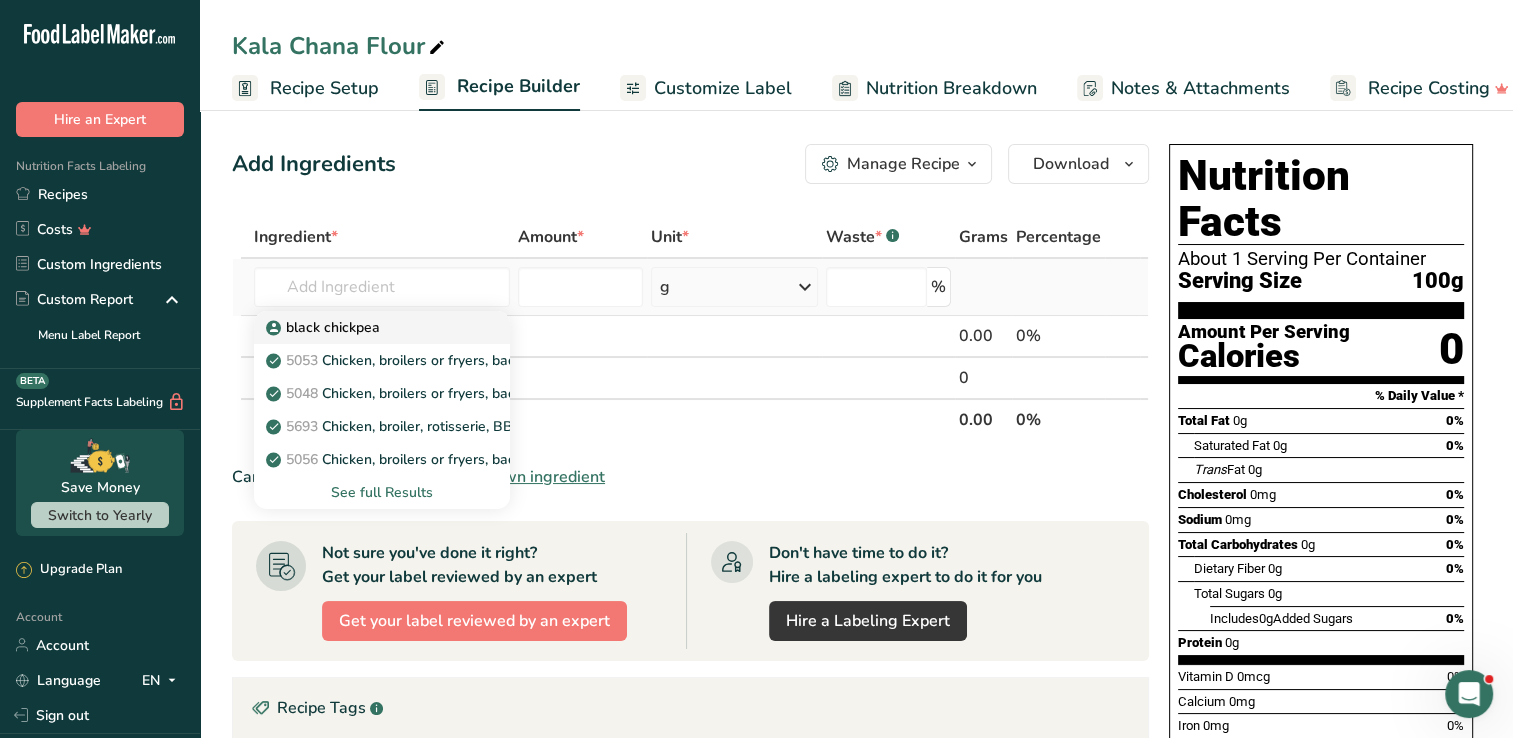 click on "black chickpea" at bounding box center (325, 327) 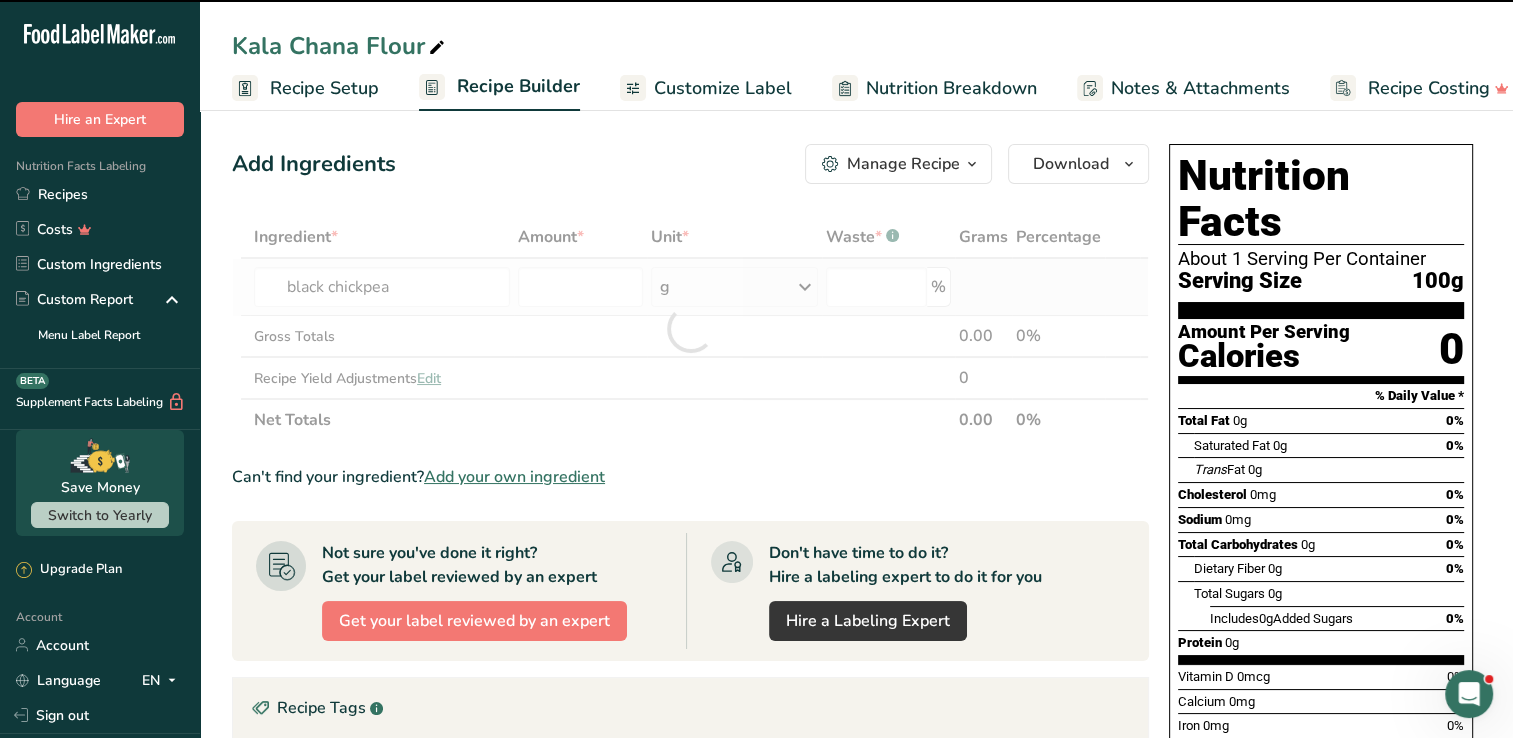 type on "0" 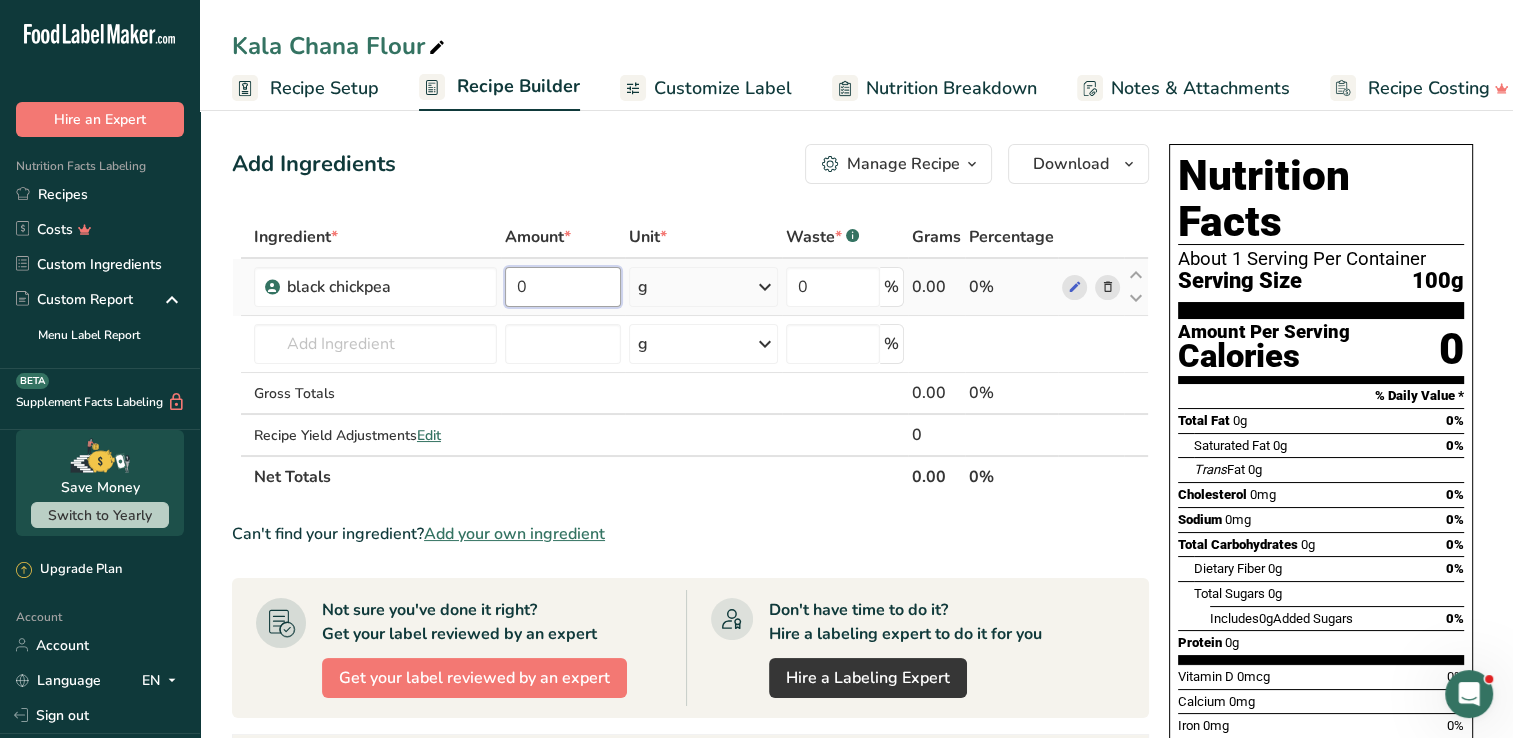 click on "0" at bounding box center (563, 287) 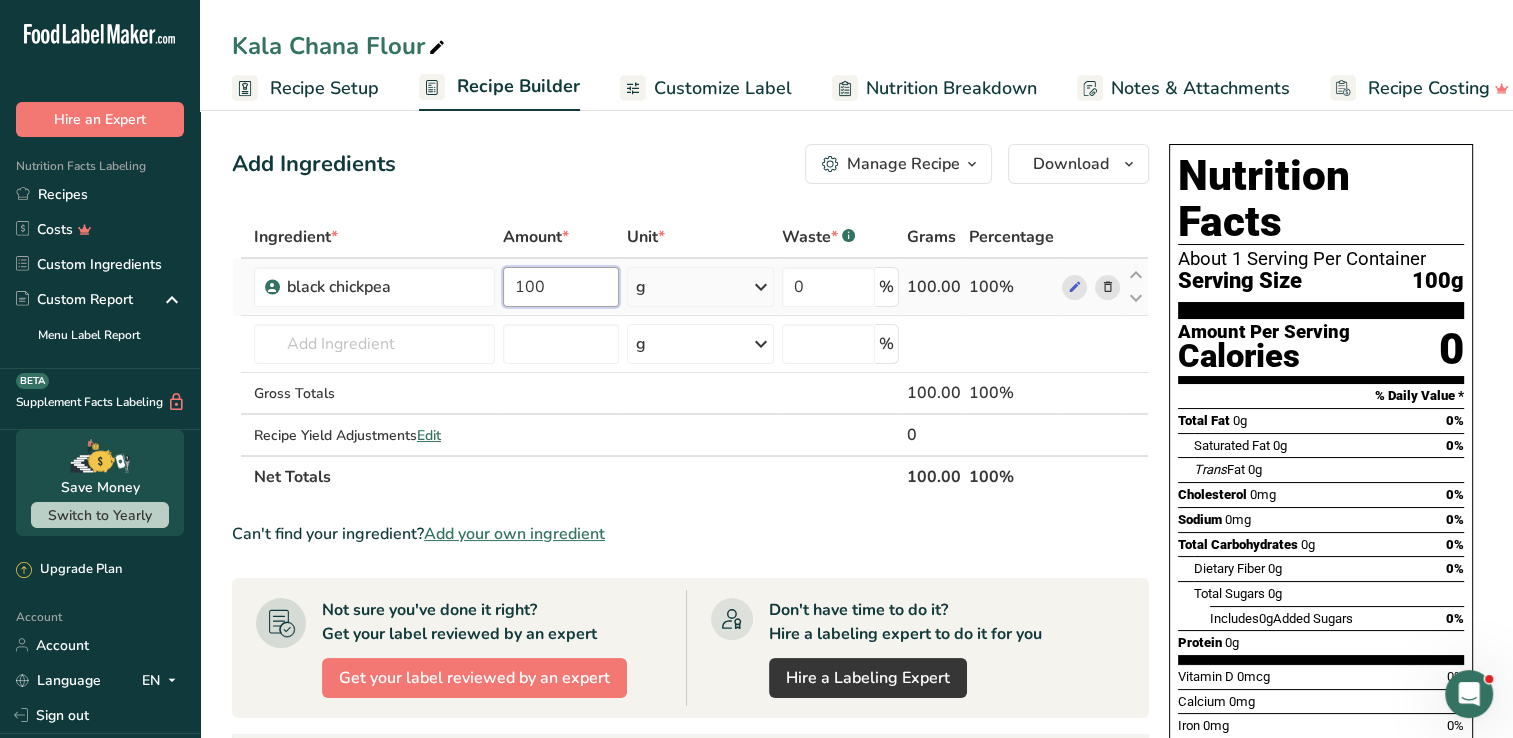 type on "100" 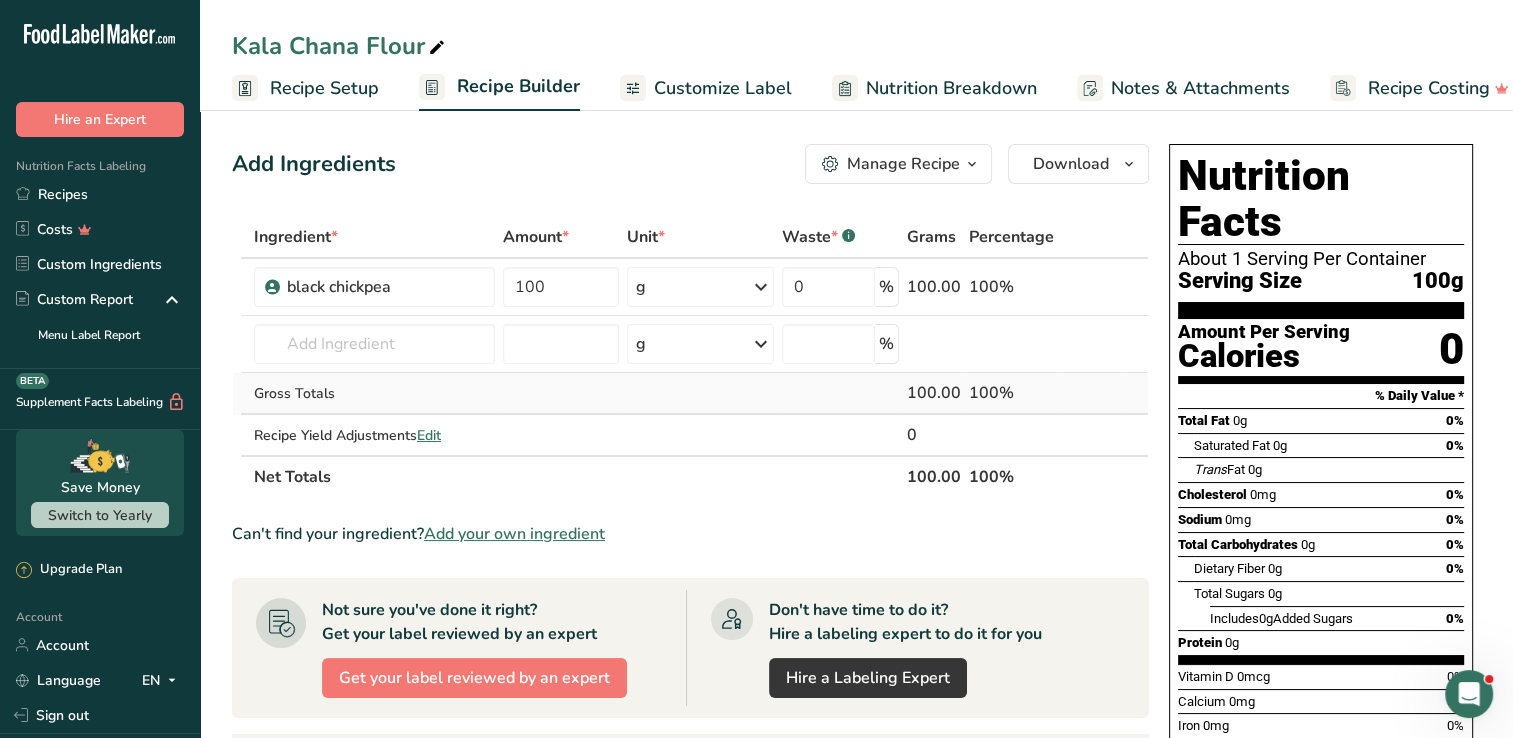 click on "Ingredient *
Amount *
Unit *
Waste *   .a-a{fill:#347362;}.b-a{fill:#fff;}          Grams
Percentage
black chickpea
100
g
Weight Units
g
kg
mg
See more
Volume Units
l
mL
fl oz
See more
0
%
100.00
100%
black chickpea
5053
Chicken, broilers or fryers, back, meat only, raw
5048
Chicken, broilers or fryers, back, meat and skin, raw
5693
Chicken, broiler, rotisserie, BBQ, back meat only" at bounding box center (690, 357) 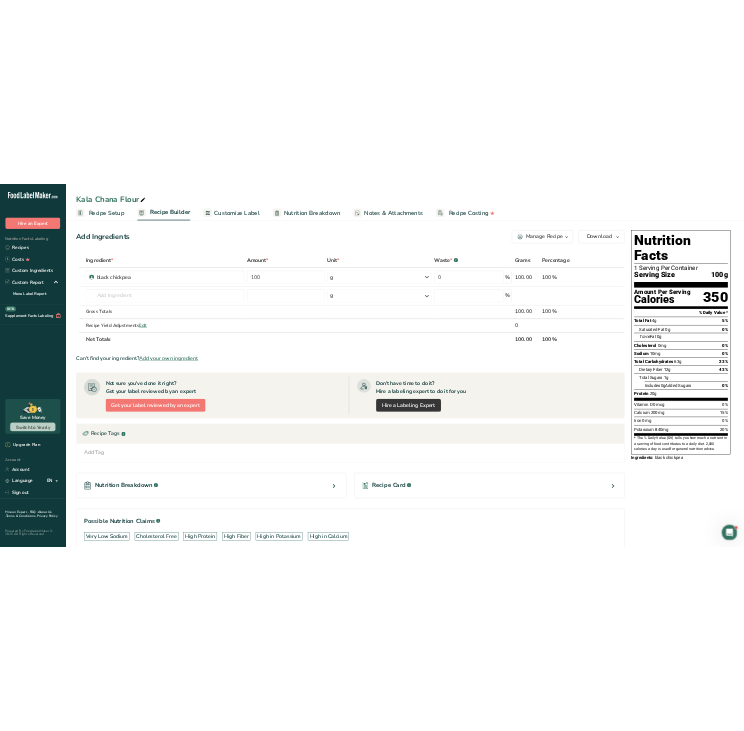 scroll, scrollTop: 0, scrollLeft: 0, axis: both 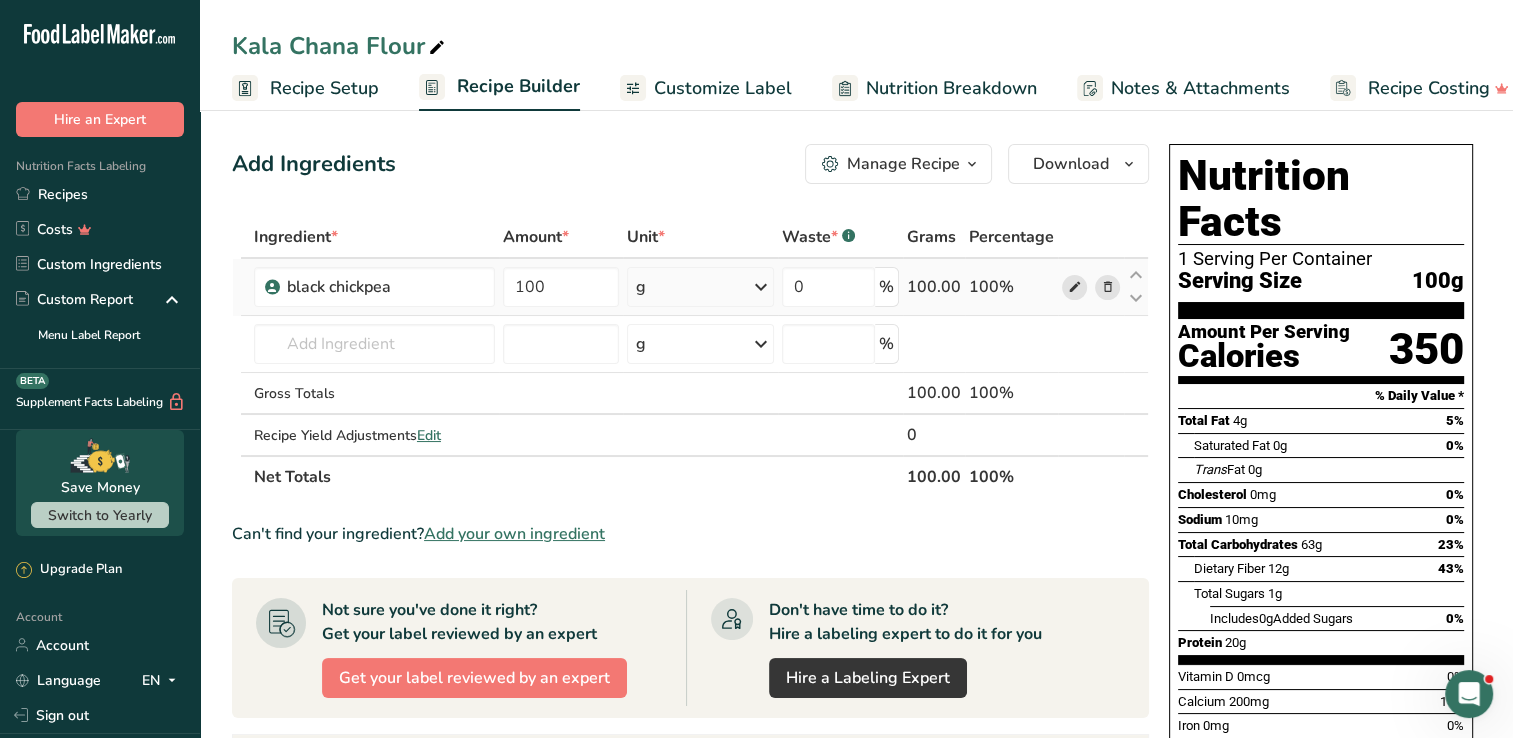 click at bounding box center [1074, 287] 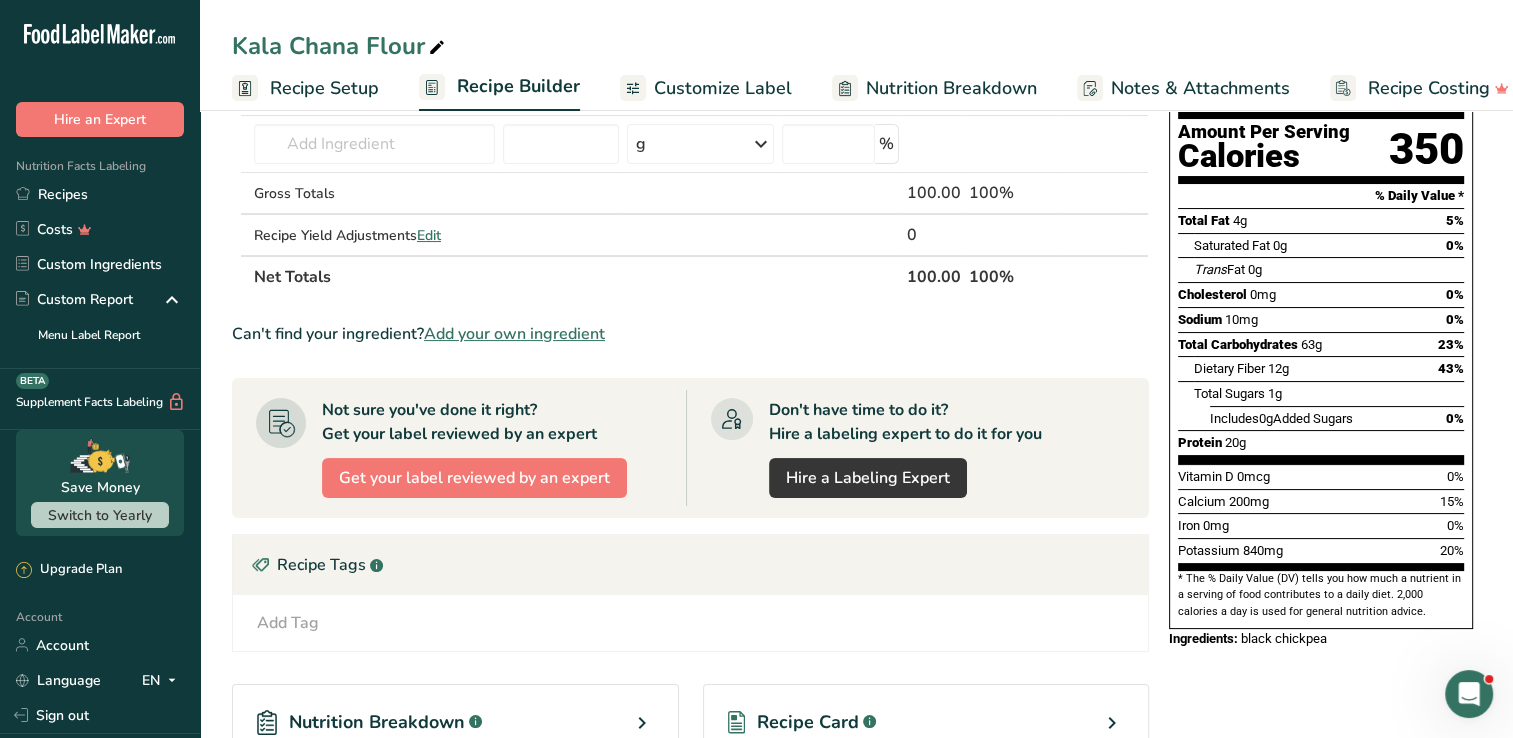 scroll, scrollTop: 0, scrollLeft: 0, axis: both 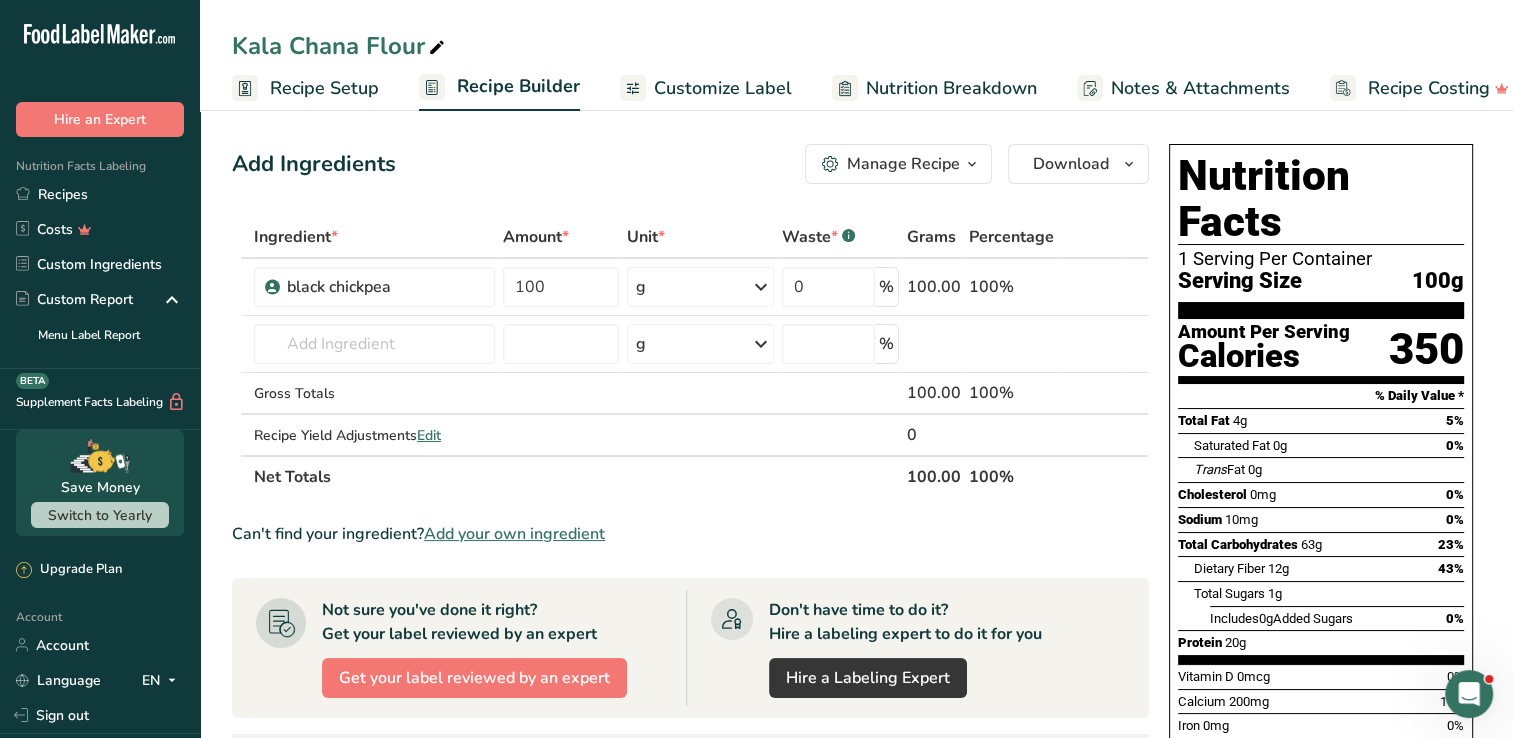 click at bounding box center [437, 48] 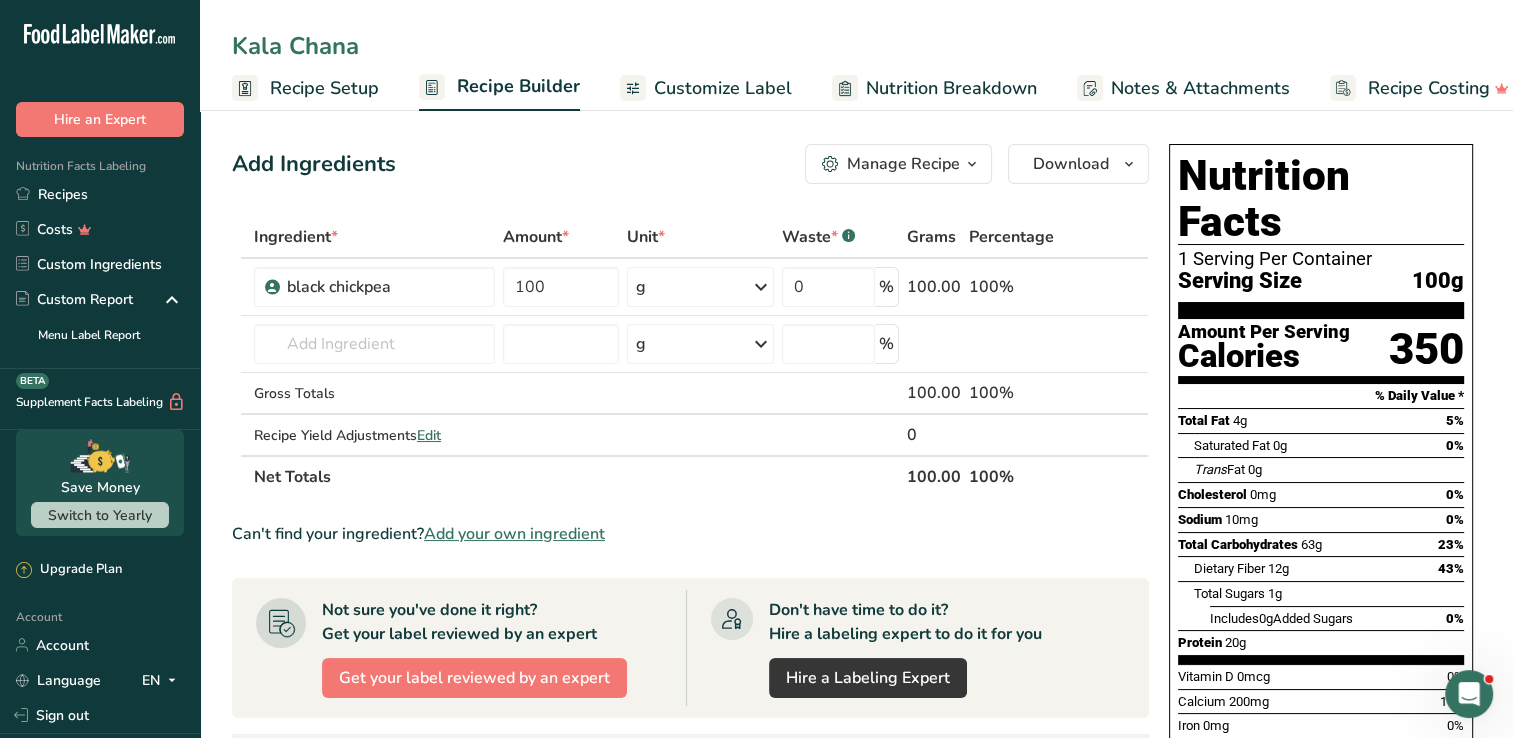 type on "Kala Chana" 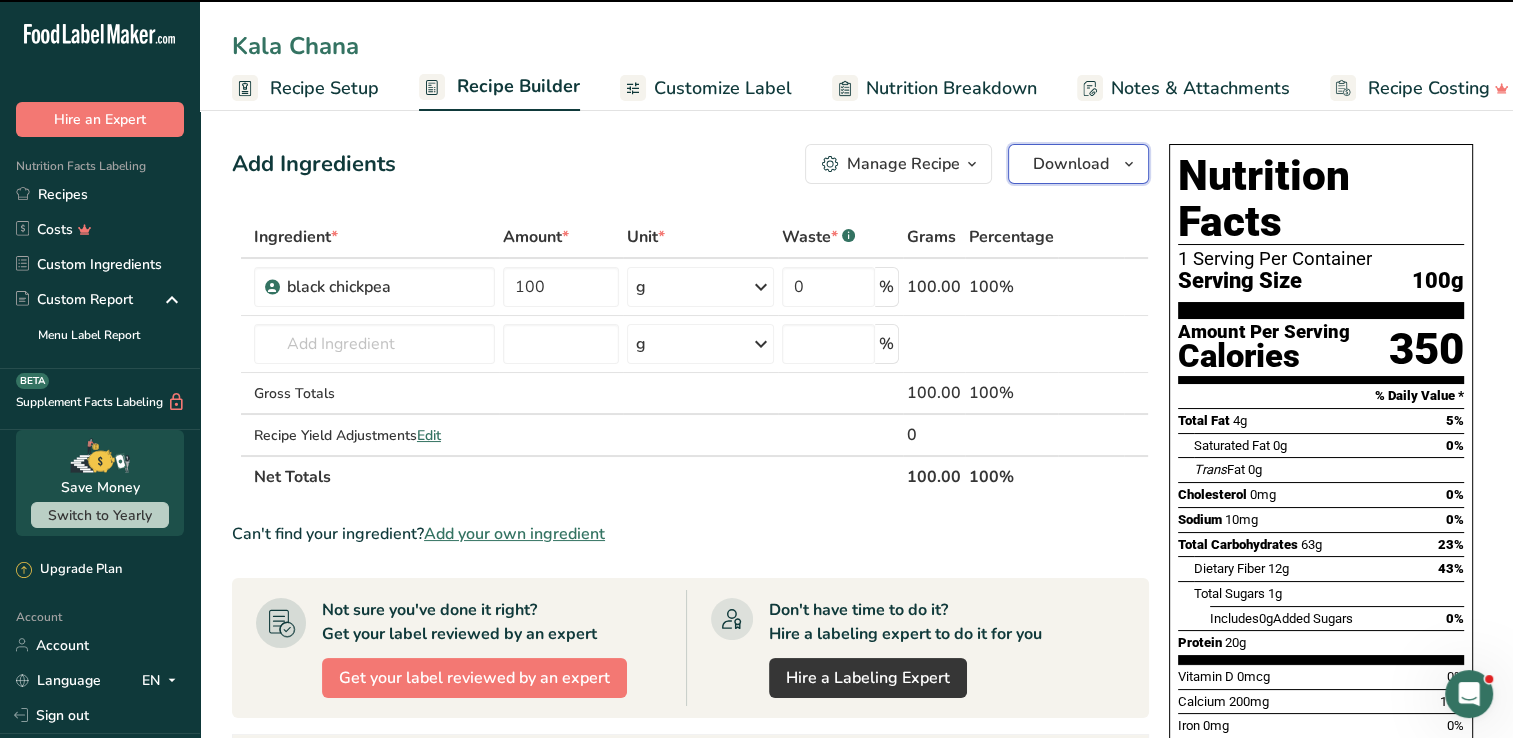 click at bounding box center (1129, 164) 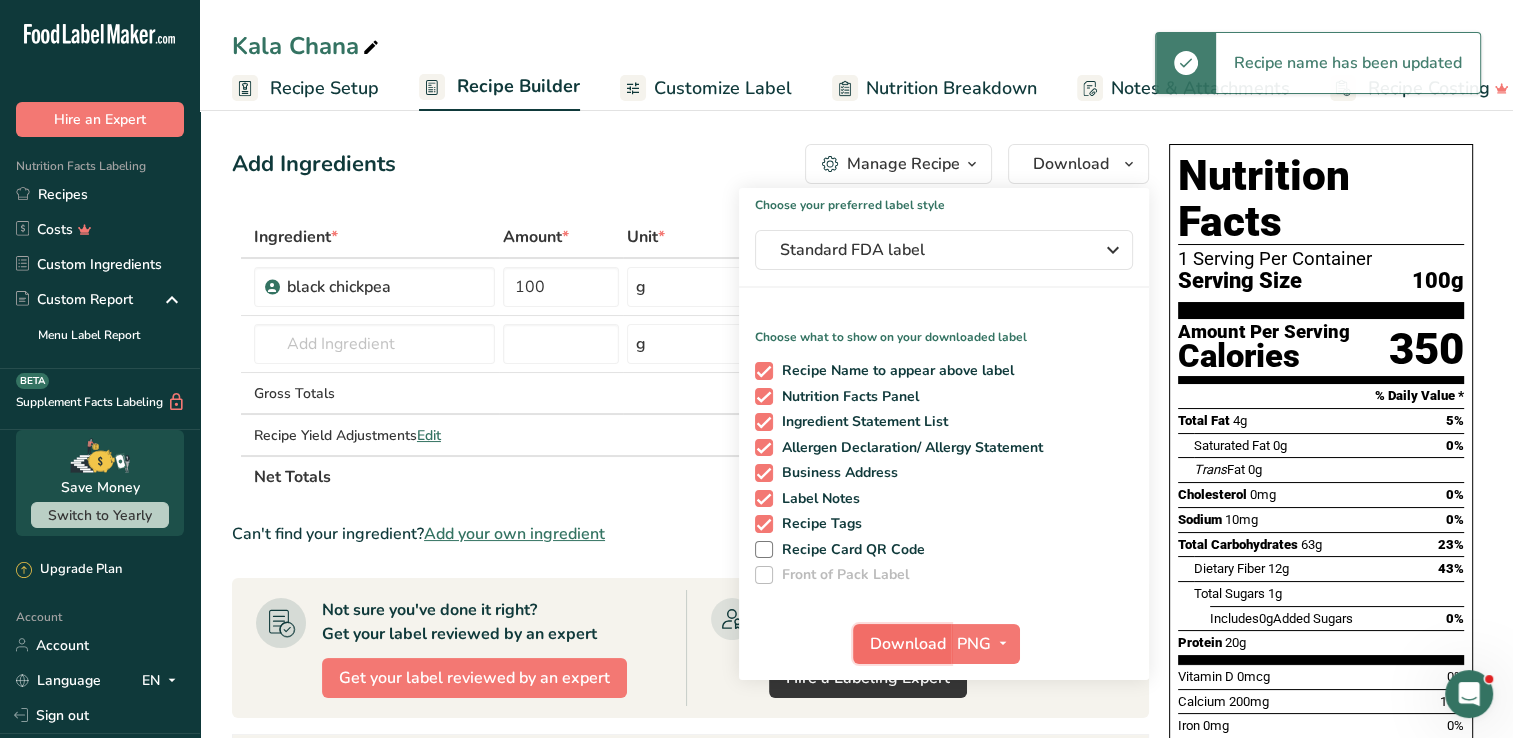 click on "Download" at bounding box center (908, 644) 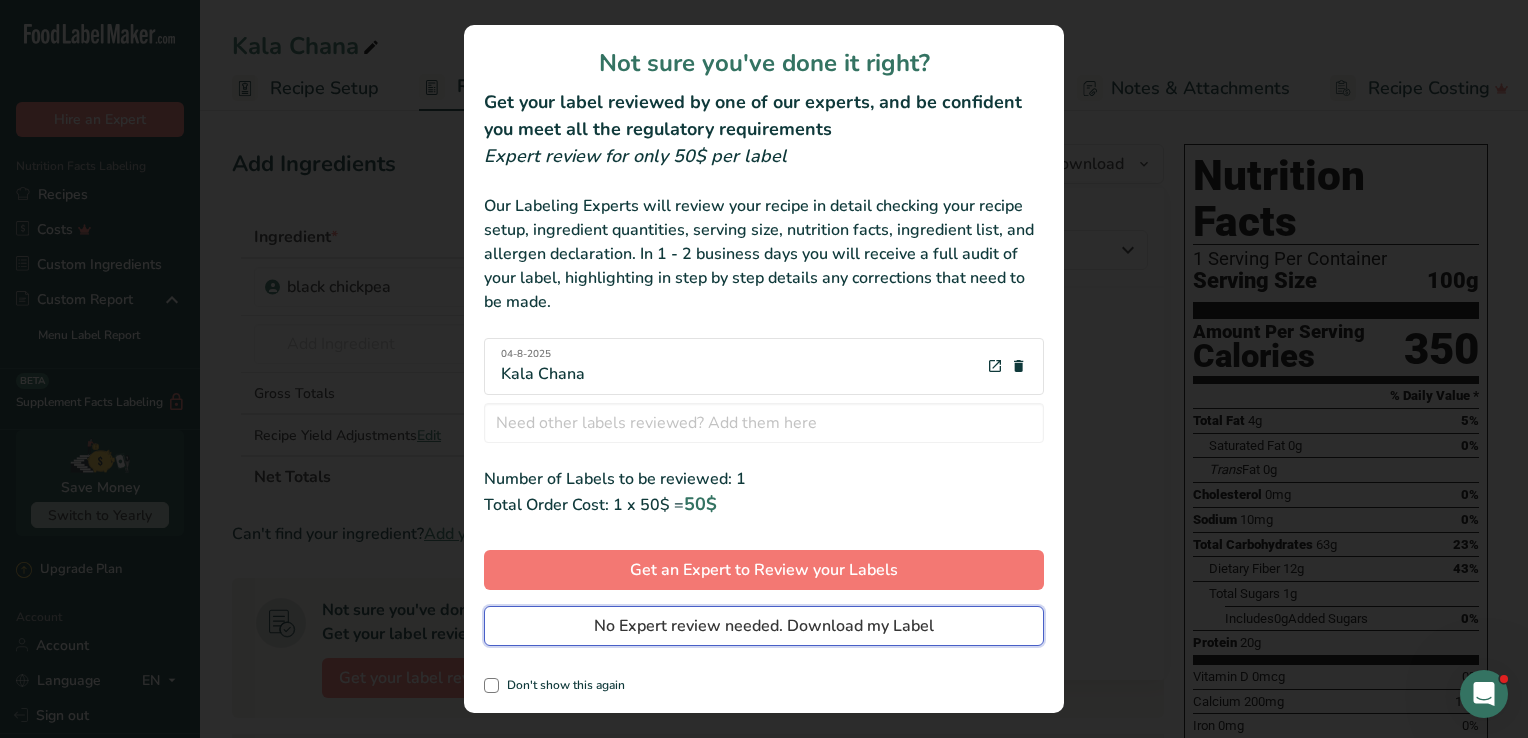click on "No Expert review needed. Download my Label" at bounding box center [764, 626] 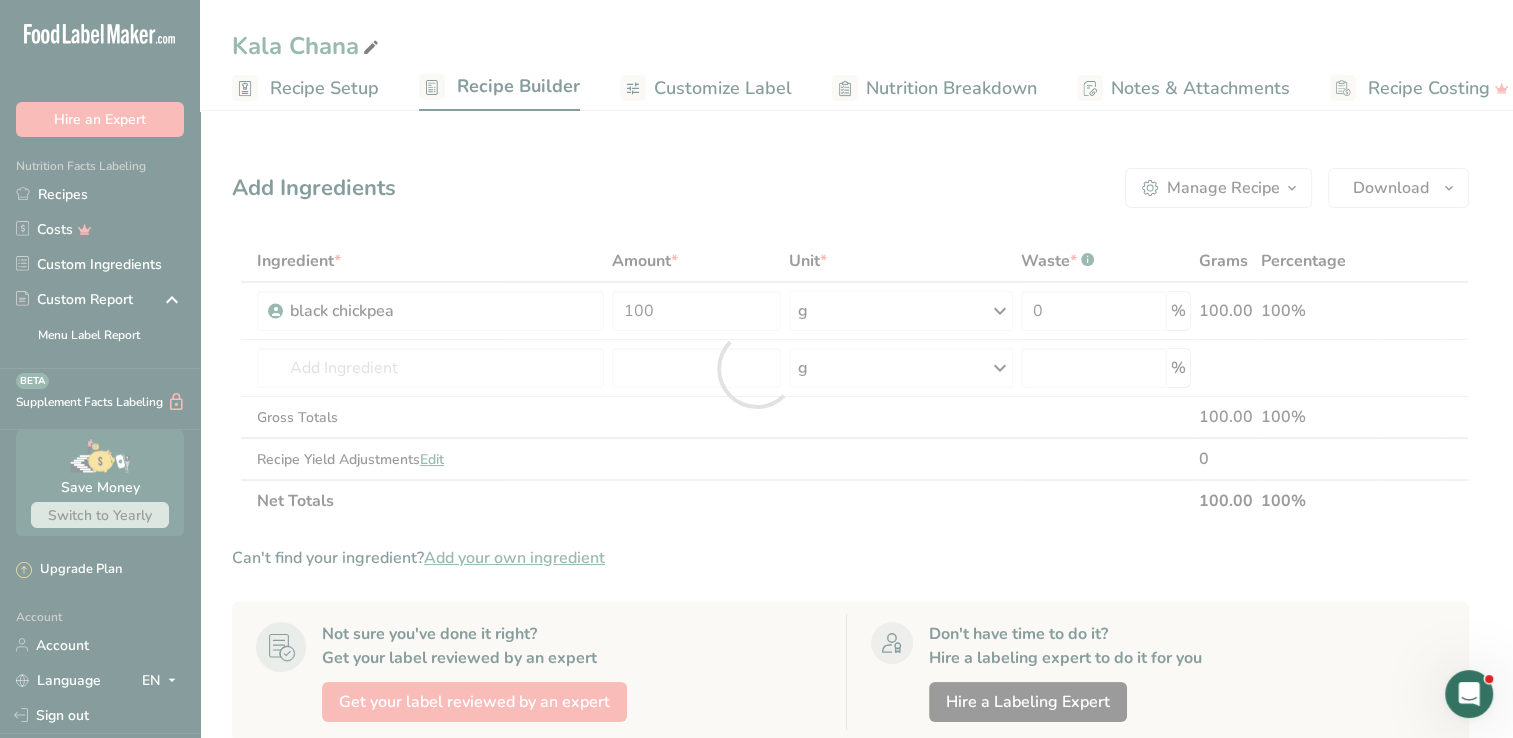 scroll, scrollTop: 0, scrollLeft: 0, axis: both 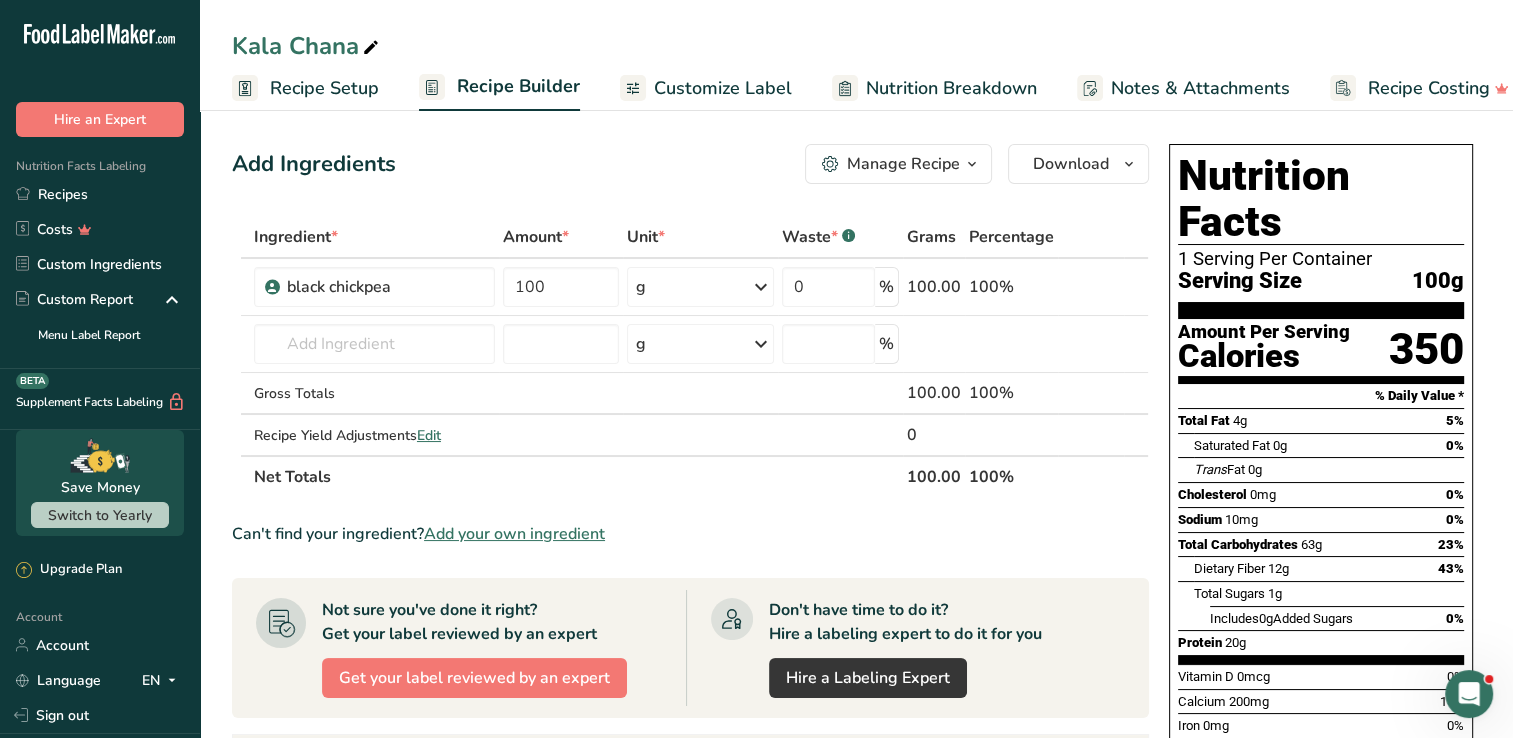 click at bounding box center (371, 48) 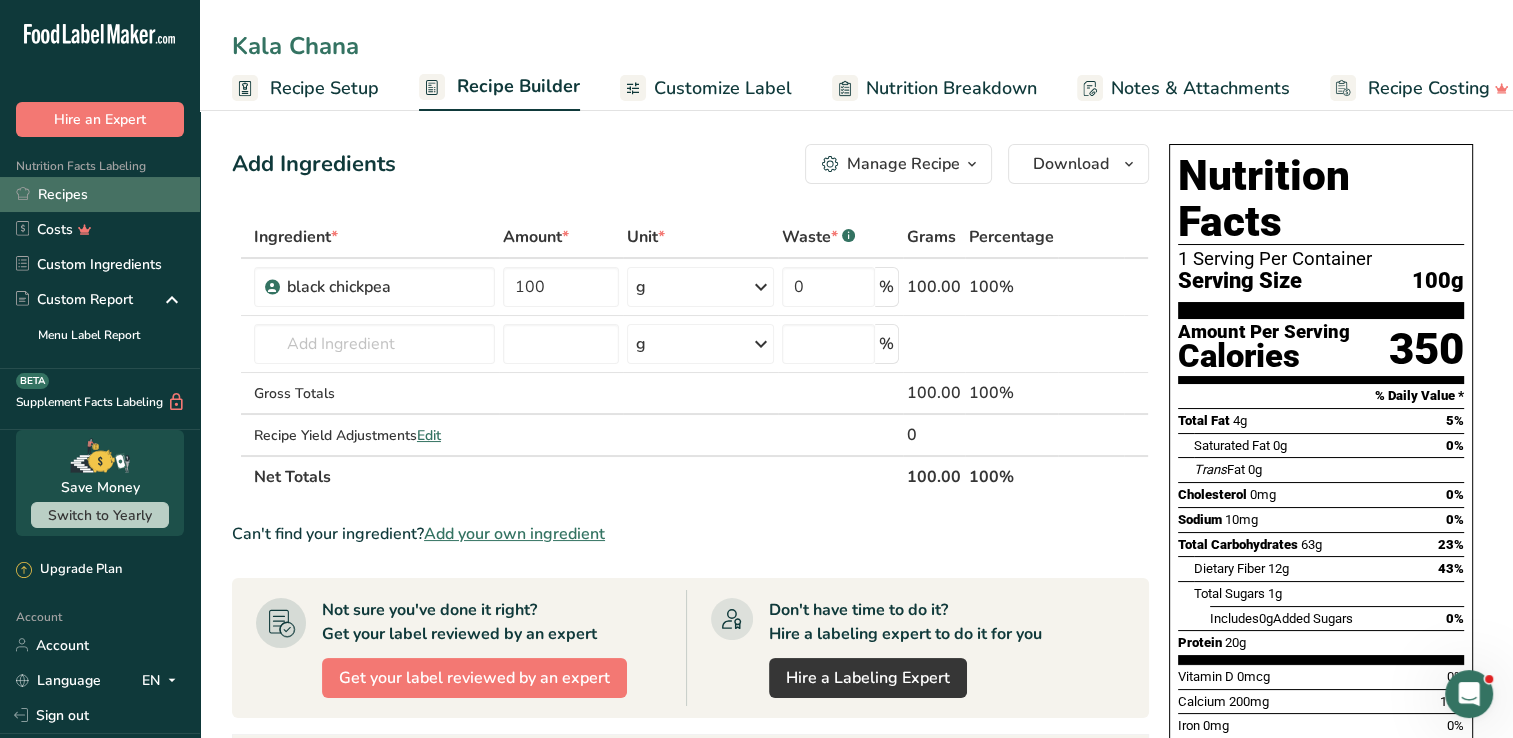 click on "Recipes" at bounding box center (100, 194) 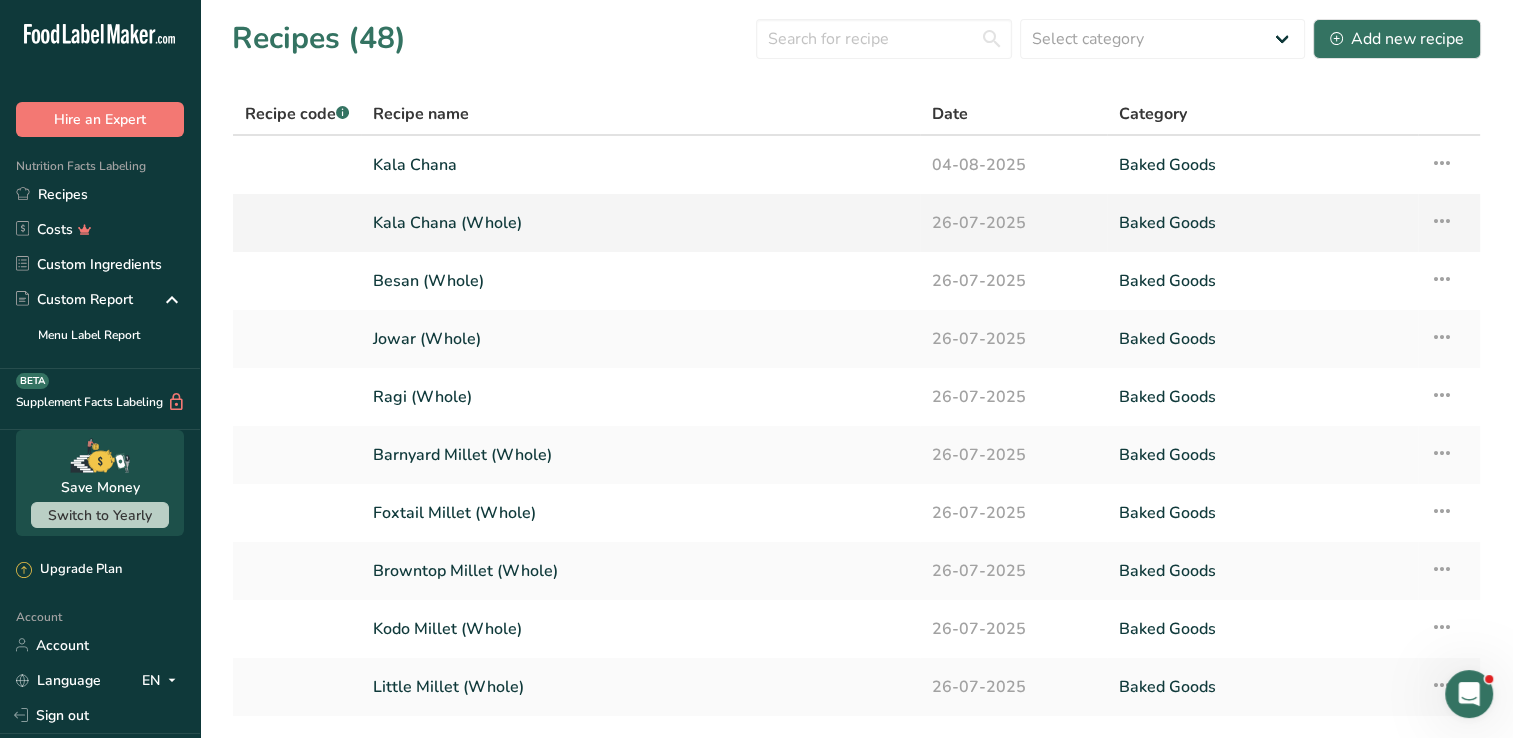 click at bounding box center (1442, 221) 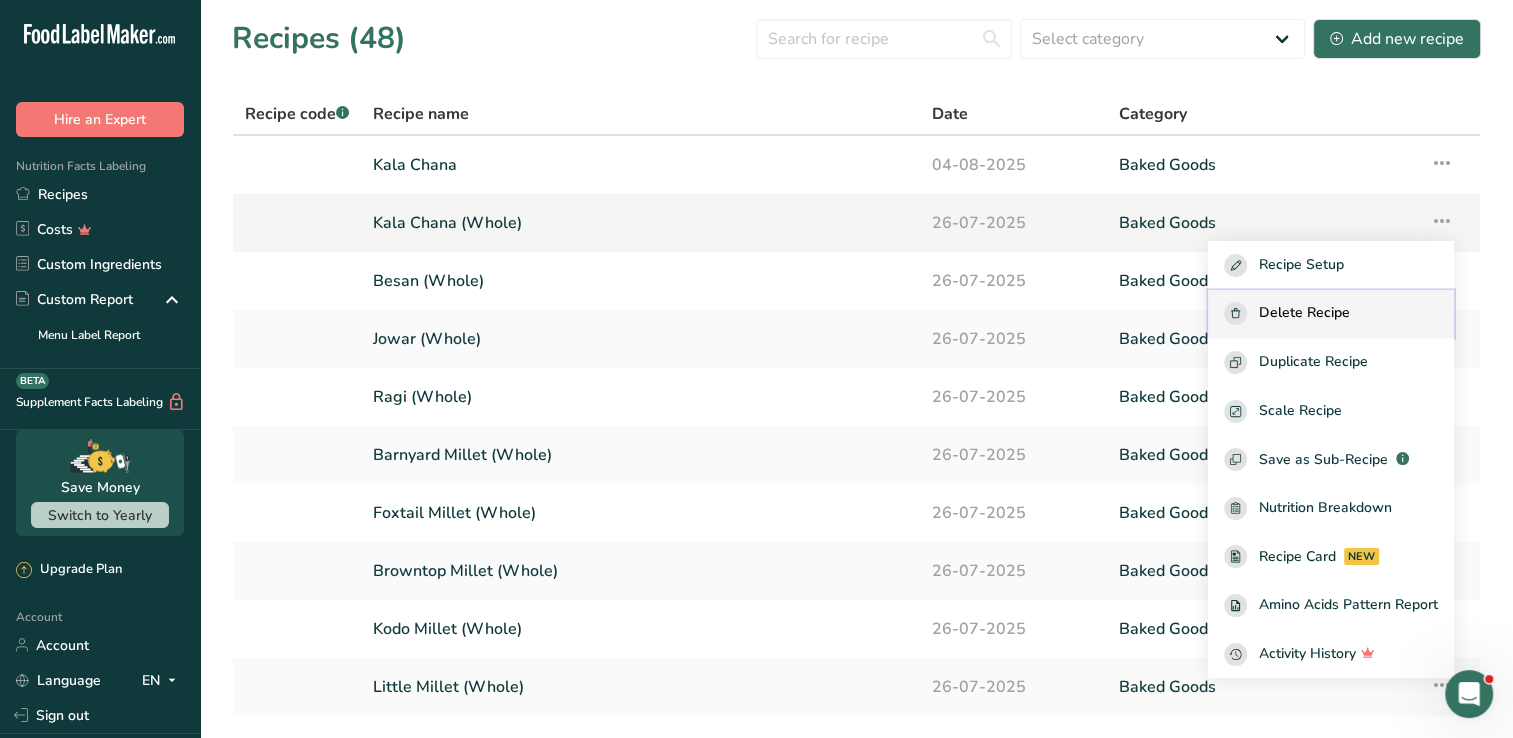 click on "Delete Recipe" at bounding box center [1304, 313] 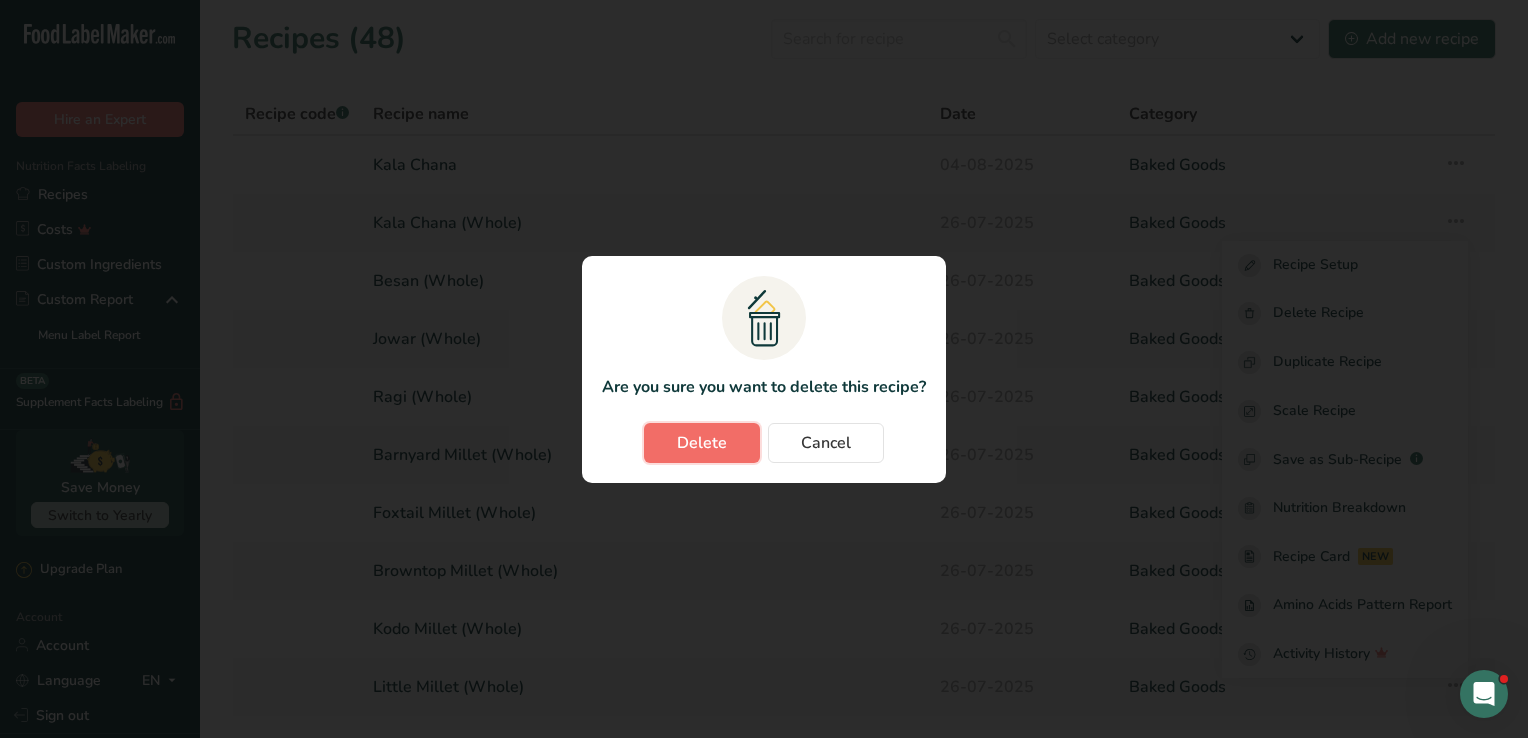 click on "Delete" at bounding box center (702, 443) 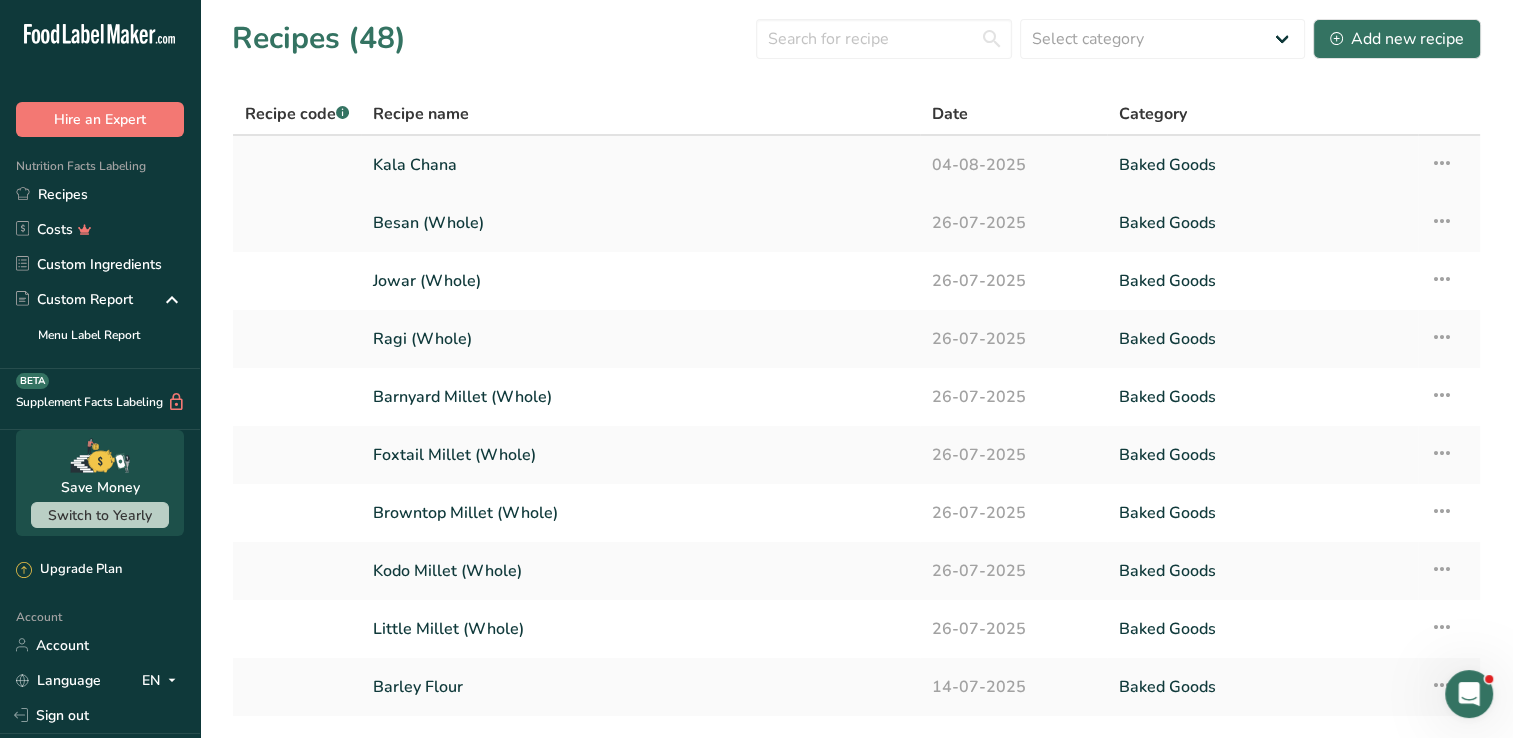click on "Kala Chana" at bounding box center [640, 165] 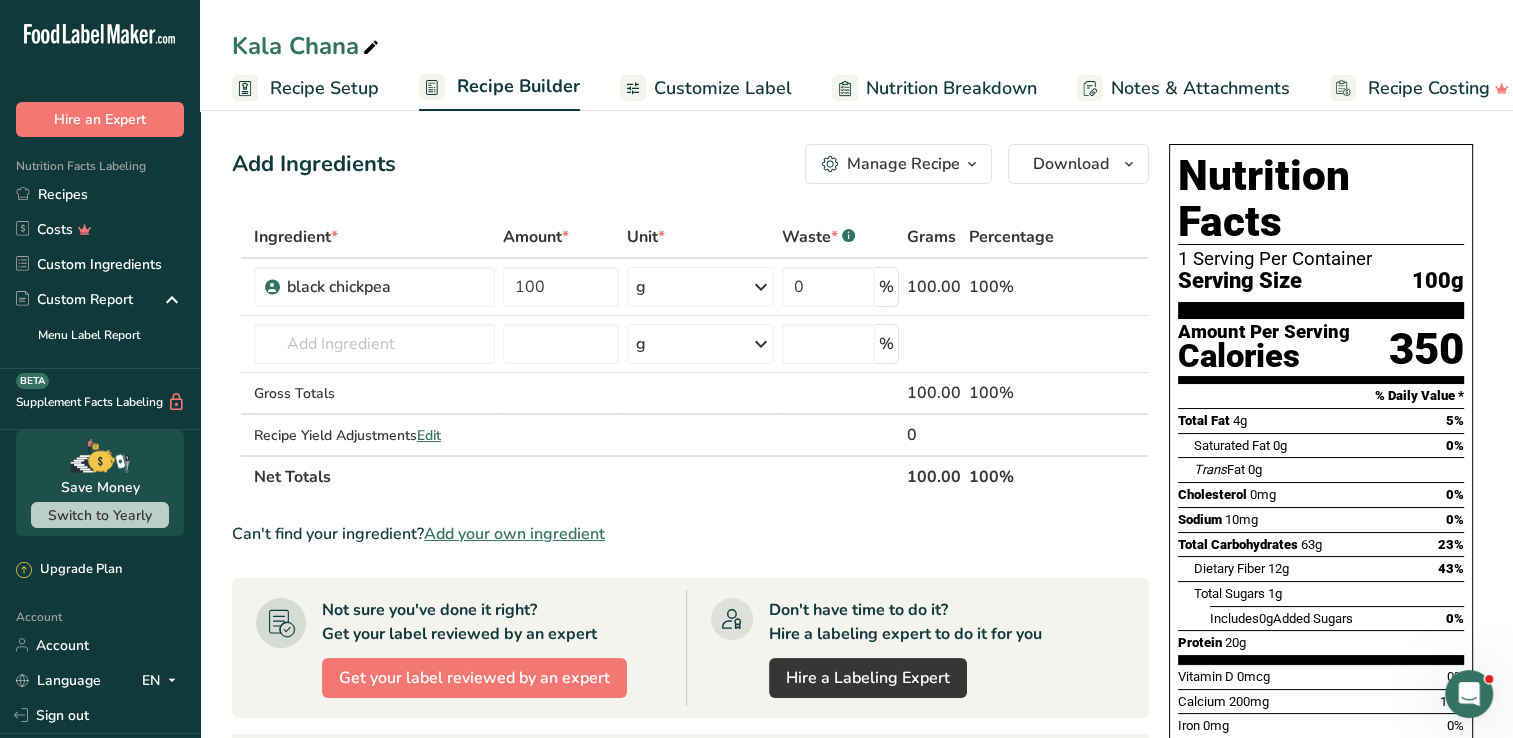 click at bounding box center (371, 48) 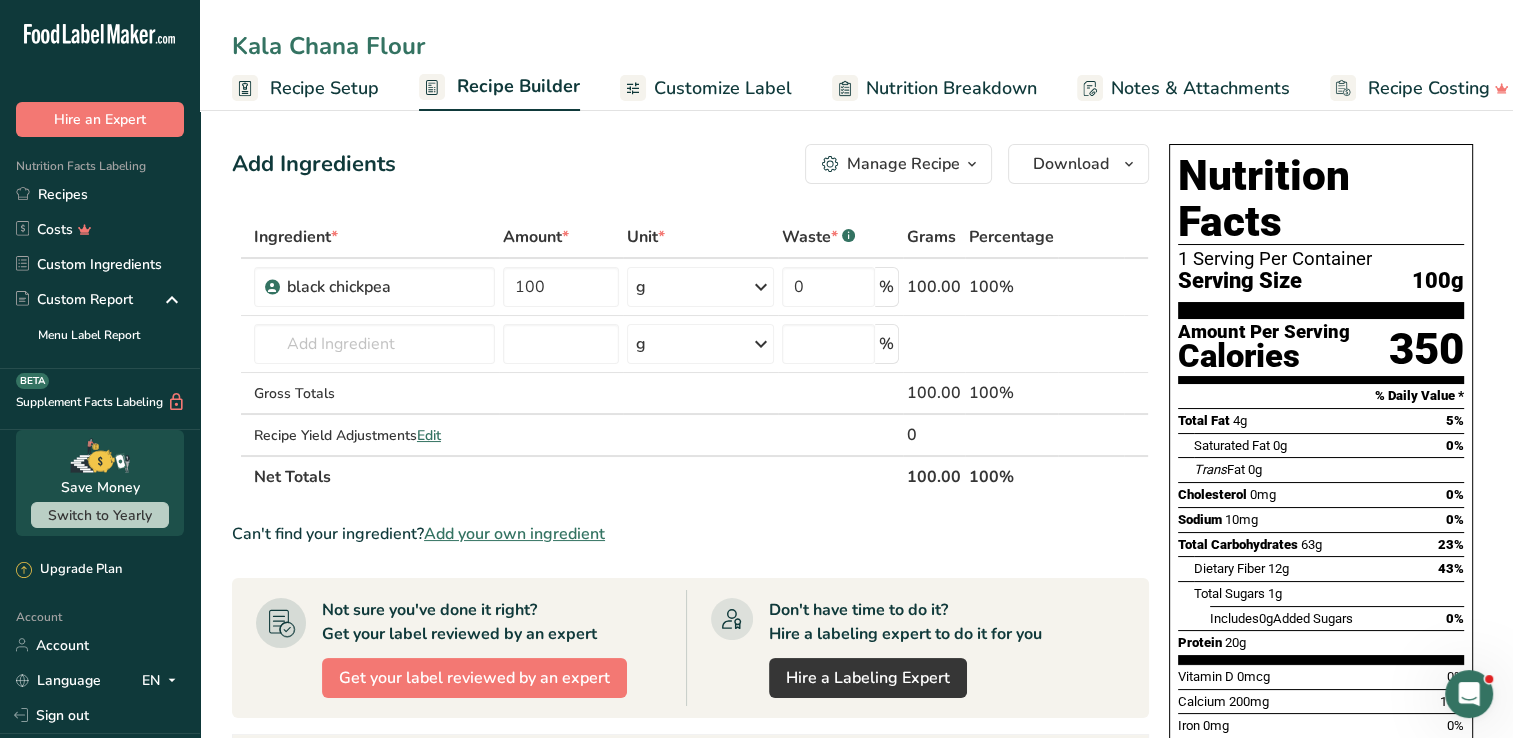 type on "Kala Chana Flour" 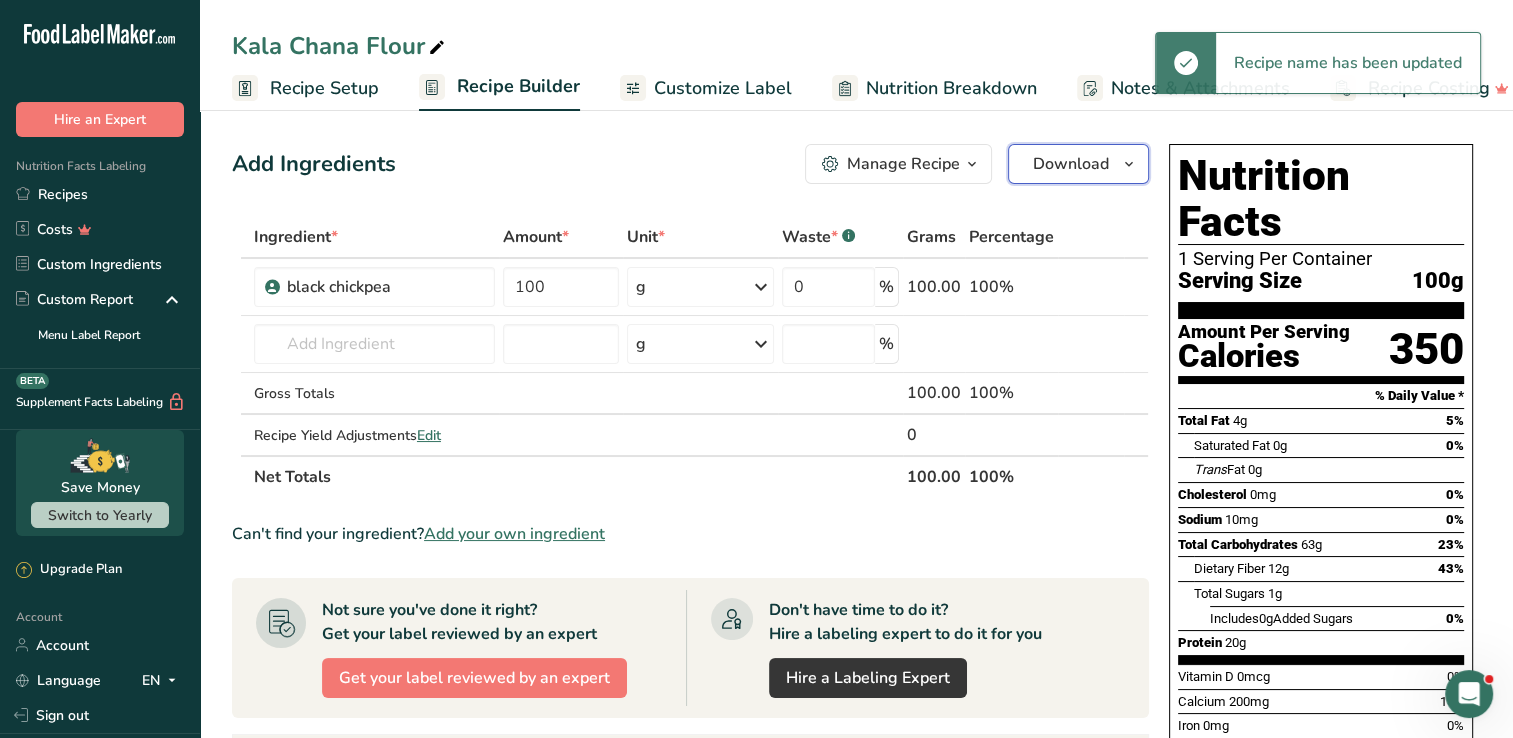 click on "Download" at bounding box center (1071, 164) 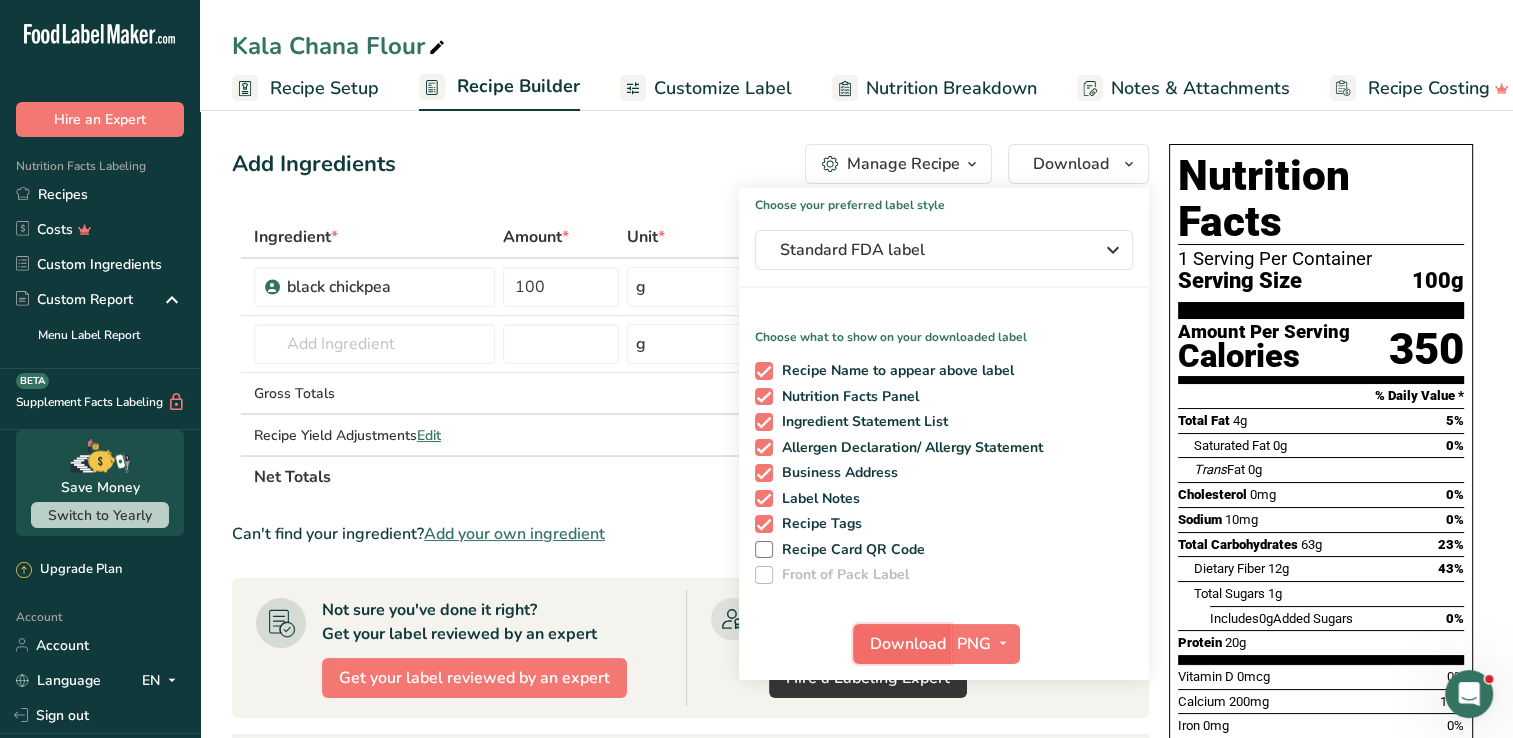 click on "Download" at bounding box center (908, 644) 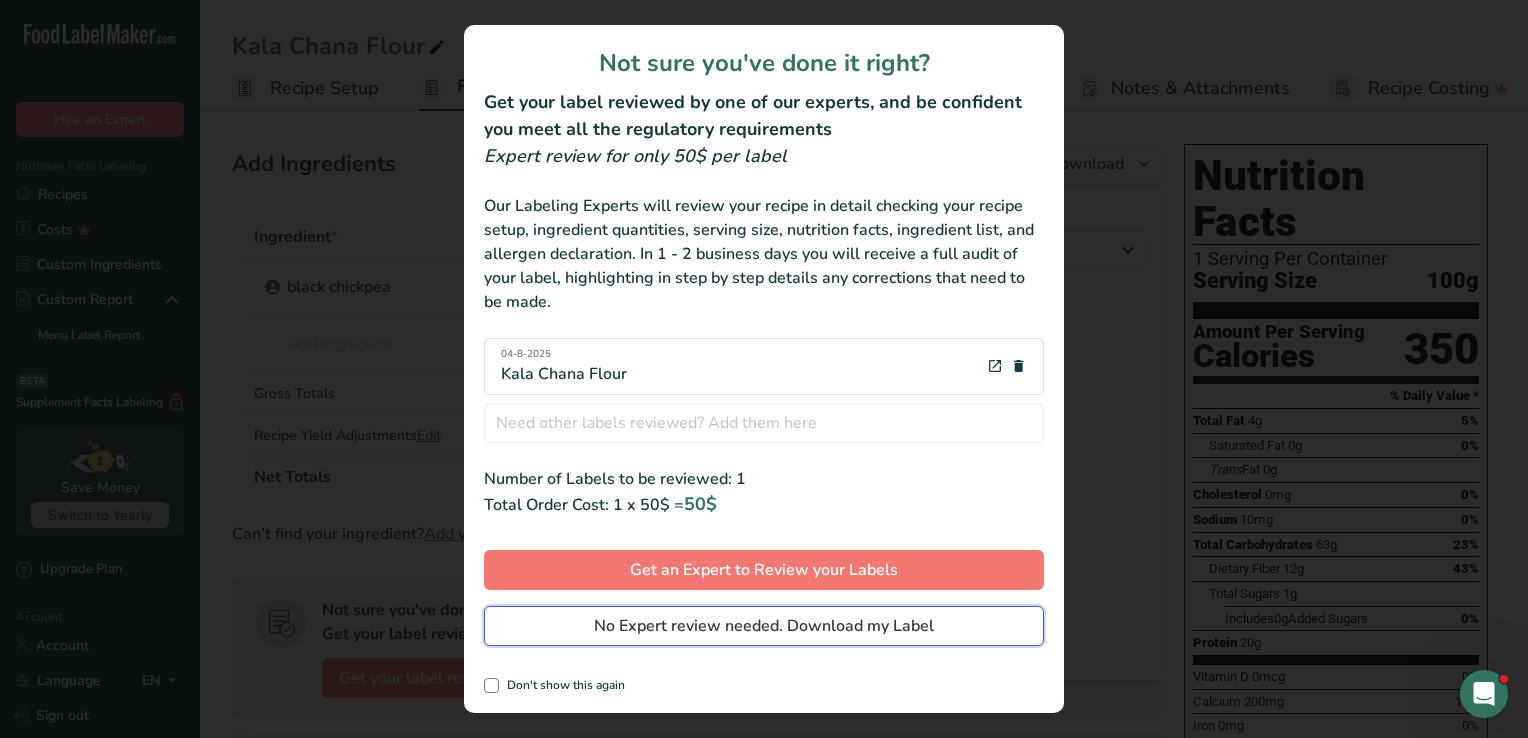 click on "No Expert review needed. Download my Label" at bounding box center (764, 626) 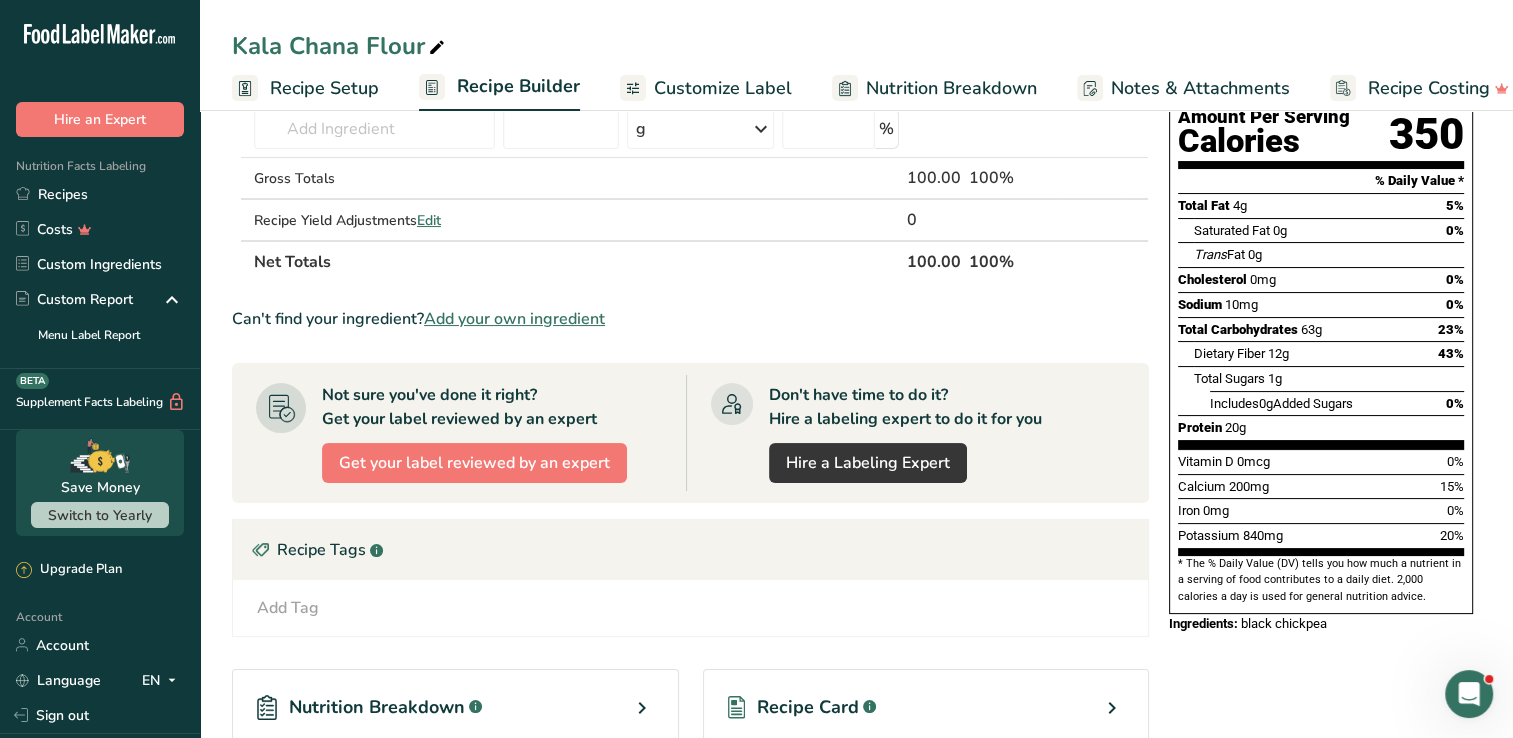 scroll, scrollTop: 0, scrollLeft: 0, axis: both 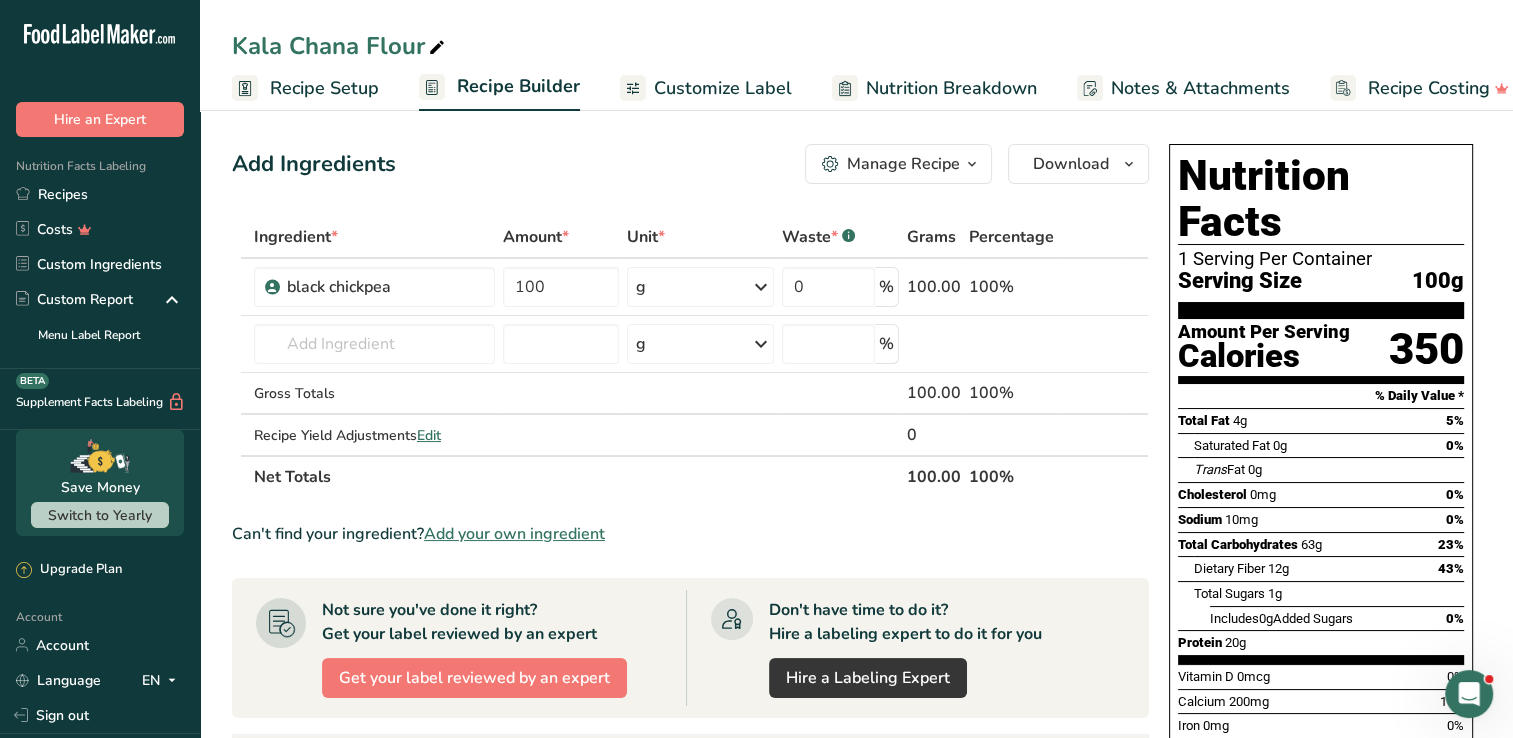 drag, startPoint x: 1460, startPoint y: 43, endPoint x: 1468, endPoint y: 5, distance: 38.832977 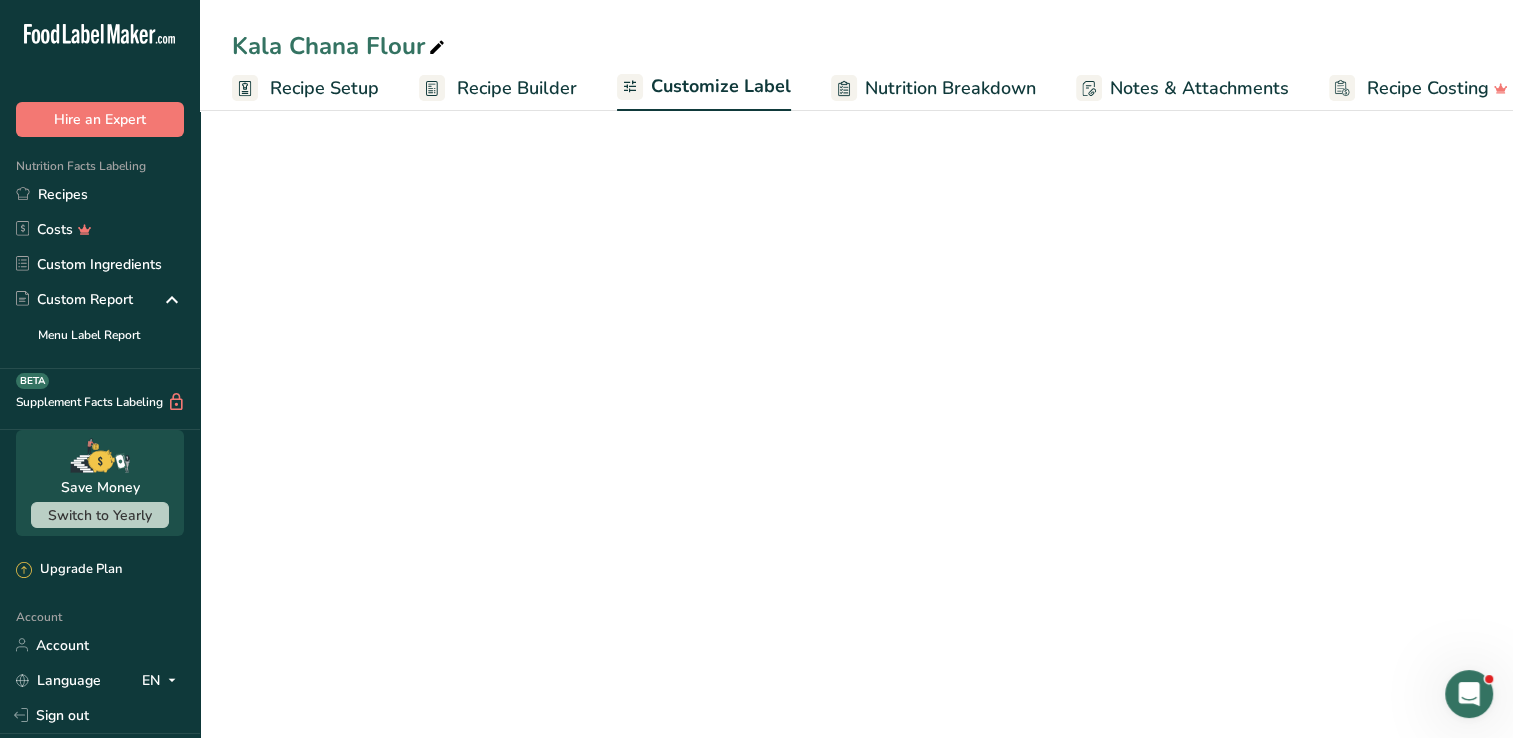 scroll, scrollTop: 0, scrollLeft: 27, axis: horizontal 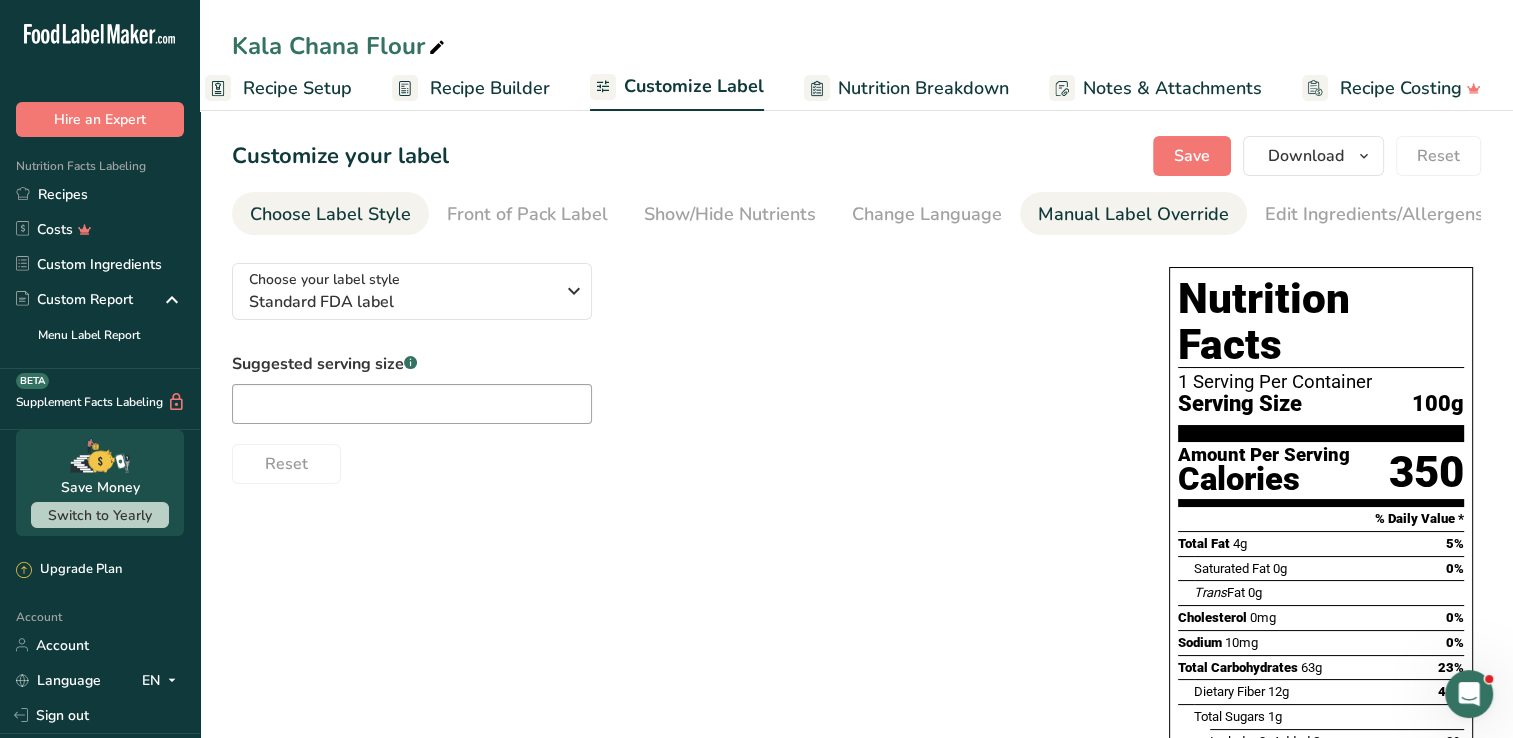 click on "Manual Label Override" at bounding box center [1133, 214] 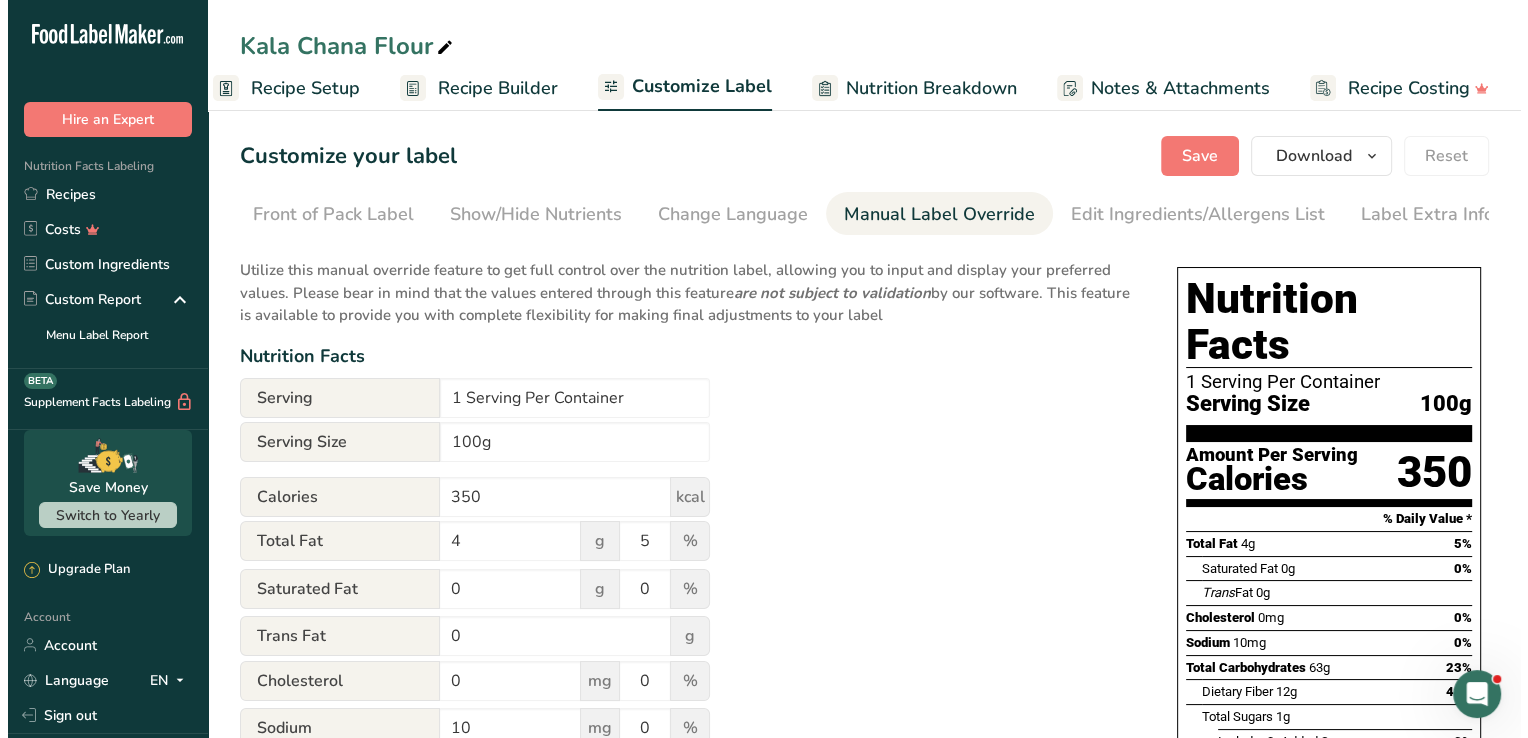 scroll, scrollTop: 0, scrollLeft: 204, axis: horizontal 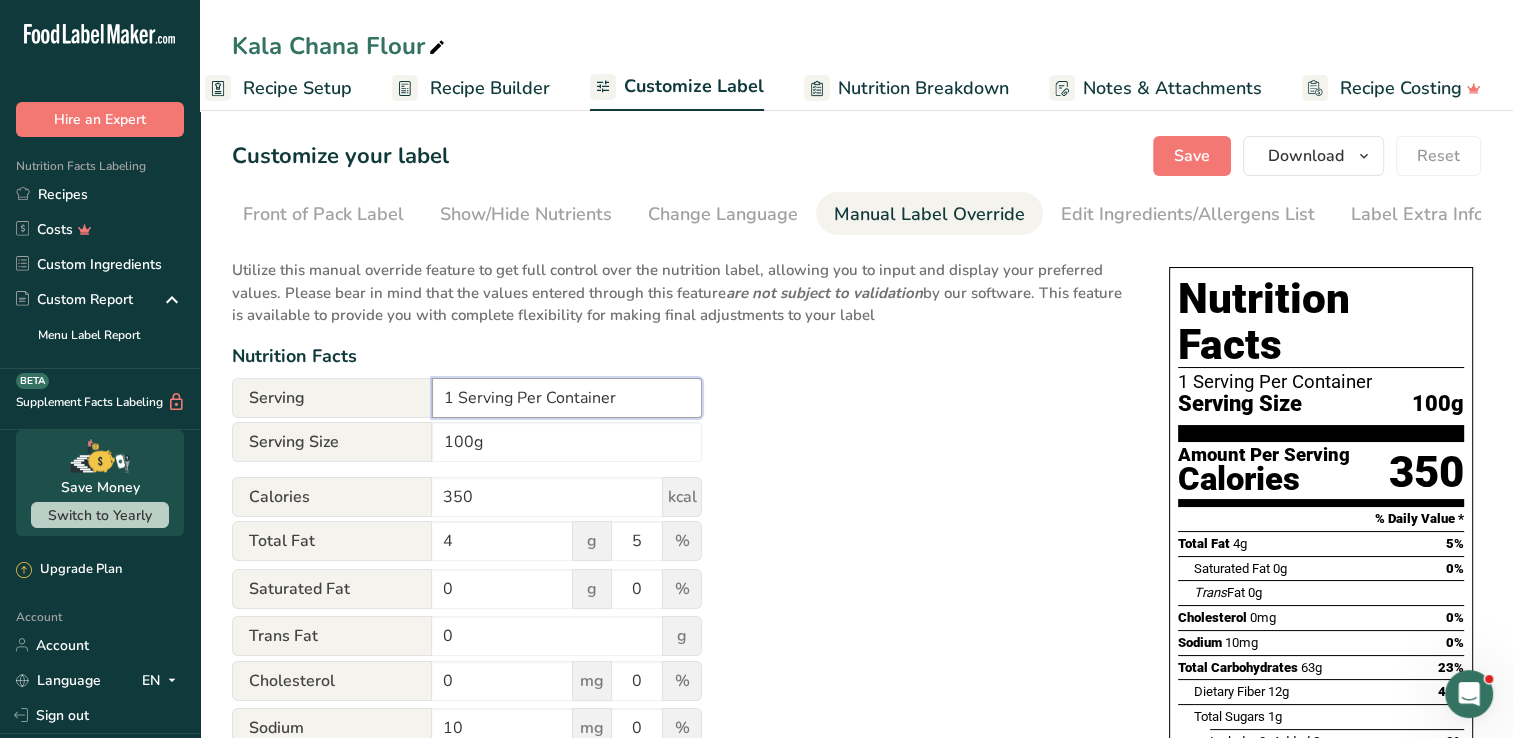 click on "1 Serving Per Container" at bounding box center (567, 398) 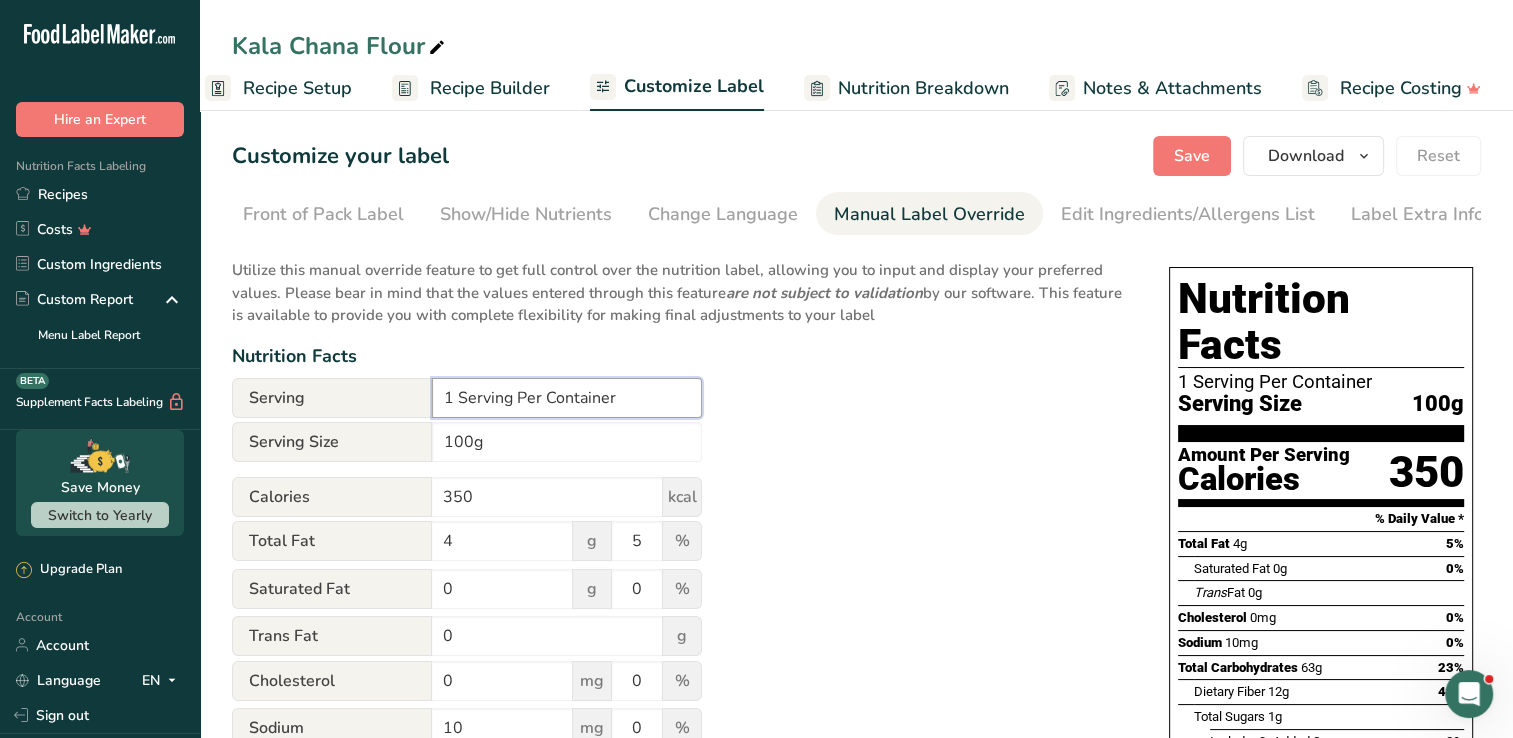 paste on "‎" 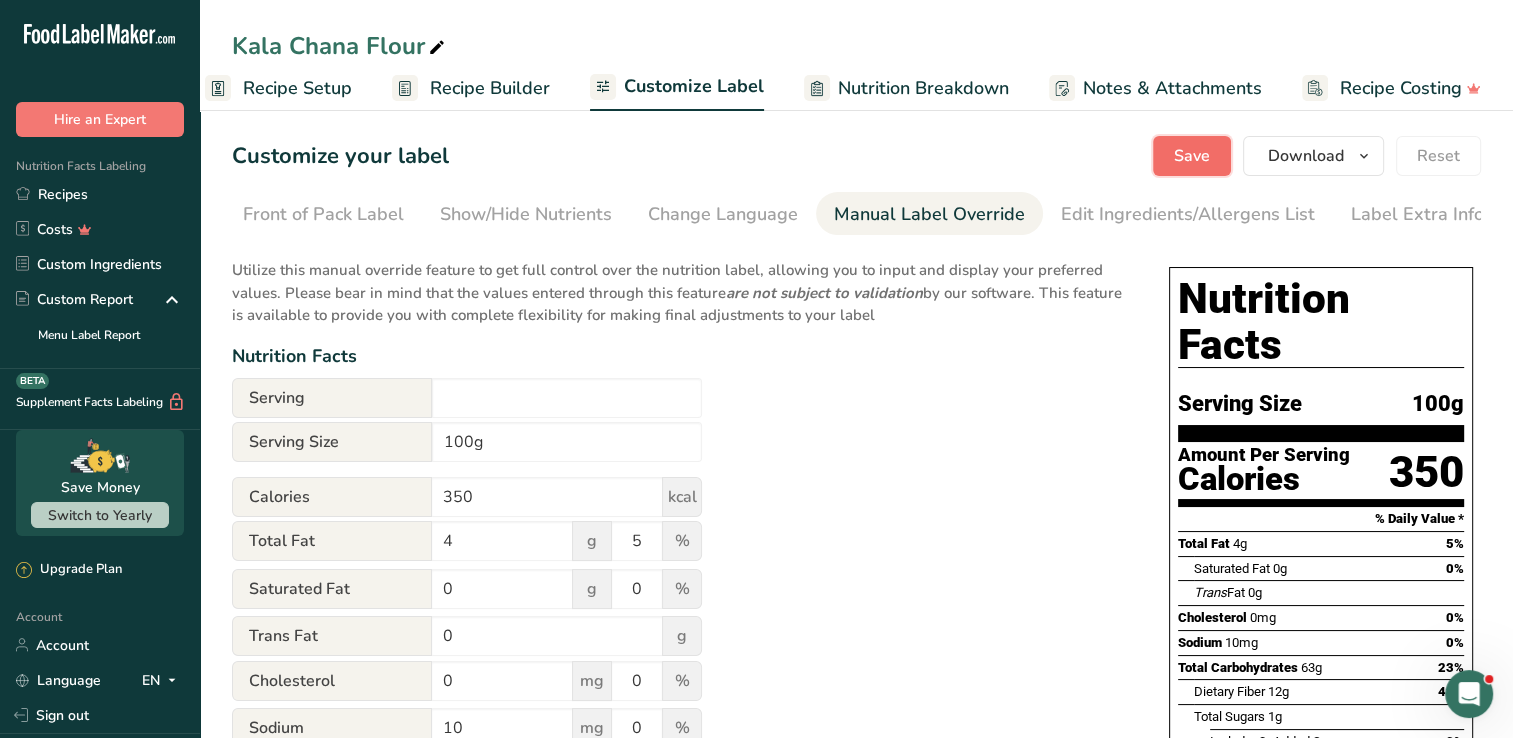 click on "Save" at bounding box center [1192, 156] 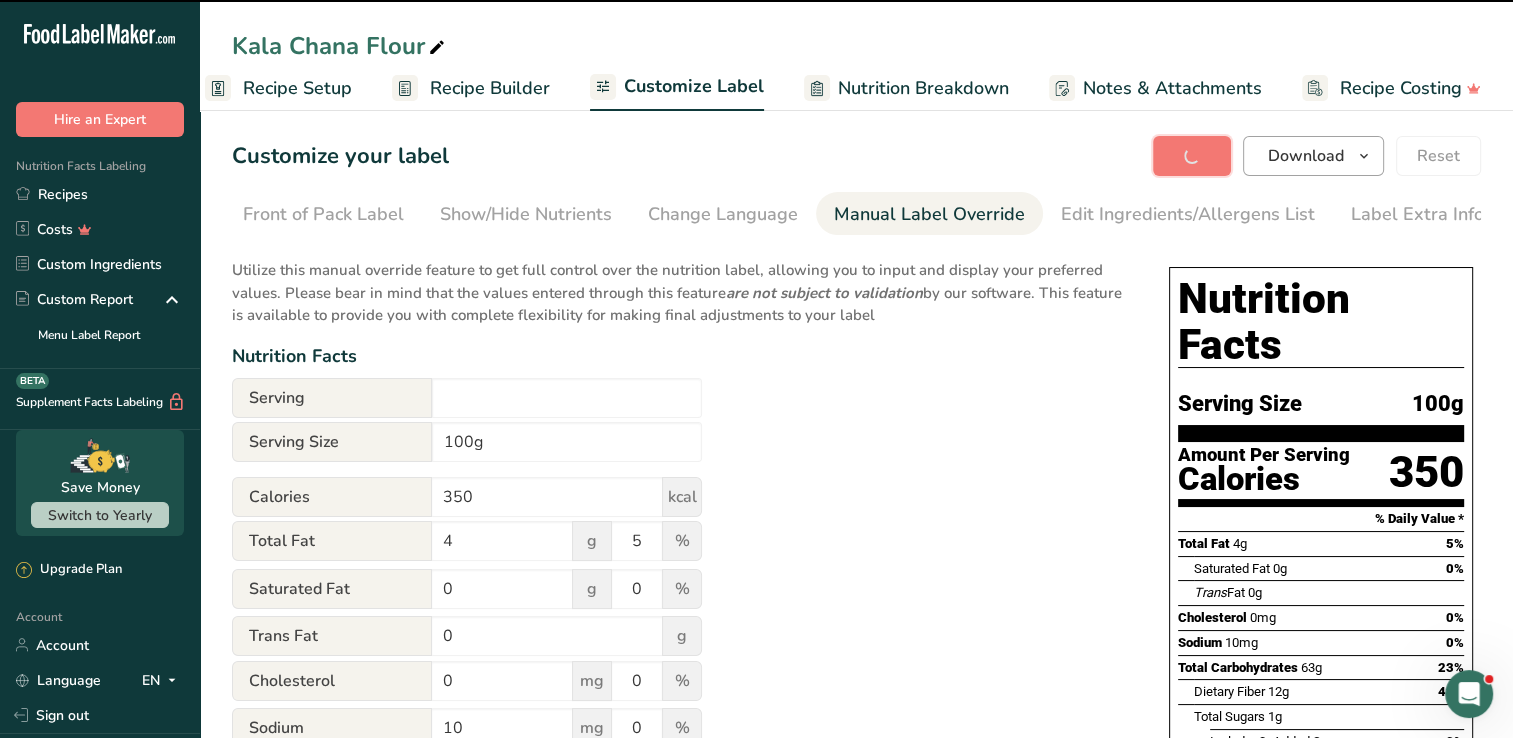 type on "‎" 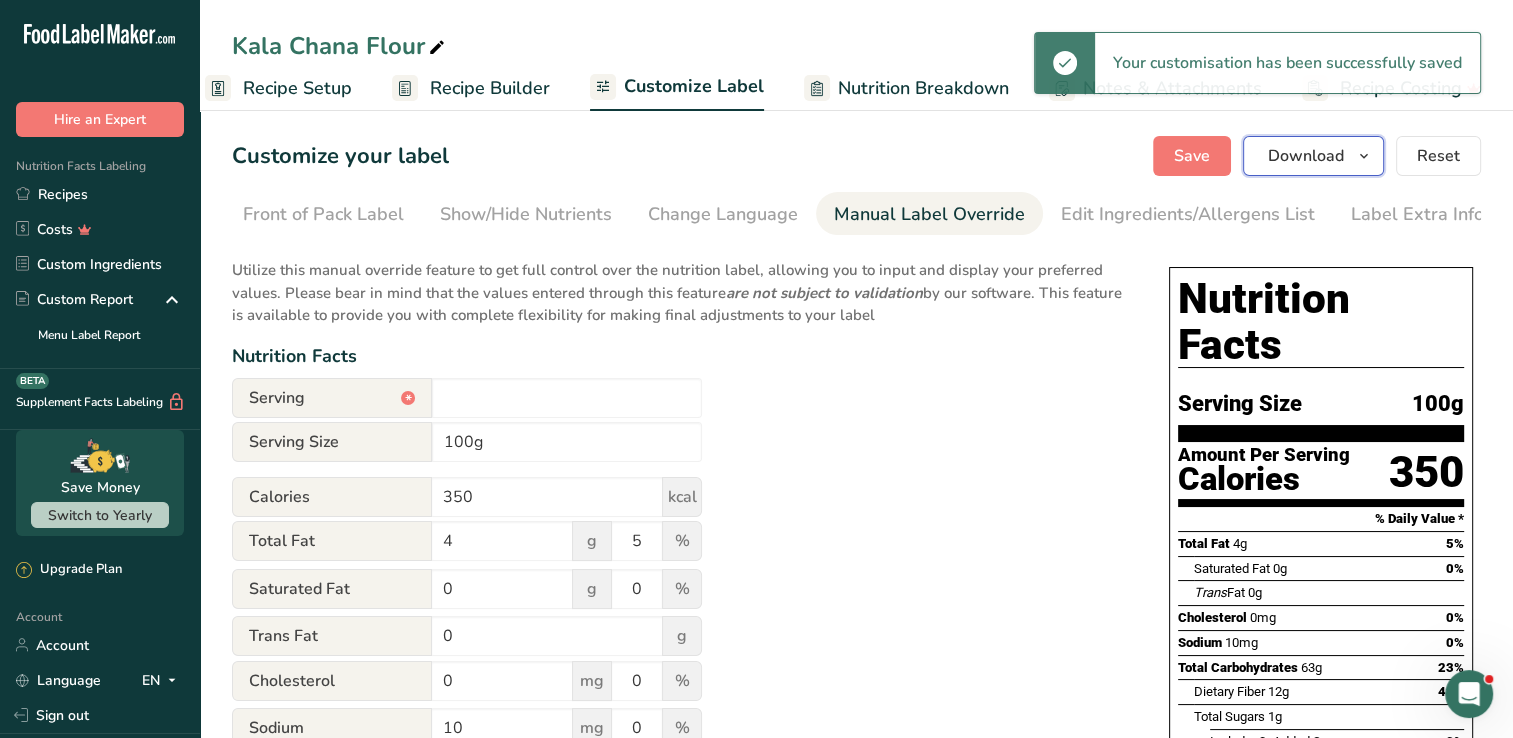 click on "Download" at bounding box center (1306, 156) 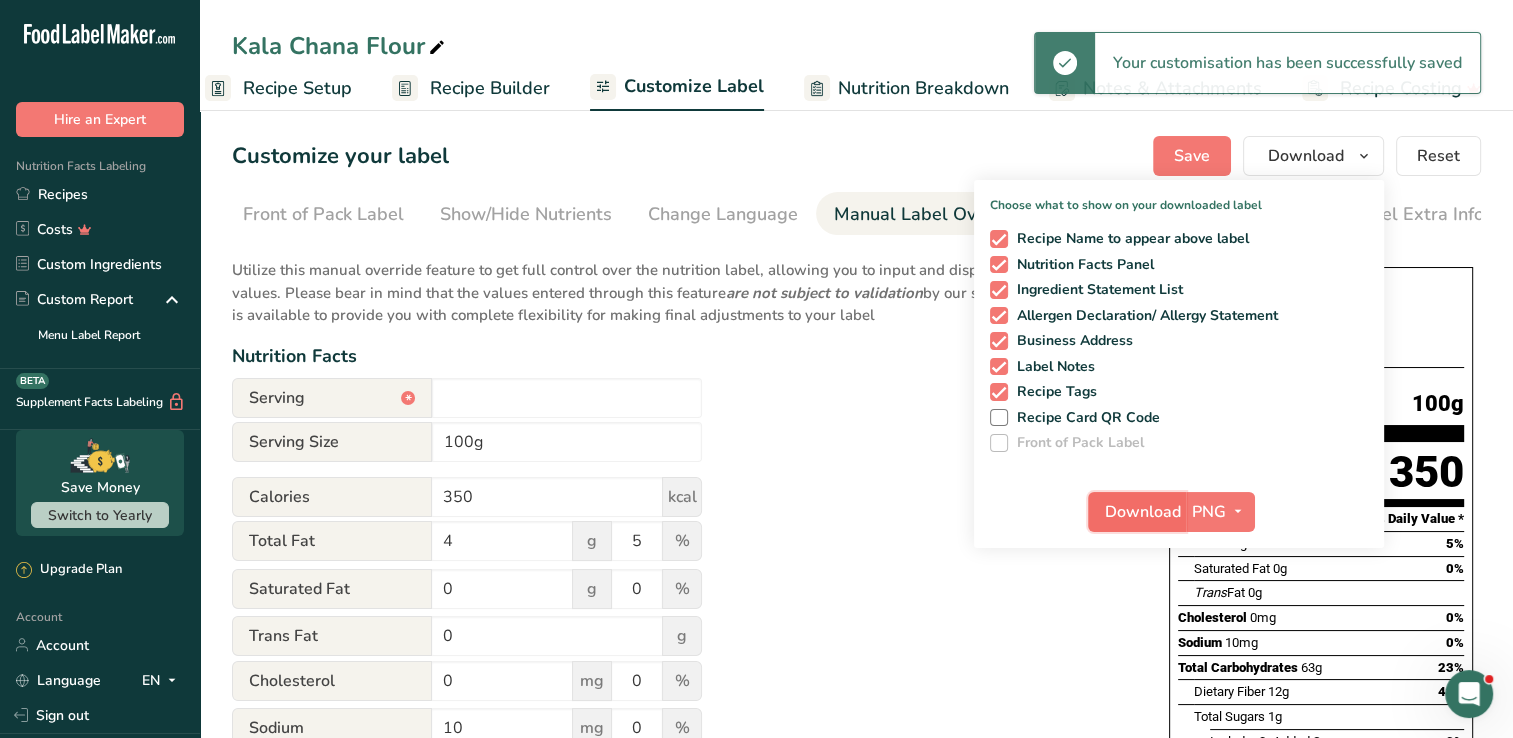 click on "Download" at bounding box center [1143, 512] 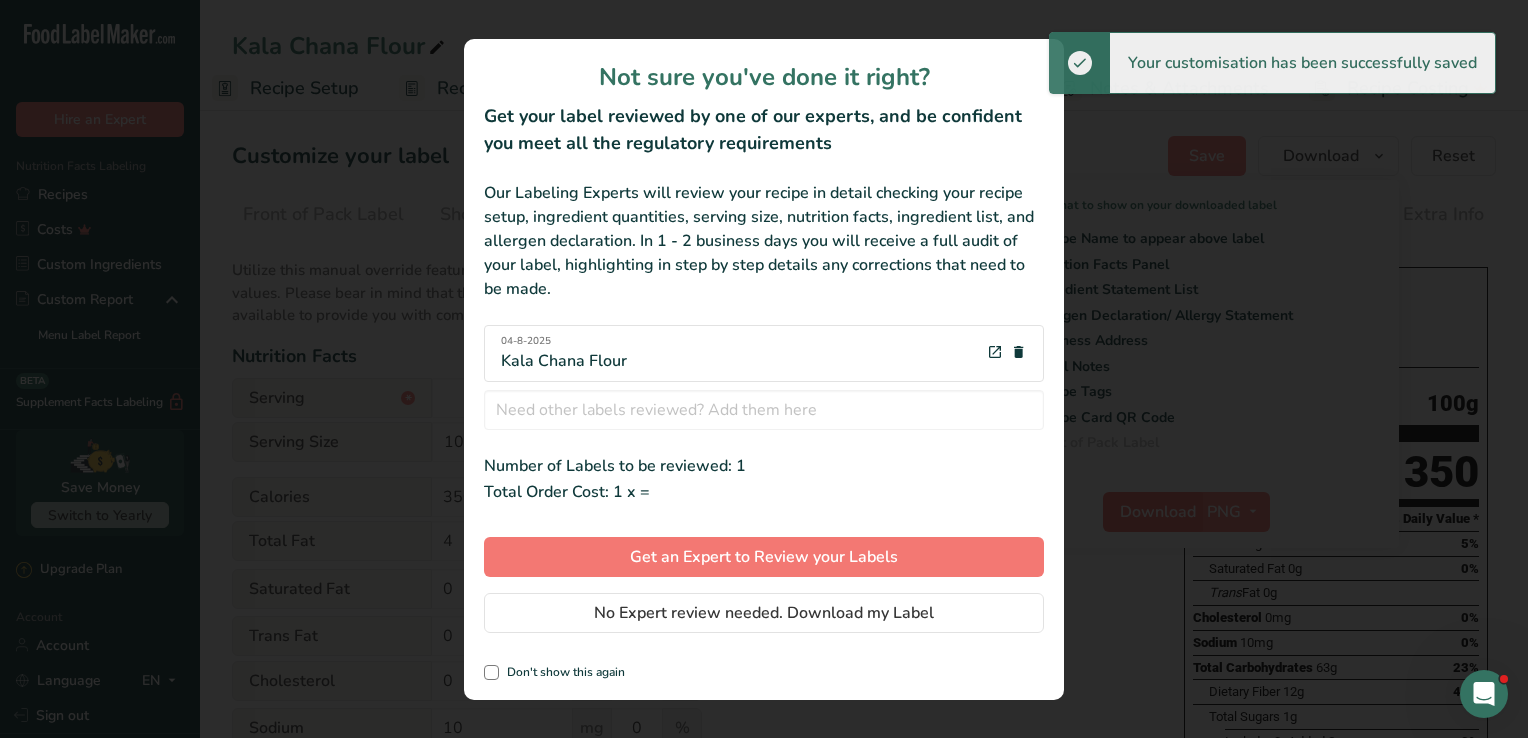 scroll, scrollTop: 0, scrollLeft: 188, axis: horizontal 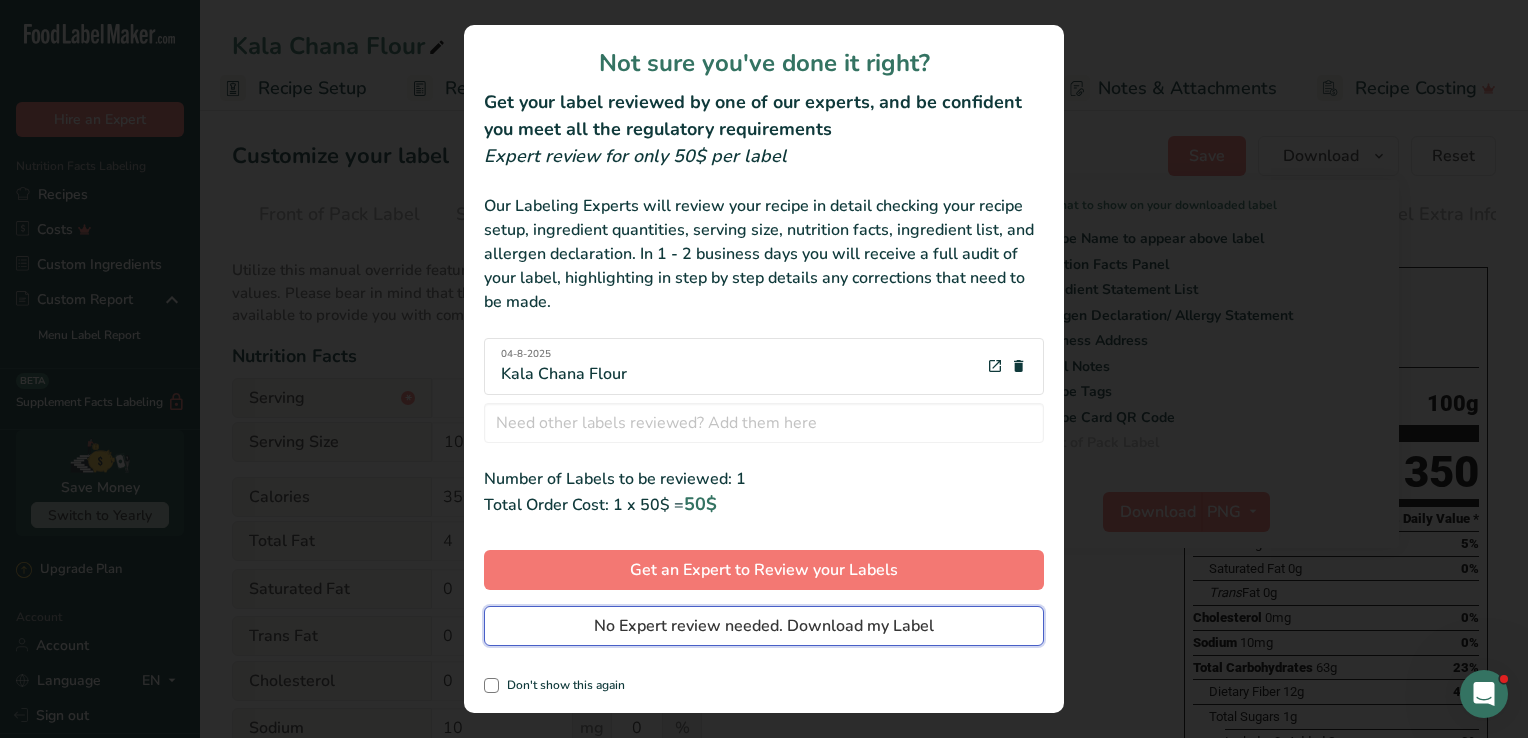 click on "No Expert review needed. Download my Label" at bounding box center (764, 626) 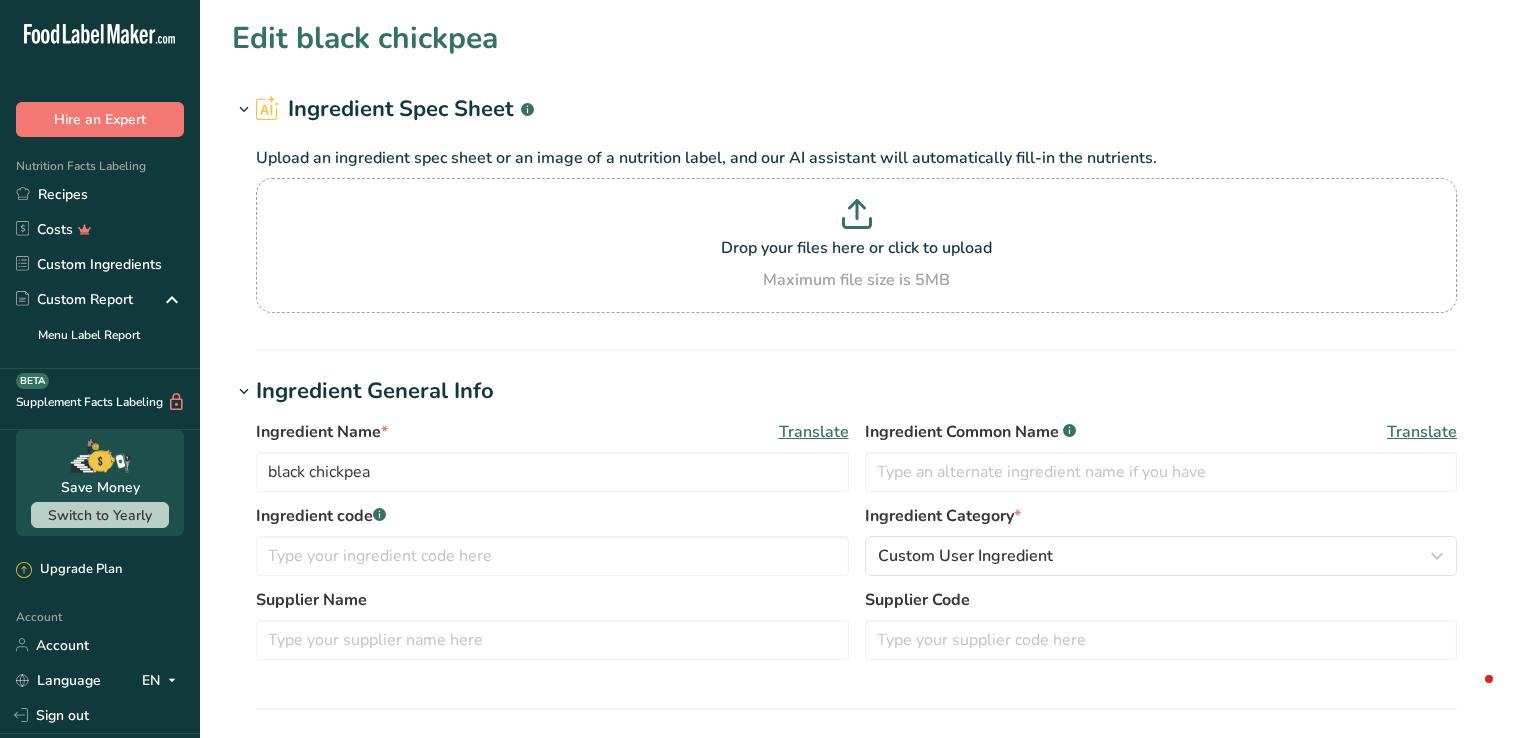 scroll, scrollTop: 0, scrollLeft: 0, axis: both 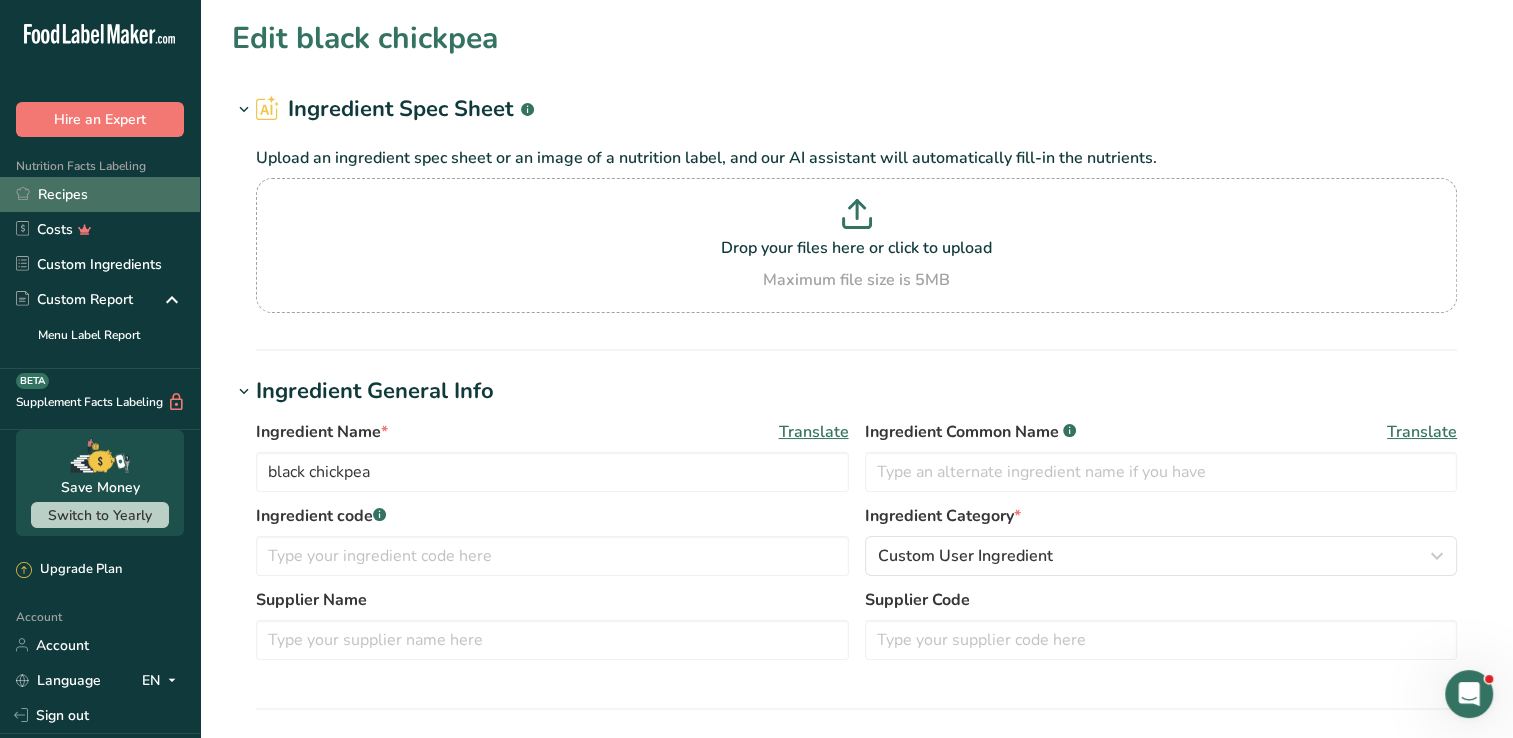 click on "Recipes" at bounding box center (100, 194) 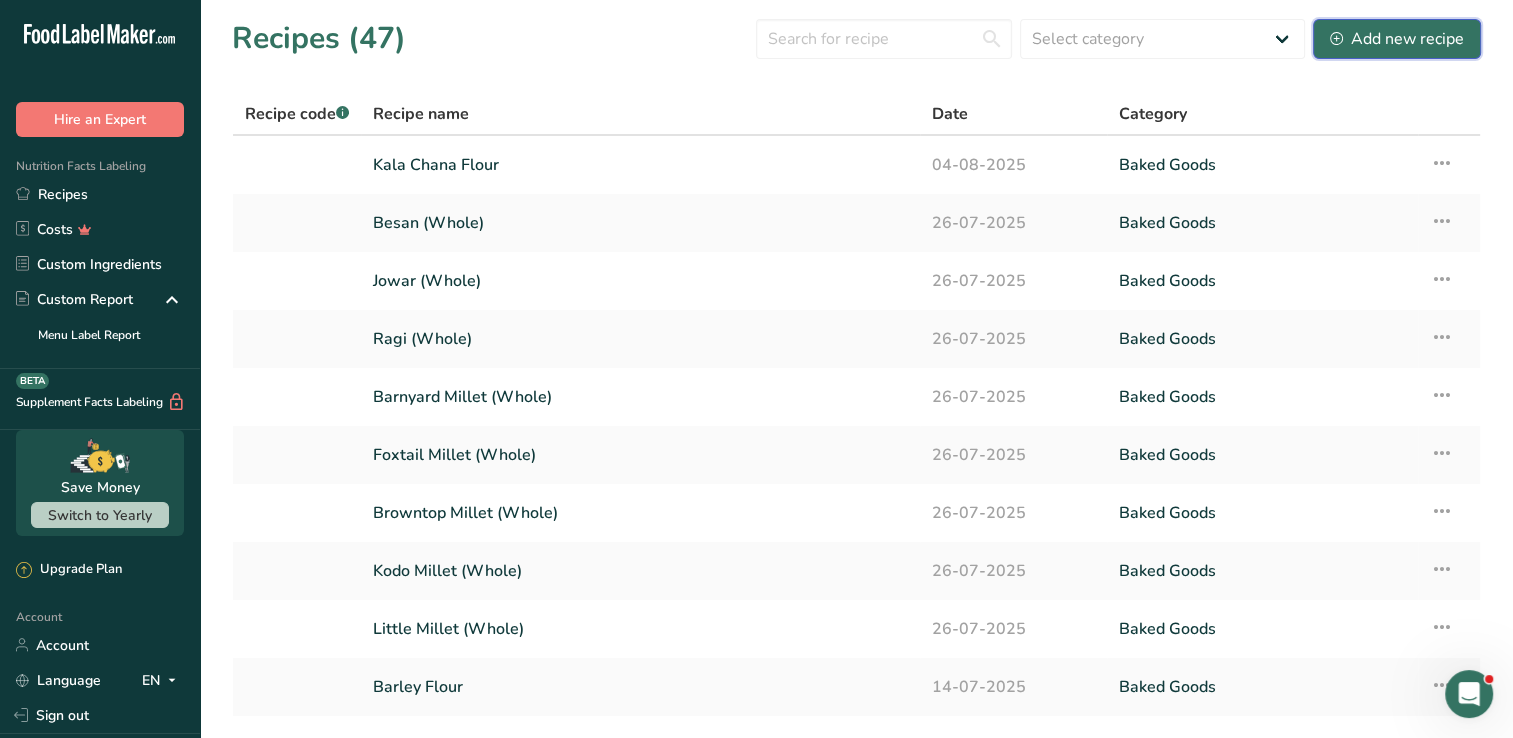 click on "Add new recipe" at bounding box center [1397, 39] 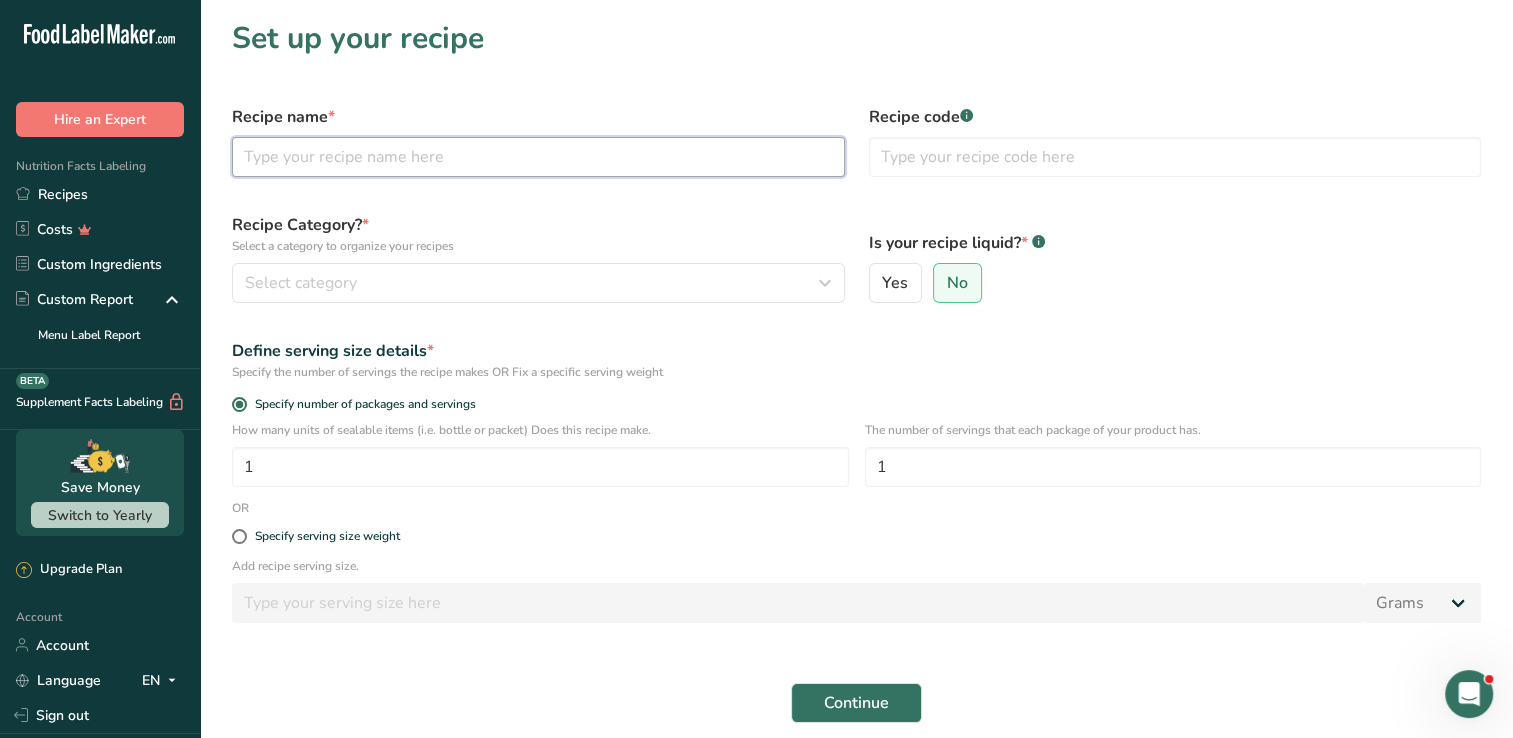 click at bounding box center [538, 157] 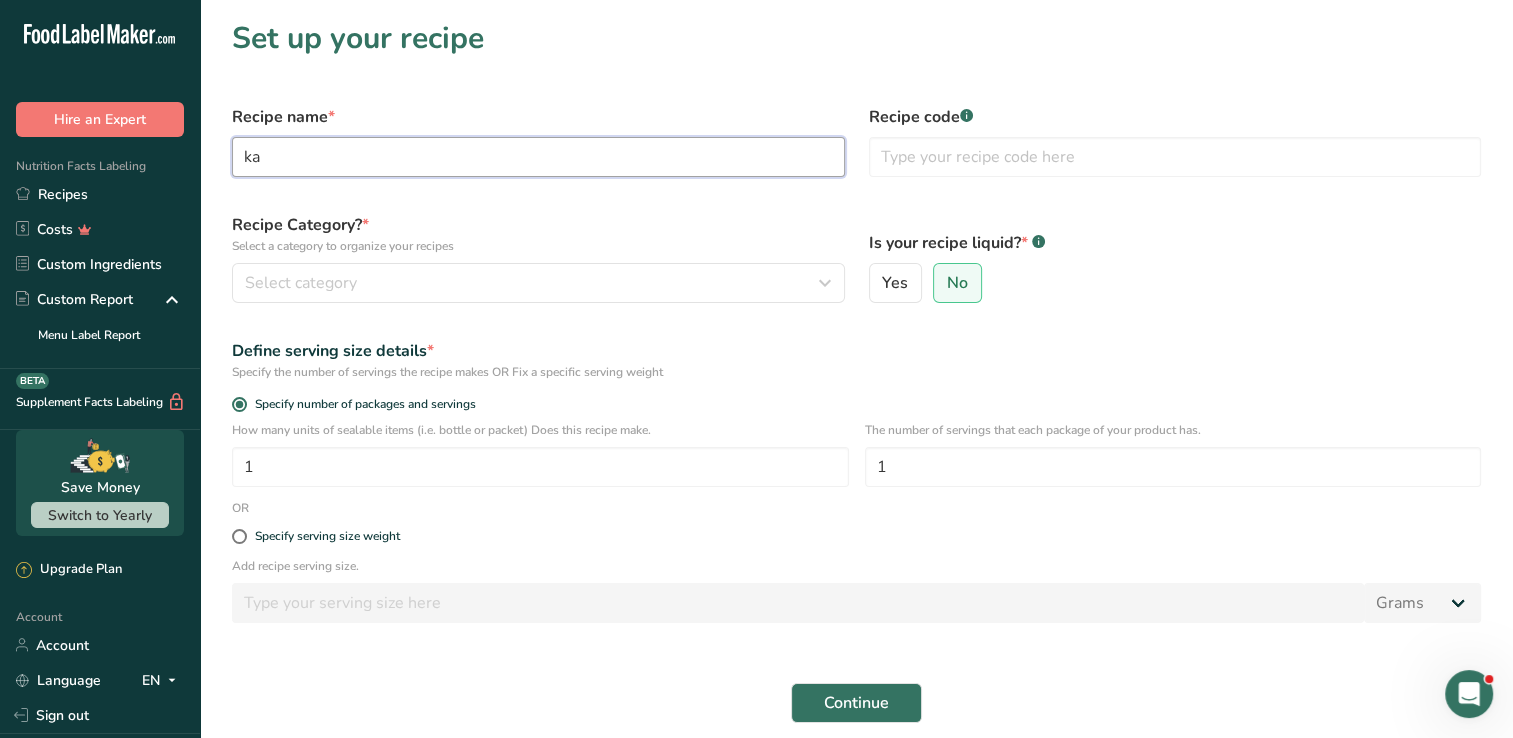 type on "k" 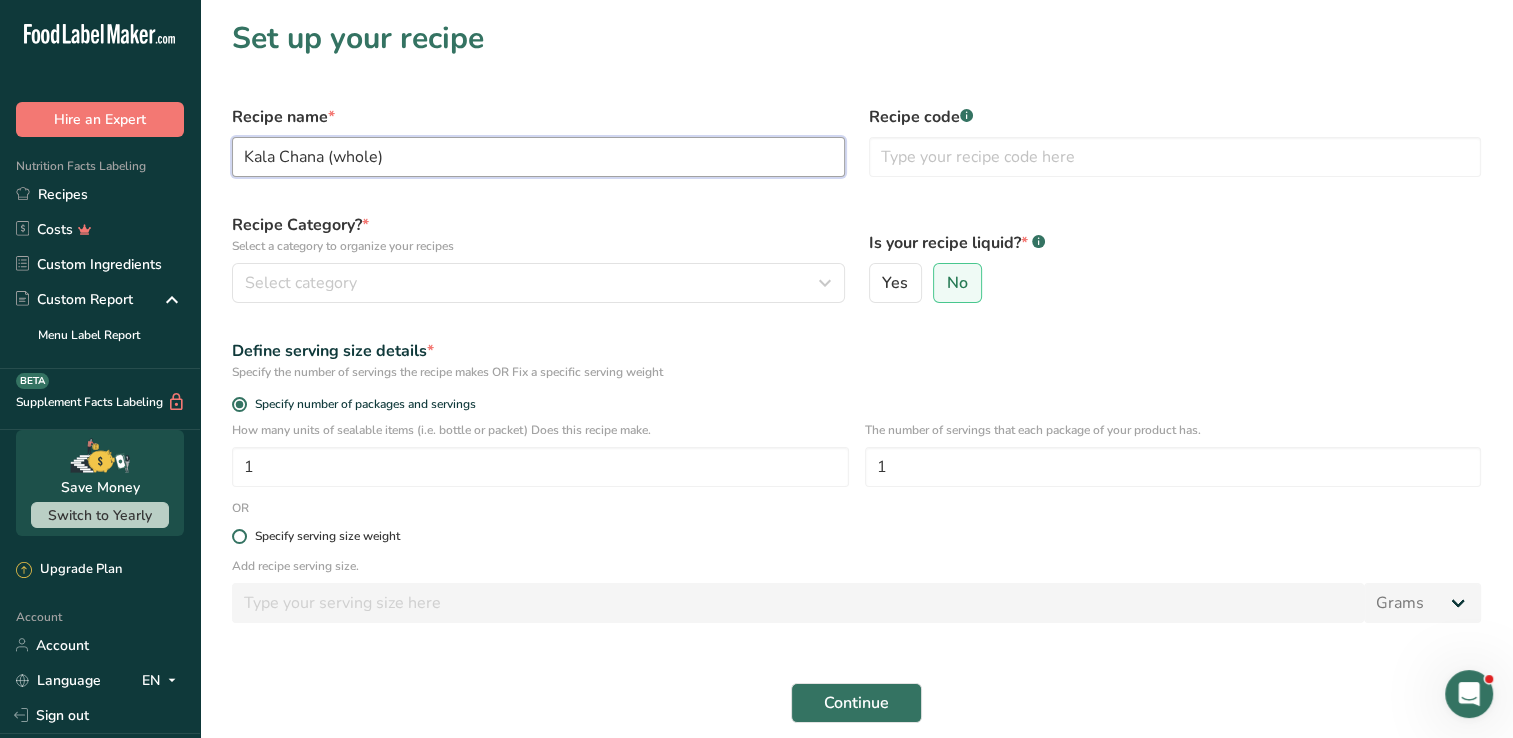 type on "Kala Chana (whole)" 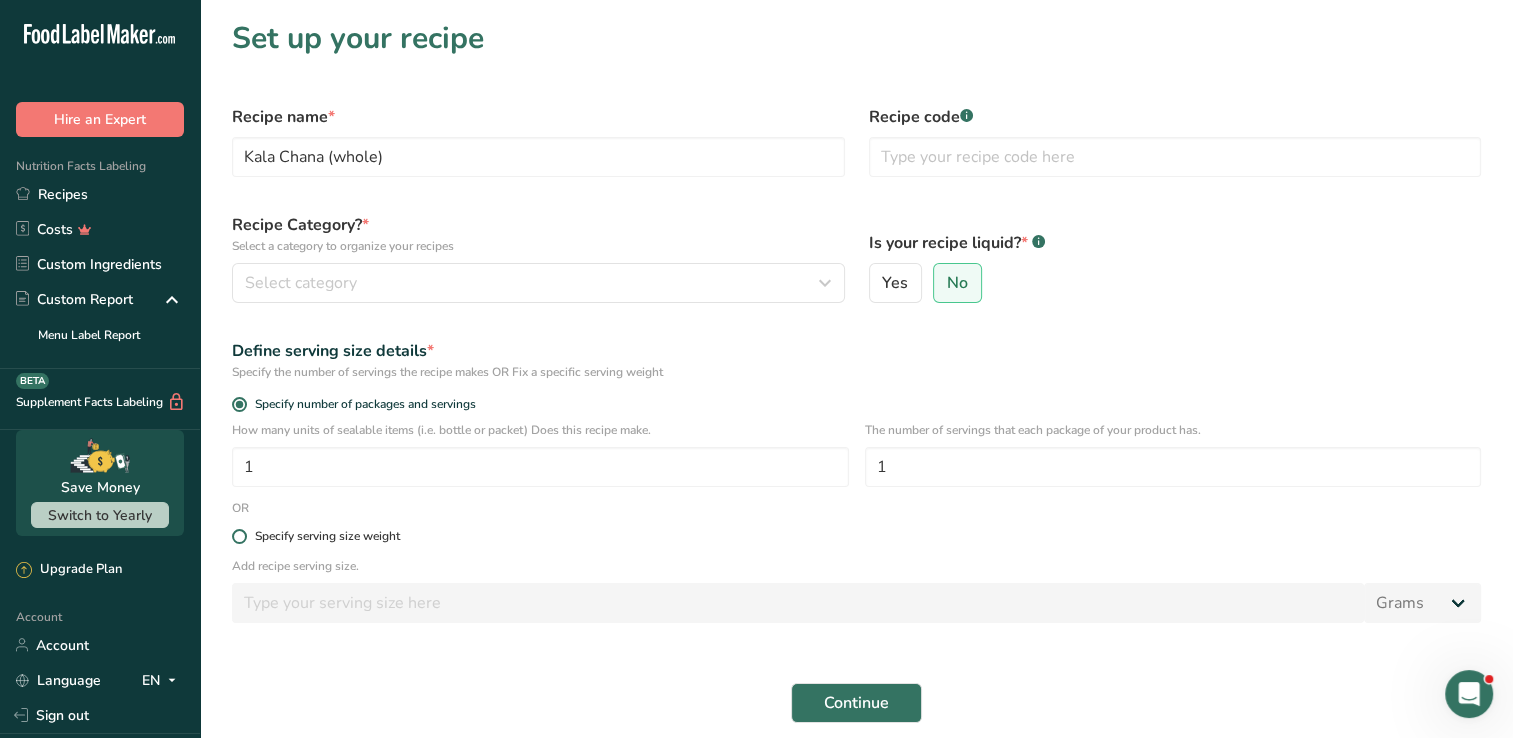 click on "Specify serving size weight" at bounding box center (327, 536) 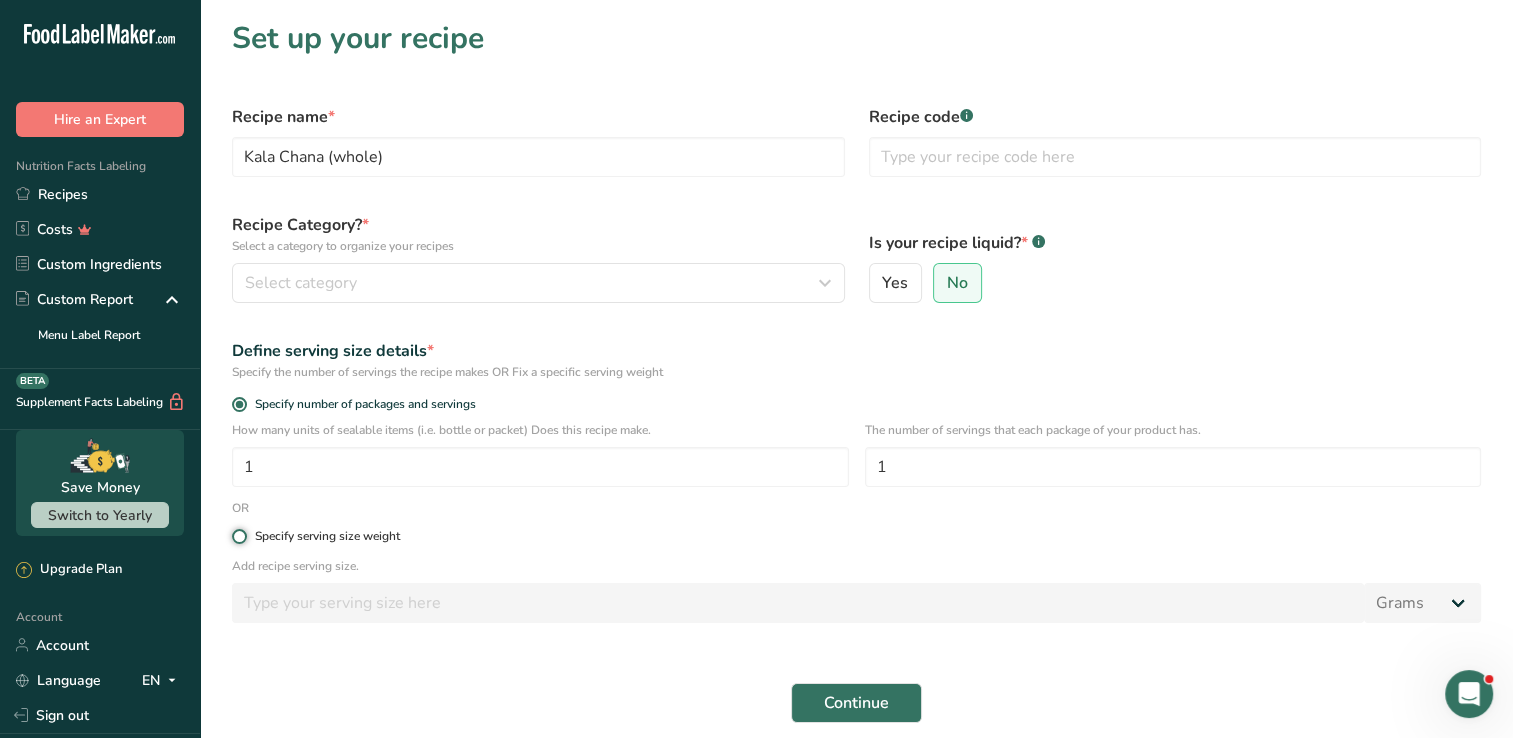 click on "Specify serving size weight" at bounding box center (238, 536) 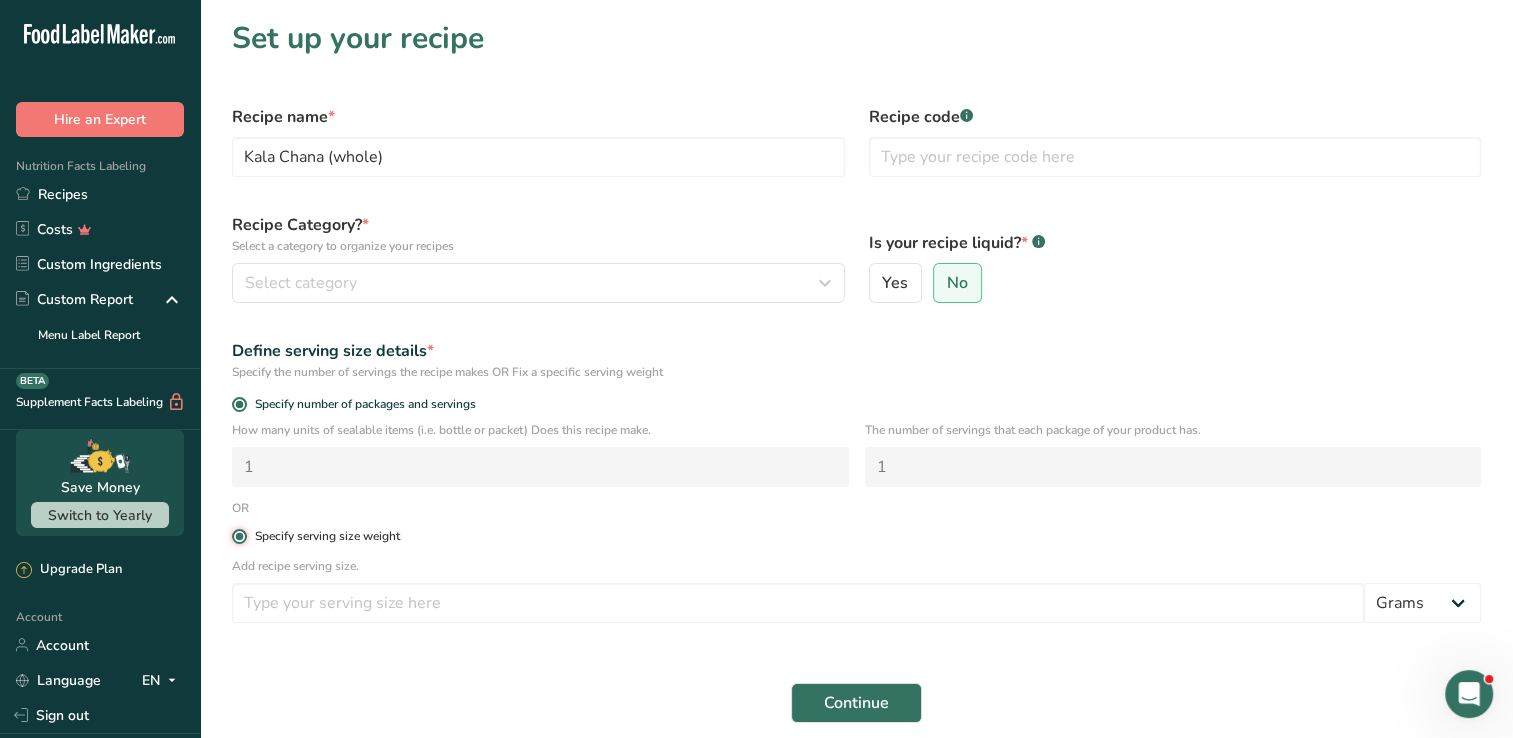 radio on "false" 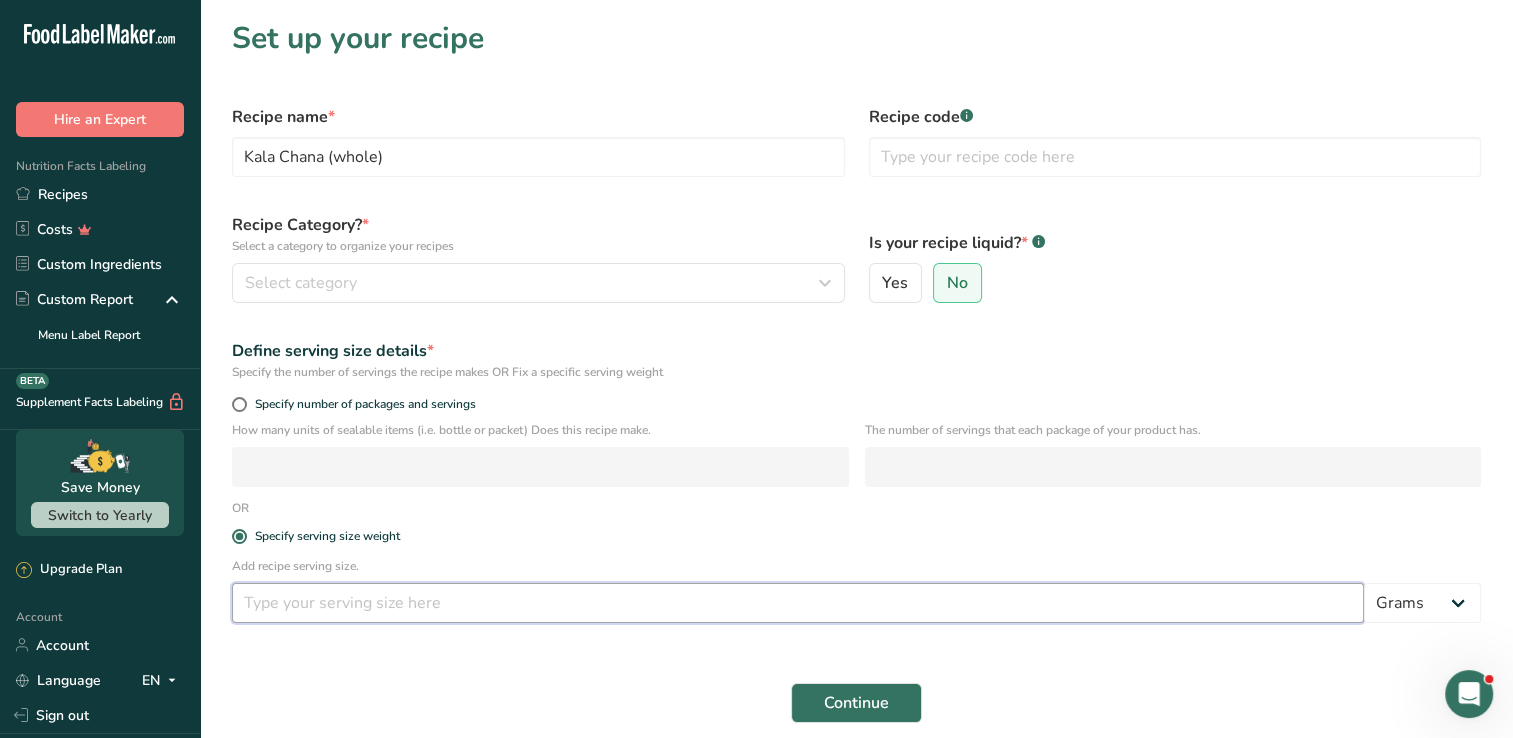 click at bounding box center (798, 603) 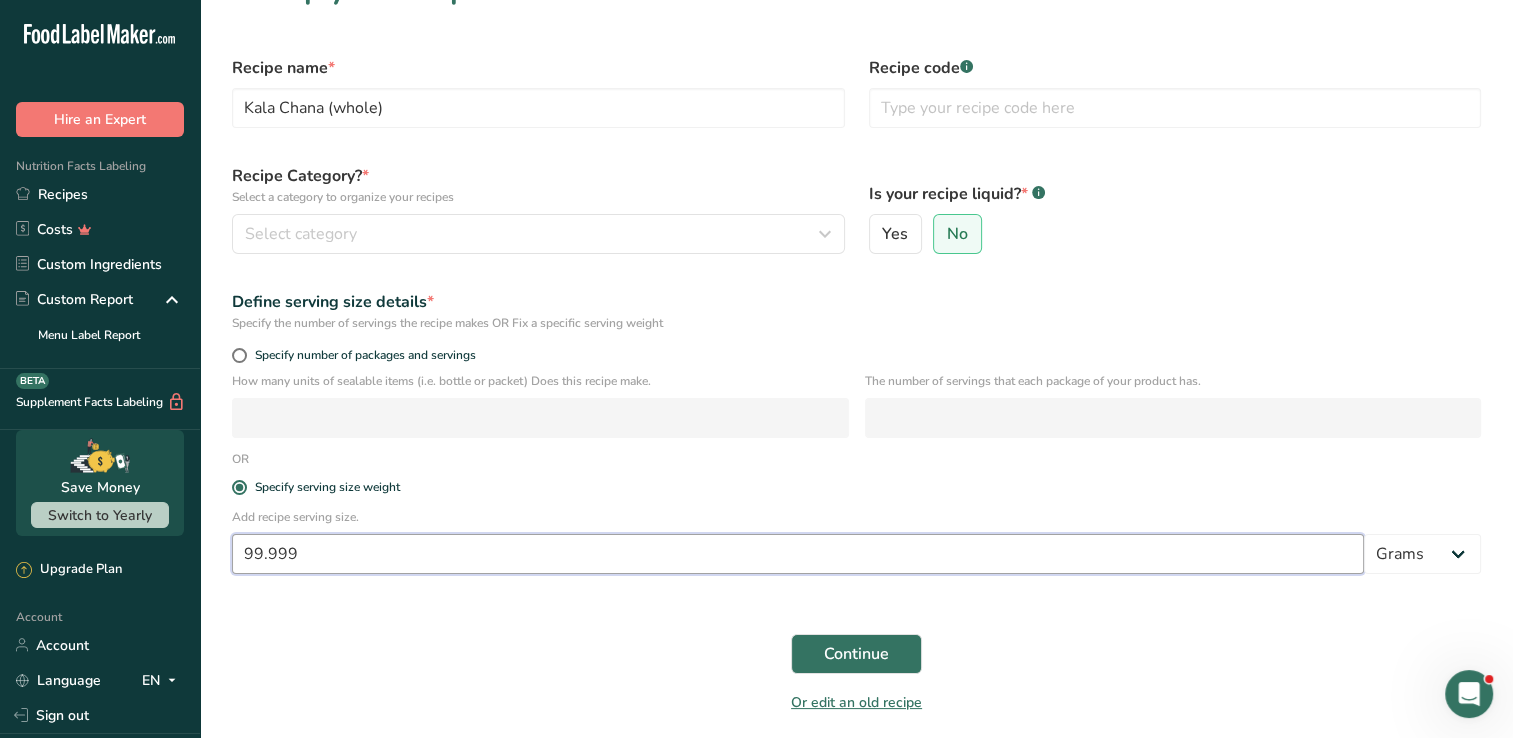 scroll, scrollTop: 120, scrollLeft: 0, axis: vertical 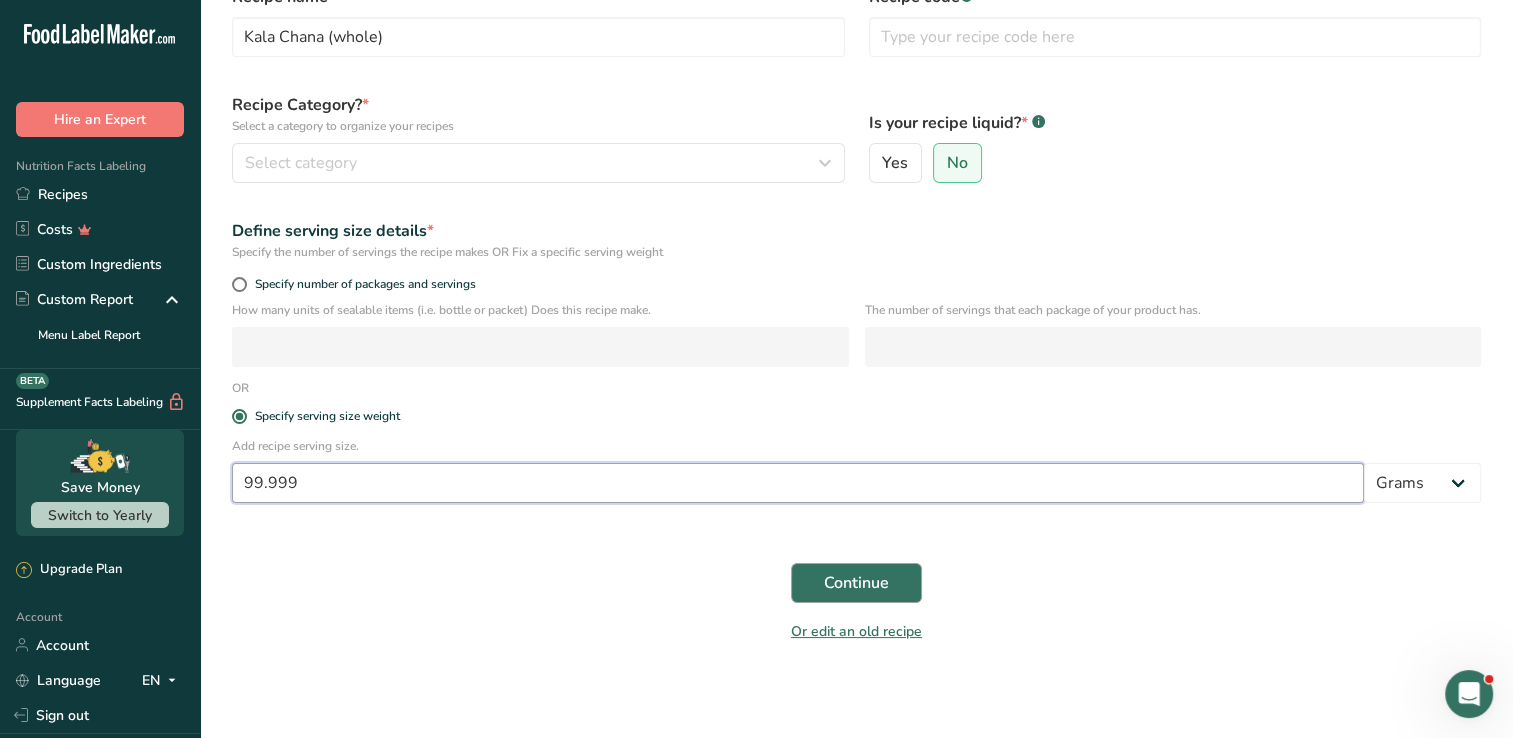 type on "99.999" 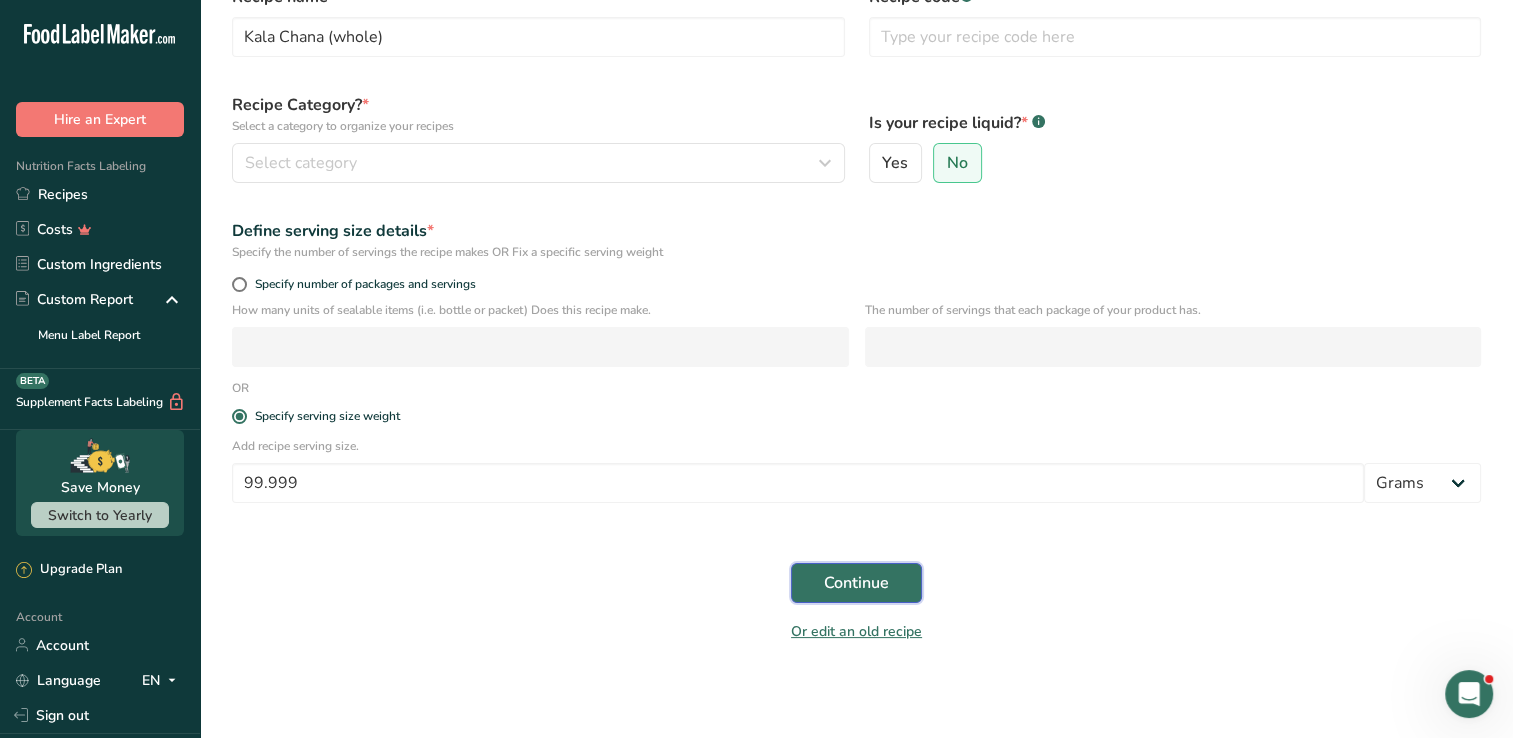 click on "Continue" at bounding box center [856, 583] 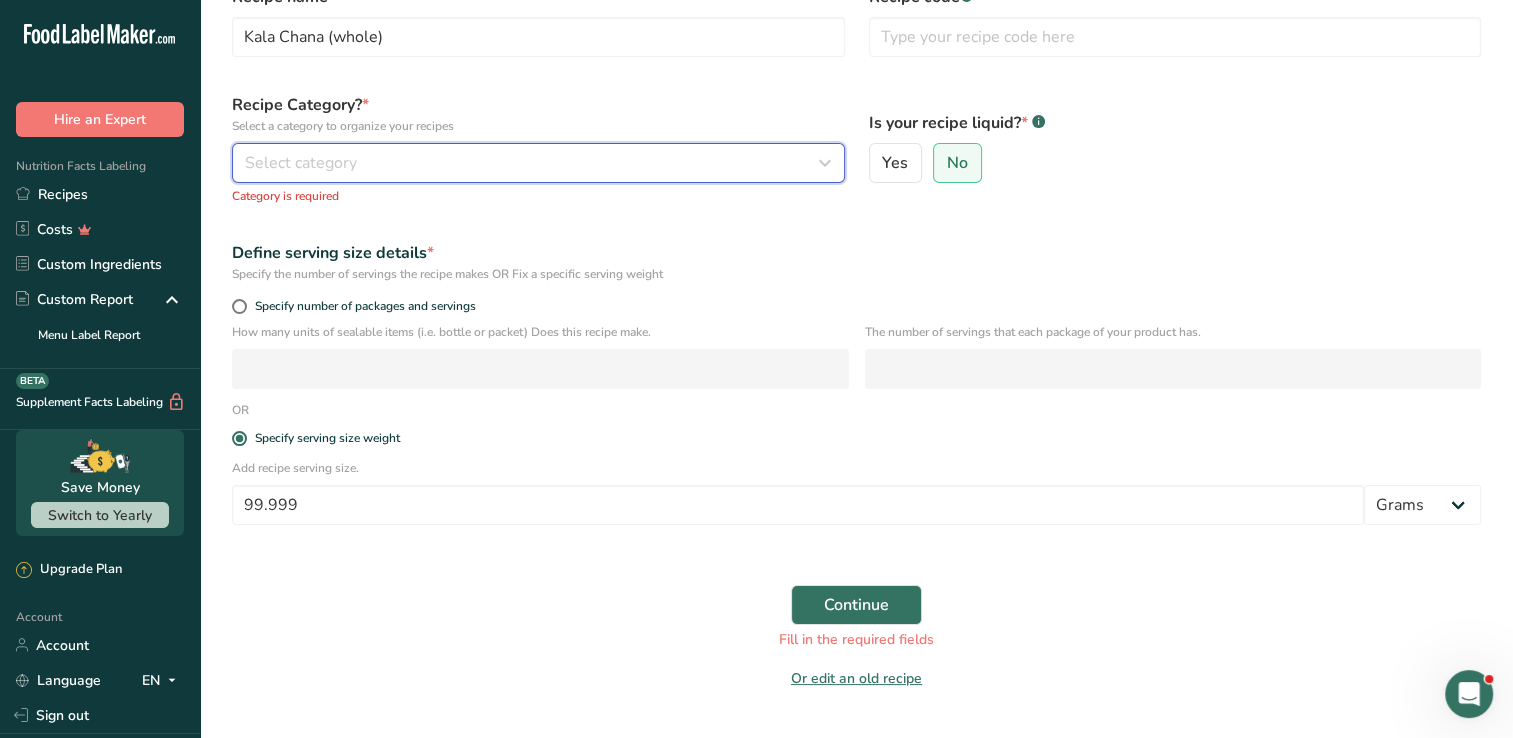 click on "Select category" at bounding box center (538, 163) 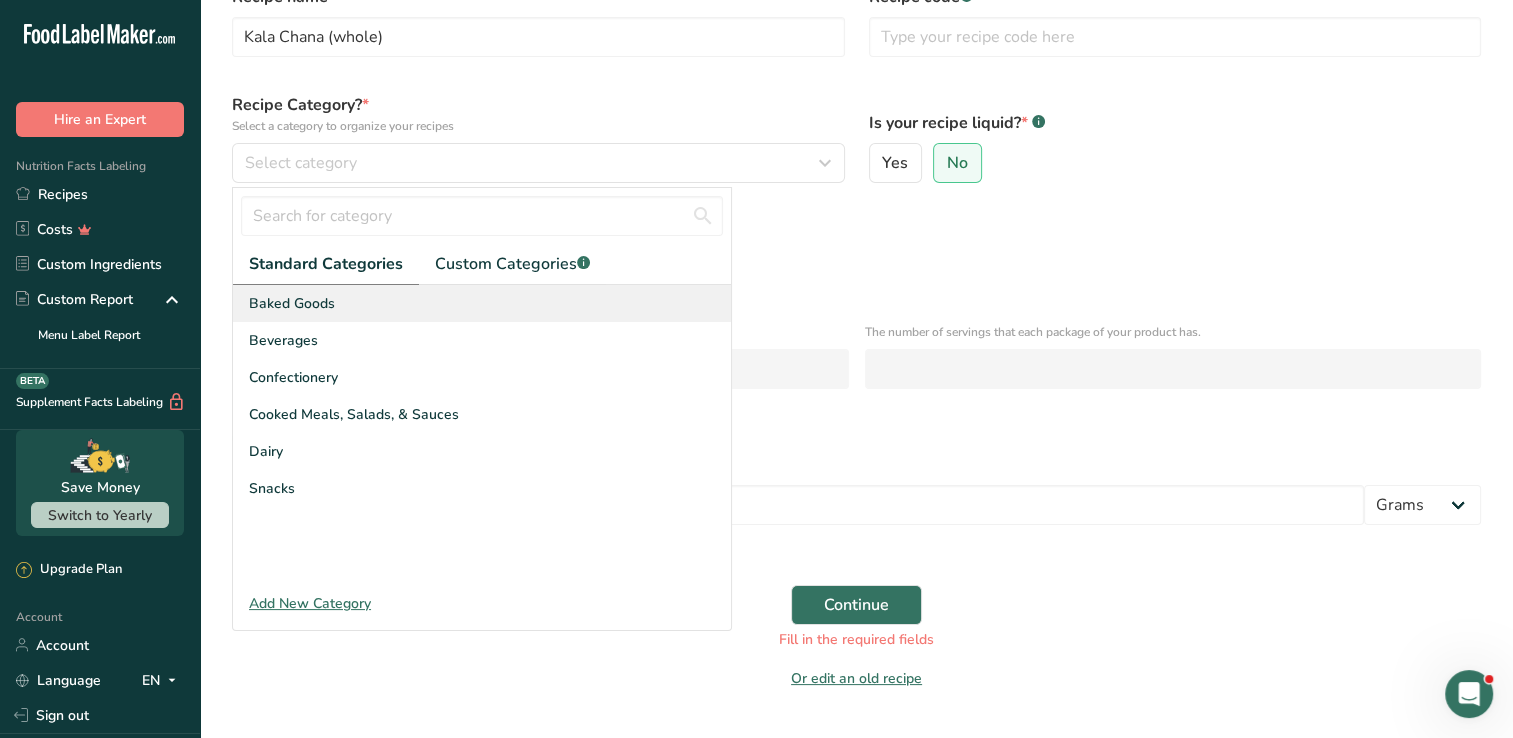 click on "Baked Goods" at bounding box center (482, 303) 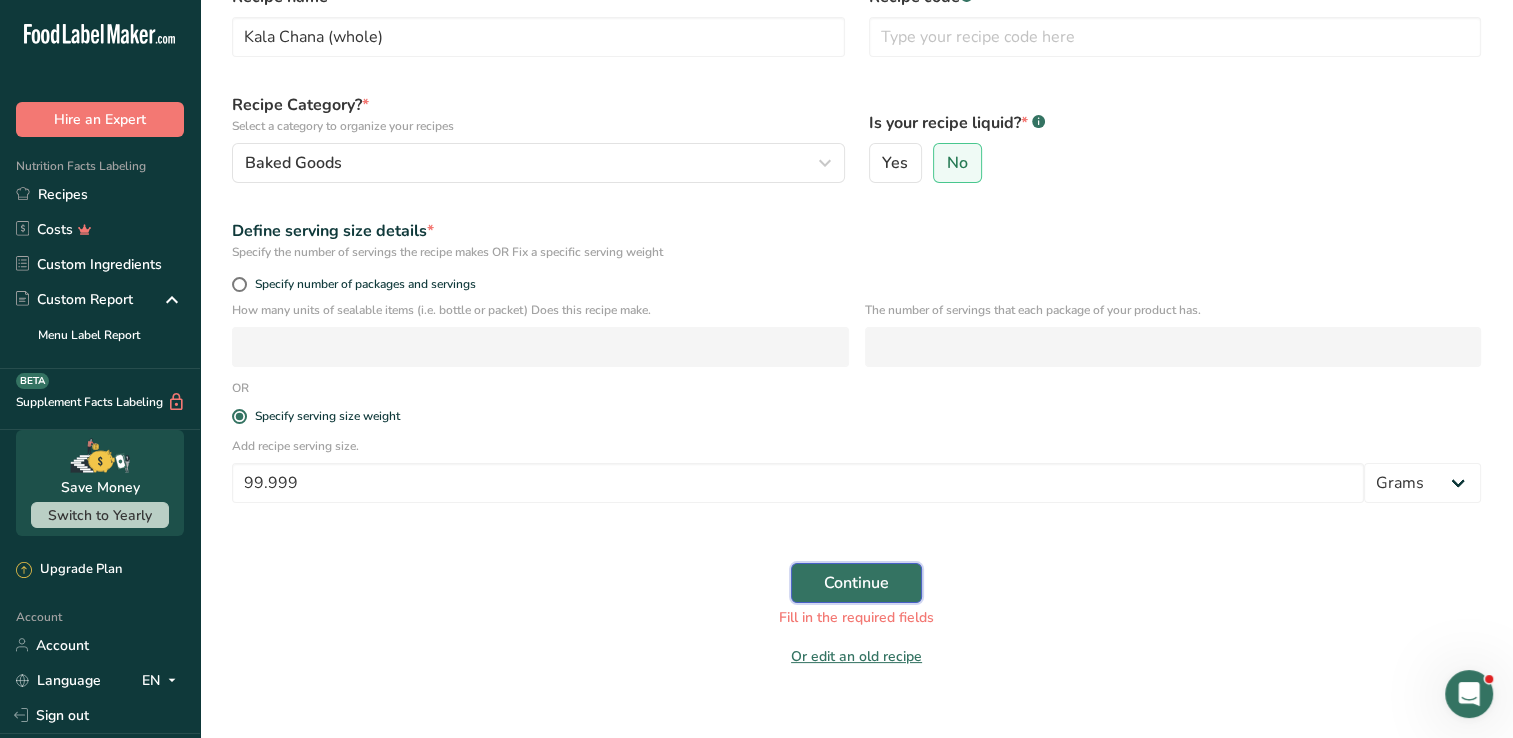 click on "Continue" at bounding box center (856, 583) 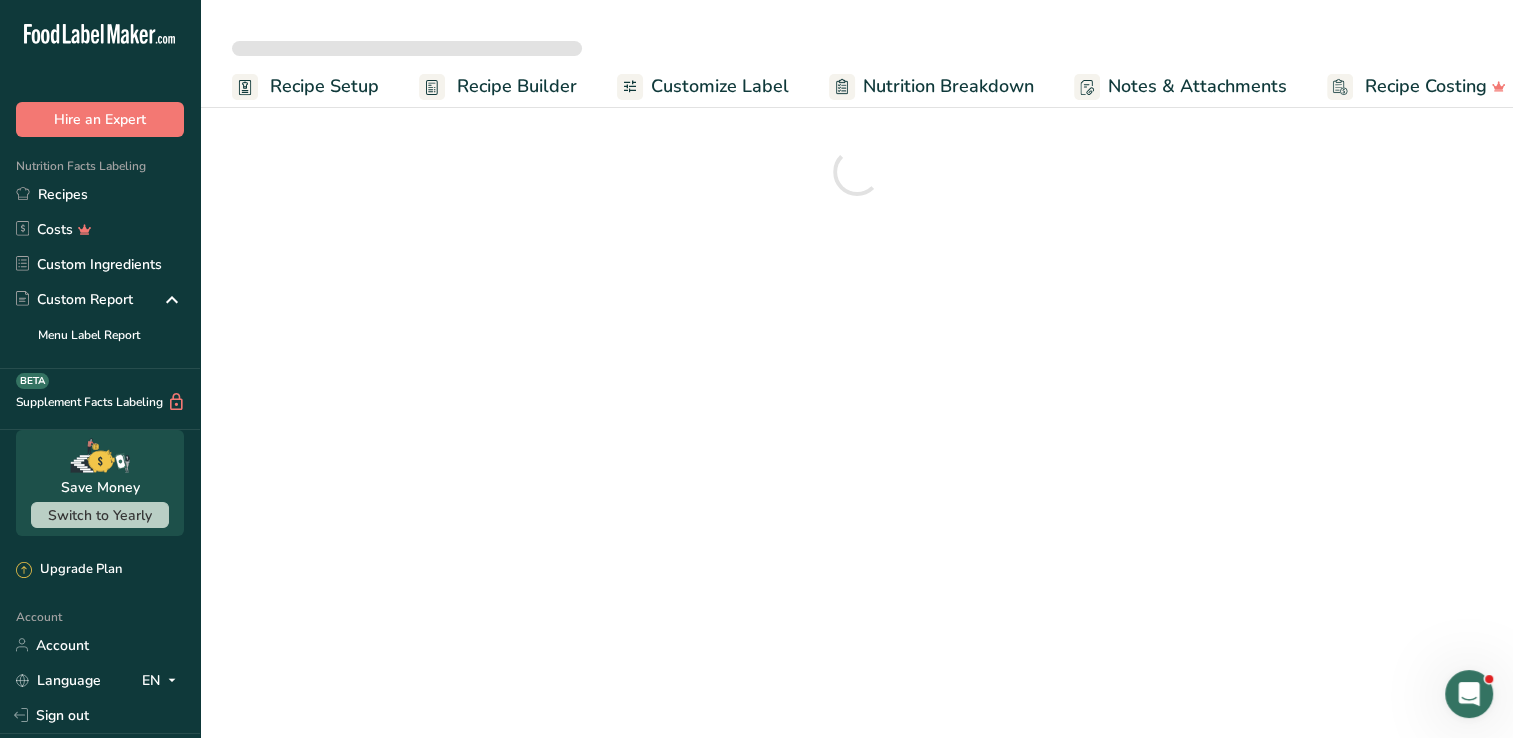 scroll, scrollTop: 0, scrollLeft: 0, axis: both 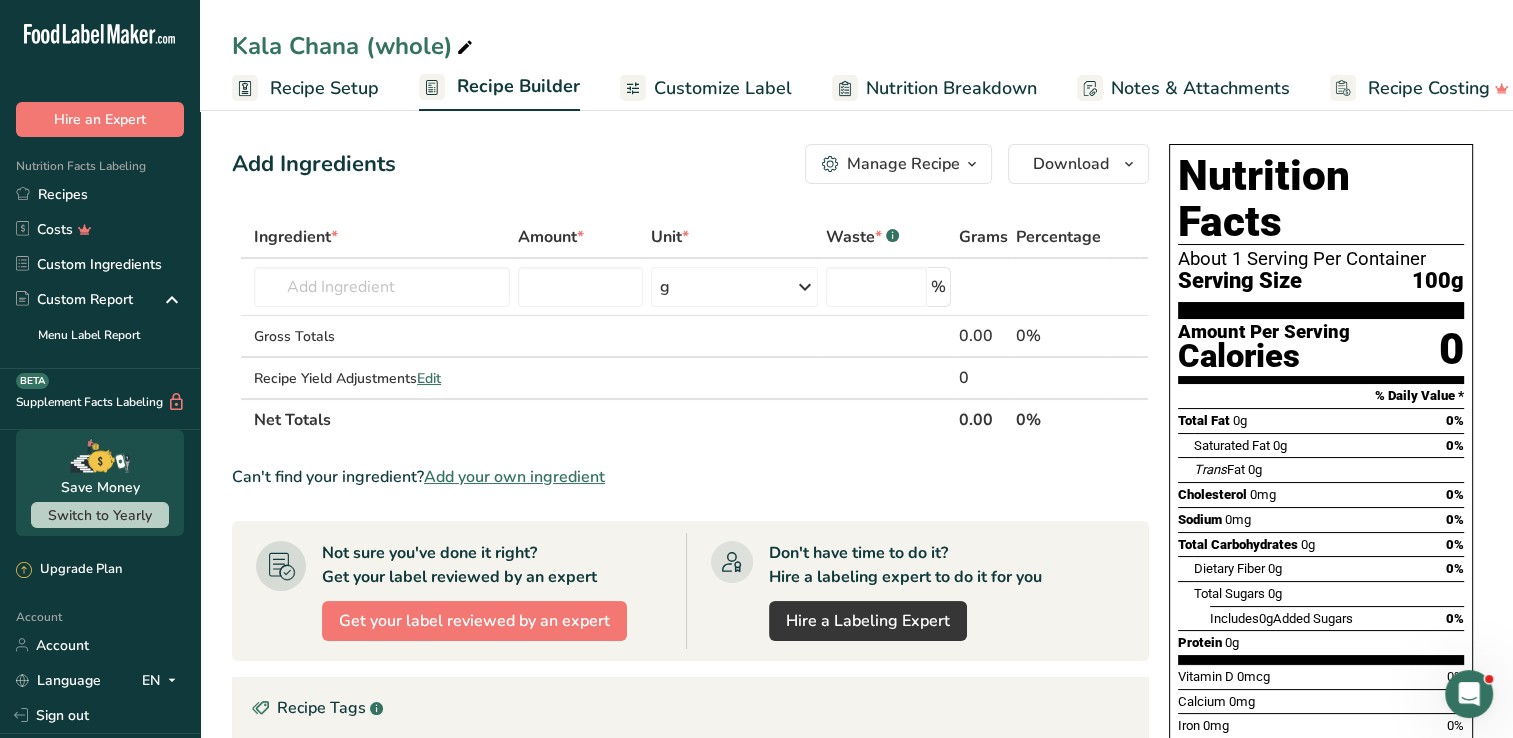 click on "Customize Label" at bounding box center [723, 88] 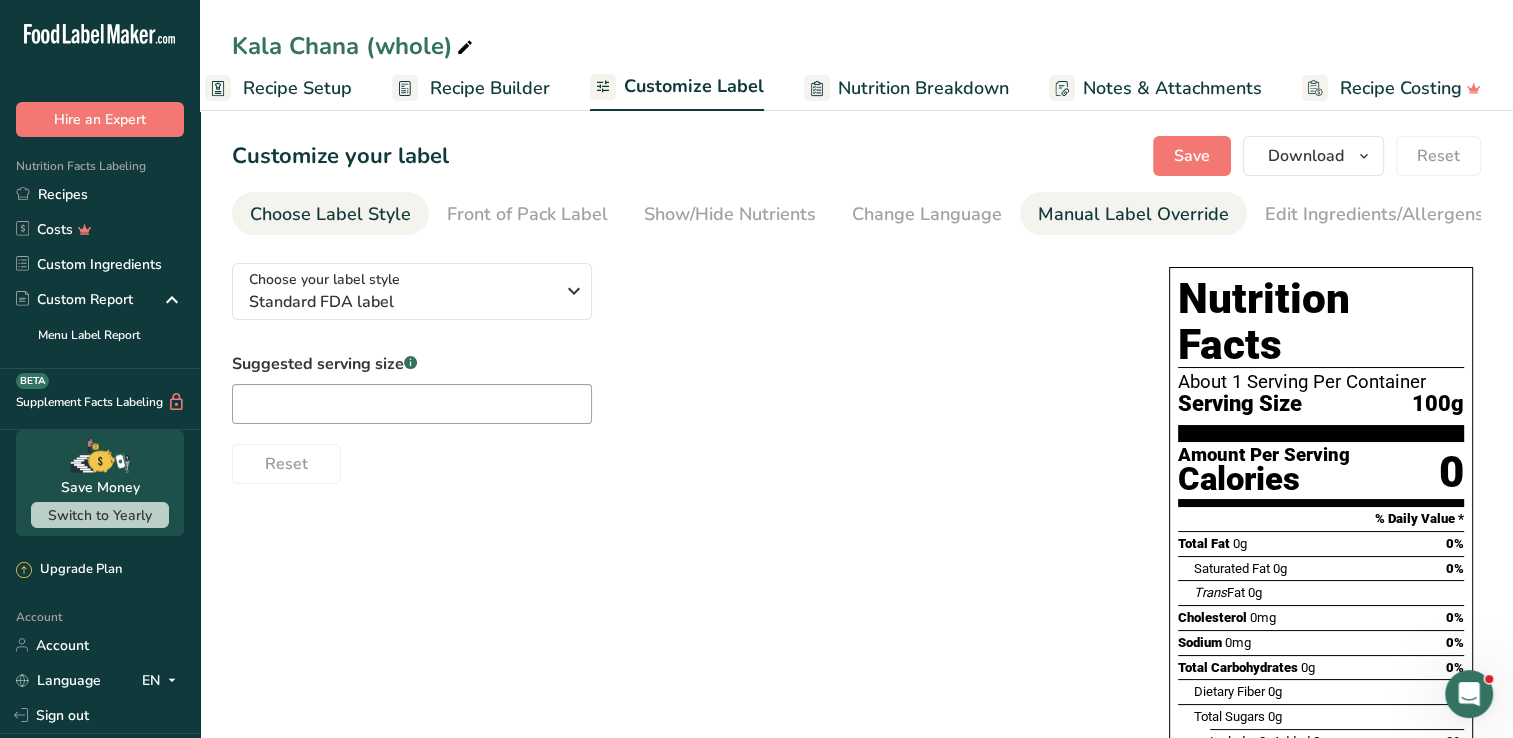 click on "Manual Label Override" at bounding box center (1133, 214) 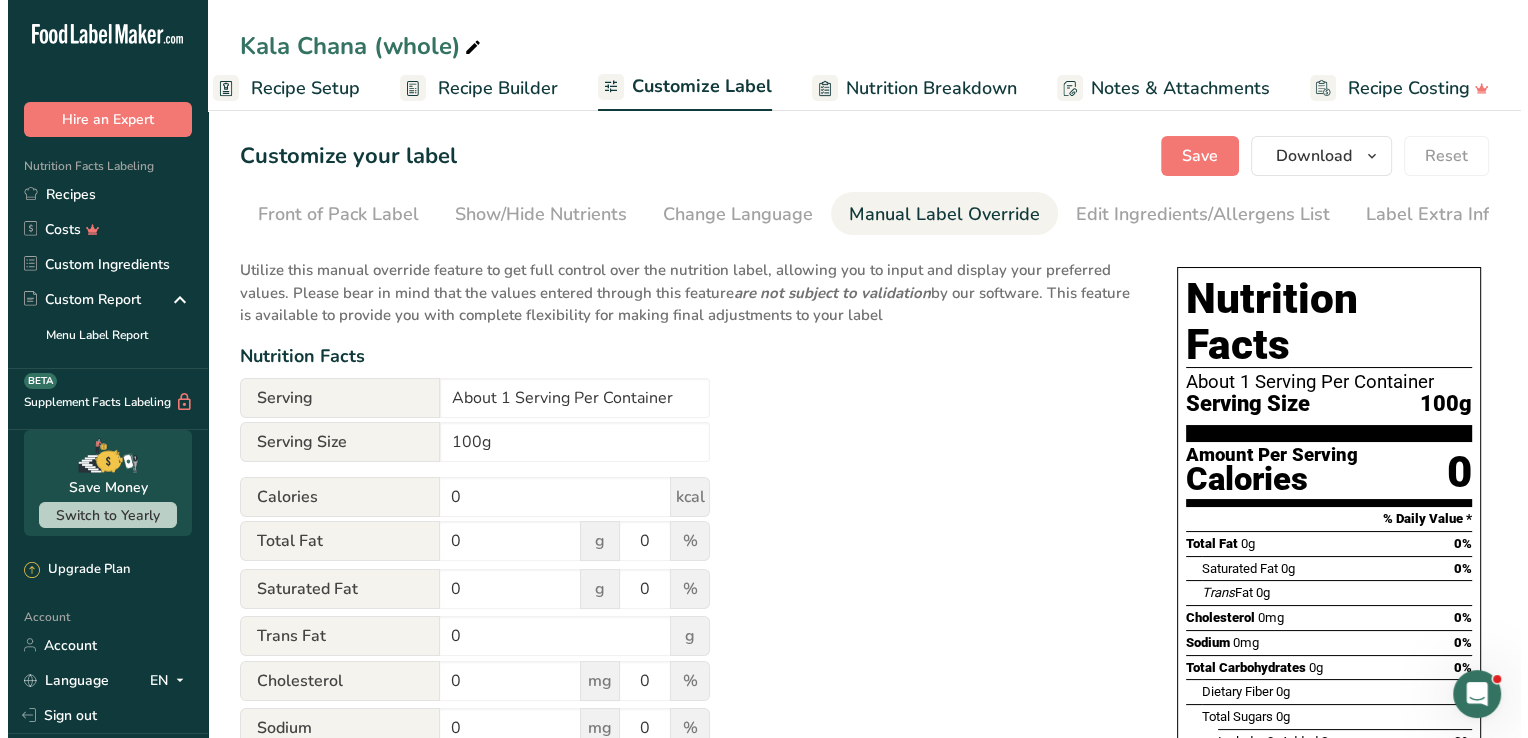 scroll, scrollTop: 0, scrollLeft: 204, axis: horizontal 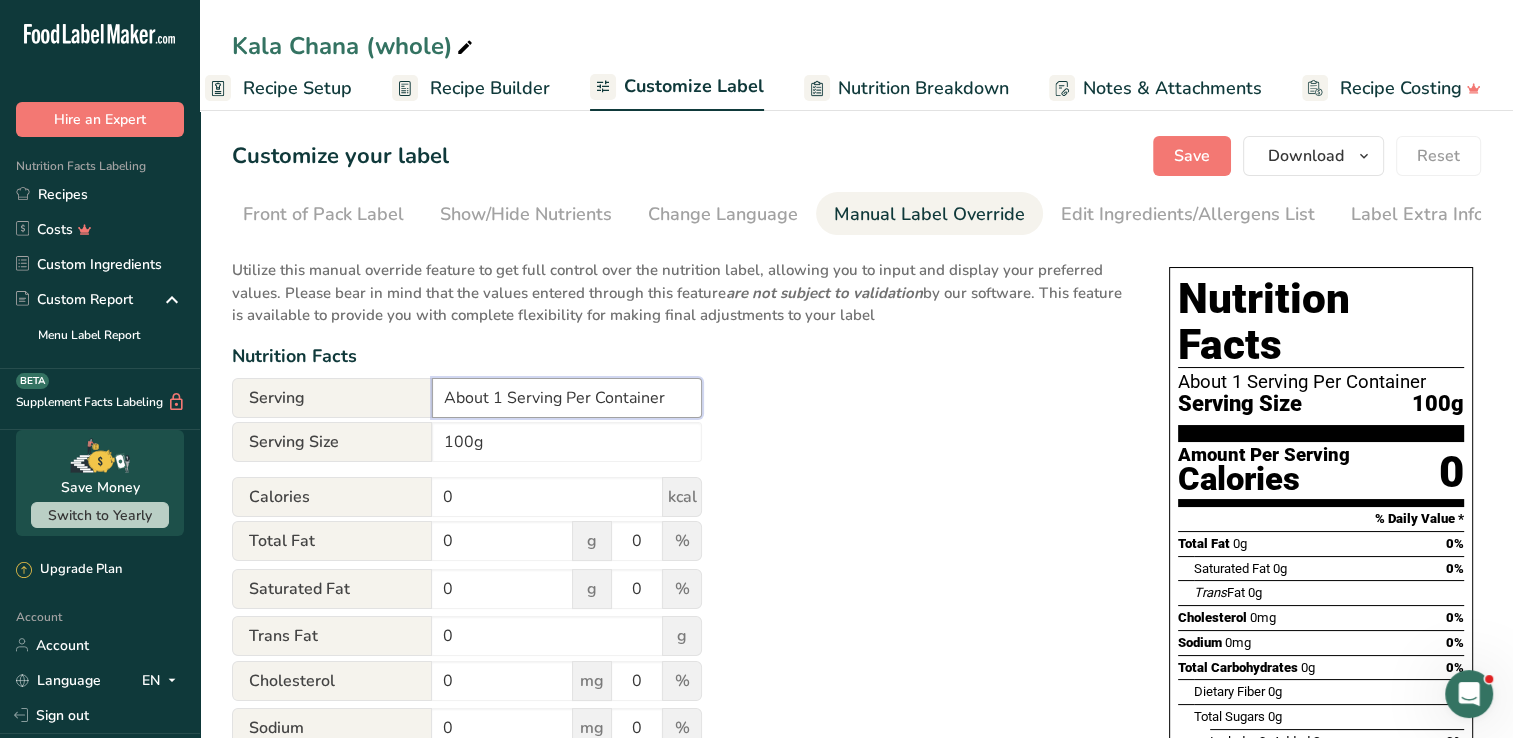 click on "About 1 Serving Per Container" at bounding box center [567, 398] 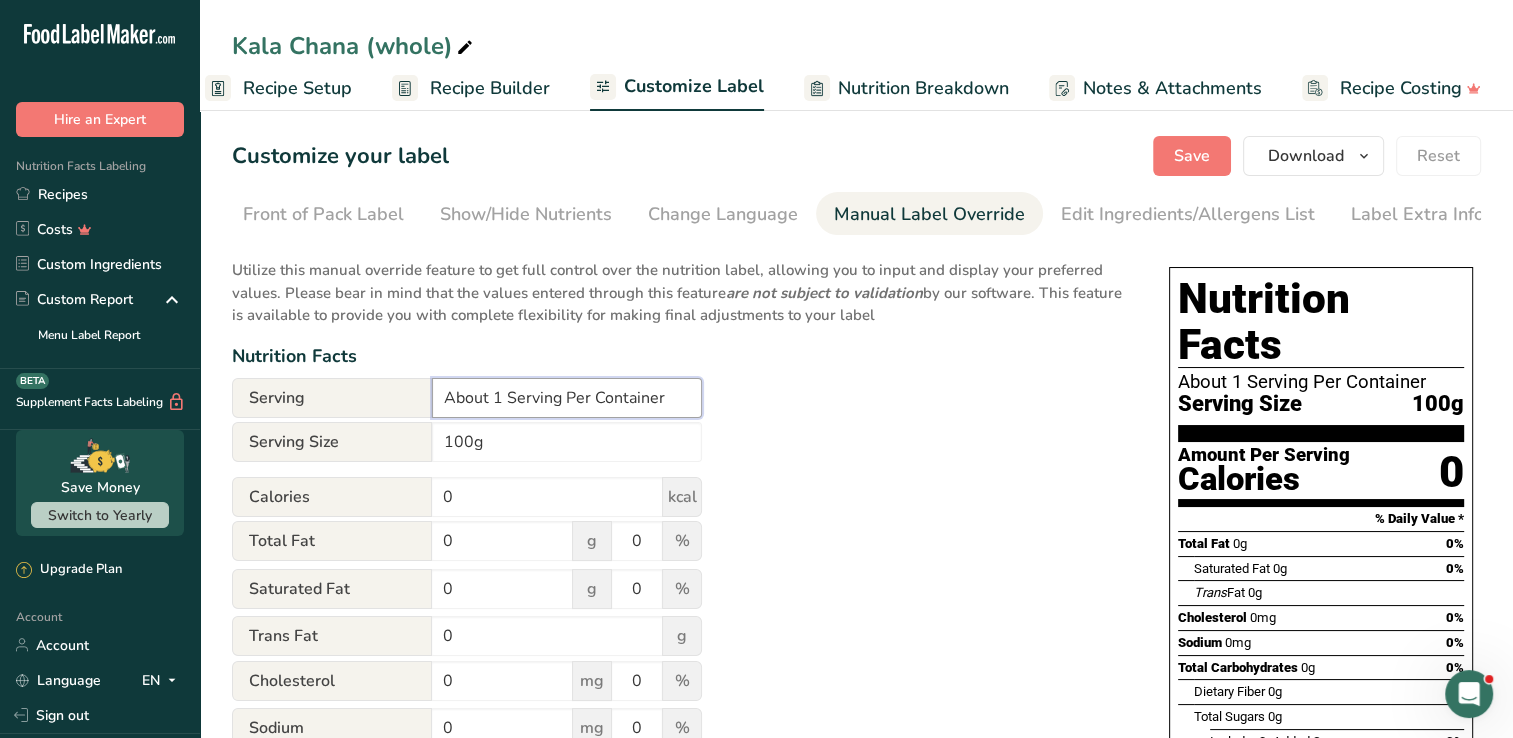 paste on "‎" 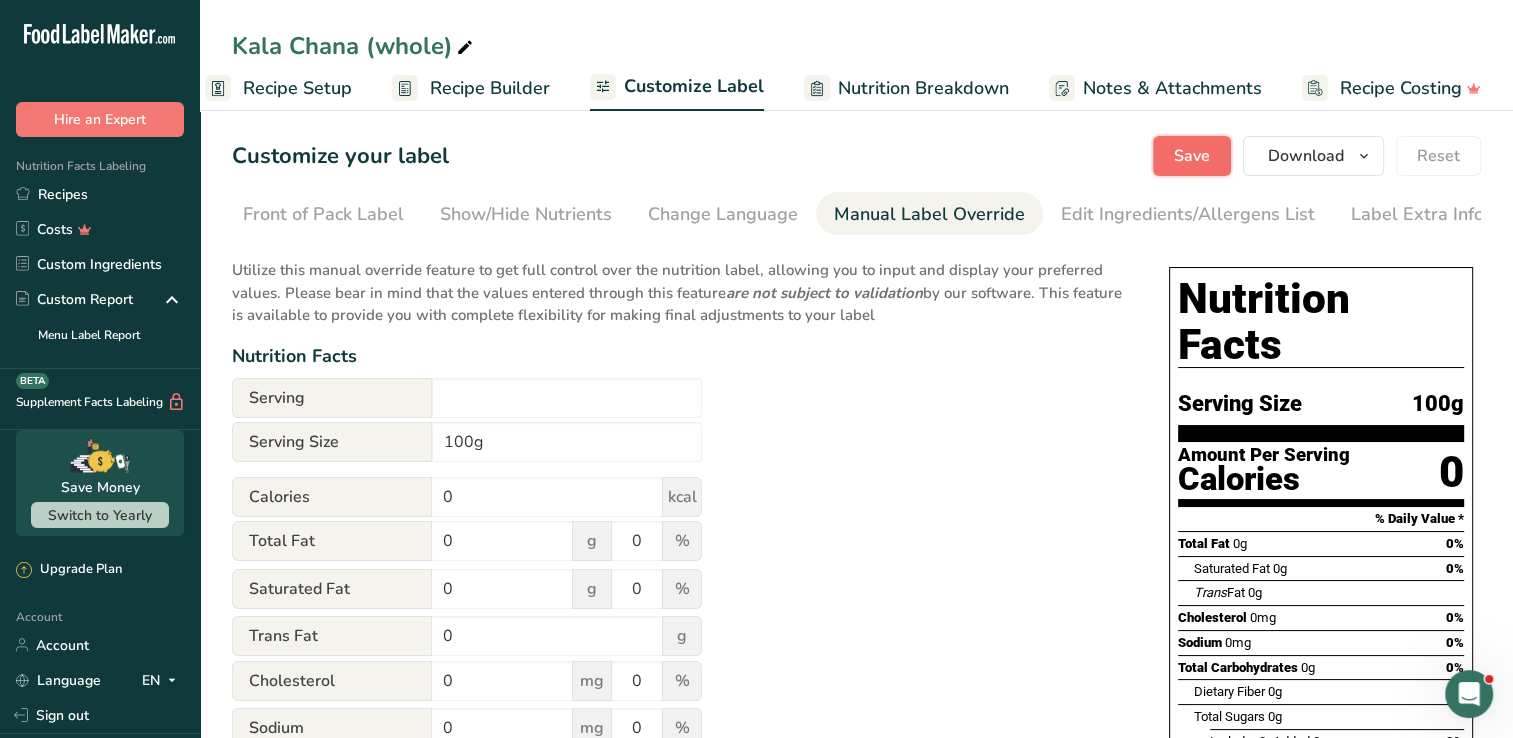 click on "Save" at bounding box center [1192, 156] 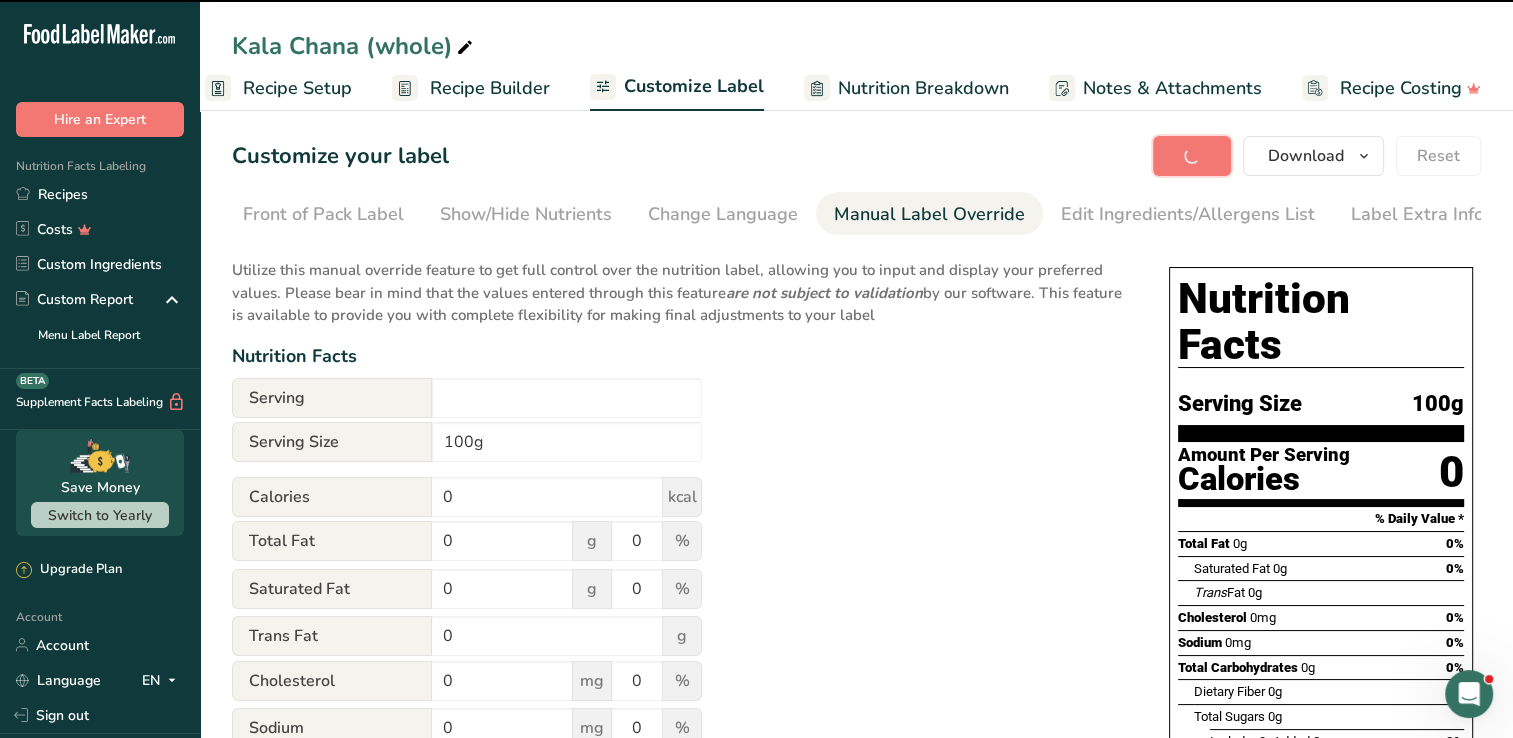 type on "‎" 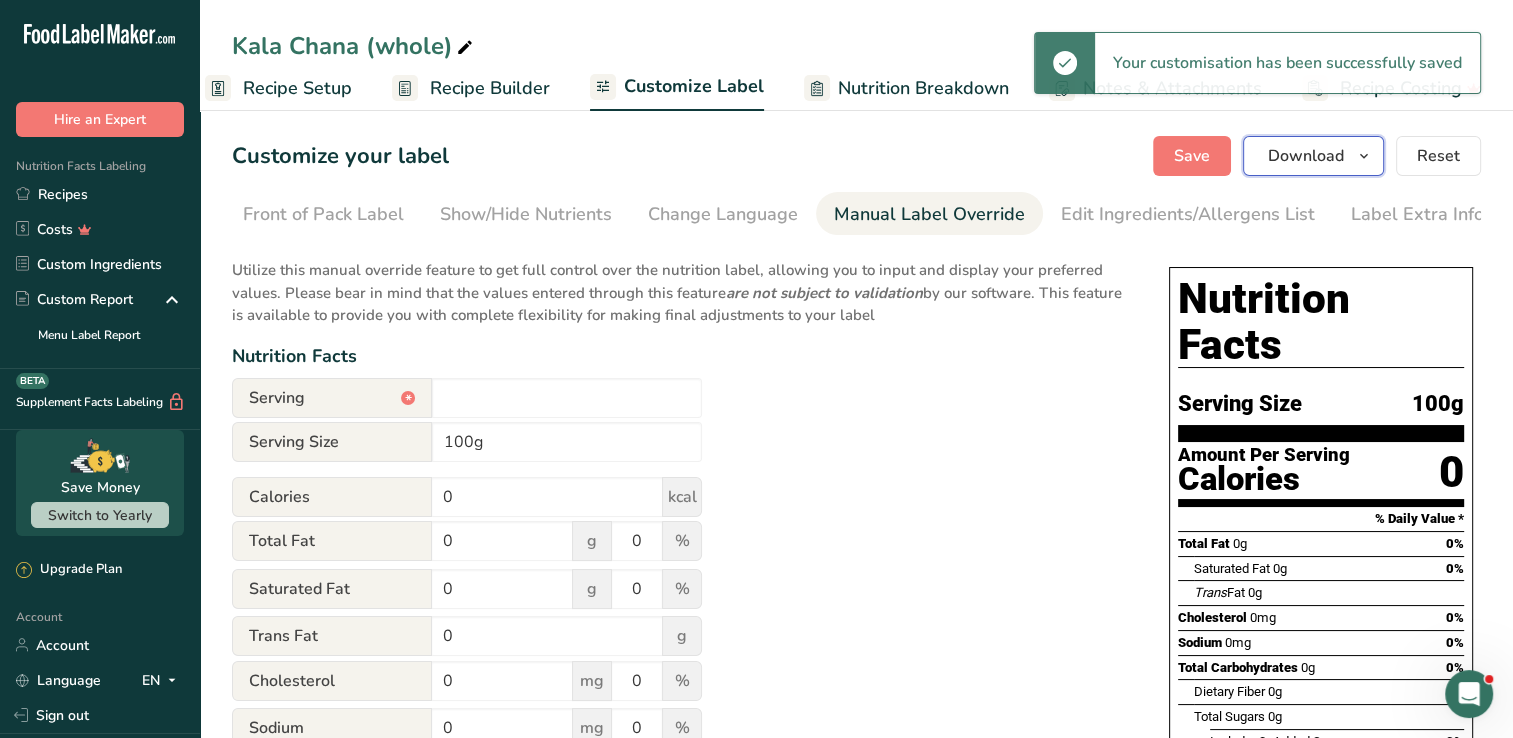 click on "Download" at bounding box center [1306, 156] 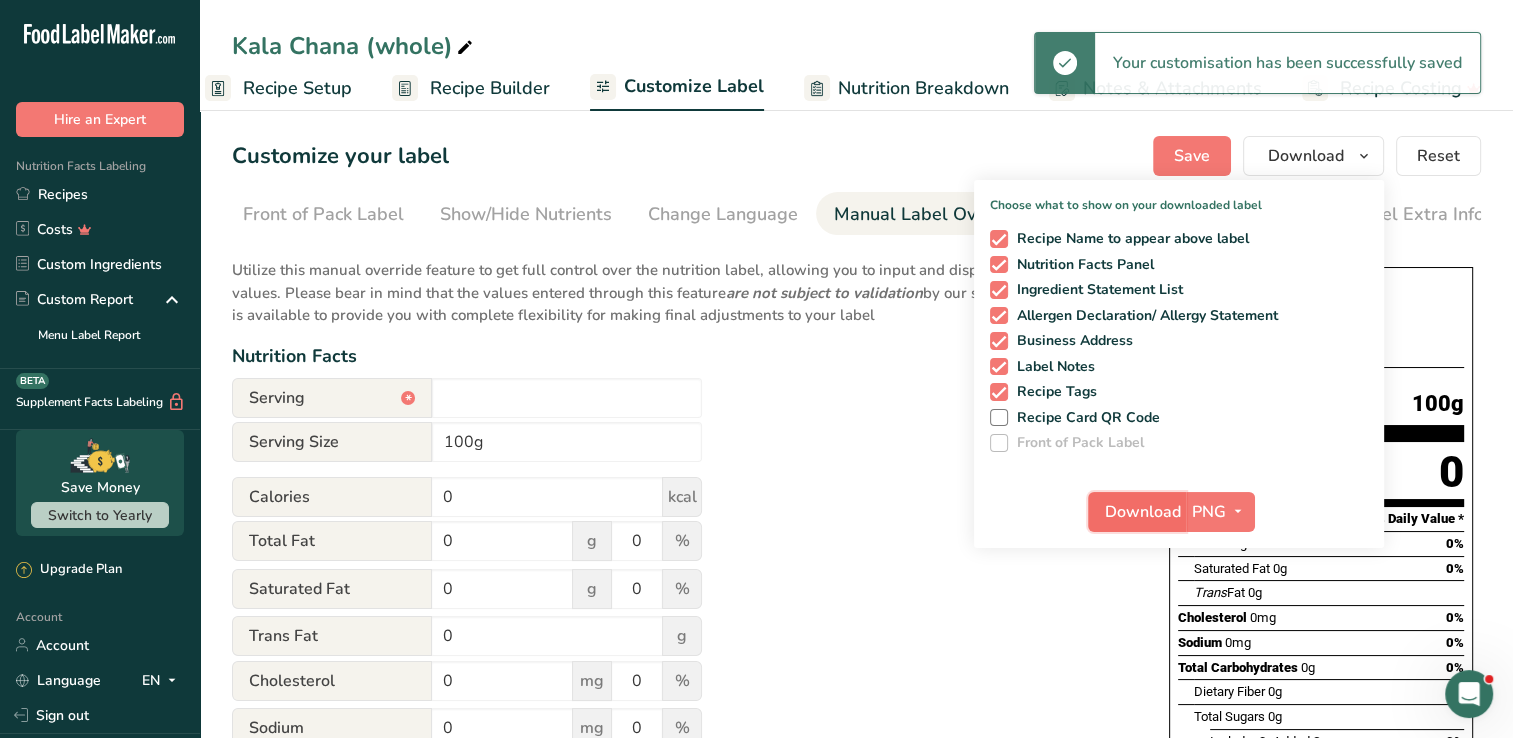 click on "Download" at bounding box center (1143, 512) 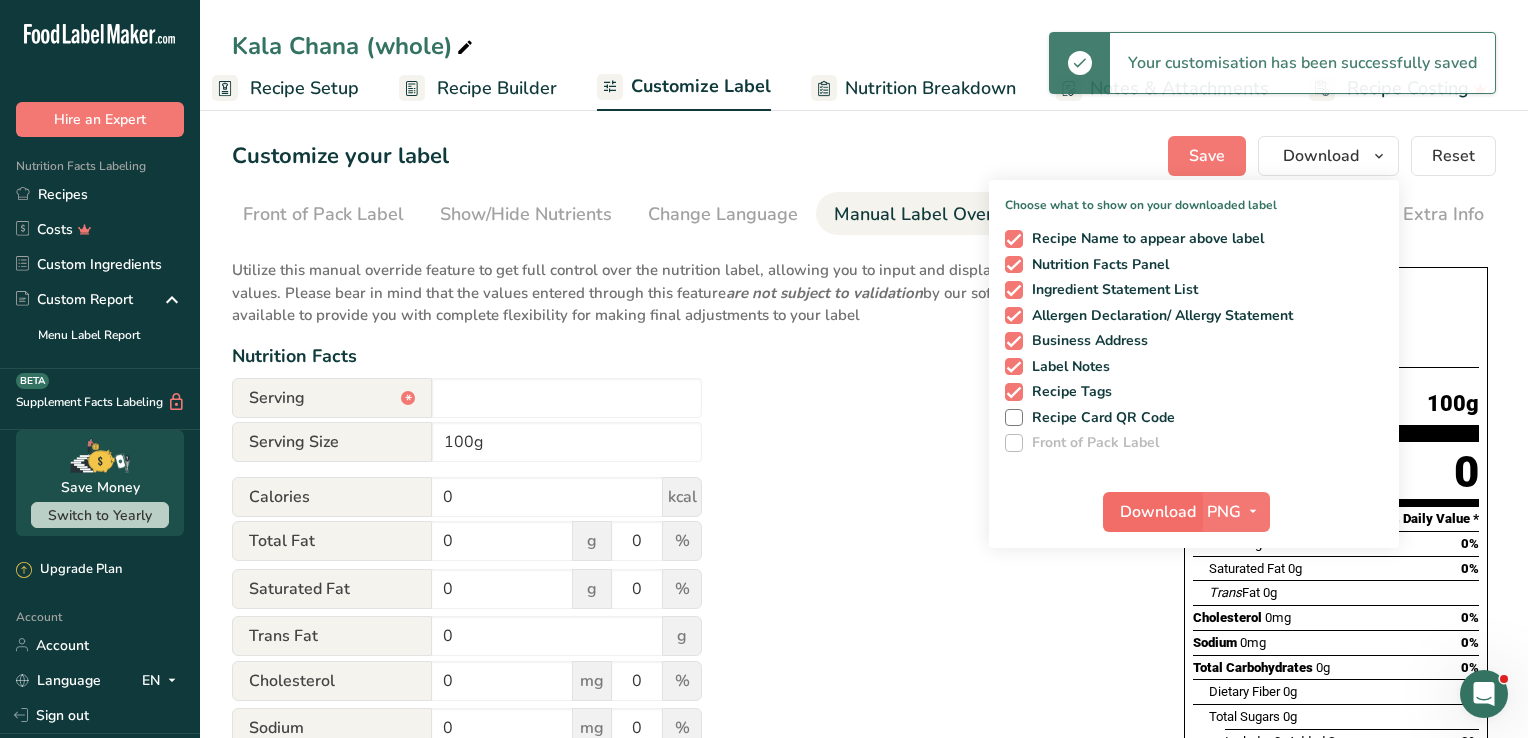 scroll, scrollTop: 0, scrollLeft: 188, axis: horizontal 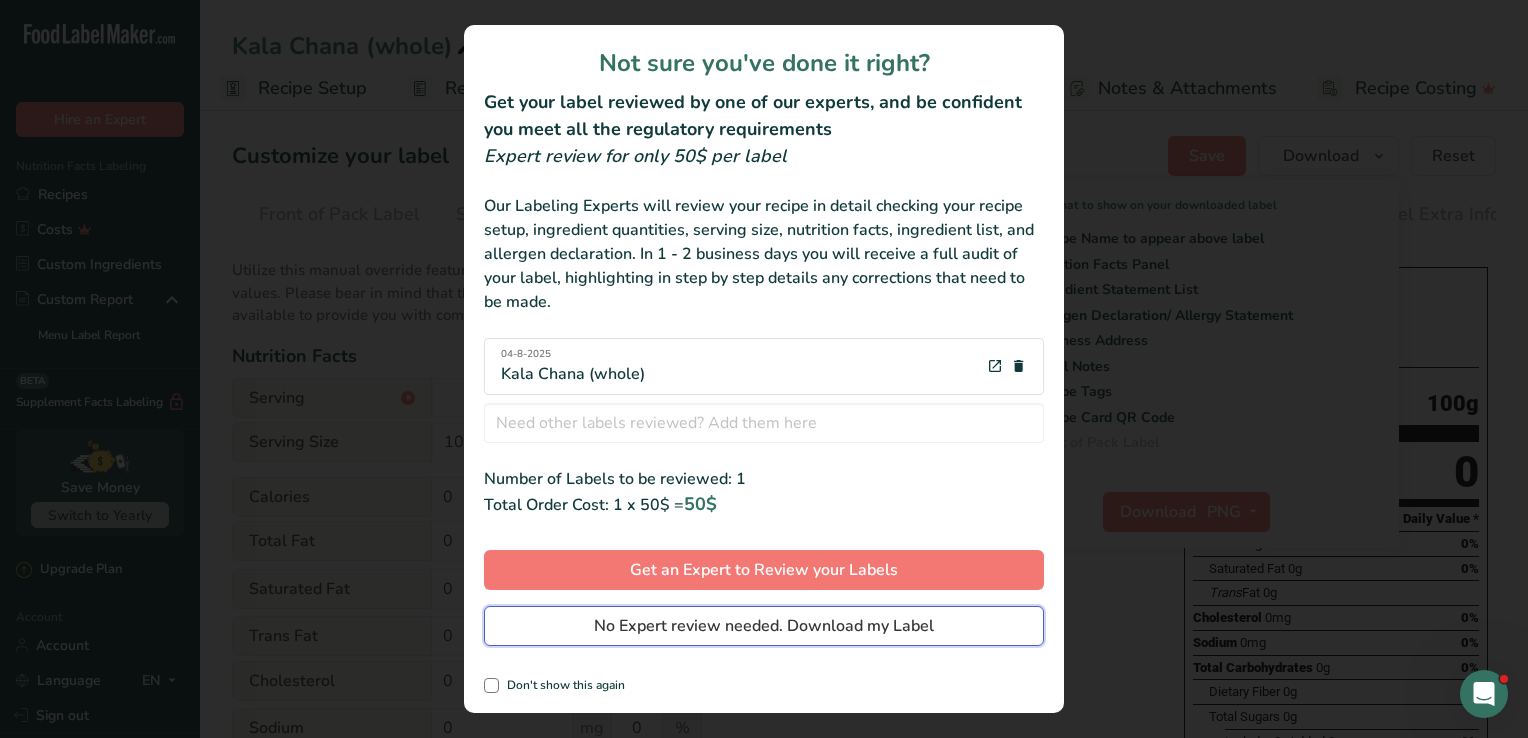 click on "No Expert review needed. Download my Label" at bounding box center (764, 626) 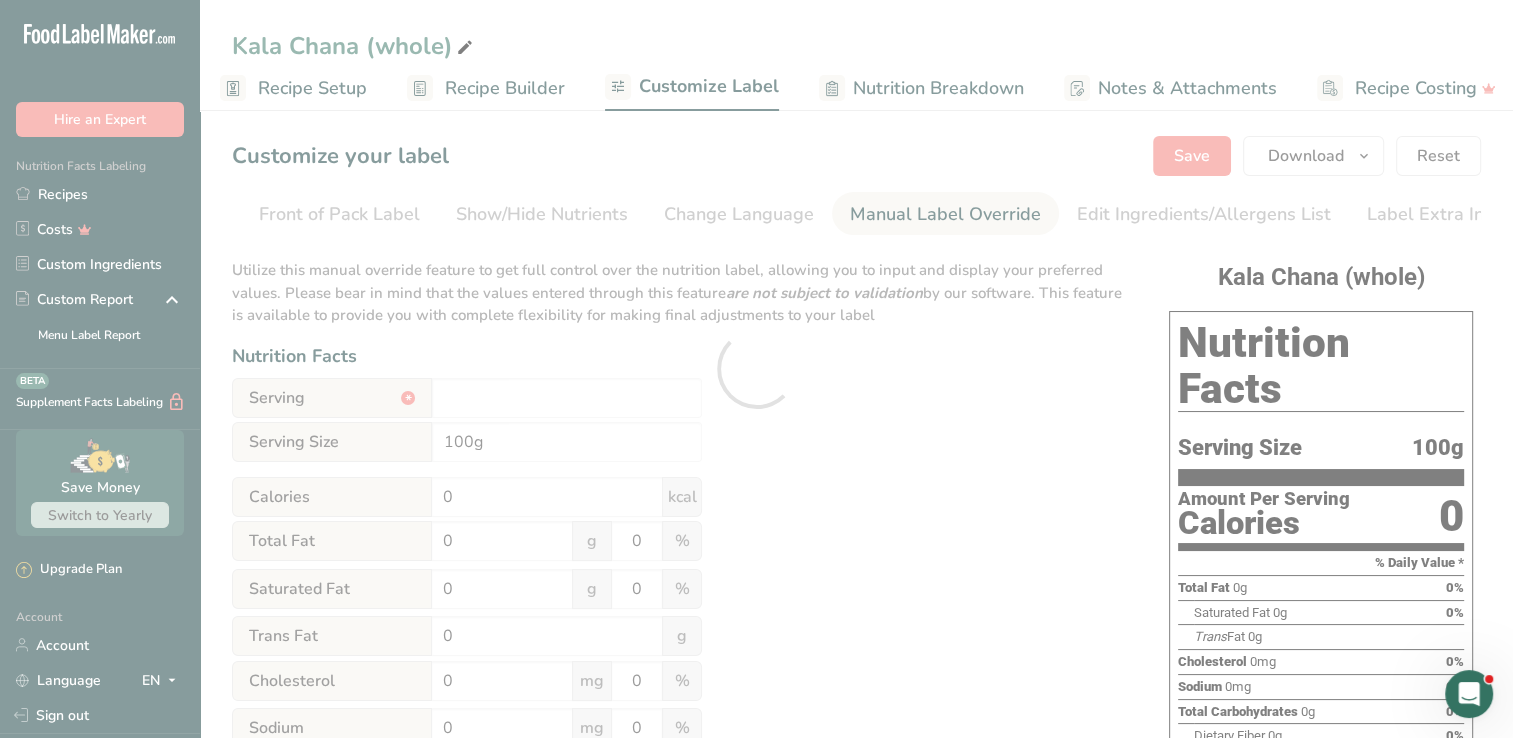 scroll, scrollTop: 0, scrollLeft: 0, axis: both 